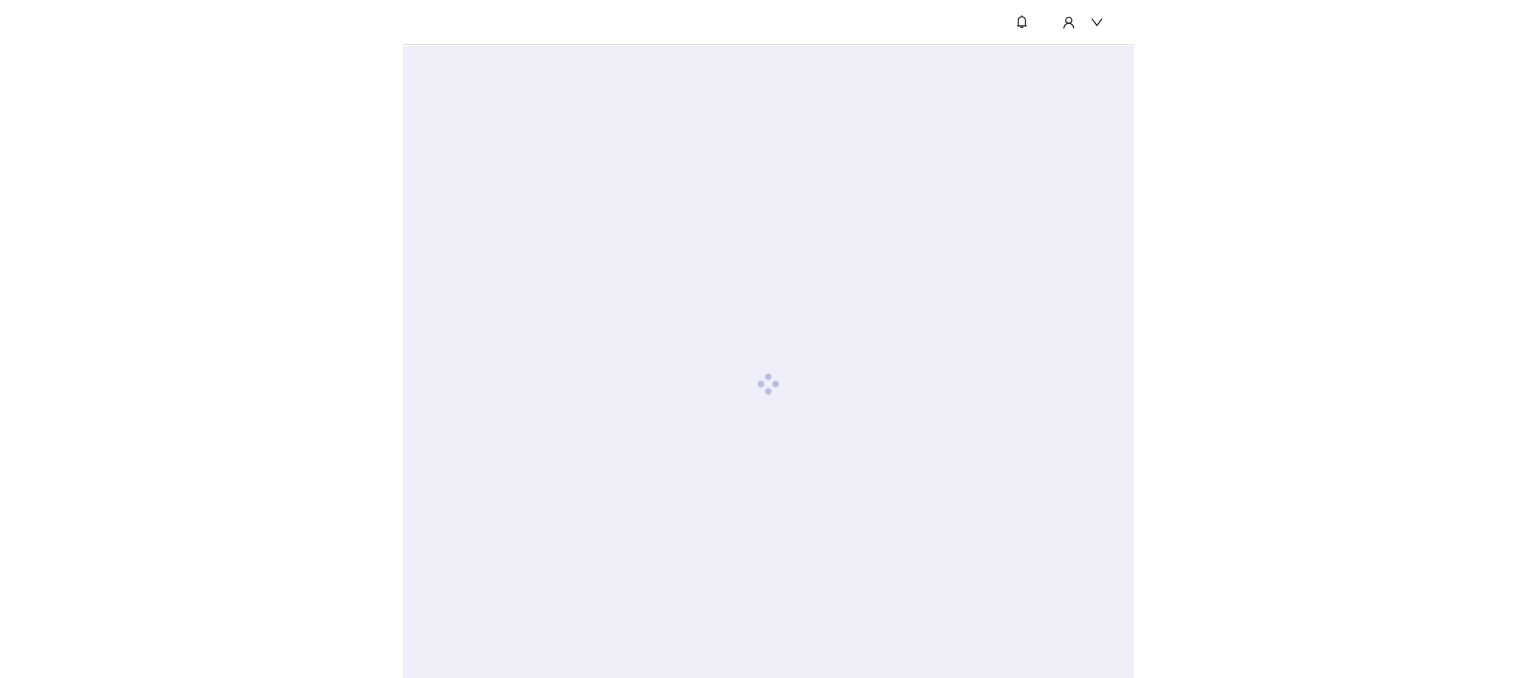 scroll, scrollTop: 0, scrollLeft: 0, axis: both 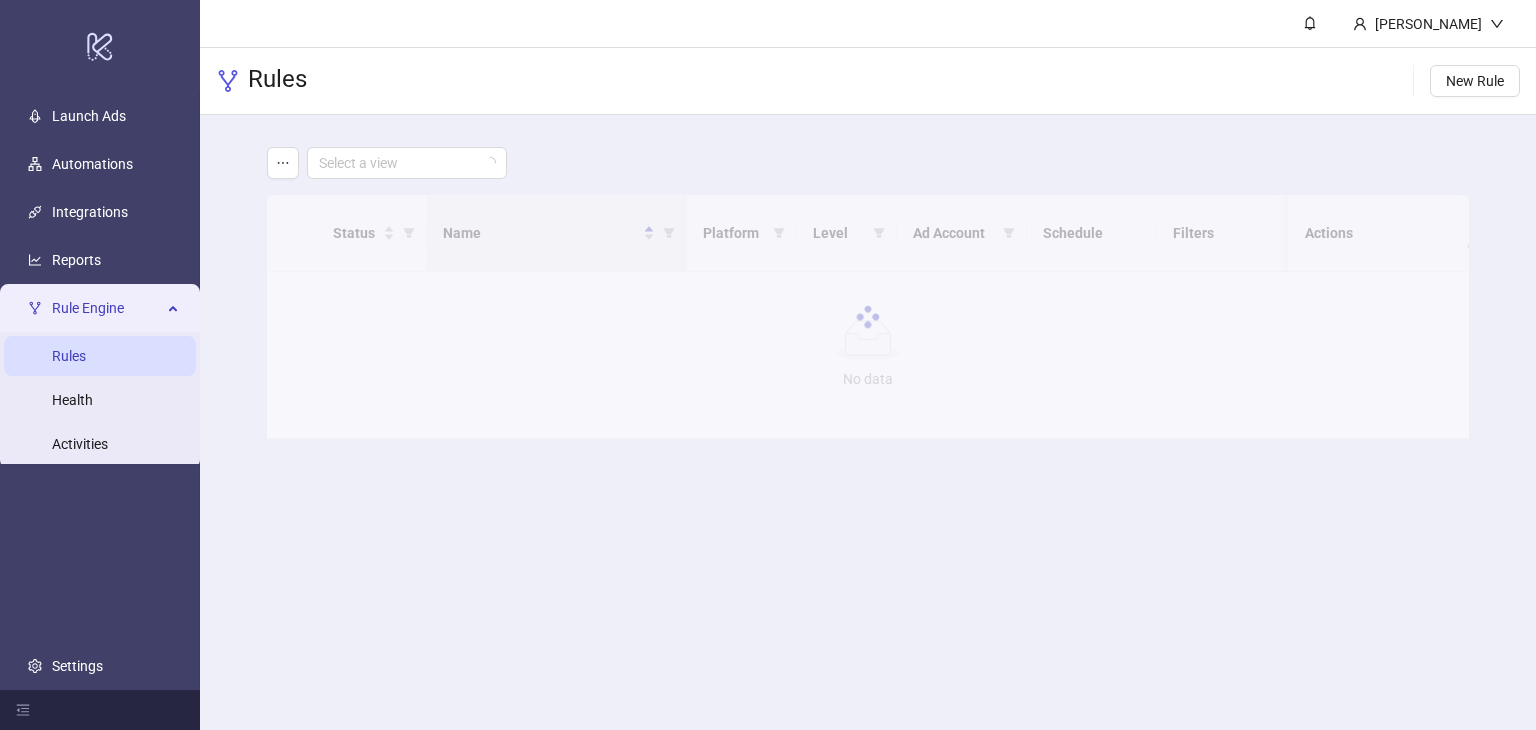 click on "Rule Engine" at bounding box center [107, 308] 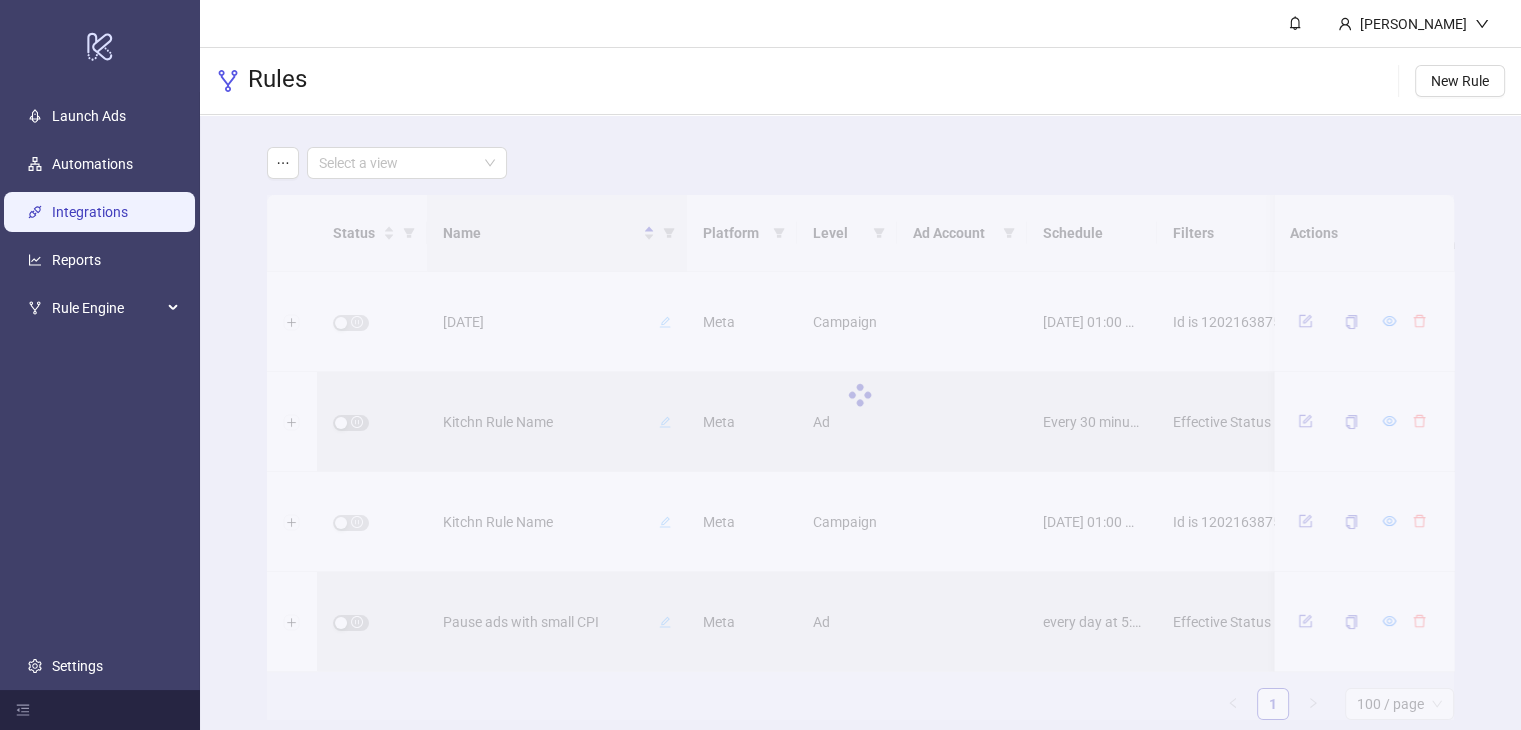 click on "Integrations" at bounding box center [90, 212] 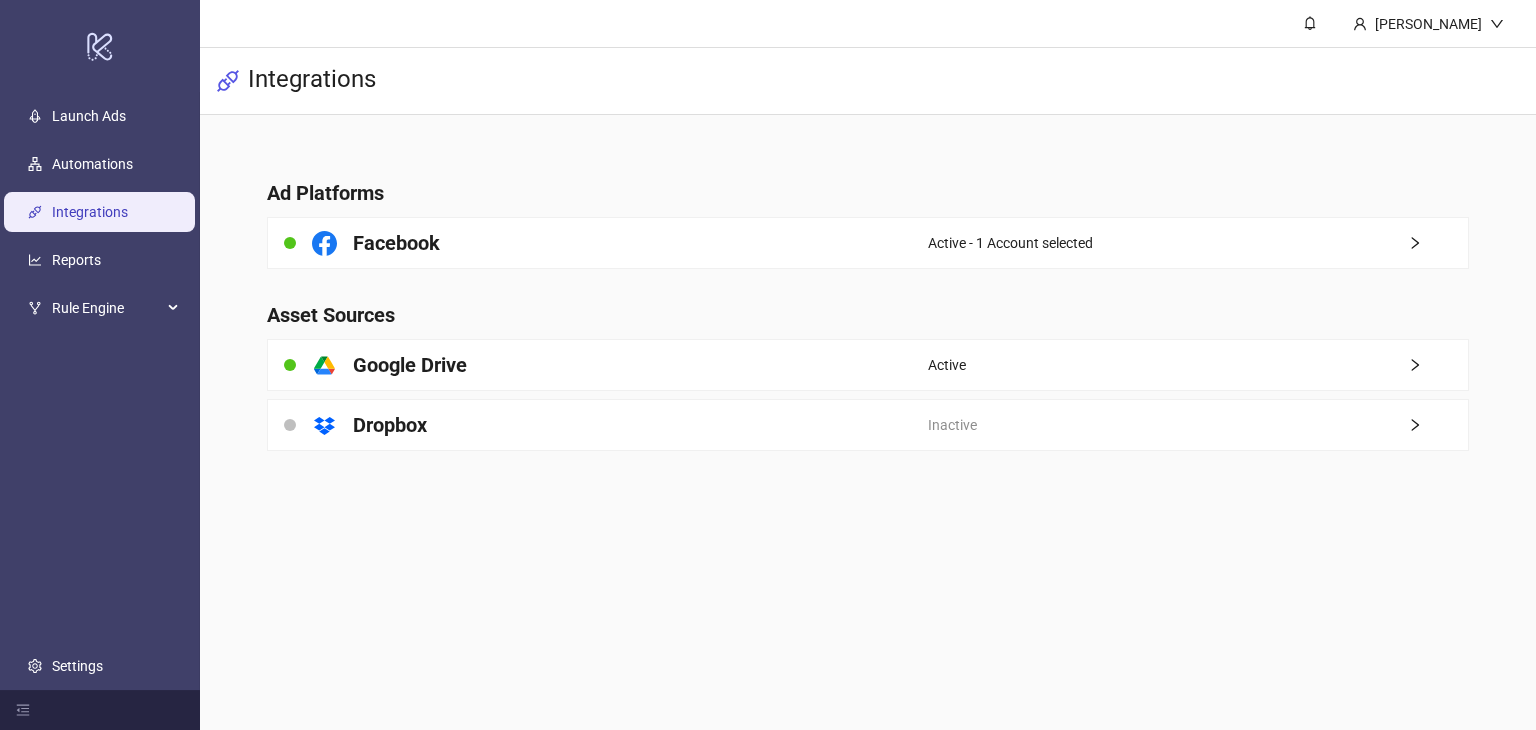 click on "Integrations" at bounding box center (90, 212) 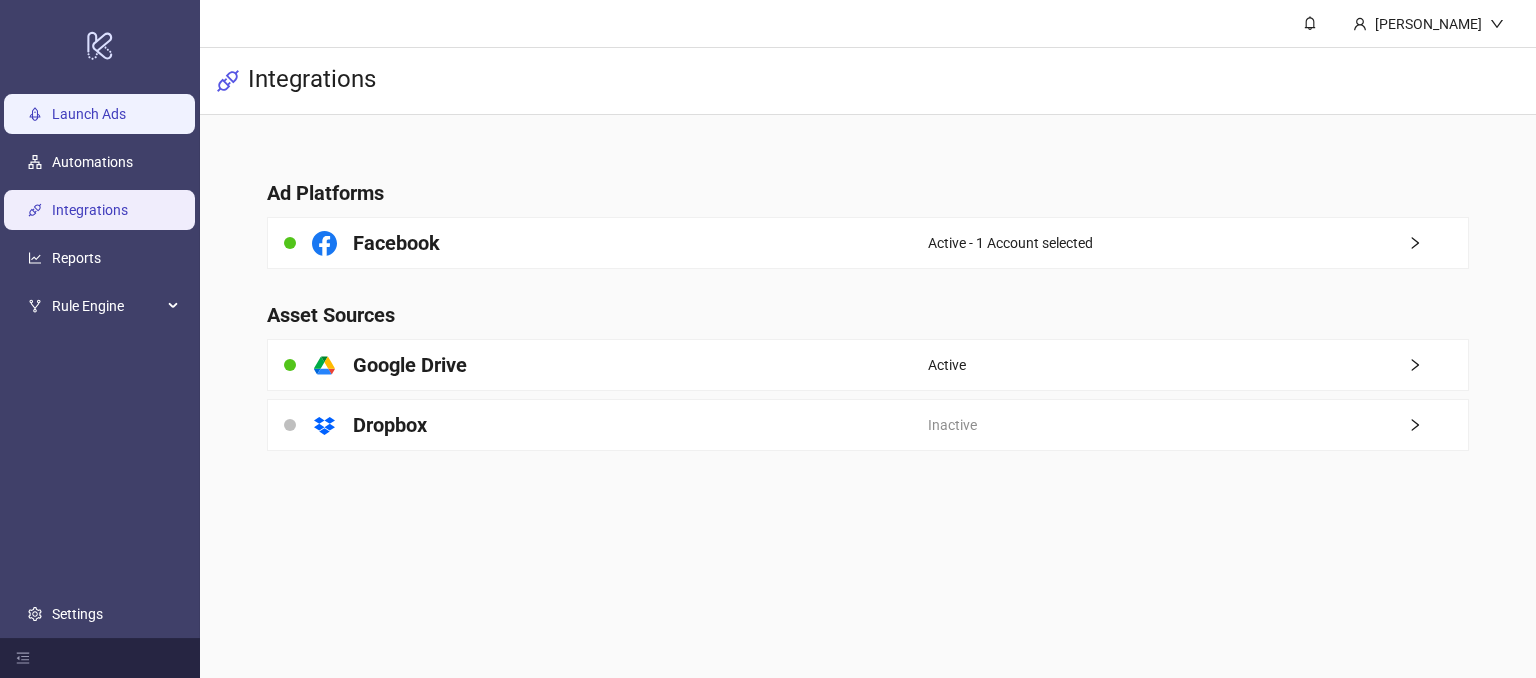 click on "Launch Ads" at bounding box center [89, 115] 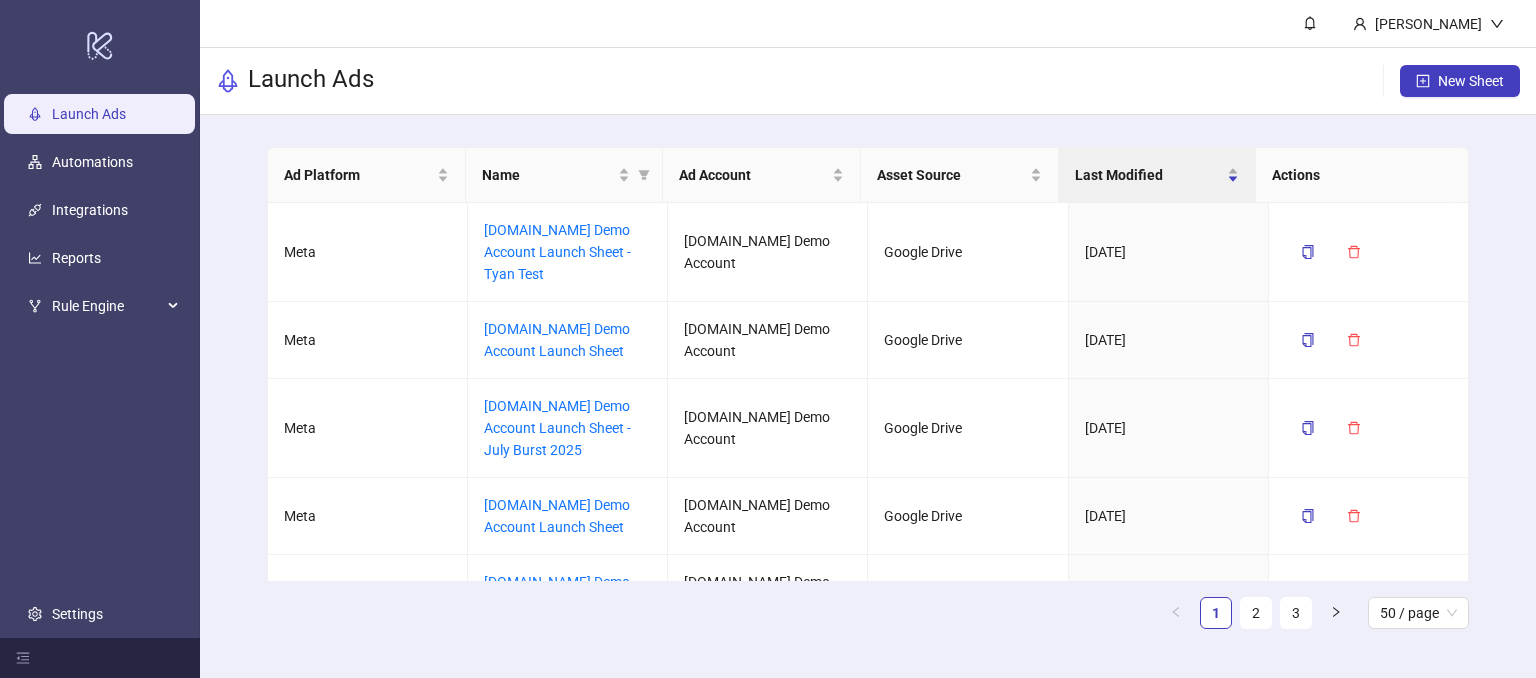 click on "New Sheet" at bounding box center [1451, 81] 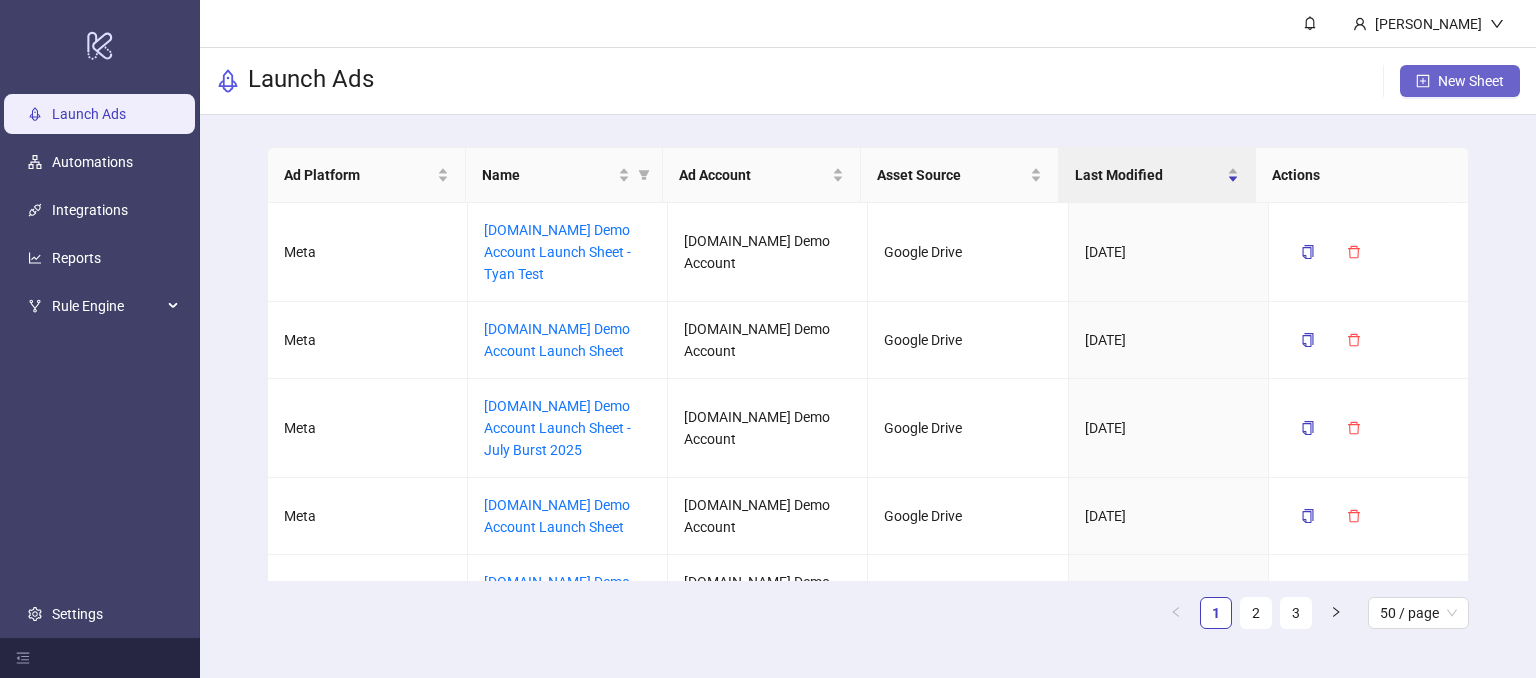 click on "New Sheet" at bounding box center [1460, 81] 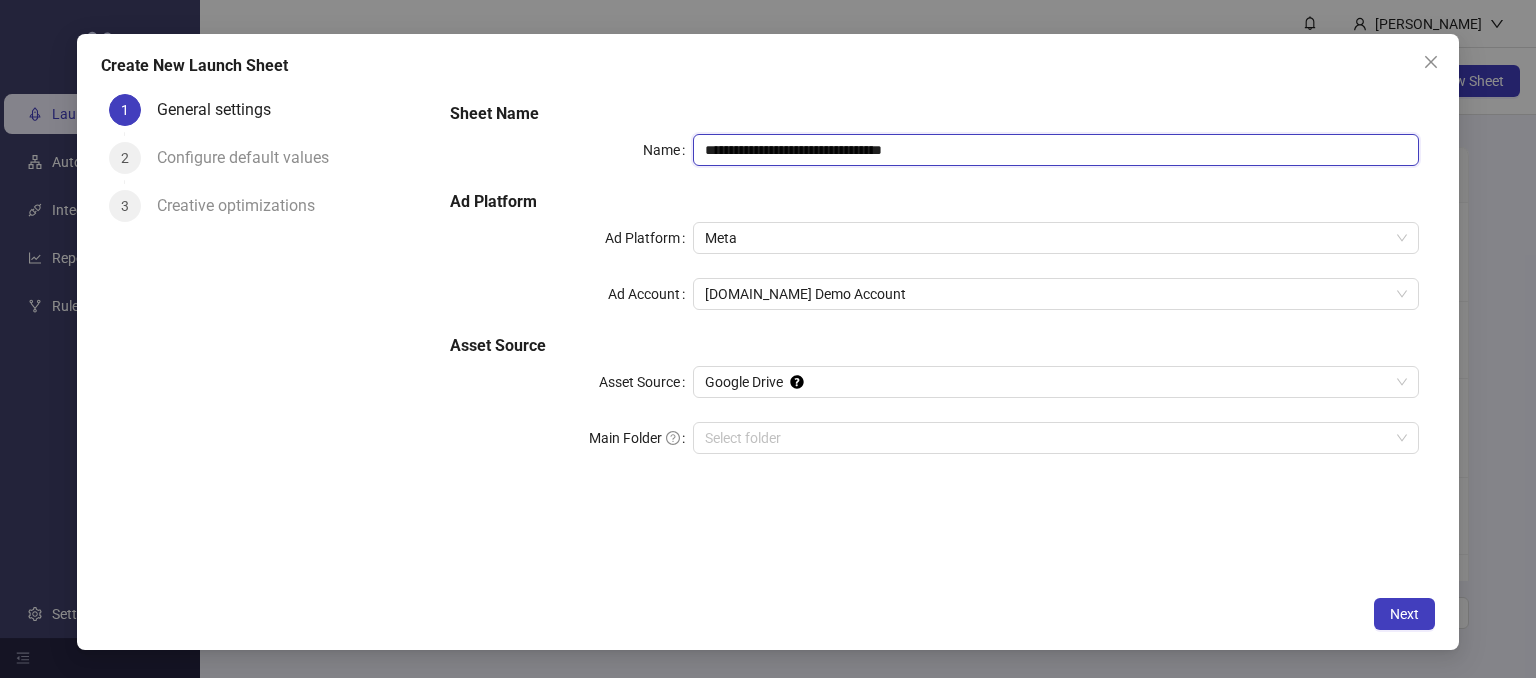 click on "**********" at bounding box center (1056, 150) 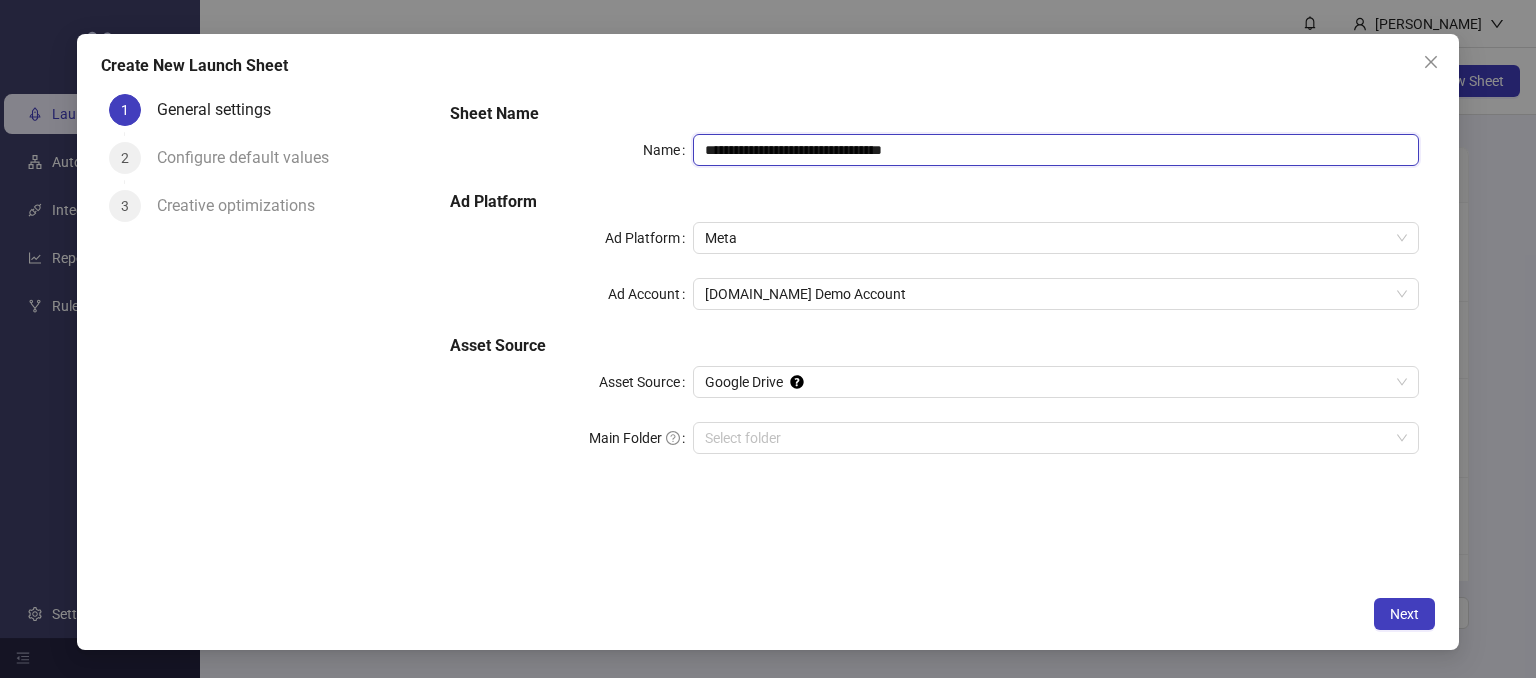 drag, startPoint x: 969, startPoint y: 150, endPoint x: 766, endPoint y: 169, distance: 203.88722 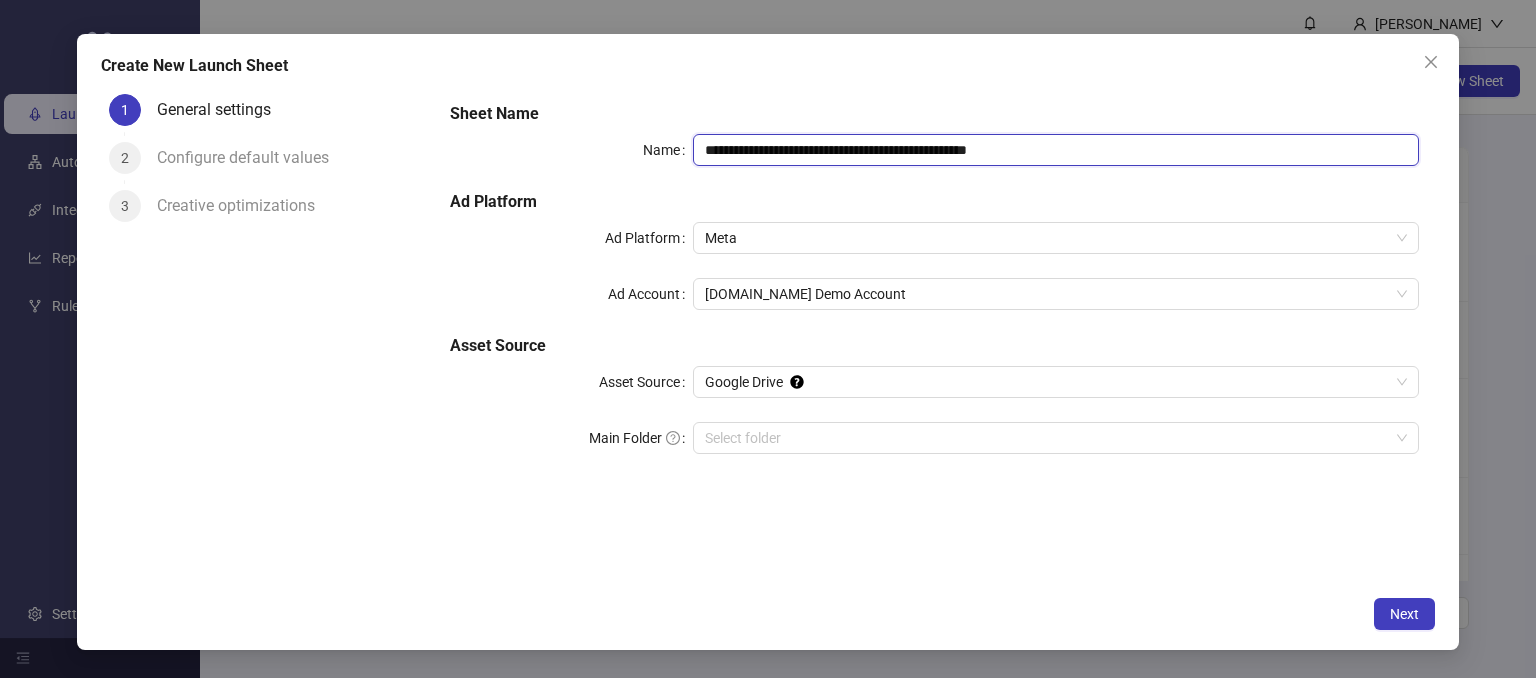 drag, startPoint x: 798, startPoint y: 149, endPoint x: 581, endPoint y: 153, distance: 217.03687 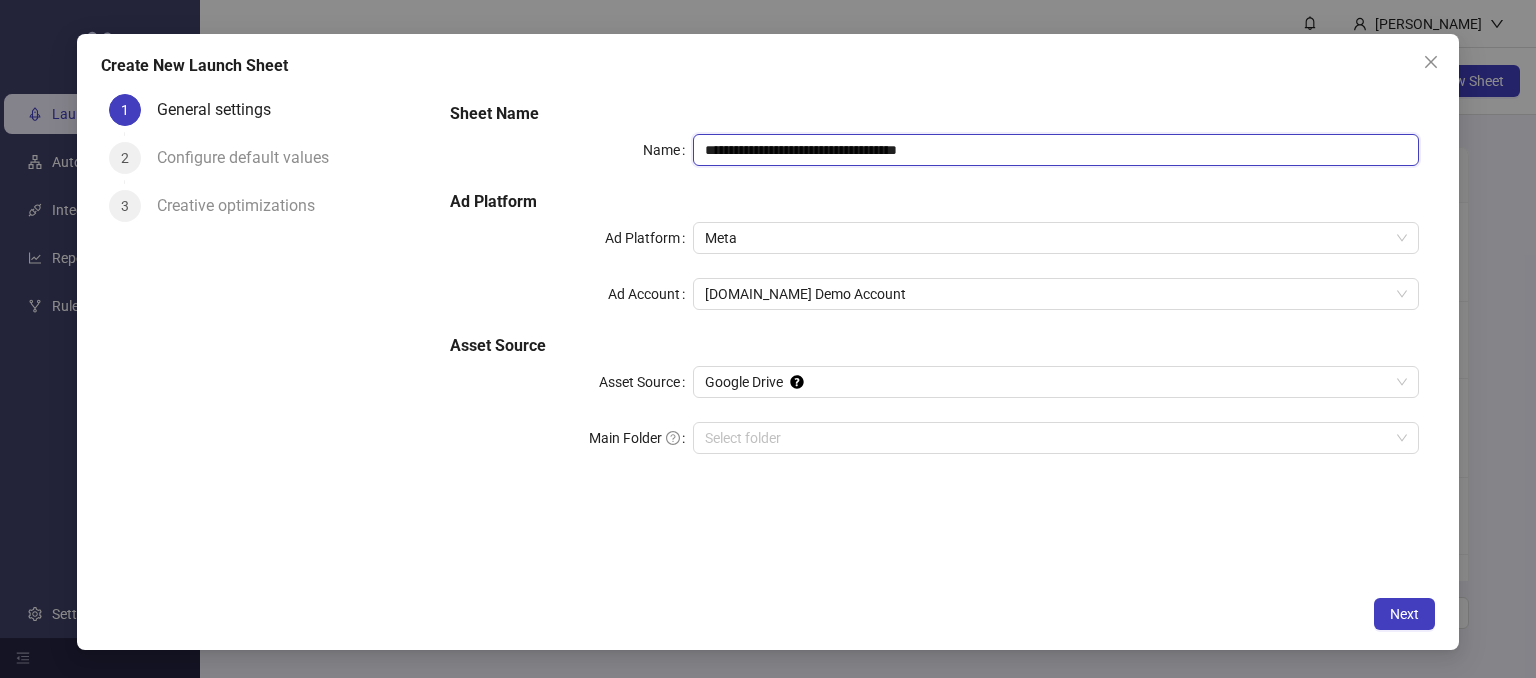 click on "**********" at bounding box center (1056, 150) 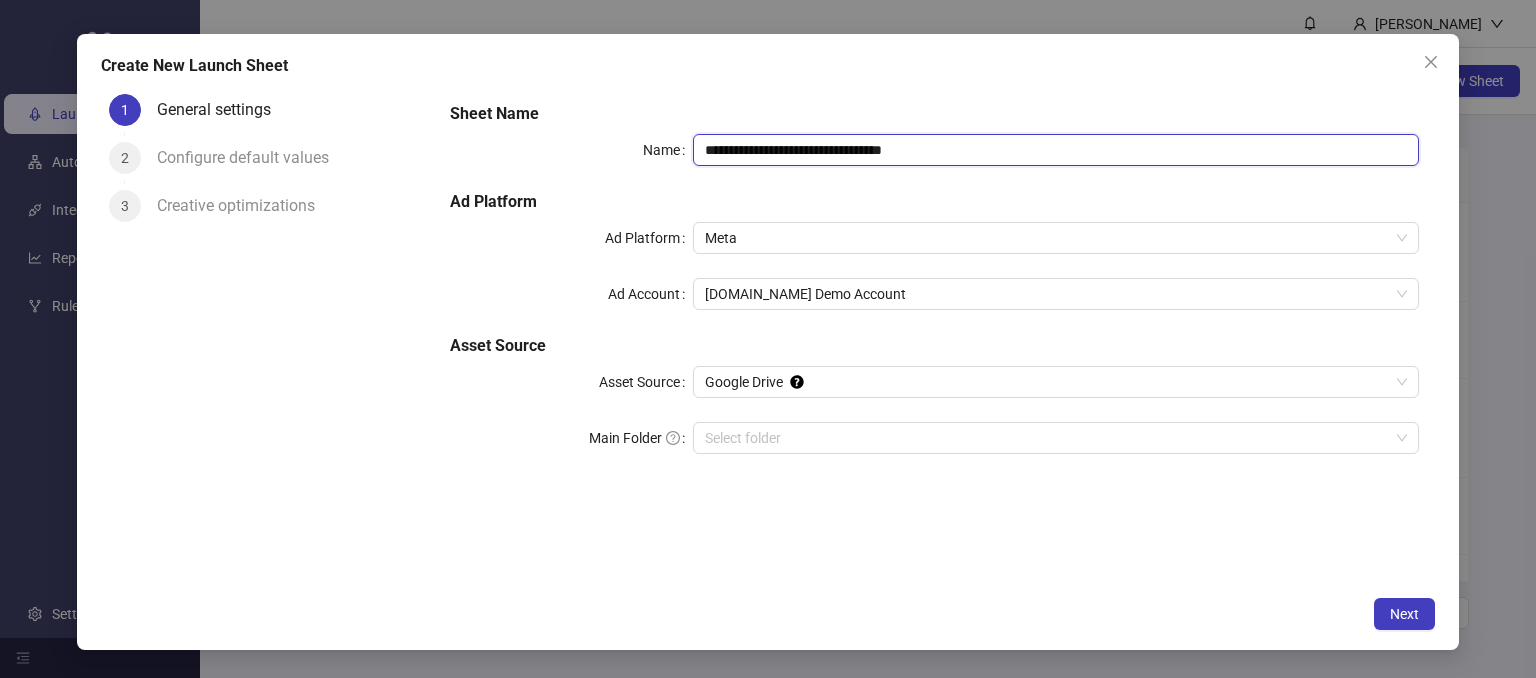 drag, startPoint x: 960, startPoint y: 141, endPoint x: 1001, endPoint y: 154, distance: 43.011627 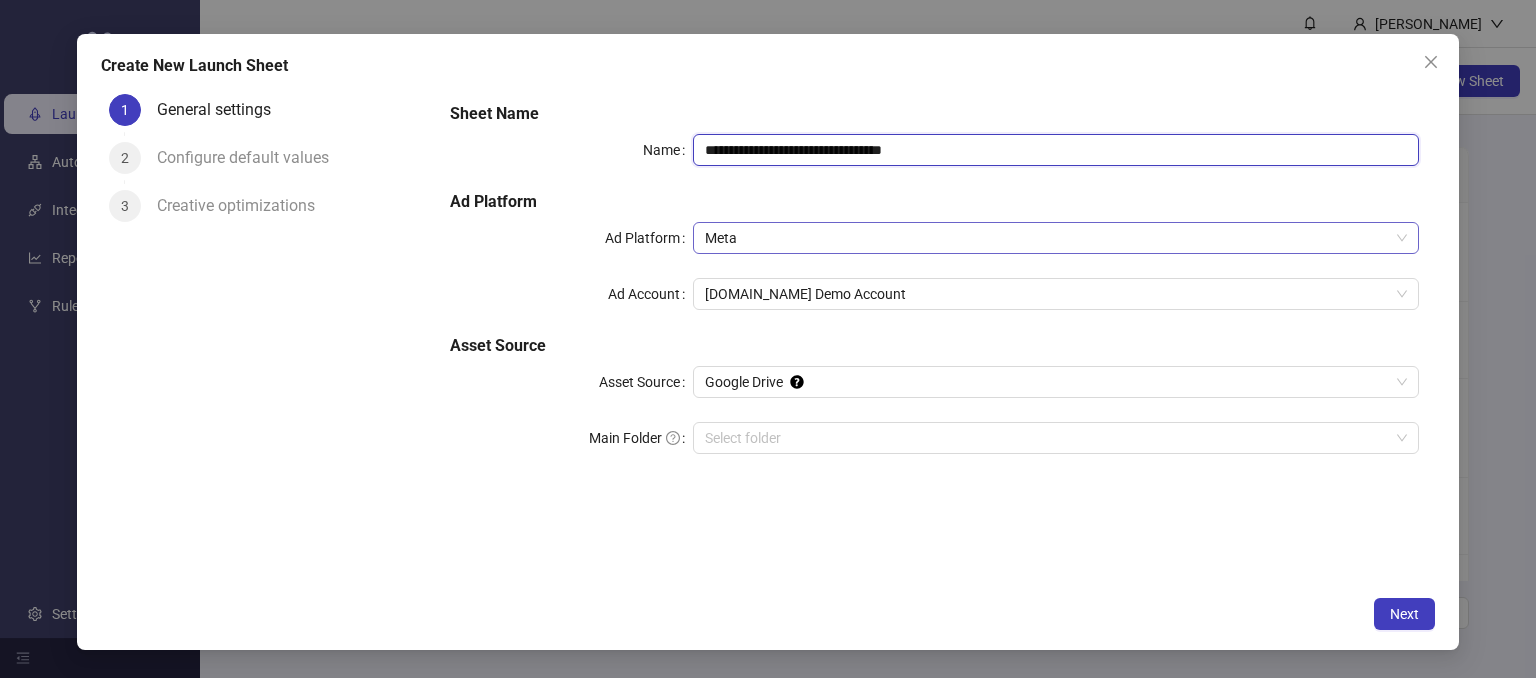 click on "Meta" at bounding box center [1056, 238] 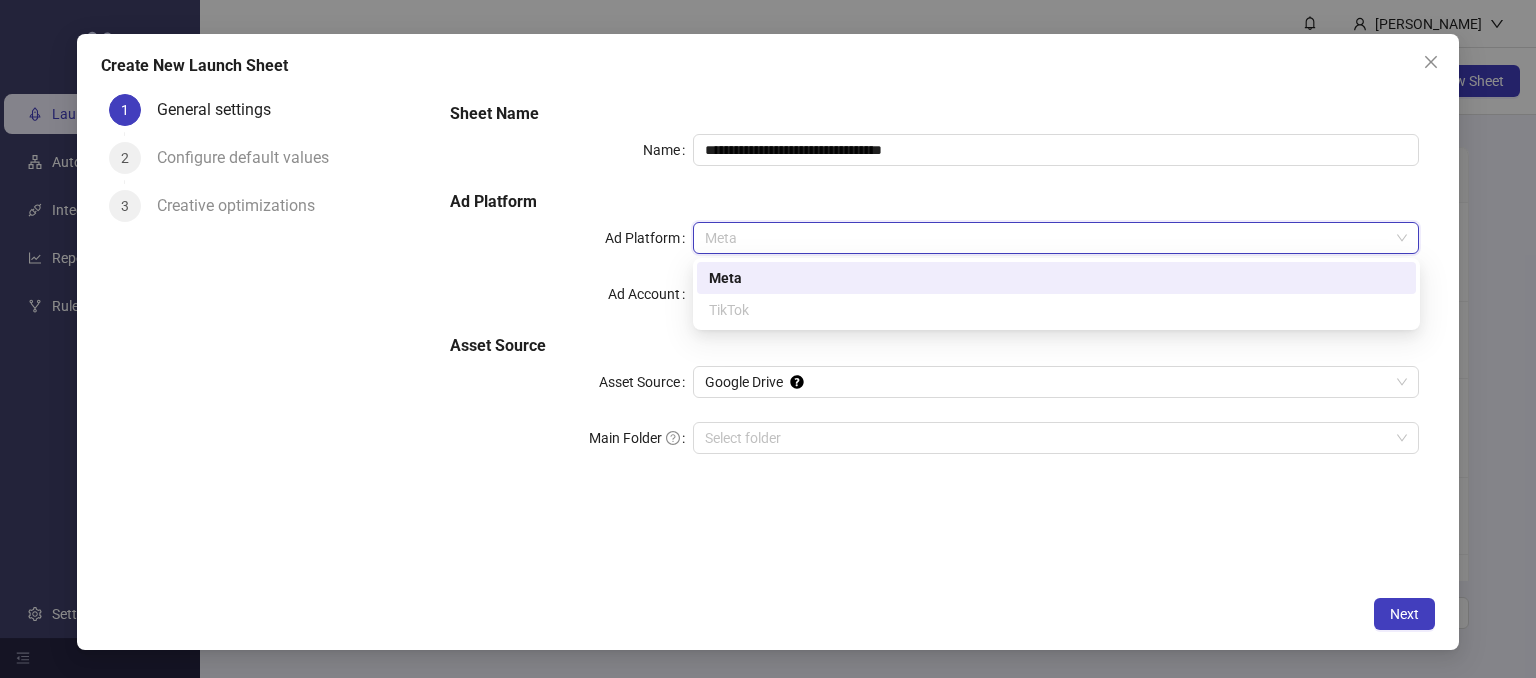 click on "Meta" at bounding box center [1056, 278] 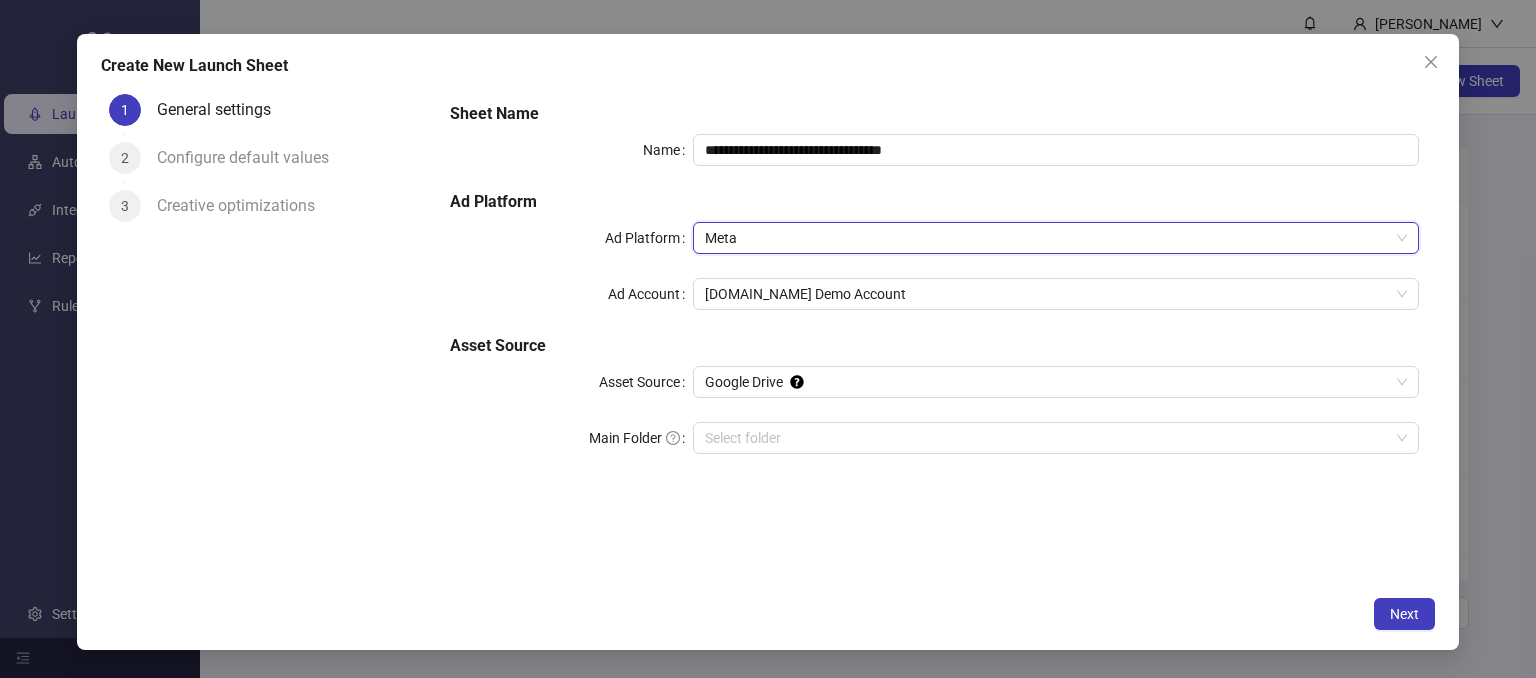 click on "Meta" at bounding box center (1056, 238) 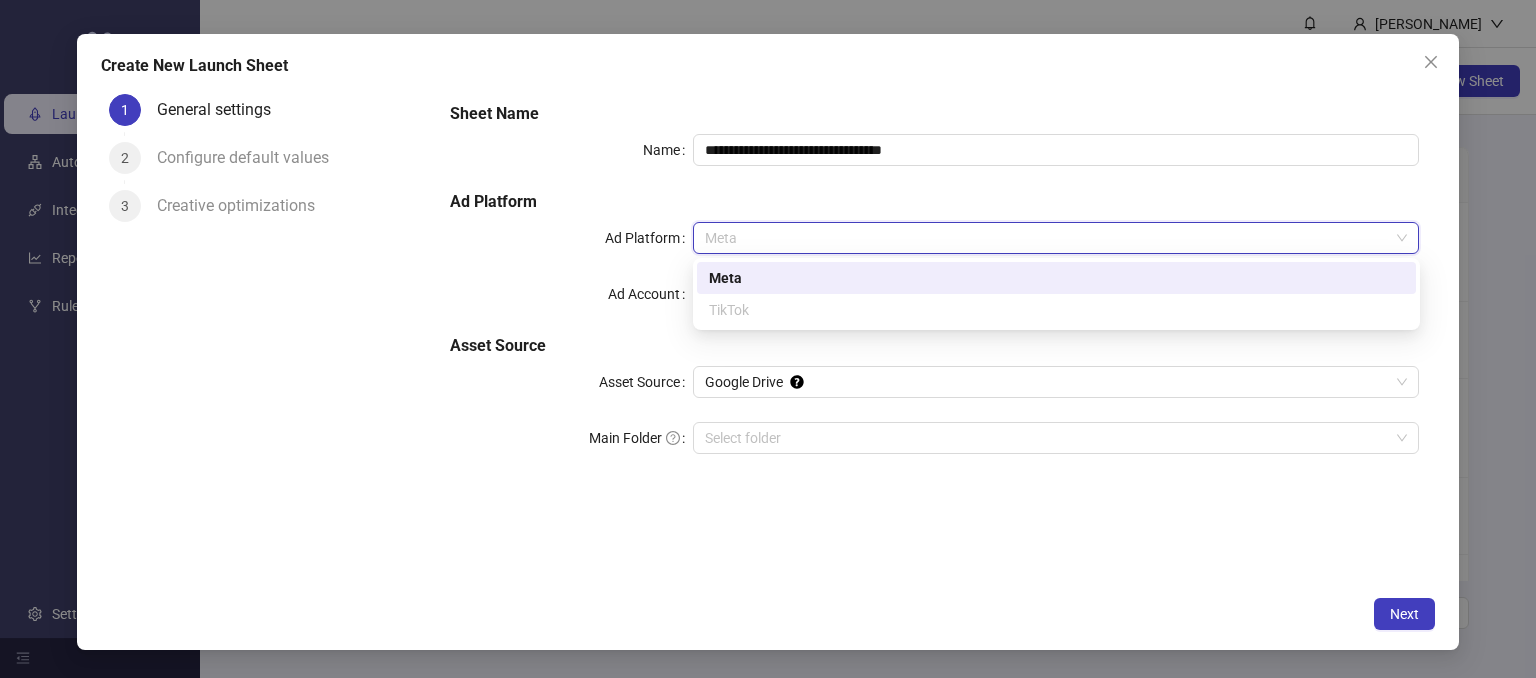 drag, startPoint x: 708, startPoint y: 283, endPoint x: 561, endPoint y: 305, distance: 148.63715 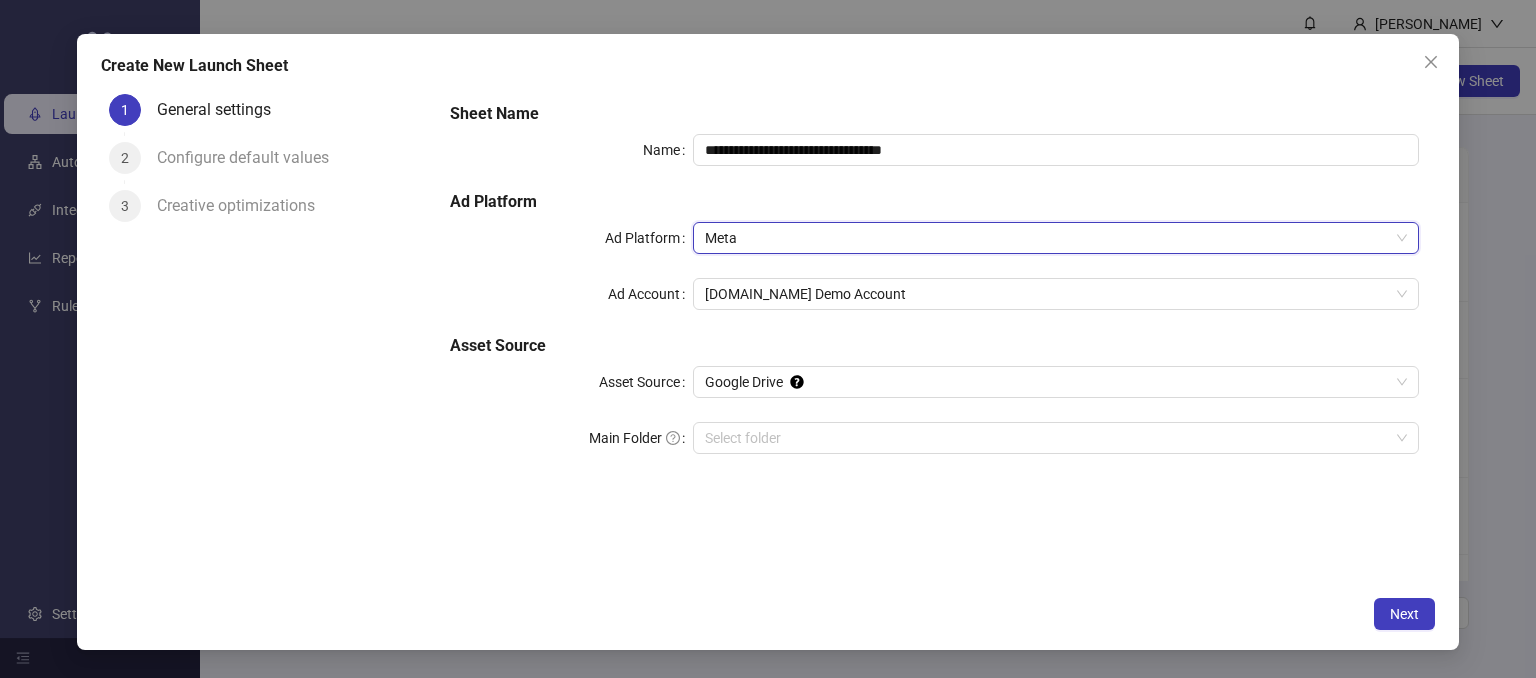 click on "1 General settings 2 Configure default values 3 Creative optimizations" at bounding box center (268, 336) 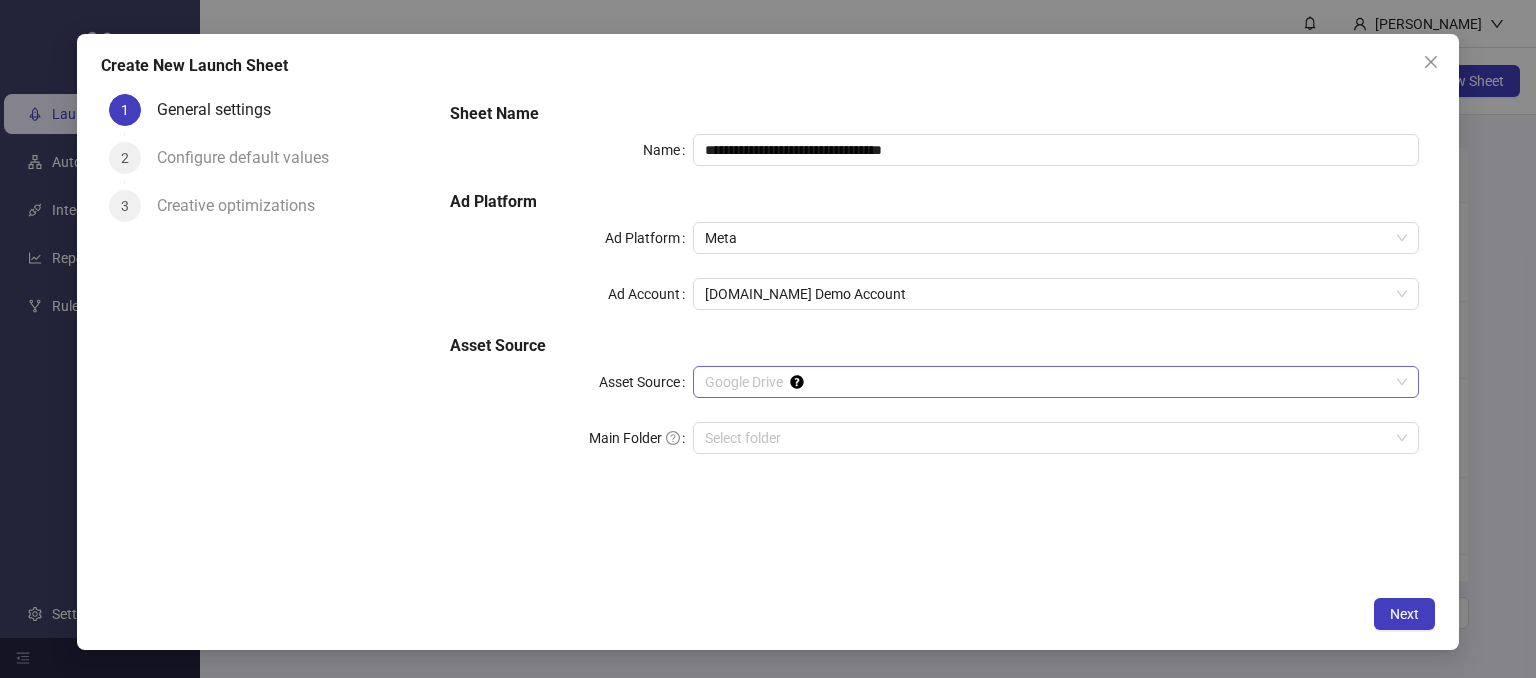 click on "Google Drive" at bounding box center (1056, 382) 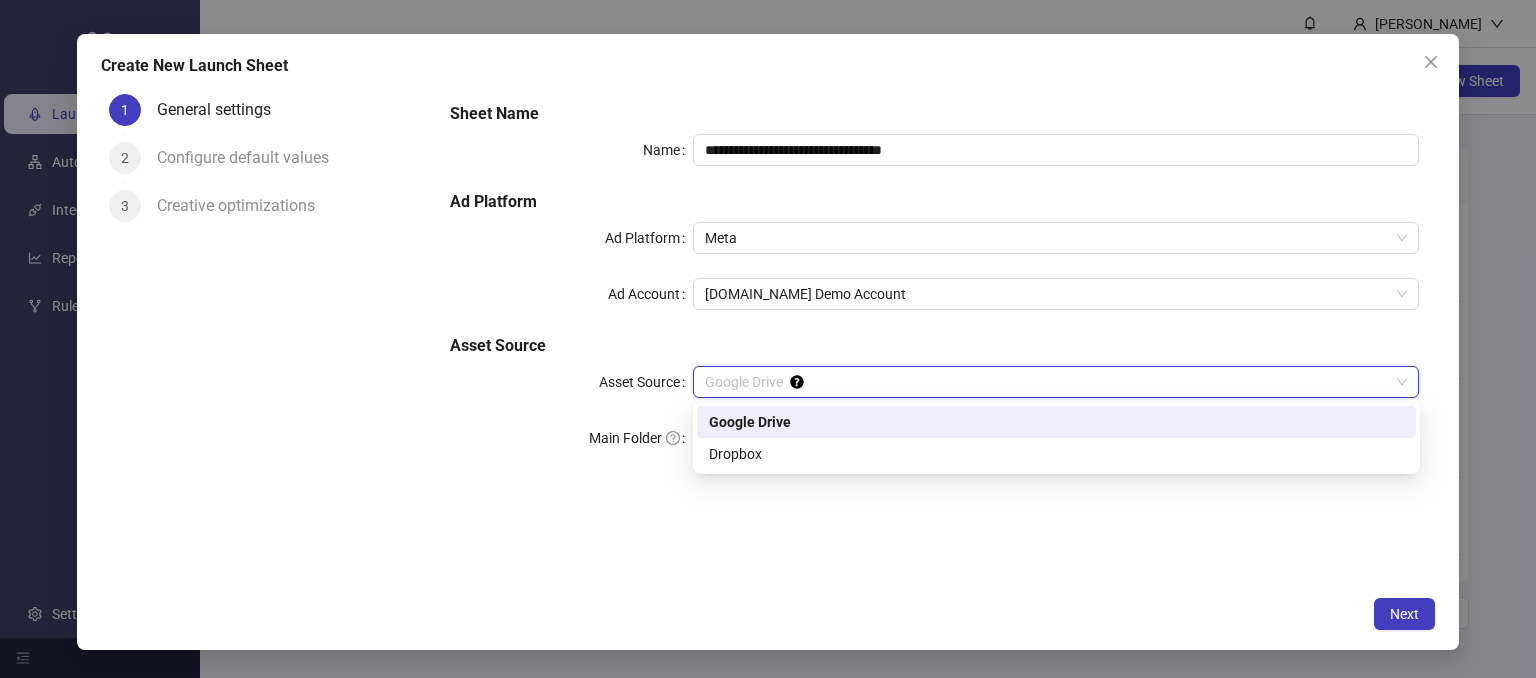 click on "Google Drive" at bounding box center [1056, 422] 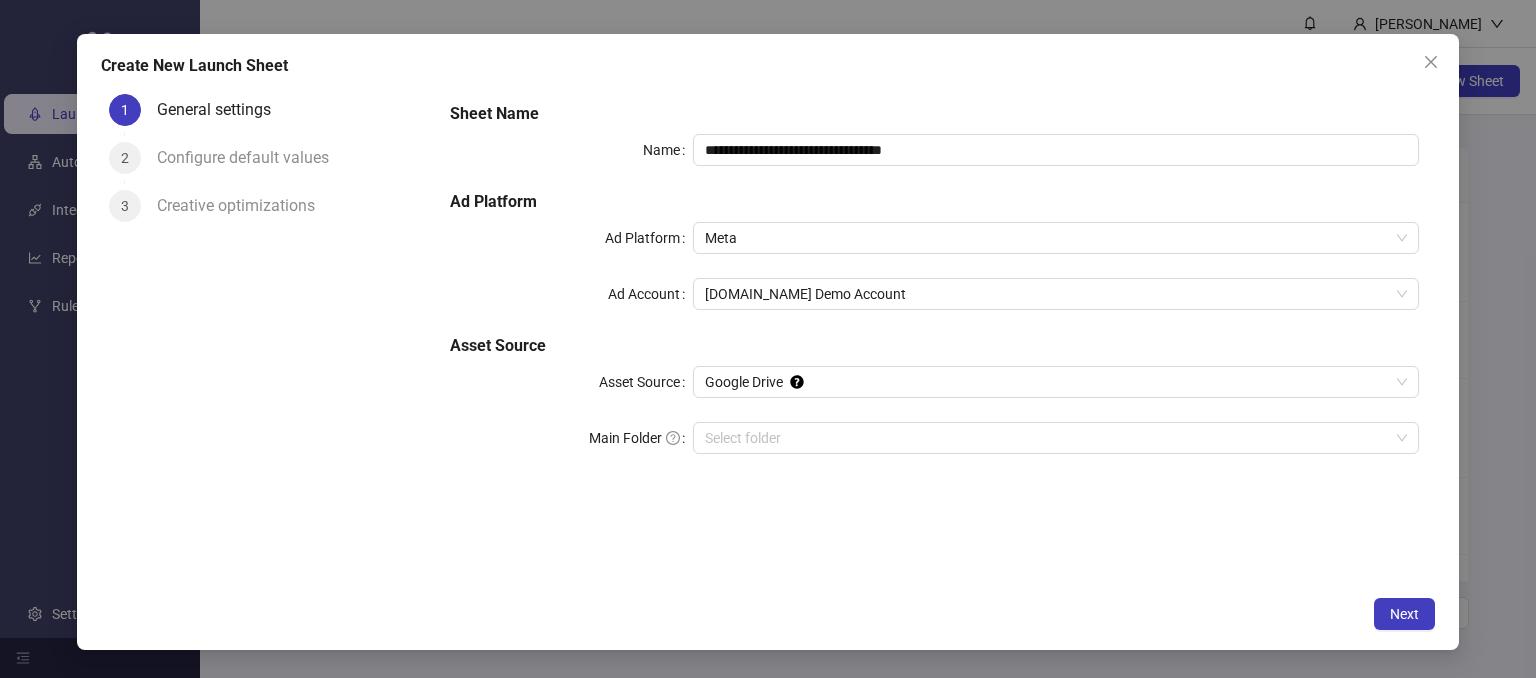 click on "**********" at bounding box center [934, 290] 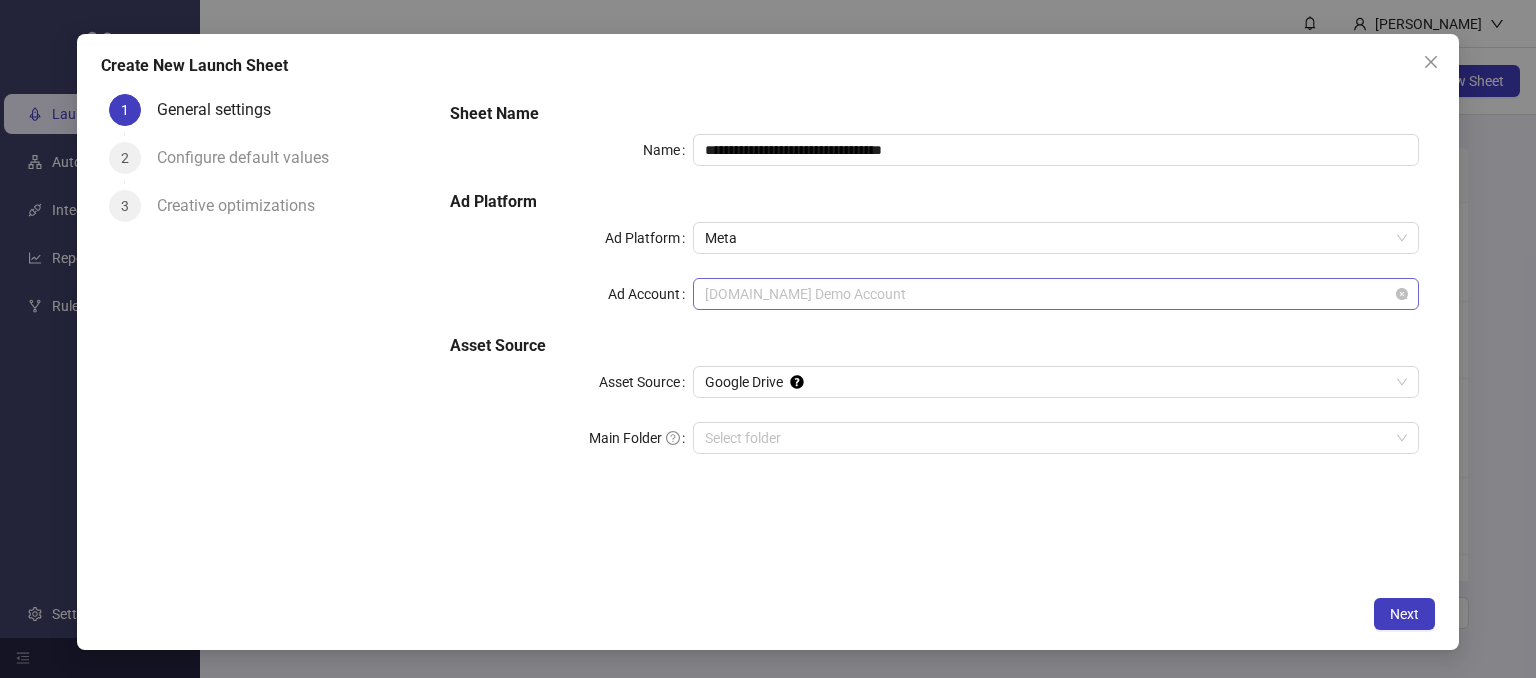 click on "[DOMAIN_NAME] Demo Account" at bounding box center (1056, 294) 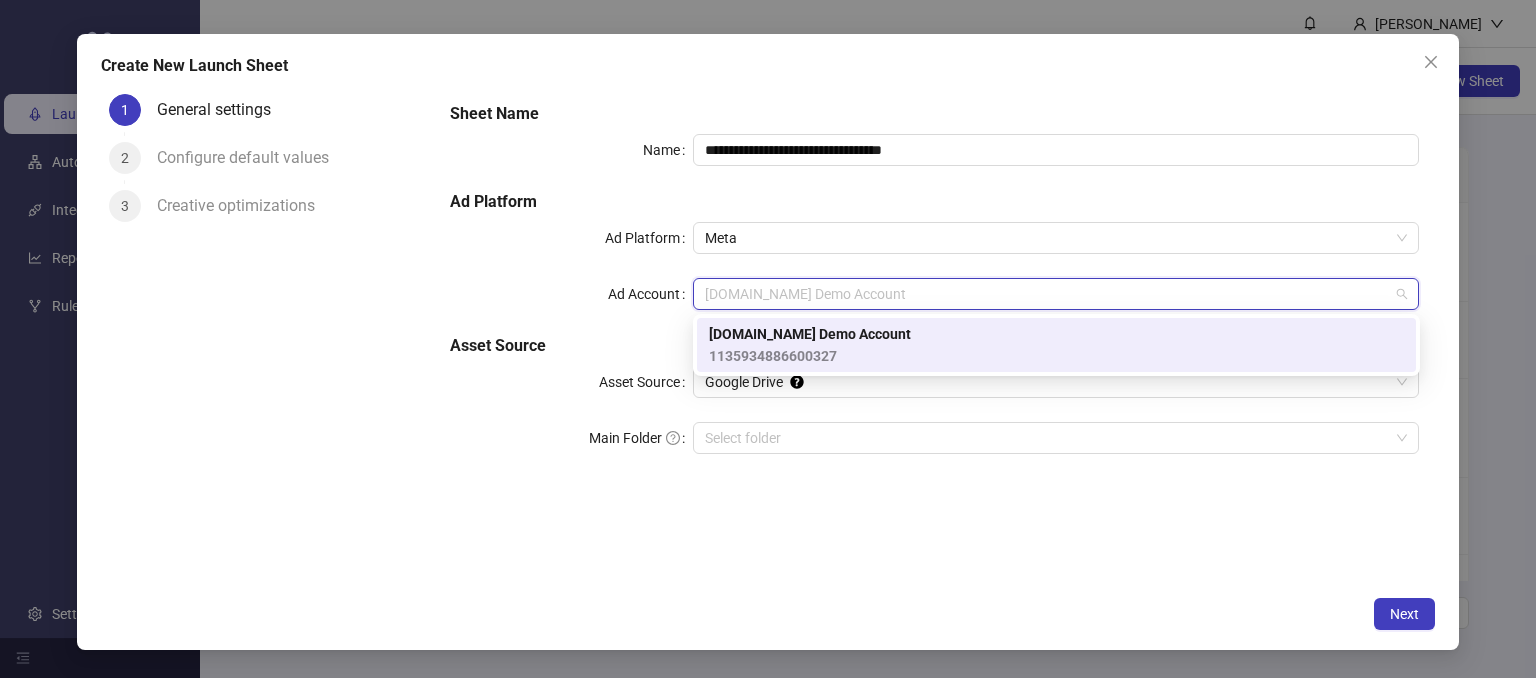 click on "[DOMAIN_NAME] Demo Account" at bounding box center [810, 334] 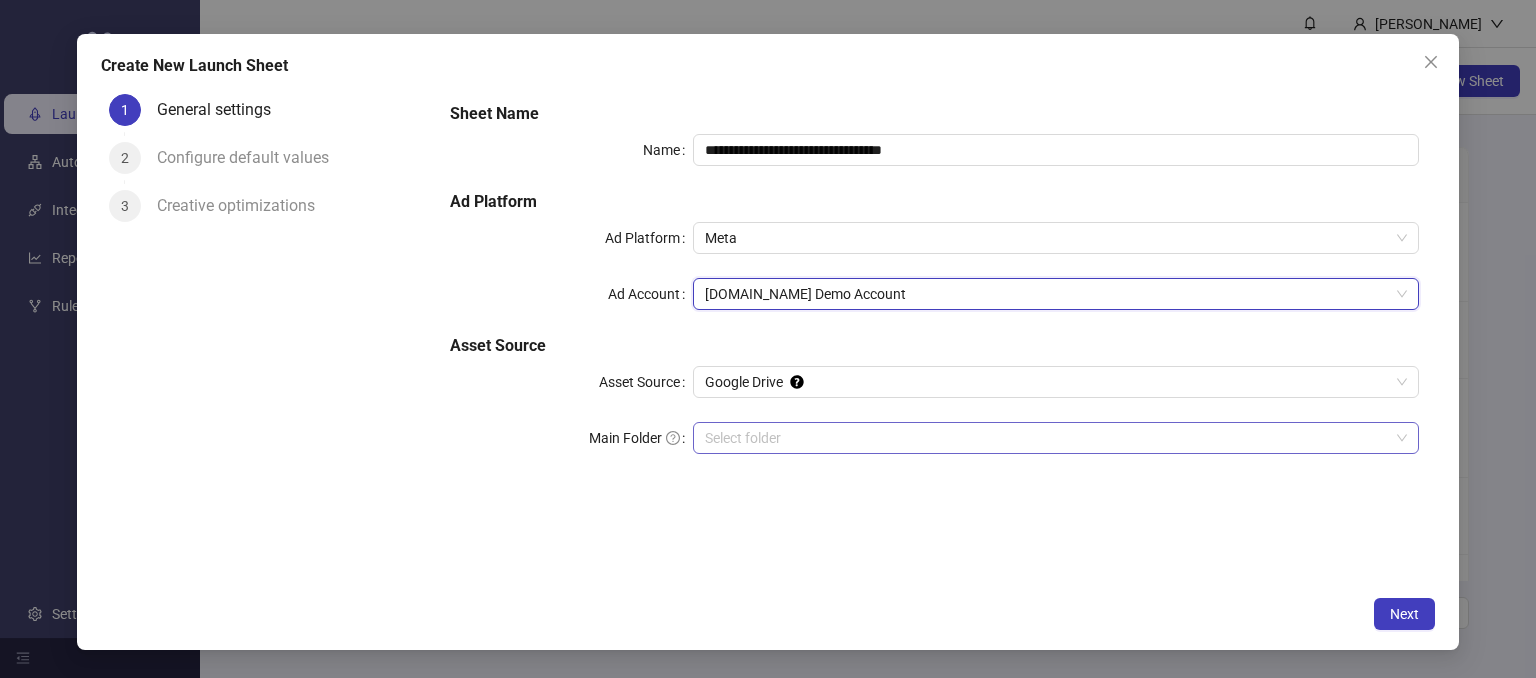 click on "Main Folder" at bounding box center [1047, 438] 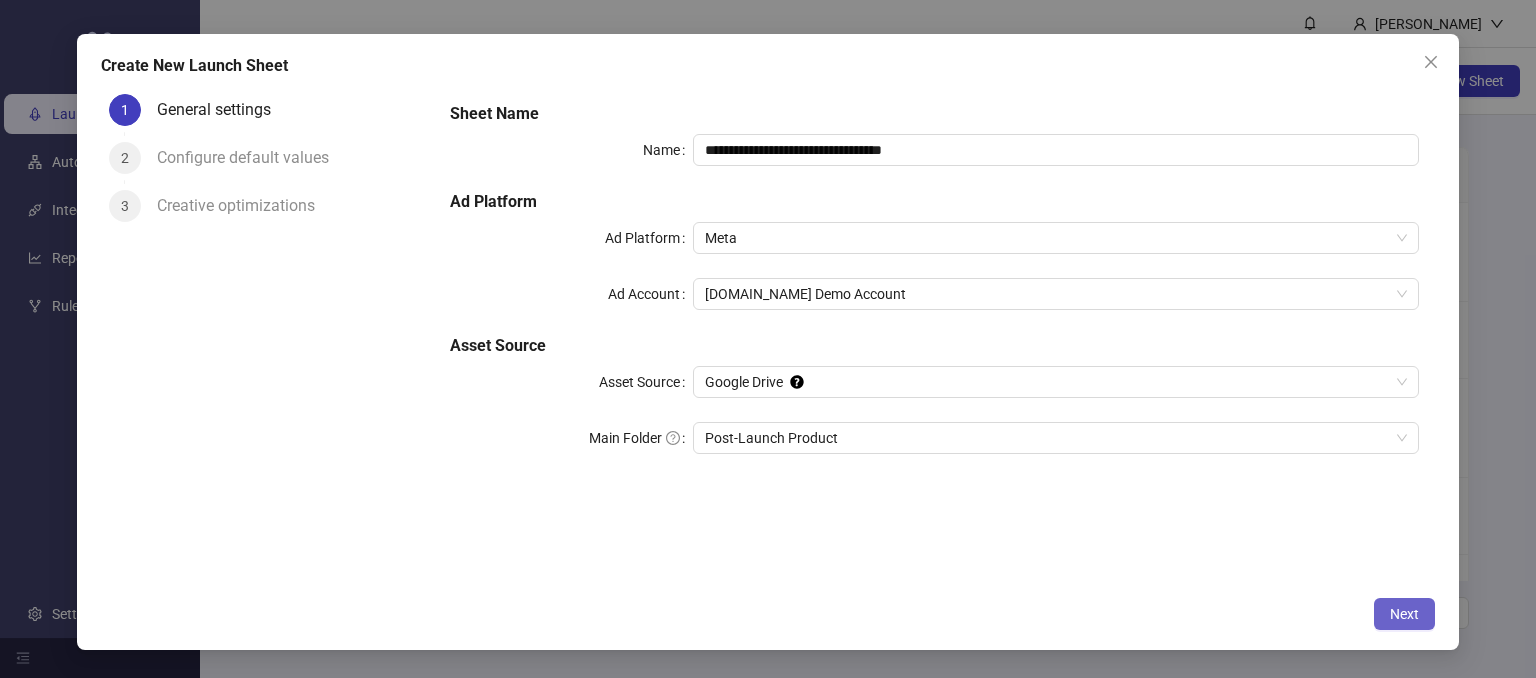 click on "Next" at bounding box center [1404, 614] 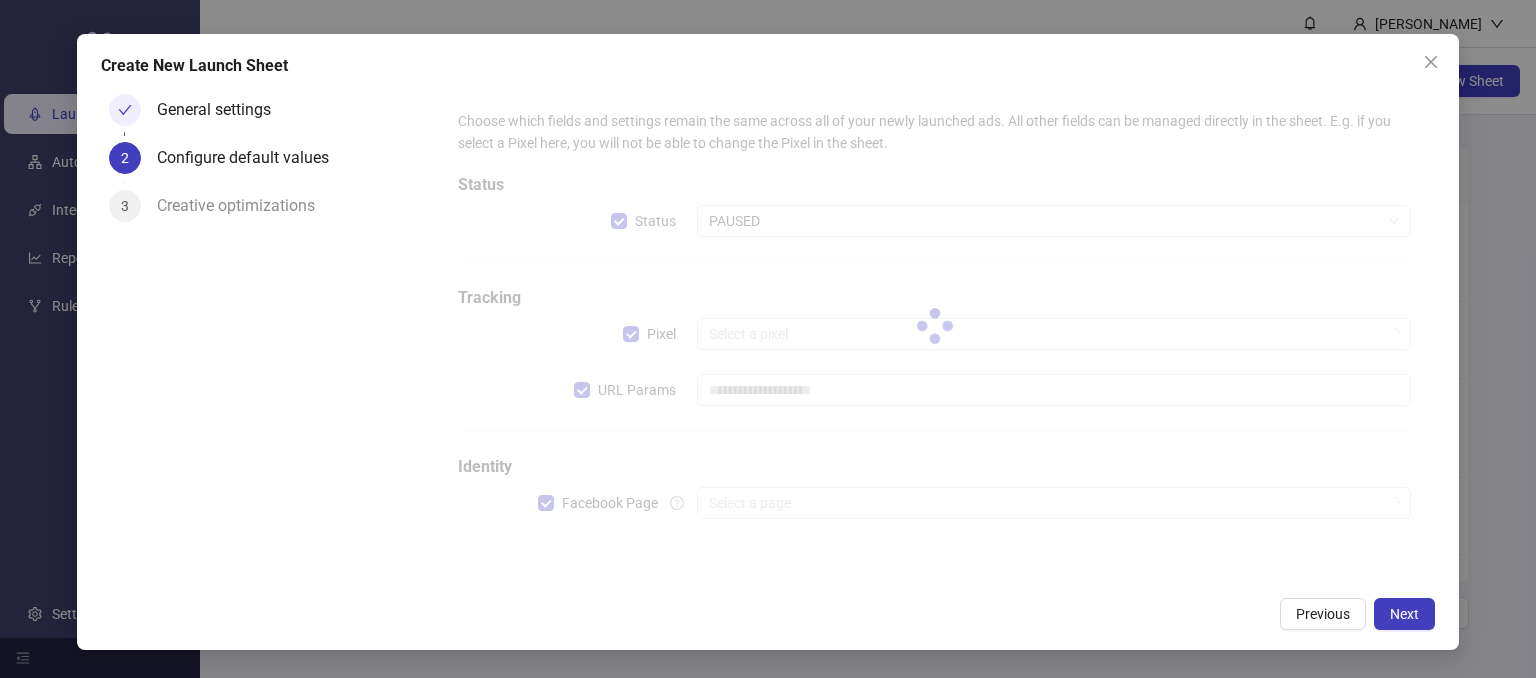 type on "**********" 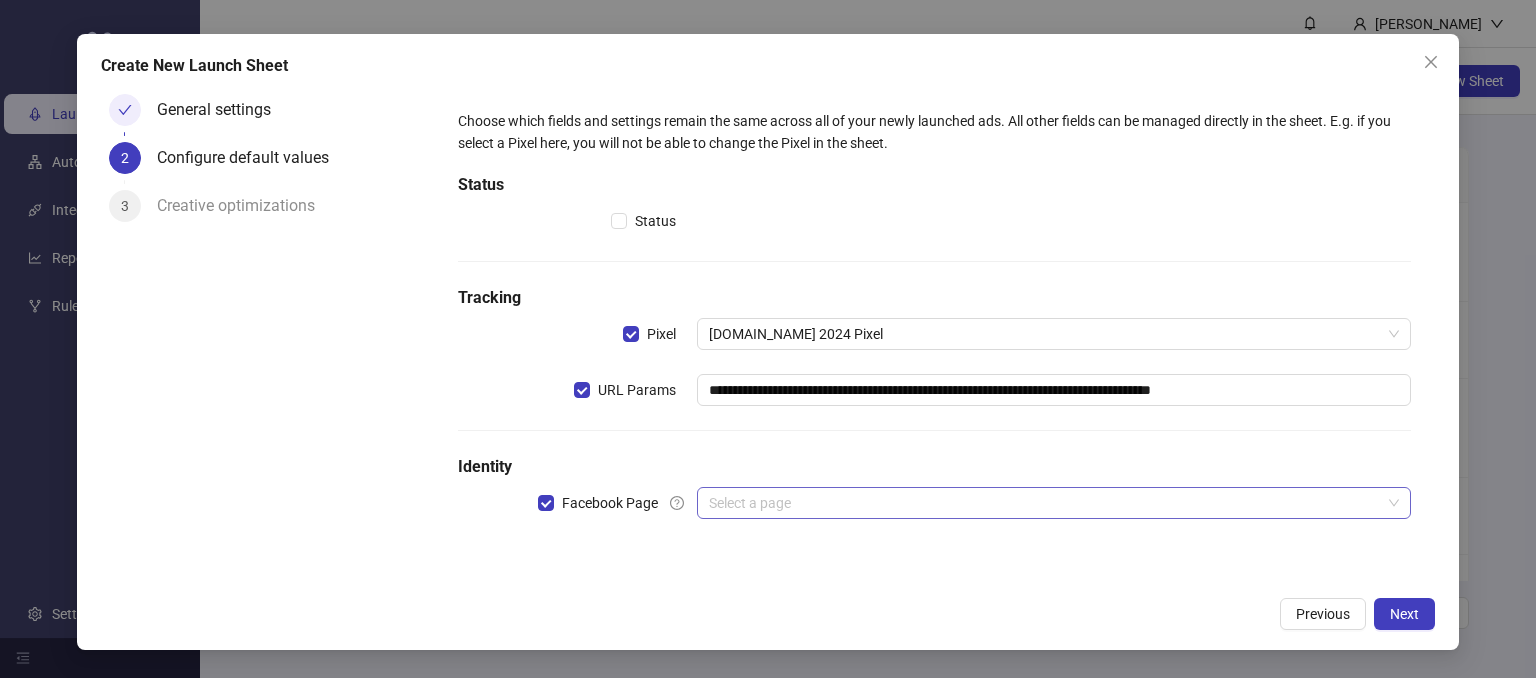 click at bounding box center (1045, 503) 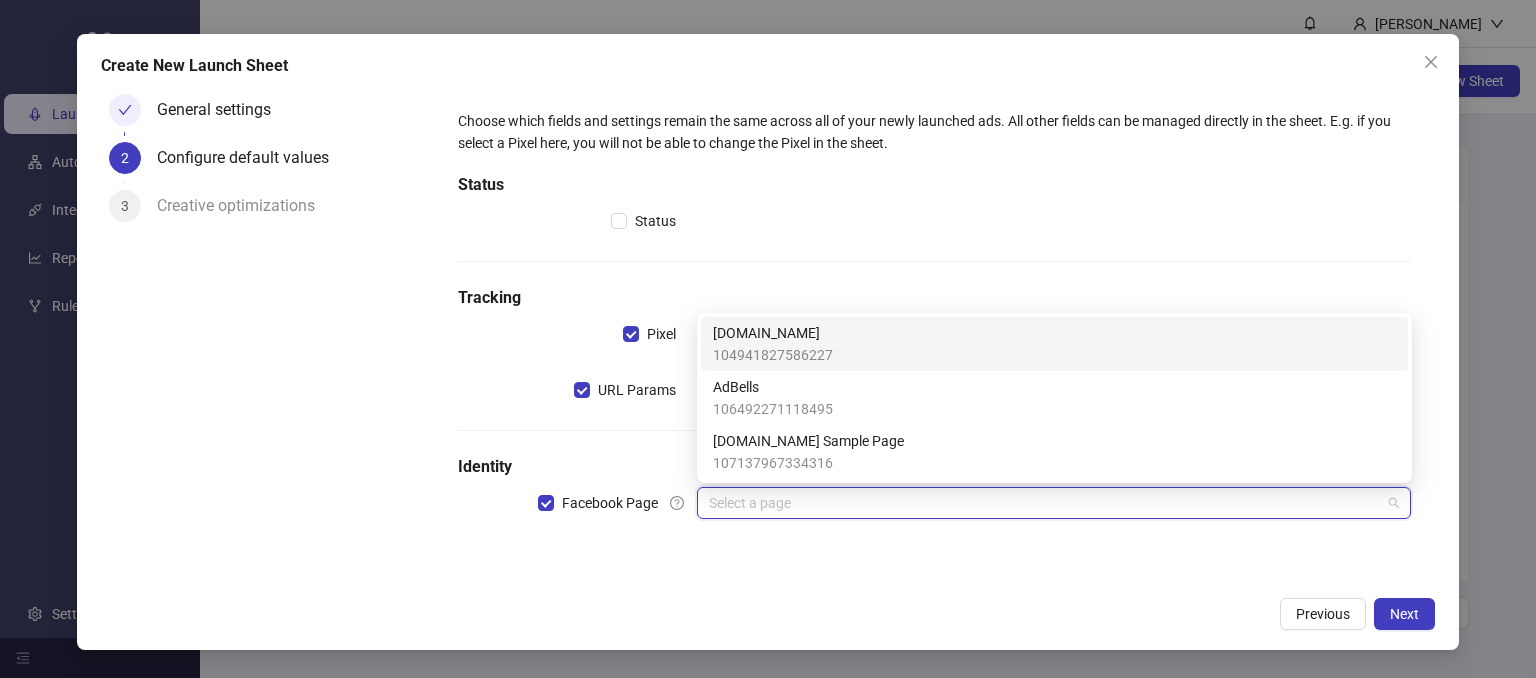 click on "104941827586227" at bounding box center [773, 355] 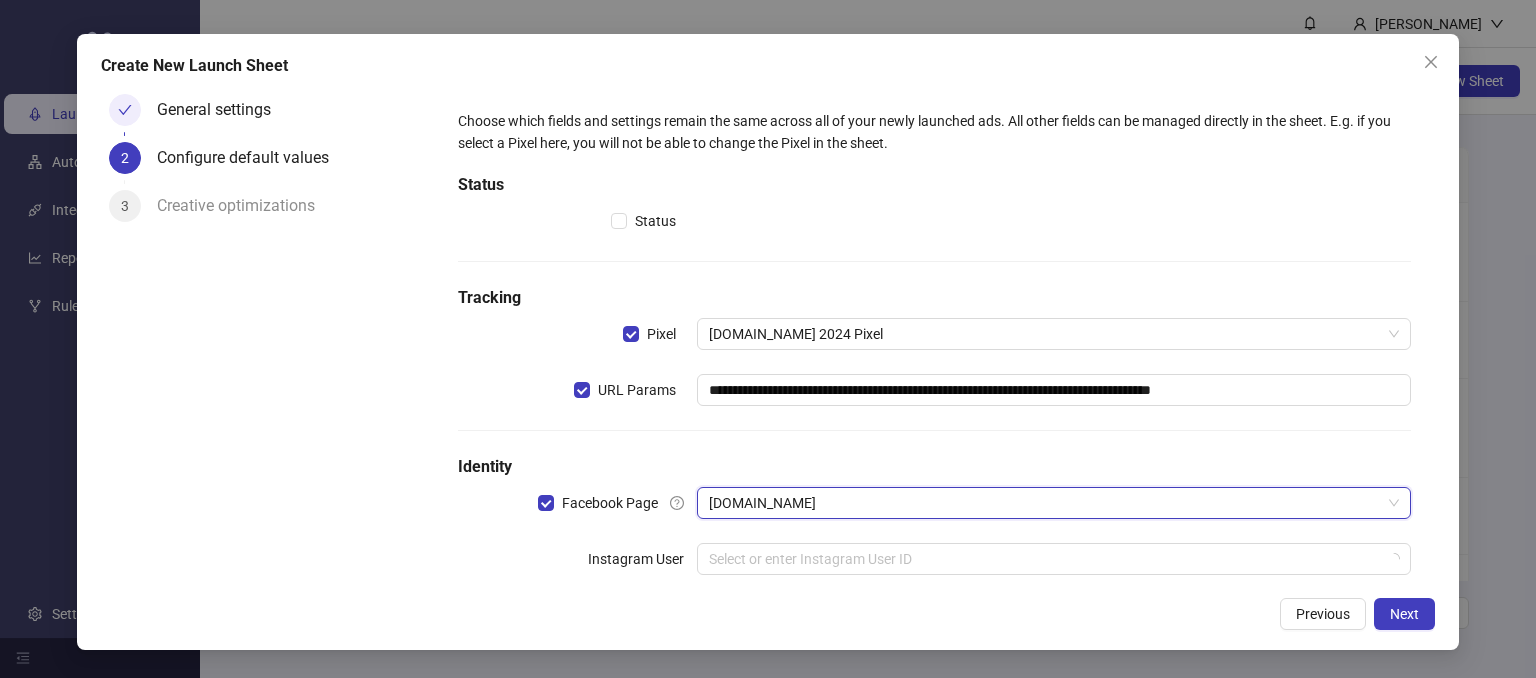 click on "General settings 2 Configure default values 3 Creative optimizations" at bounding box center (268, 336) 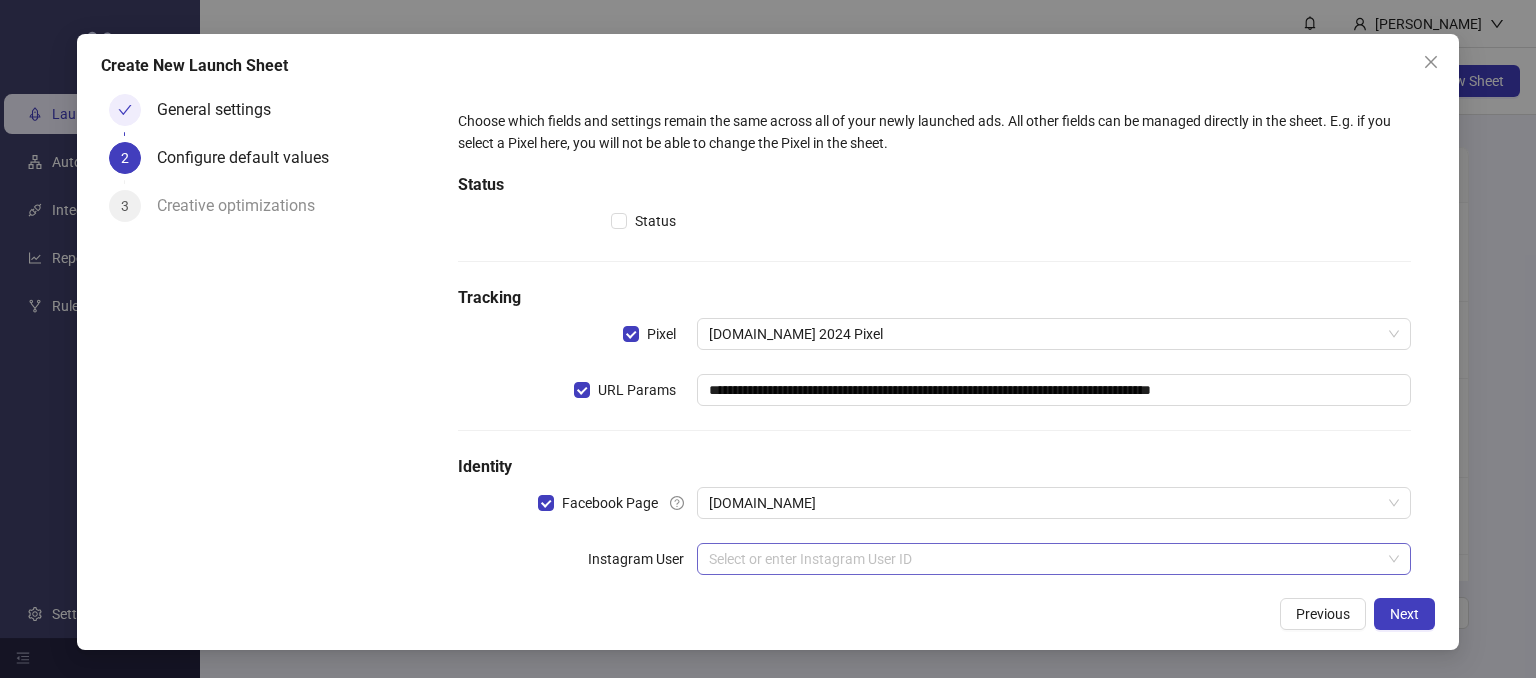 click at bounding box center (1045, 559) 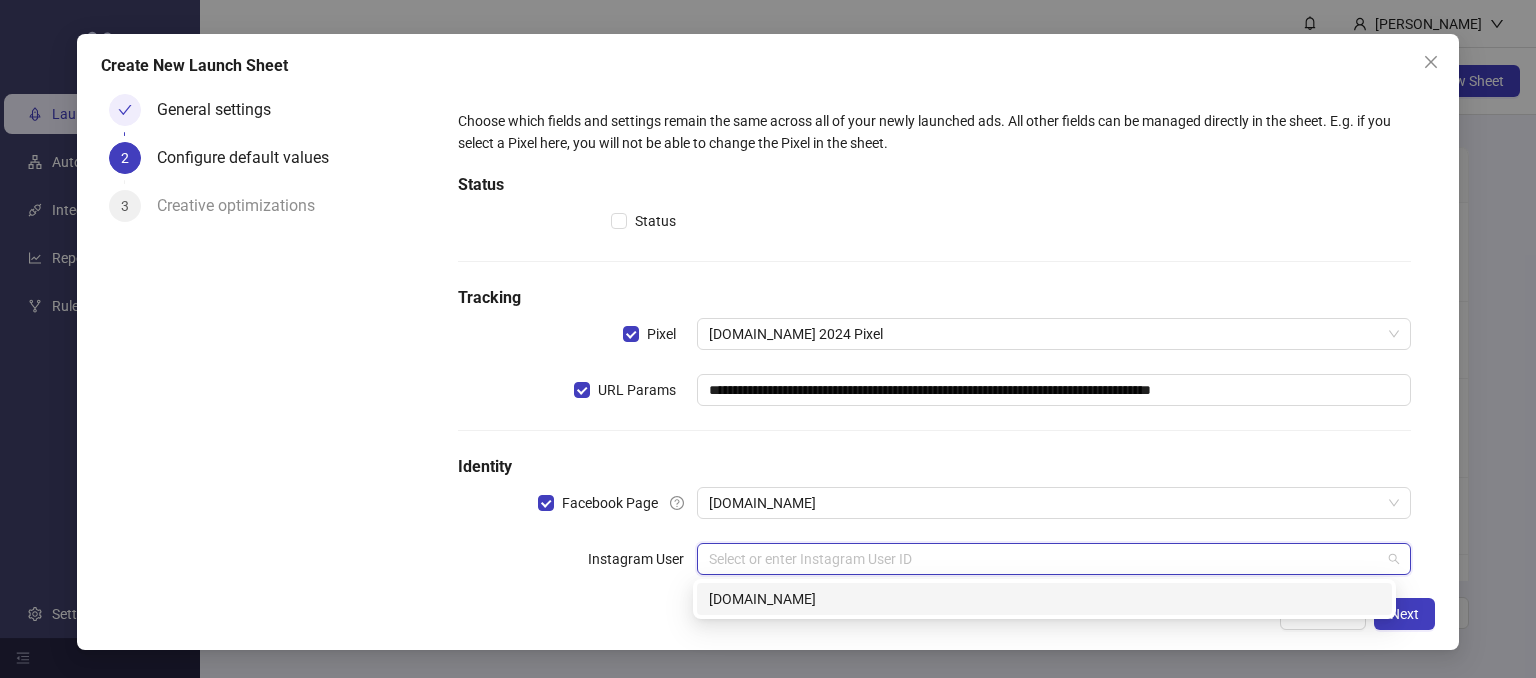 click on "[DOMAIN_NAME]" at bounding box center [1044, 599] 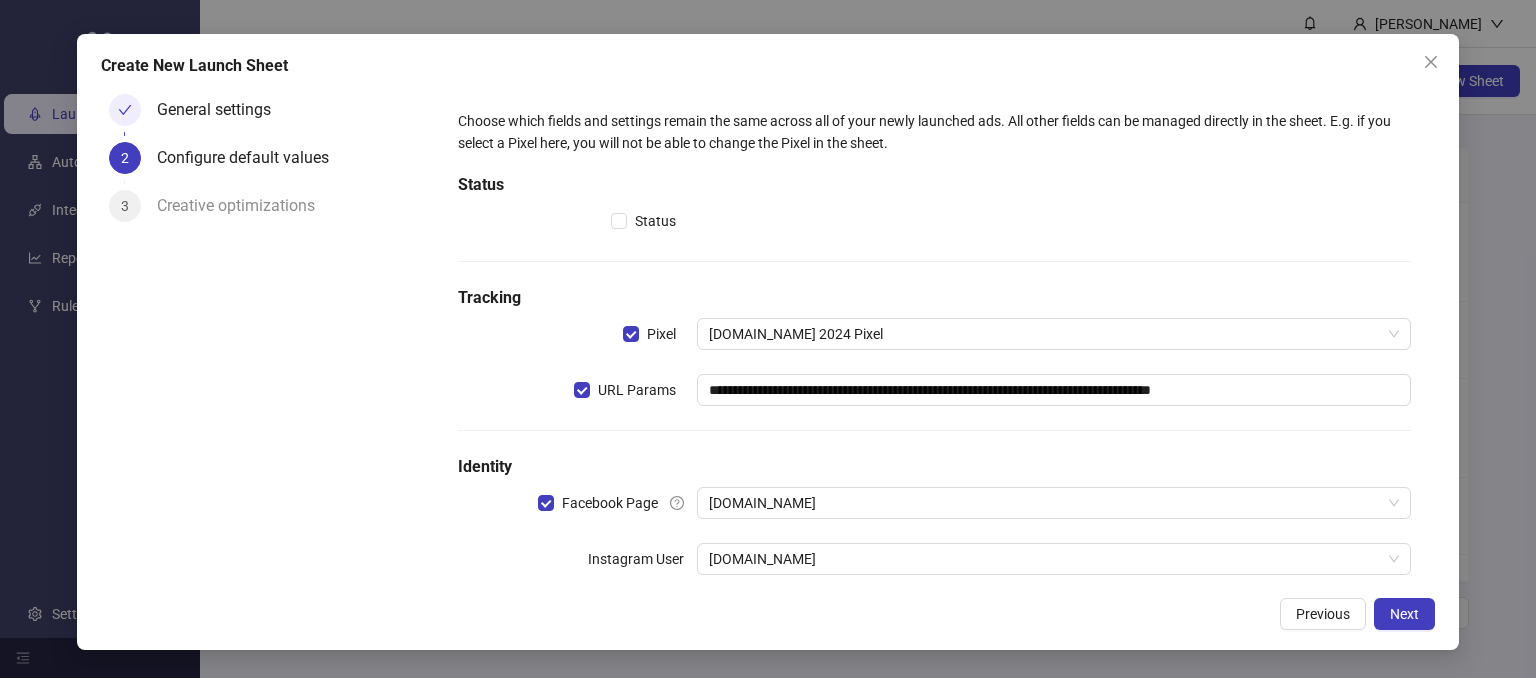 click on "**********" at bounding box center [934, 382] 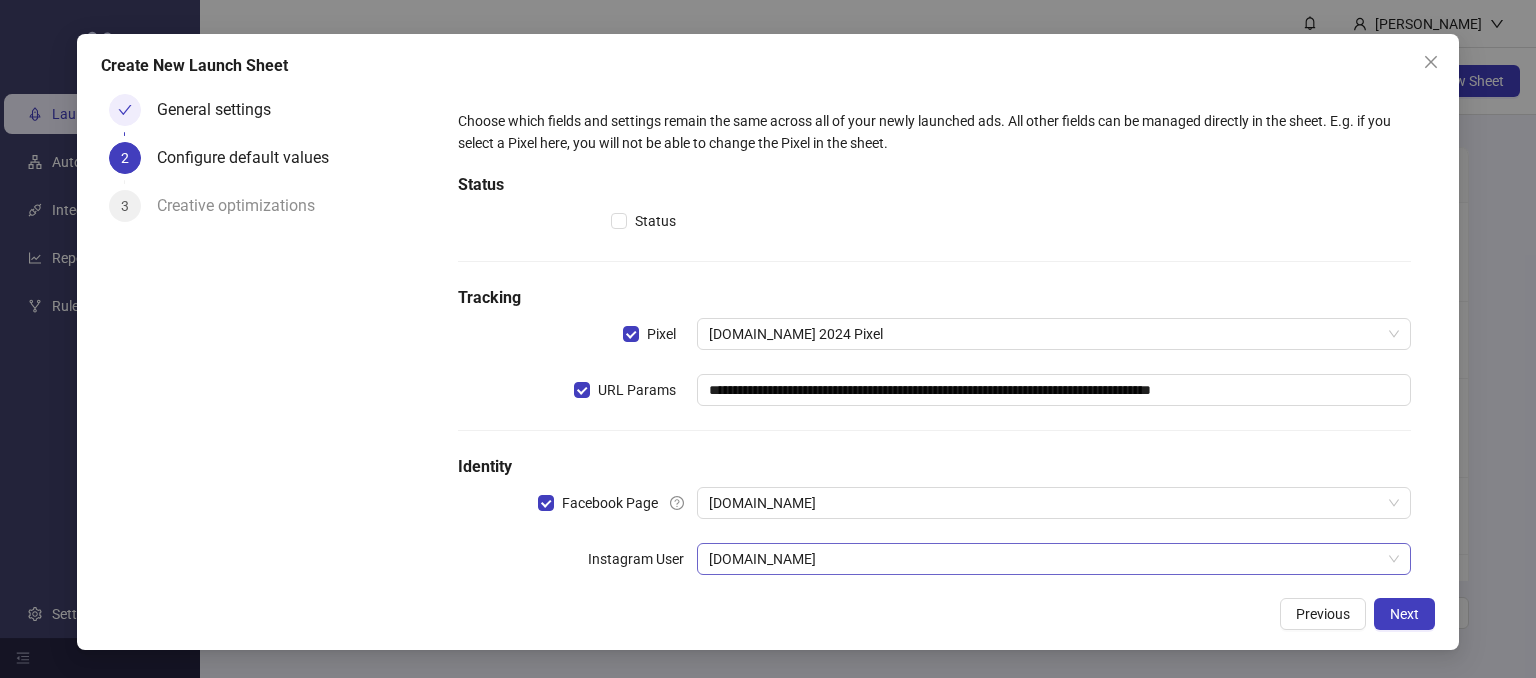 scroll, scrollTop: 92, scrollLeft: 0, axis: vertical 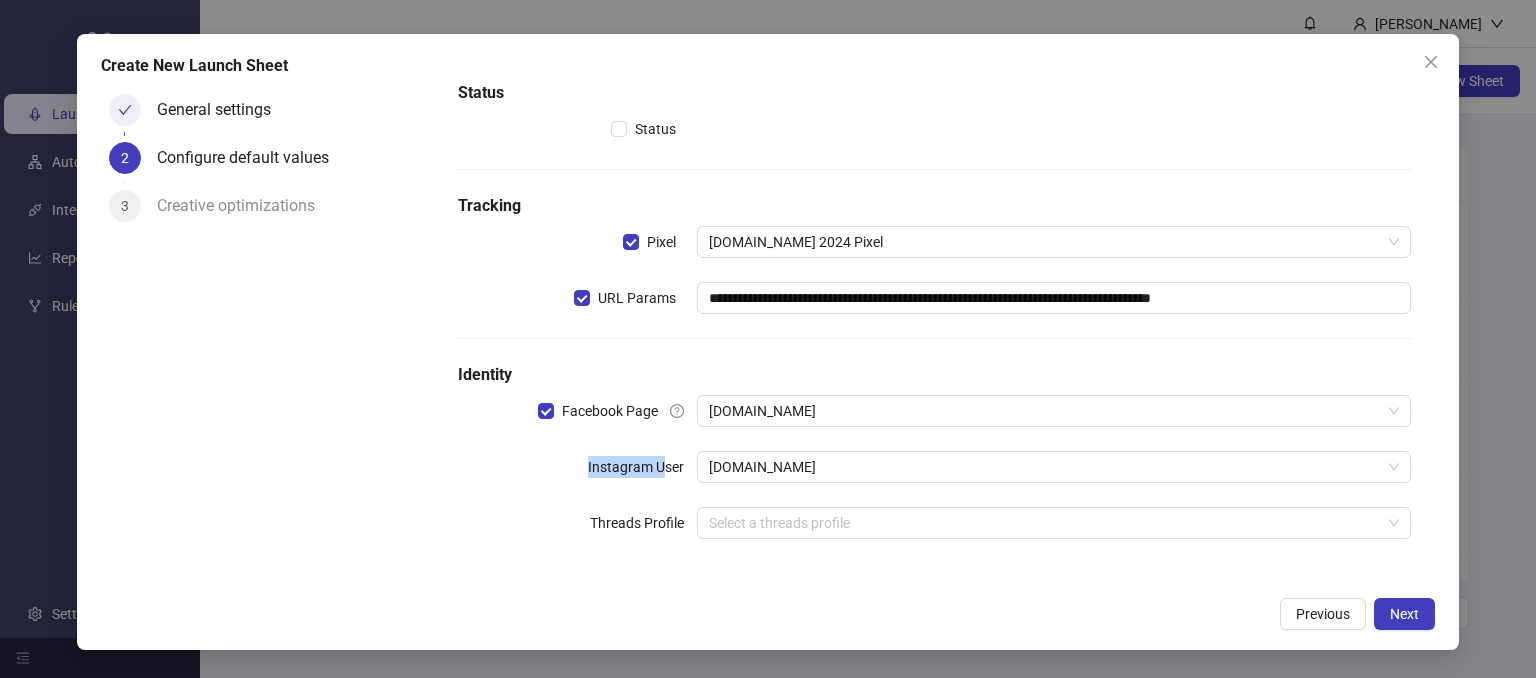 drag, startPoint x: 585, startPoint y: 477, endPoint x: 604, endPoint y: 500, distance: 29.832869 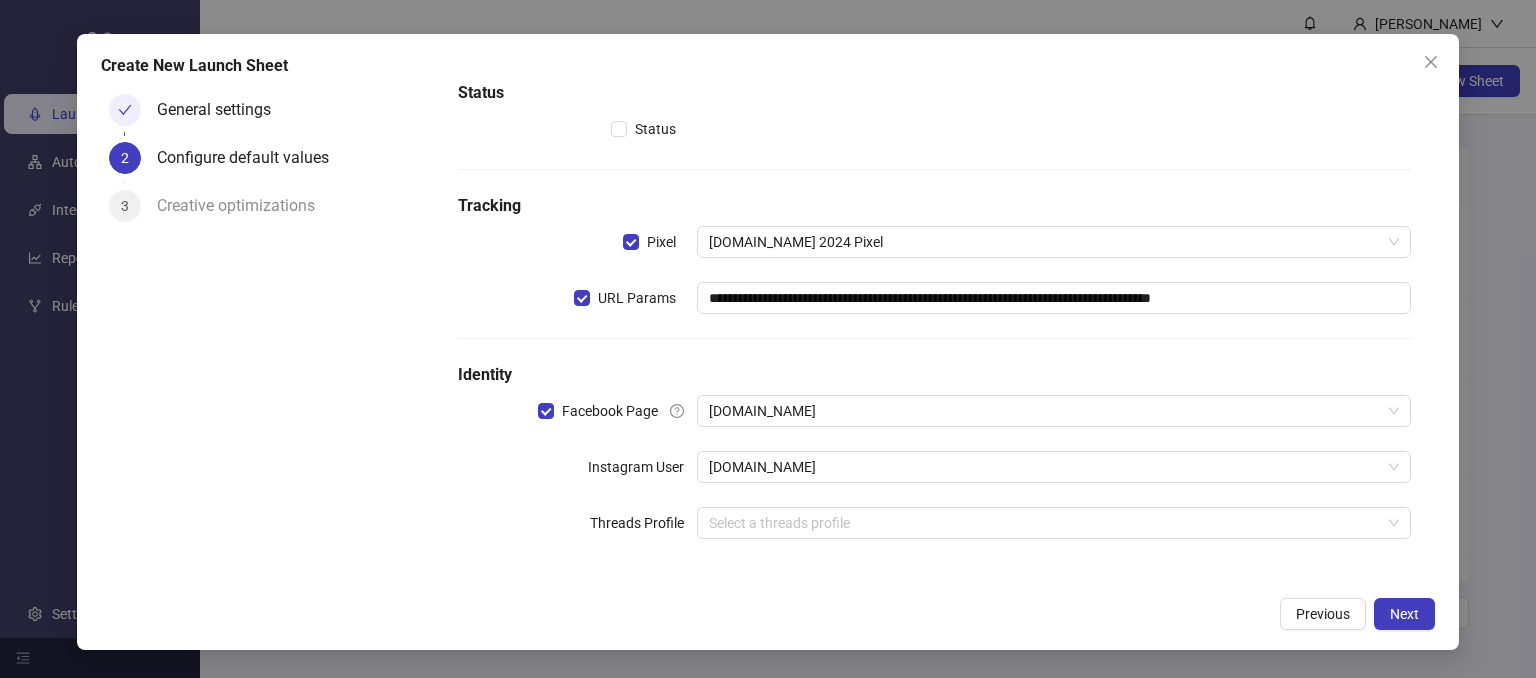click on "**********" at bounding box center (934, 290) 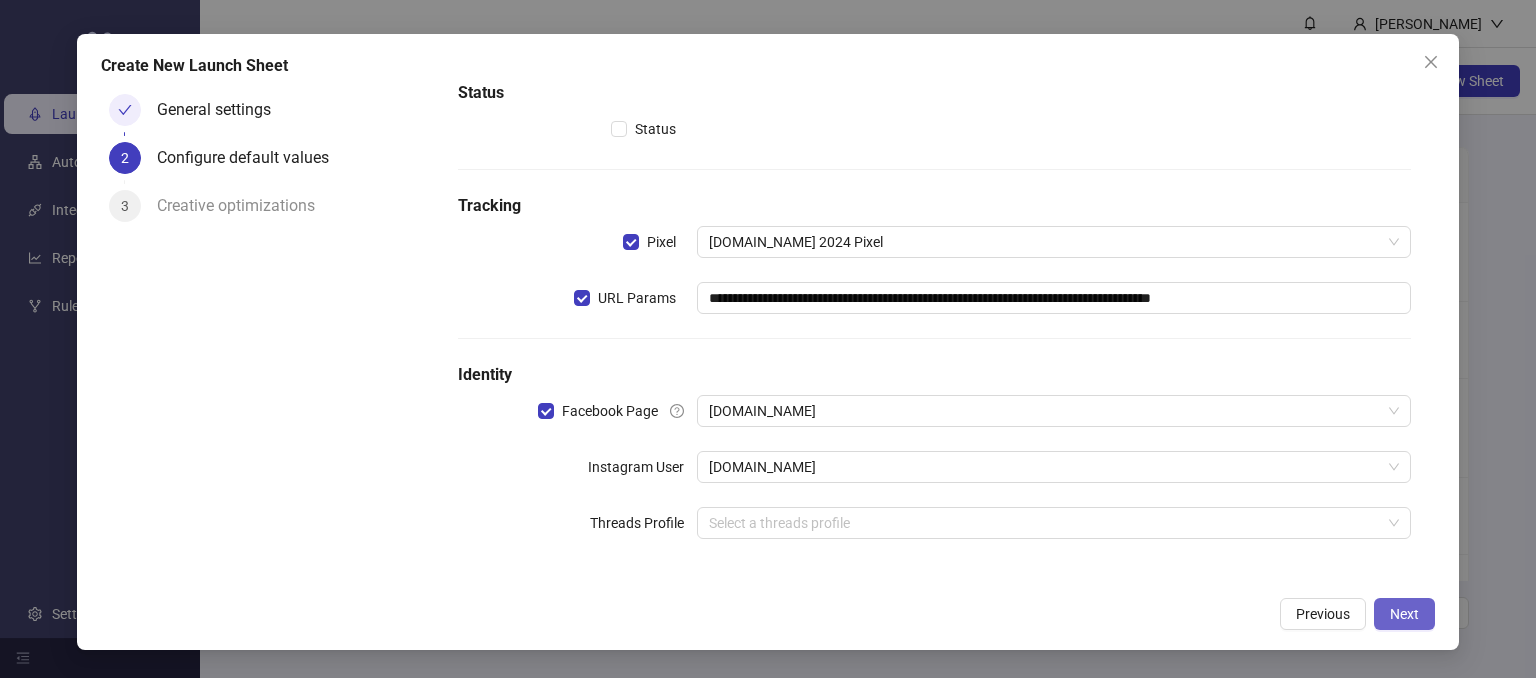 click on "Next" at bounding box center [1404, 614] 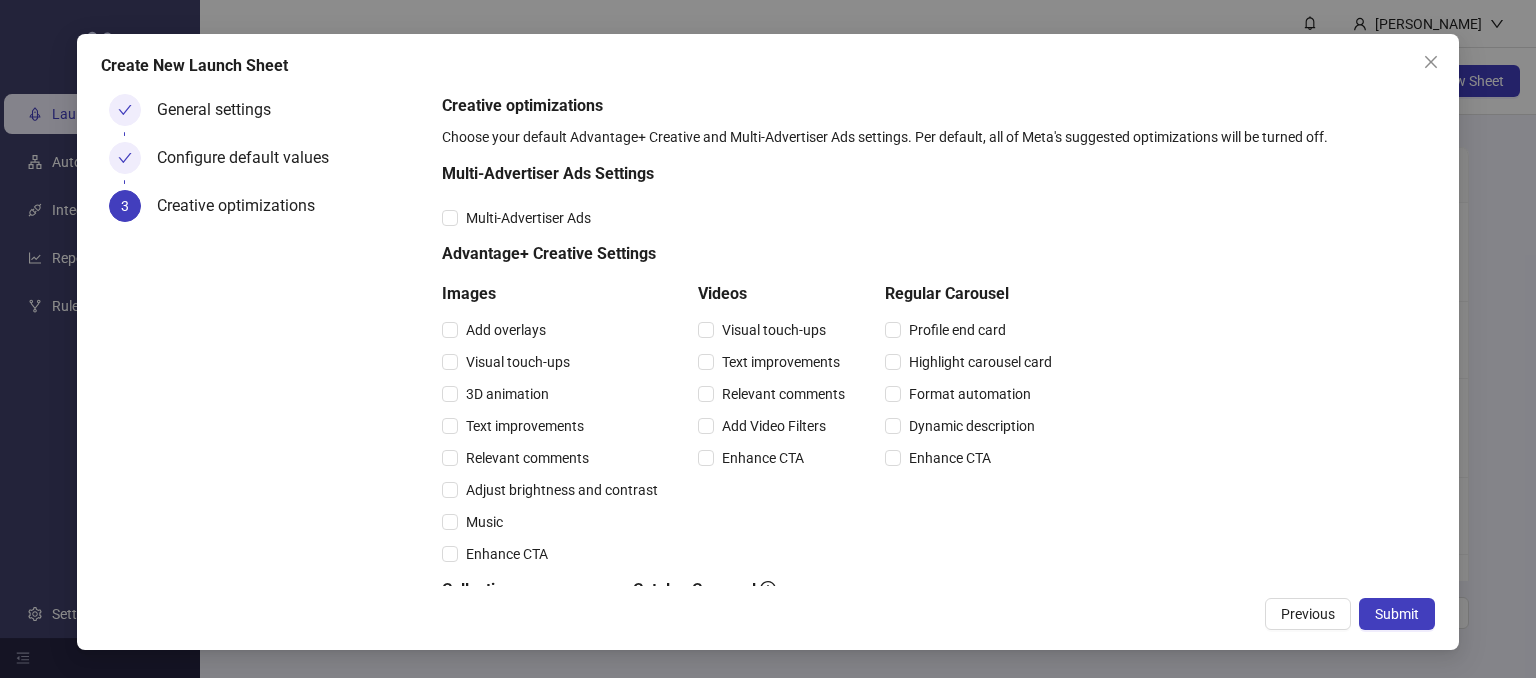 scroll, scrollTop: 328, scrollLeft: 0, axis: vertical 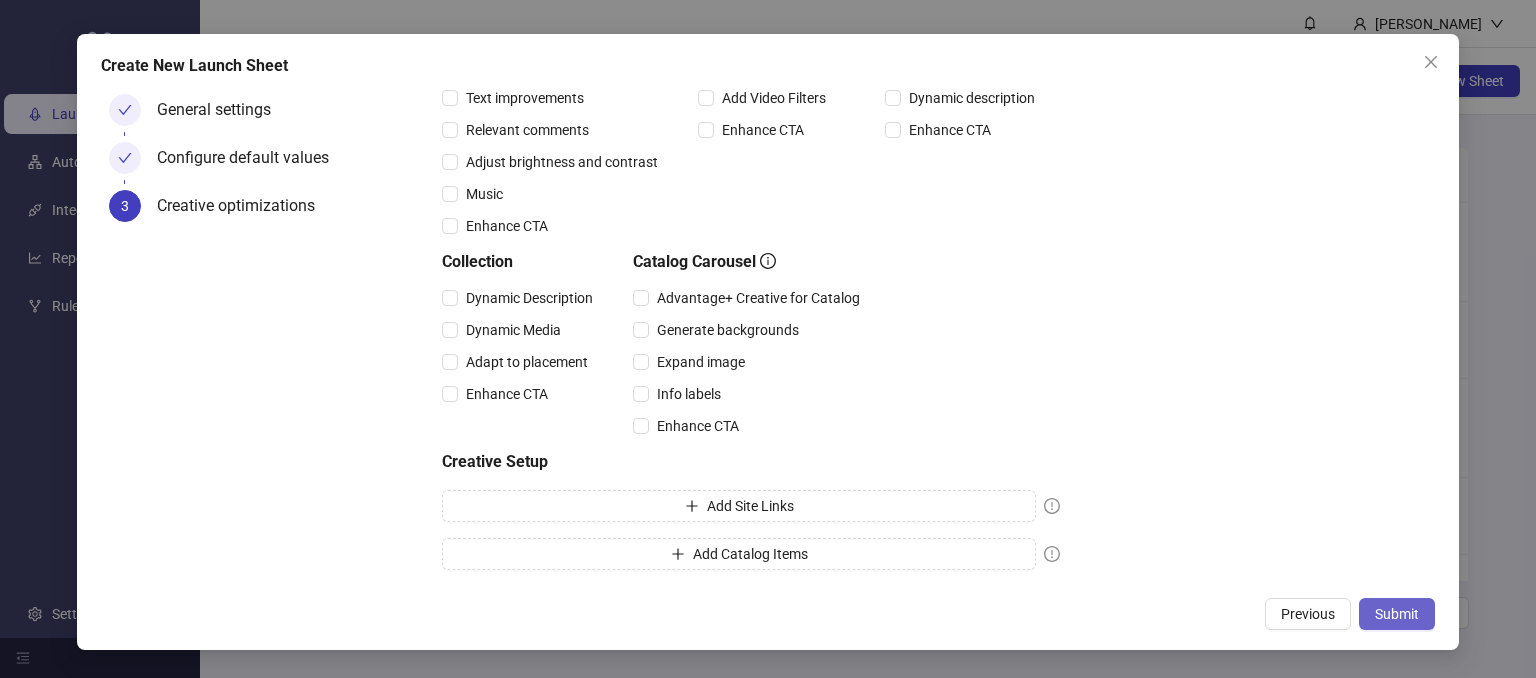 click on "Submit" at bounding box center (1397, 614) 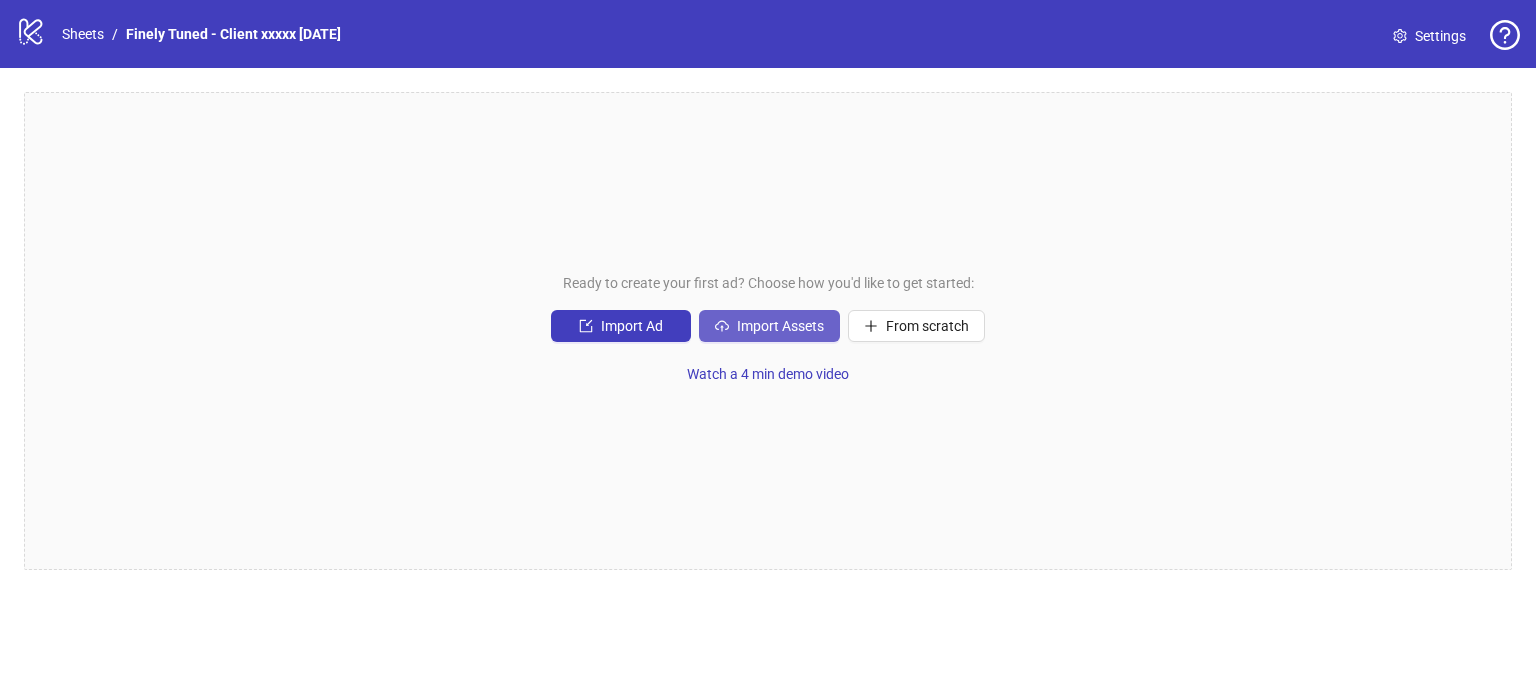 click on "Import Assets" at bounding box center [780, 326] 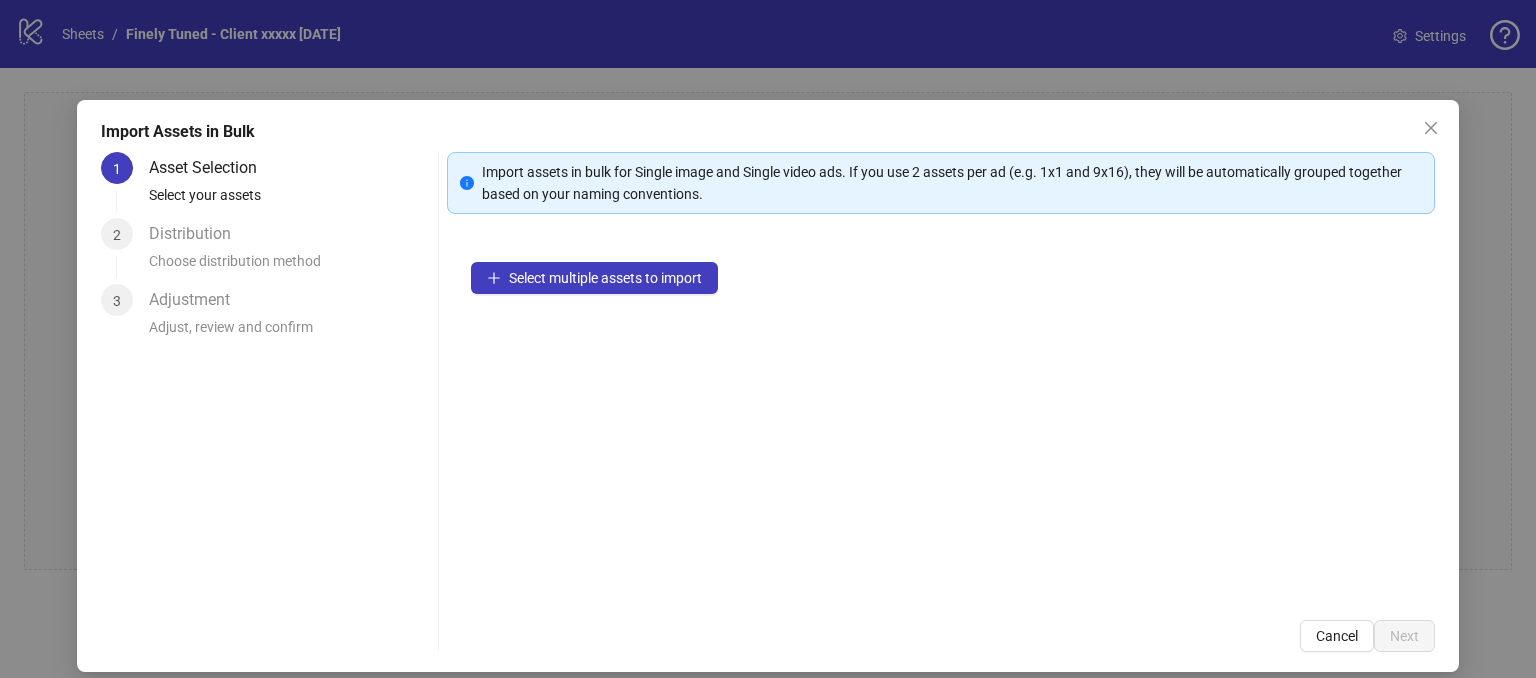 scroll, scrollTop: 18, scrollLeft: 0, axis: vertical 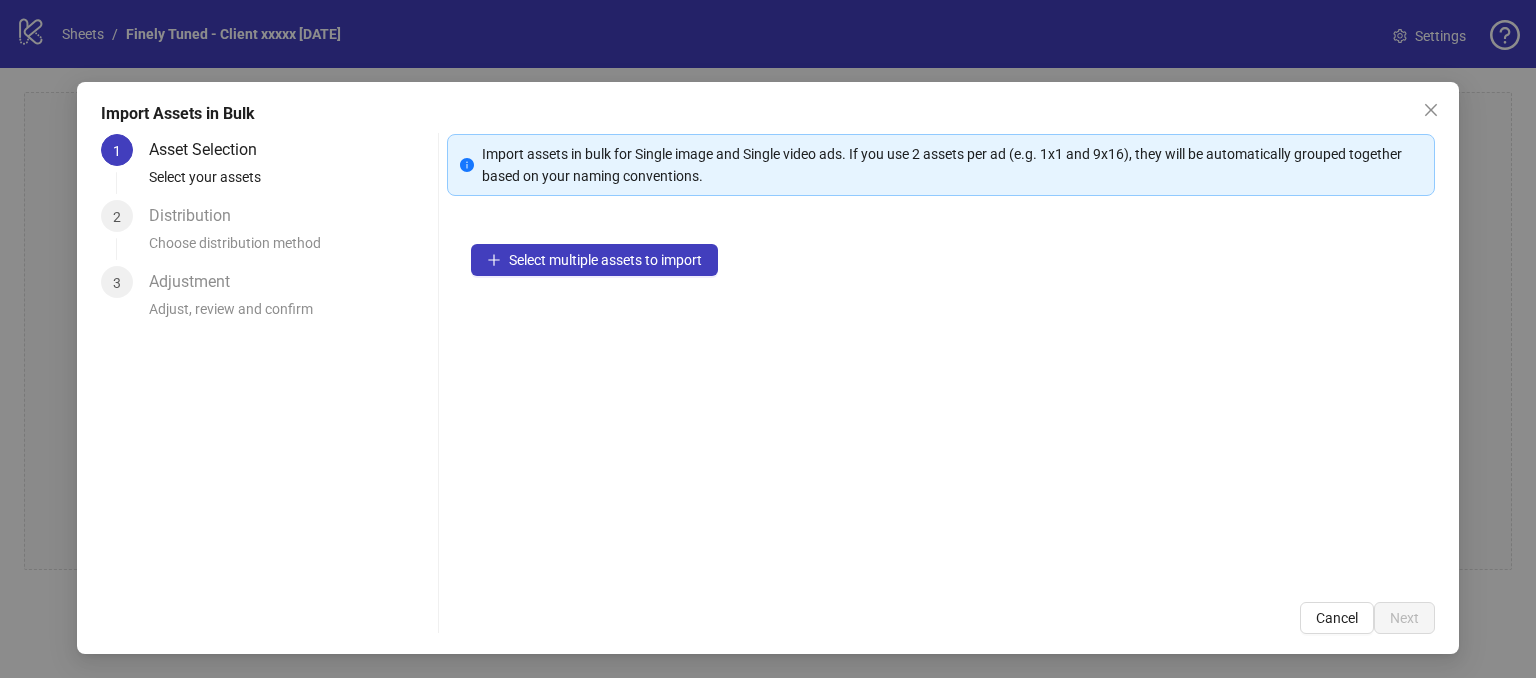 click on "Select multiple assets to import" at bounding box center (941, 399) 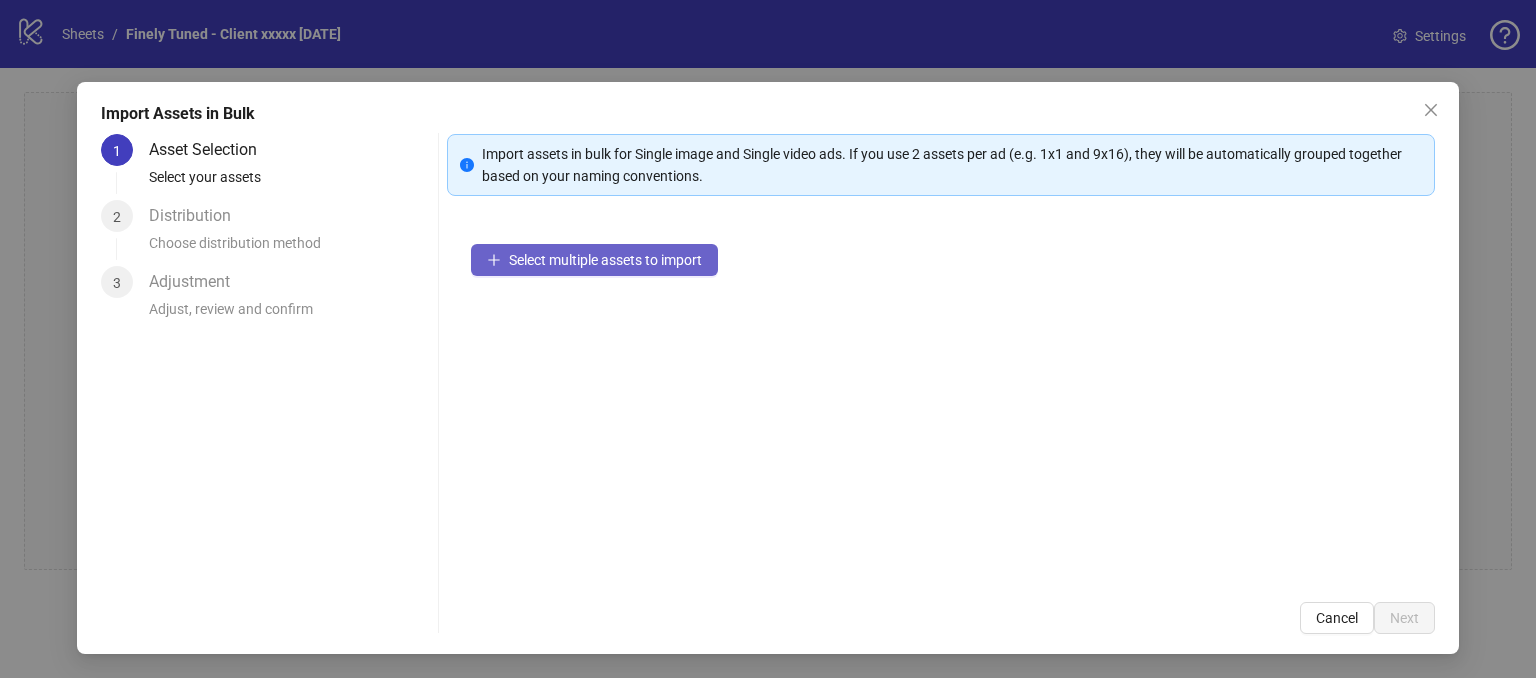 click on "Select multiple assets to import" at bounding box center [605, 260] 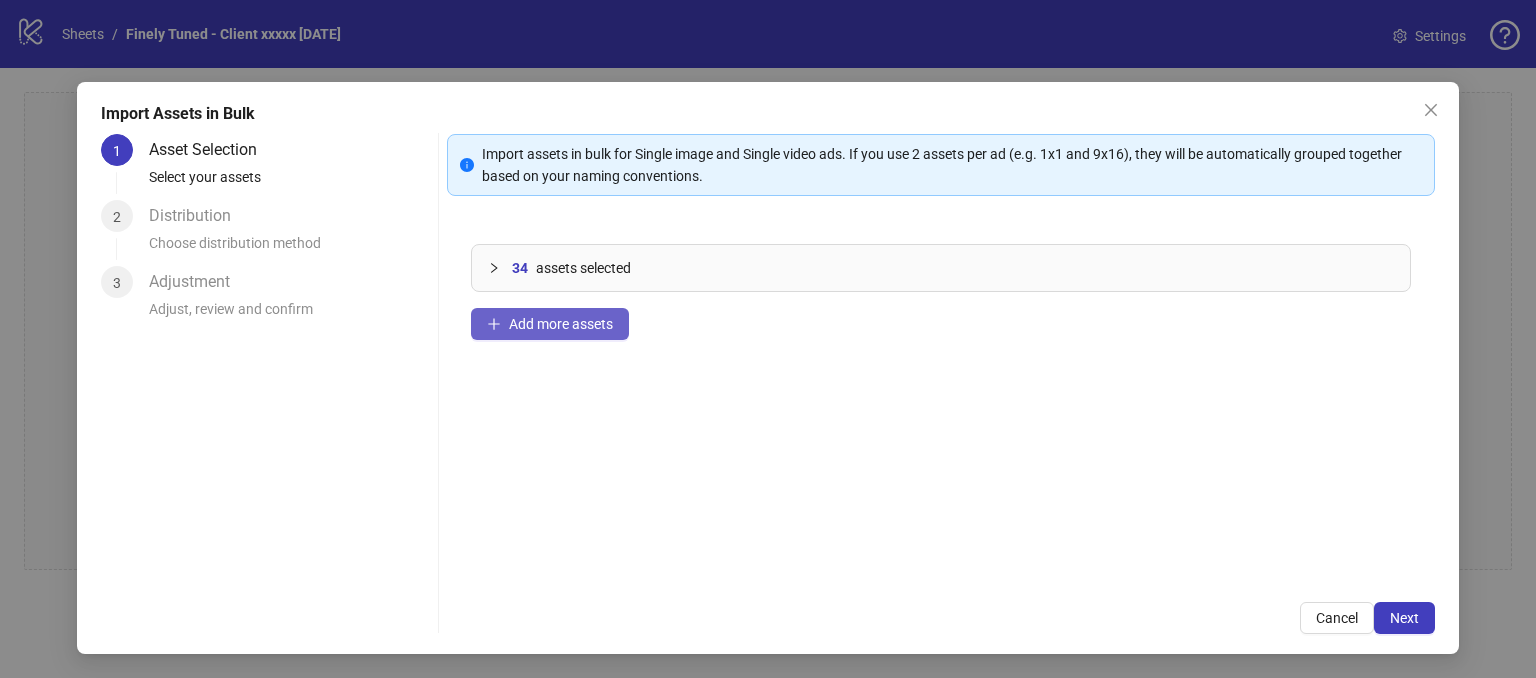 click on "Add more assets" at bounding box center (561, 324) 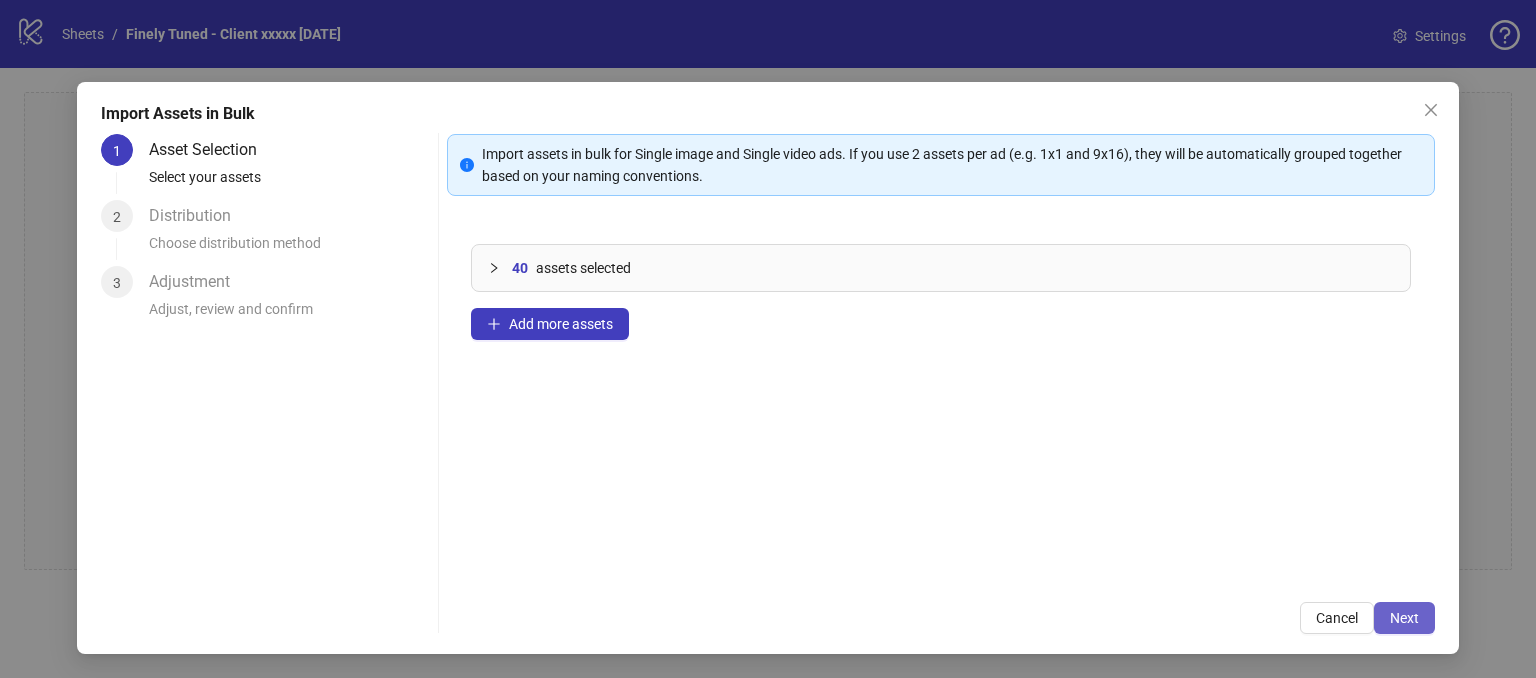 click on "Next" at bounding box center (1404, 618) 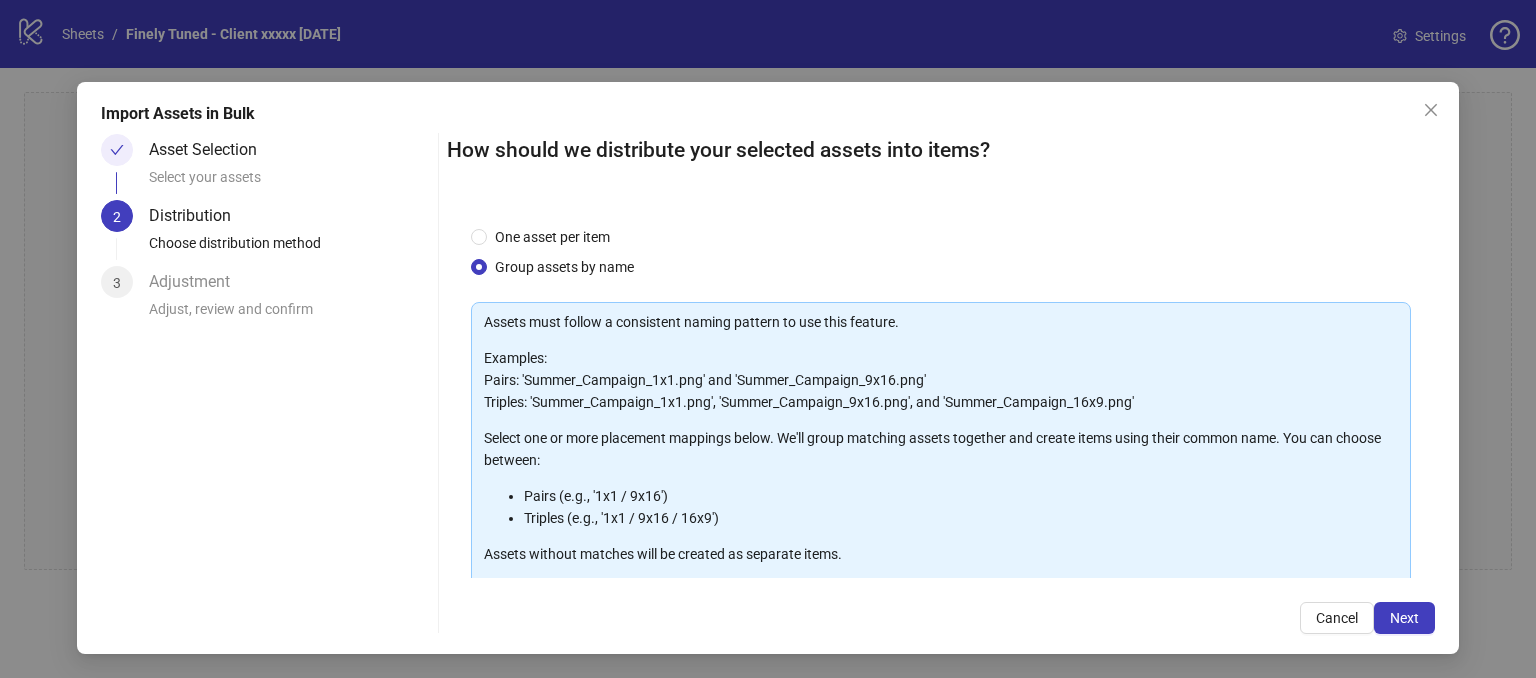 scroll, scrollTop: 200, scrollLeft: 0, axis: vertical 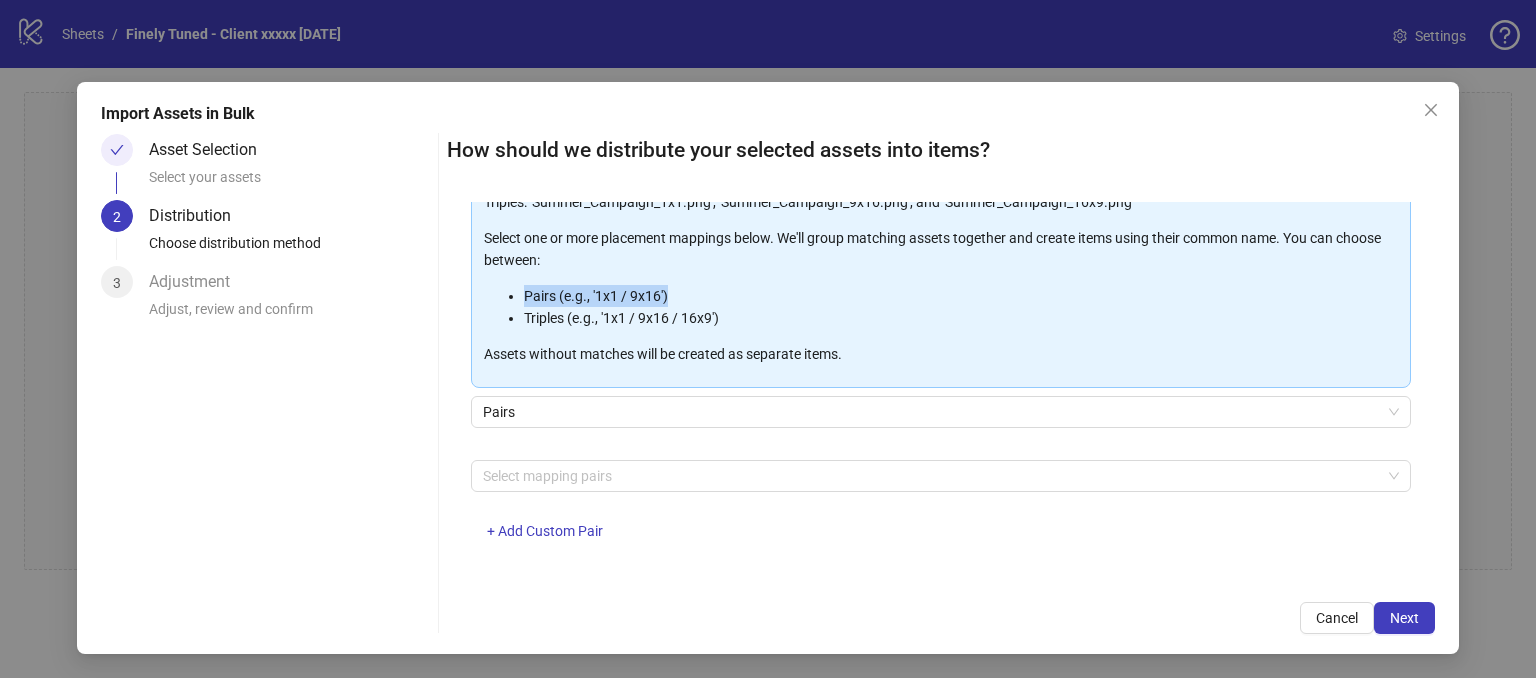 drag, startPoint x: 667, startPoint y: 300, endPoint x: 496, endPoint y: 310, distance: 171.29214 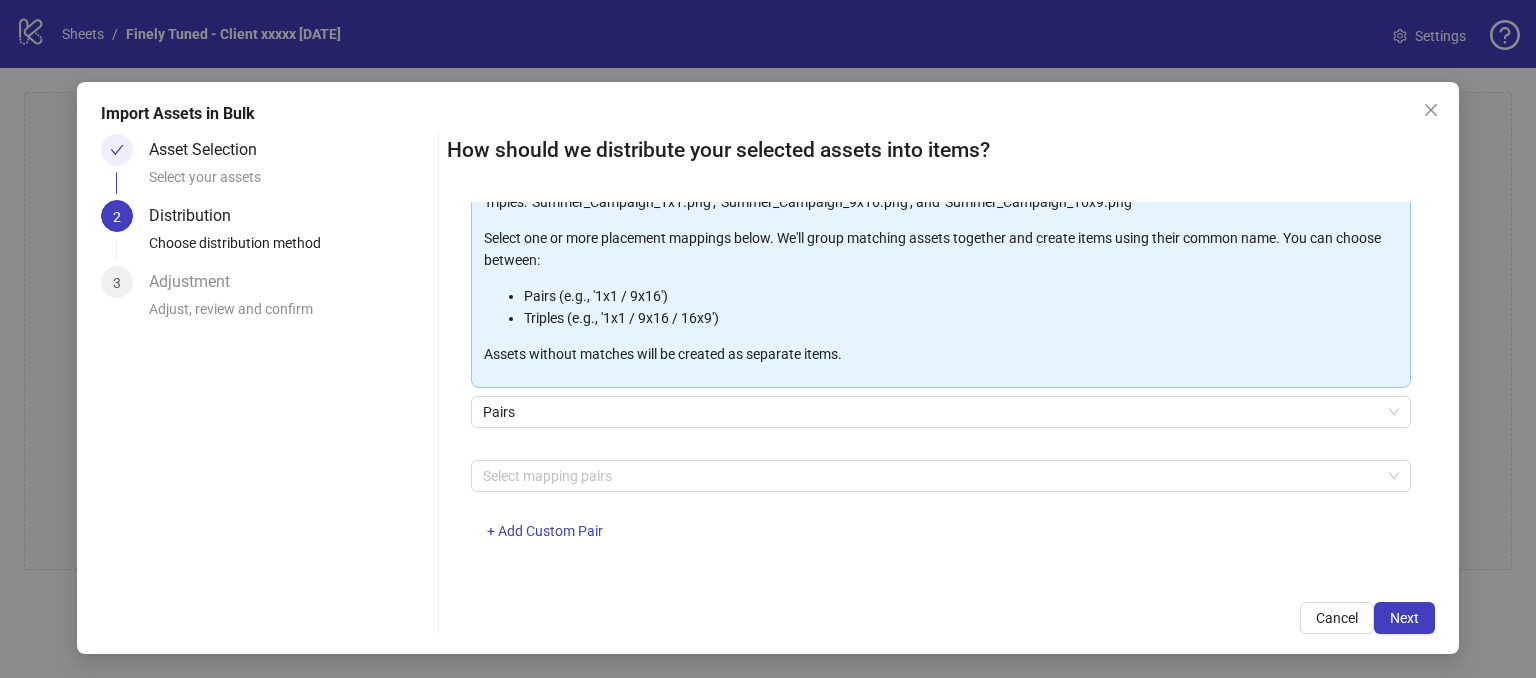 click on "Triples (e.g., '1x1 / 9x16 / 16x9')" at bounding box center [961, 318] 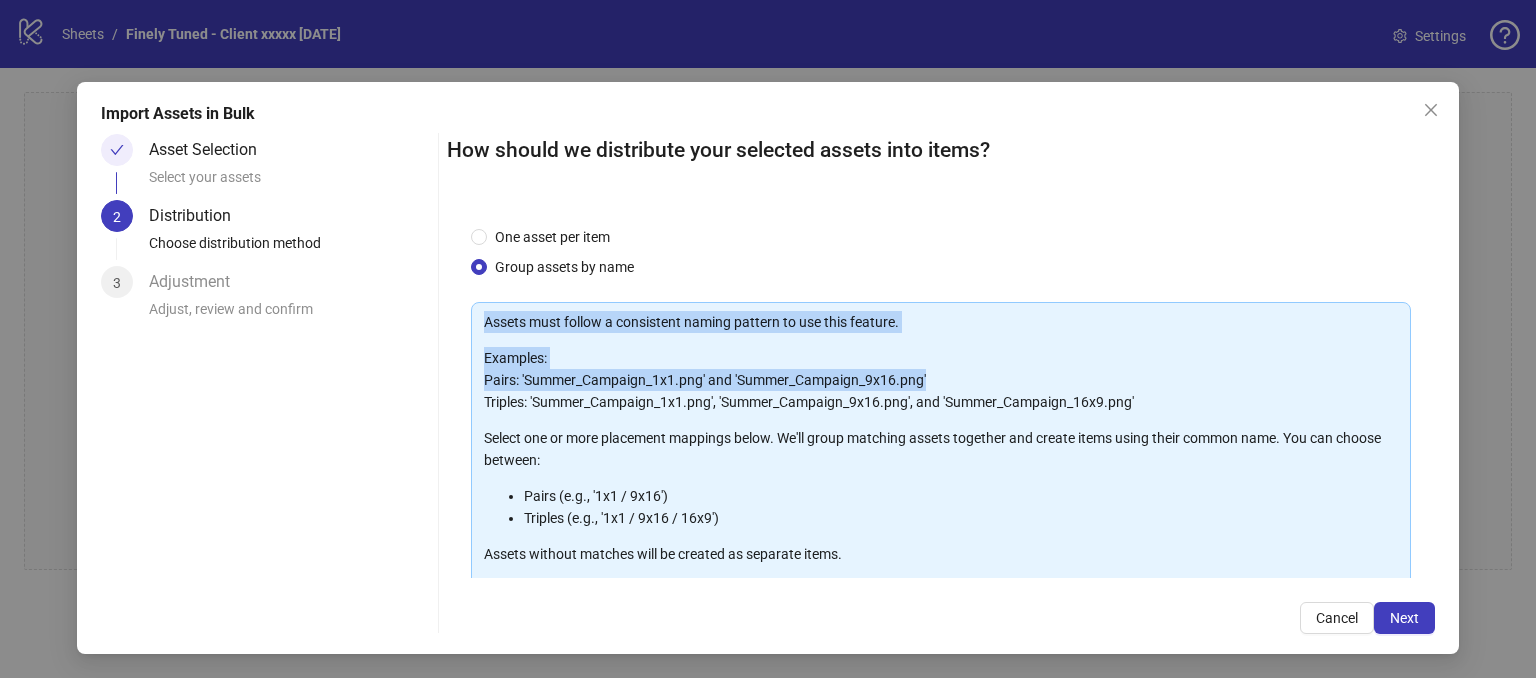 drag, startPoint x: 949, startPoint y: 379, endPoint x: 454, endPoint y: 384, distance: 495.02524 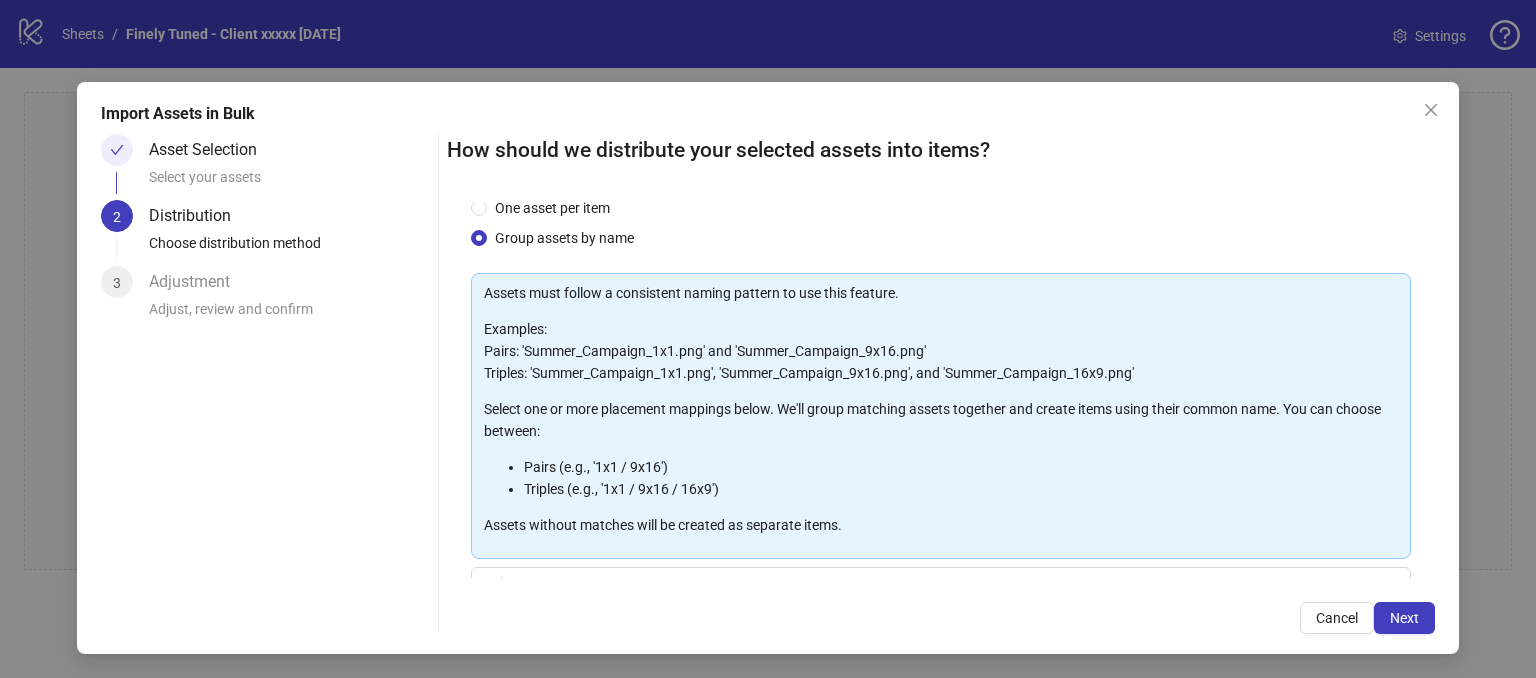 scroll, scrollTop: 33, scrollLeft: 0, axis: vertical 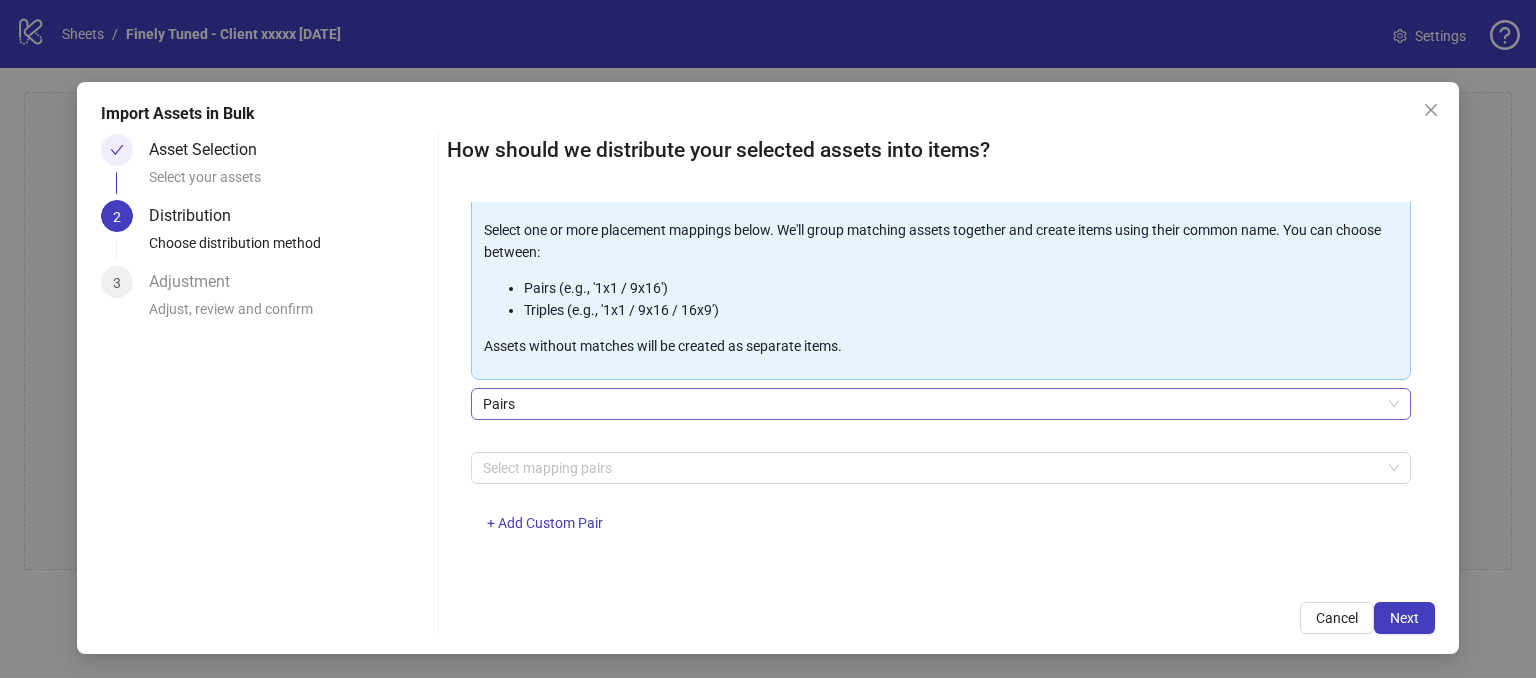 click on "Pairs" at bounding box center [941, 404] 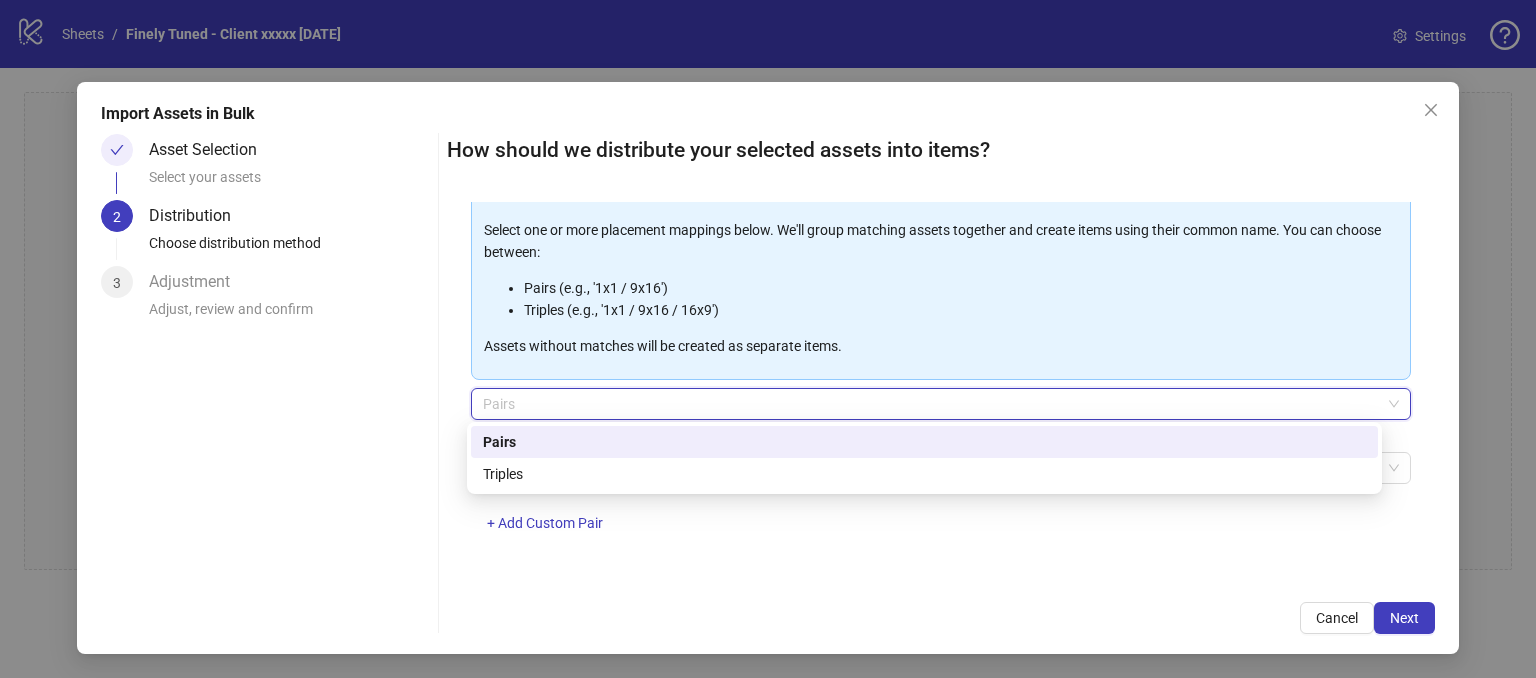 drag, startPoint x: 508, startPoint y: 441, endPoint x: 456, endPoint y: 440, distance: 52.009613 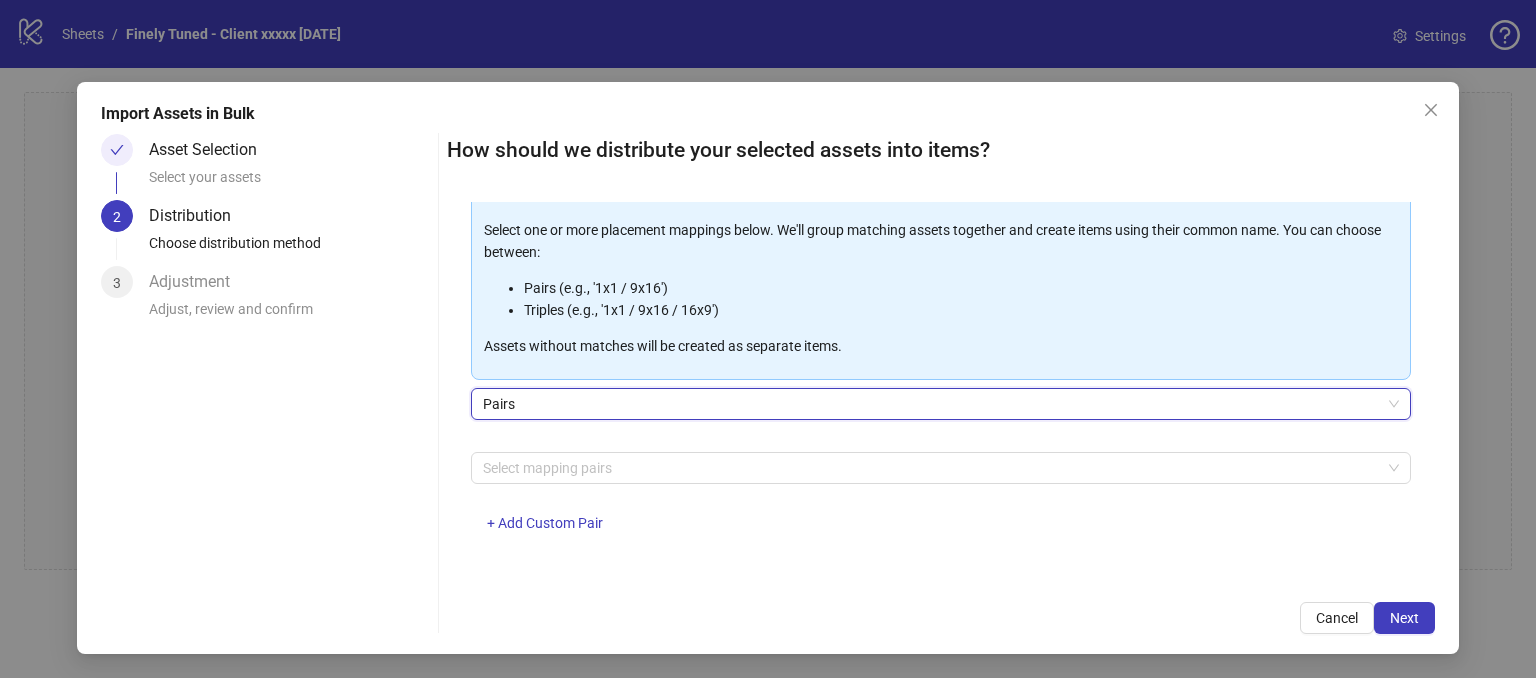 click on "Asset Selection Select your assets 2 Distribution Choose distribution method 3 Adjustment Adjust, review and confirm" at bounding box center (265, 384) 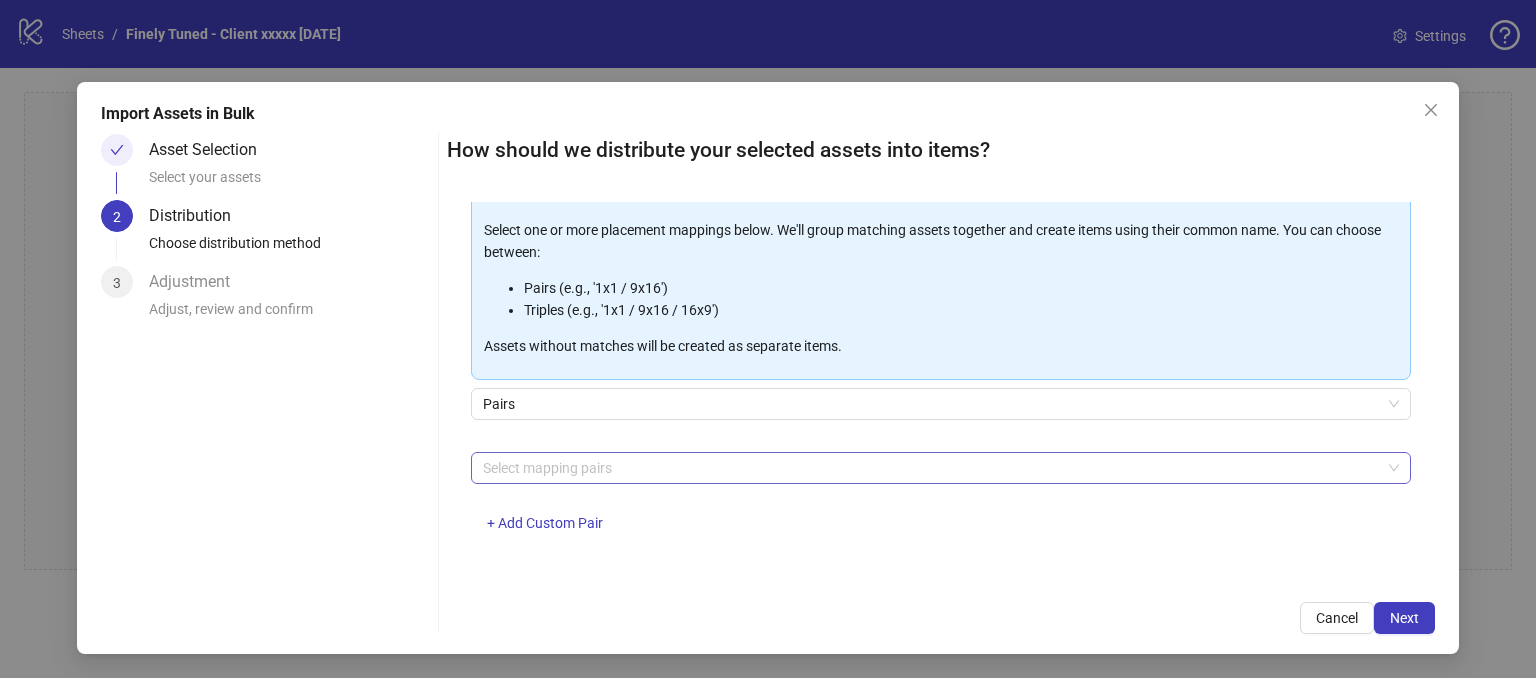 click at bounding box center (930, 468) 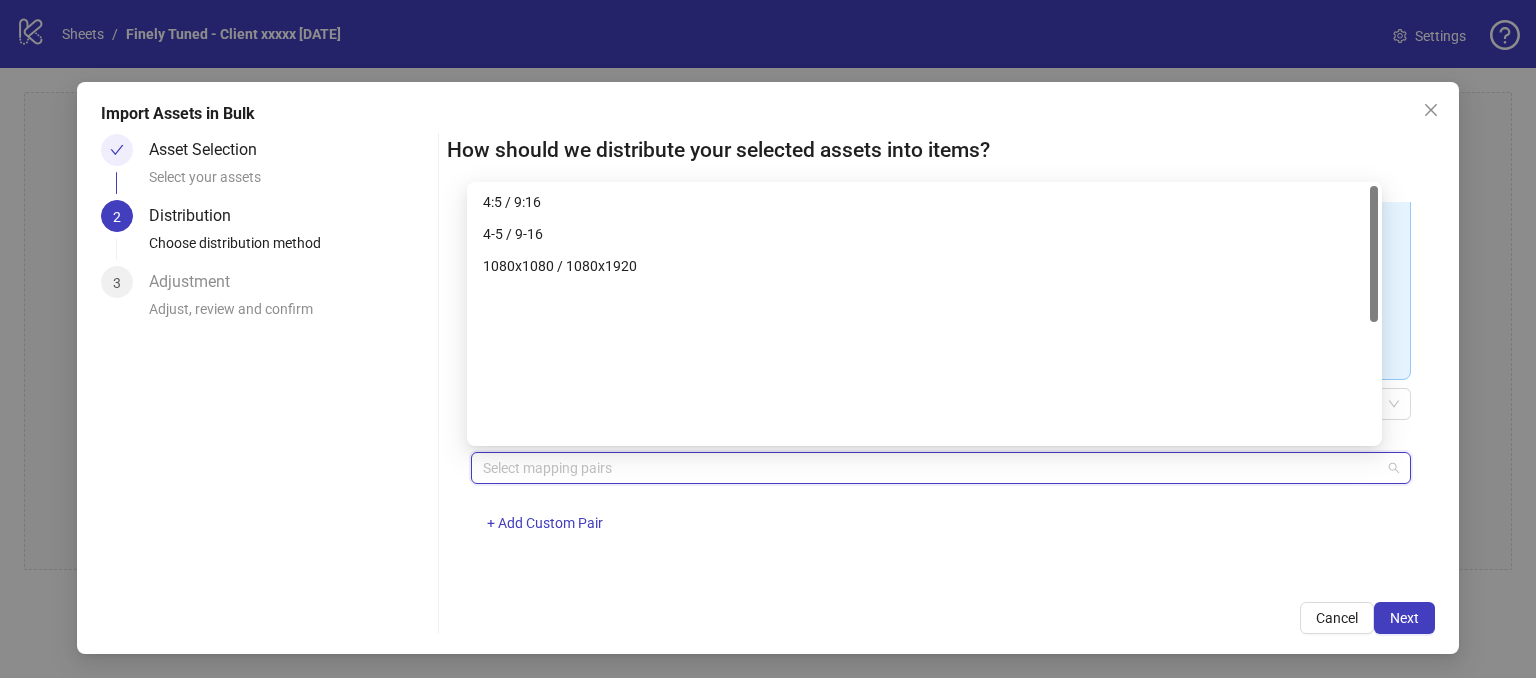 scroll, scrollTop: 0, scrollLeft: 0, axis: both 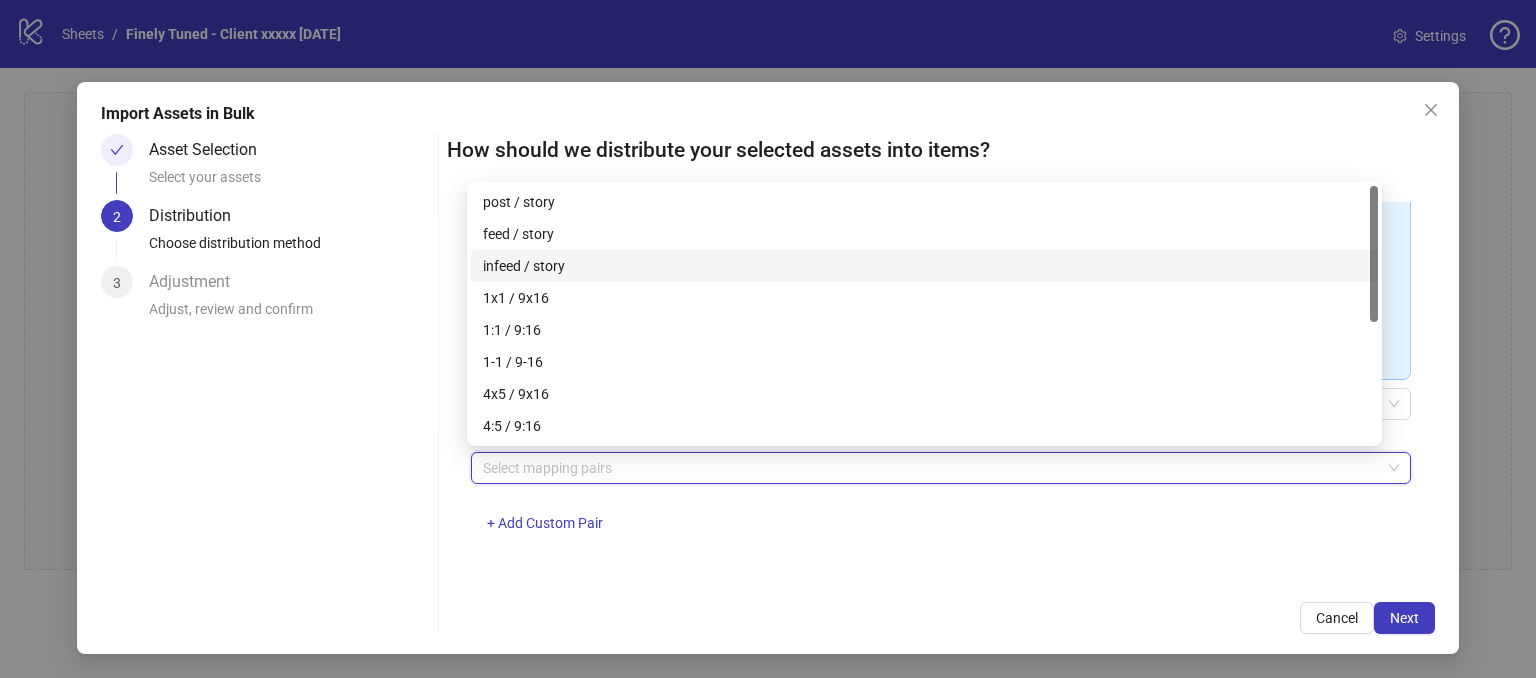 click on "Asset Selection Select your assets 2 Distribution Choose distribution method 3 Adjustment Adjust, review and confirm" at bounding box center (265, 384) 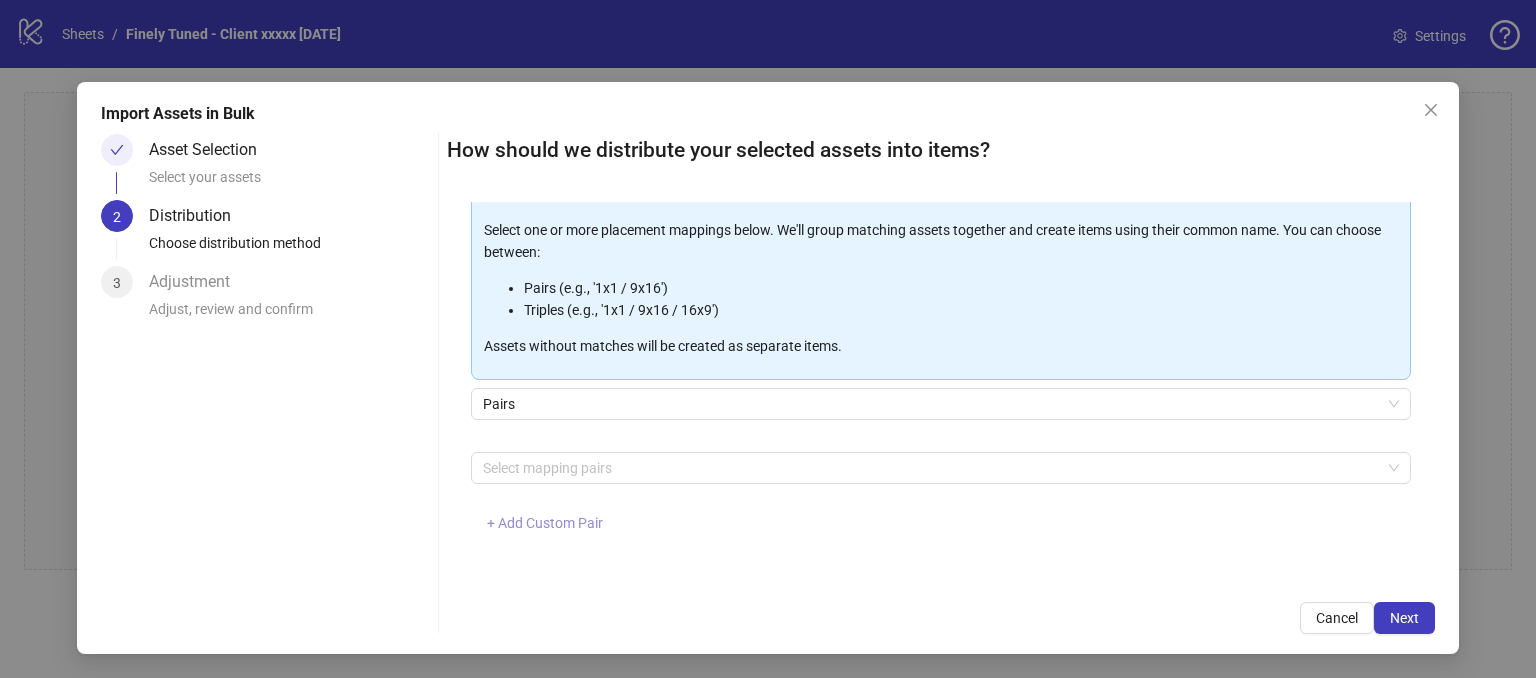 click on "+ Add Custom Pair" at bounding box center (545, 523) 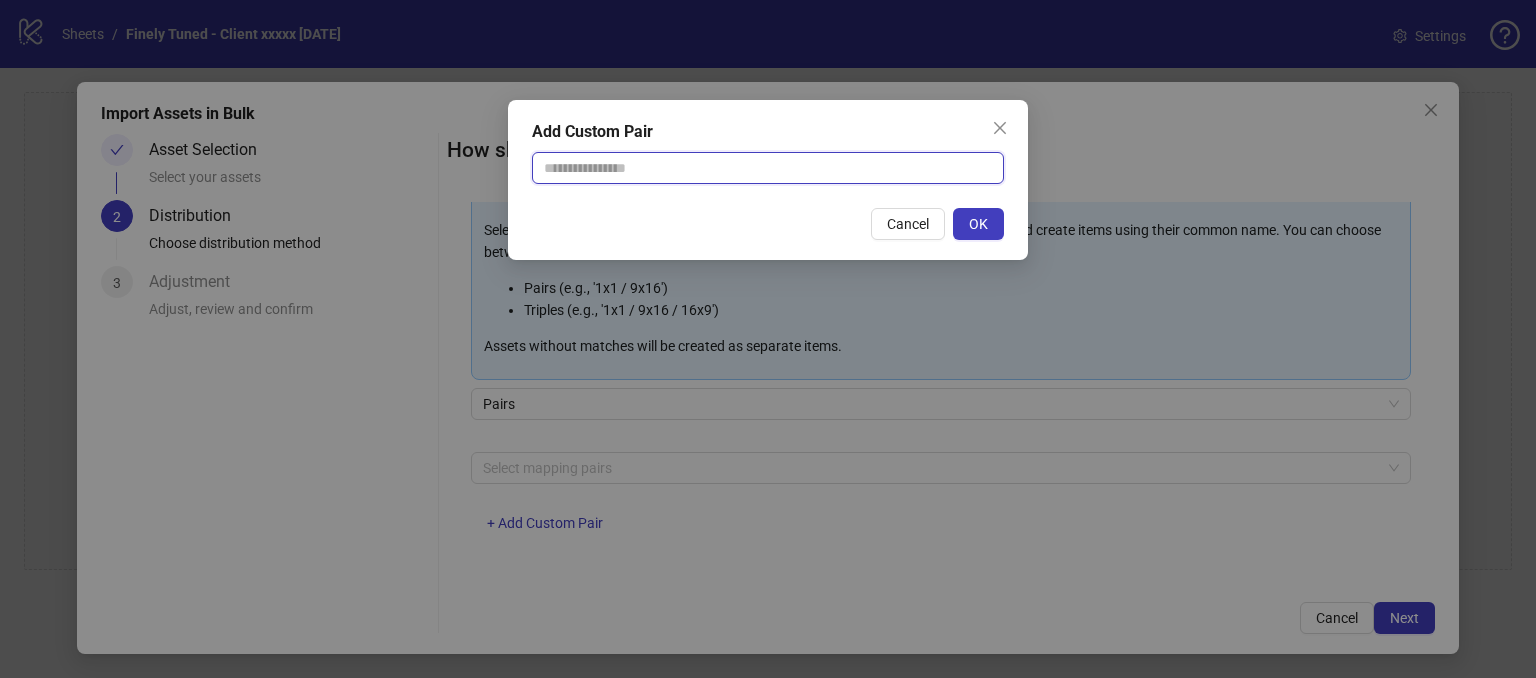 click at bounding box center (768, 168) 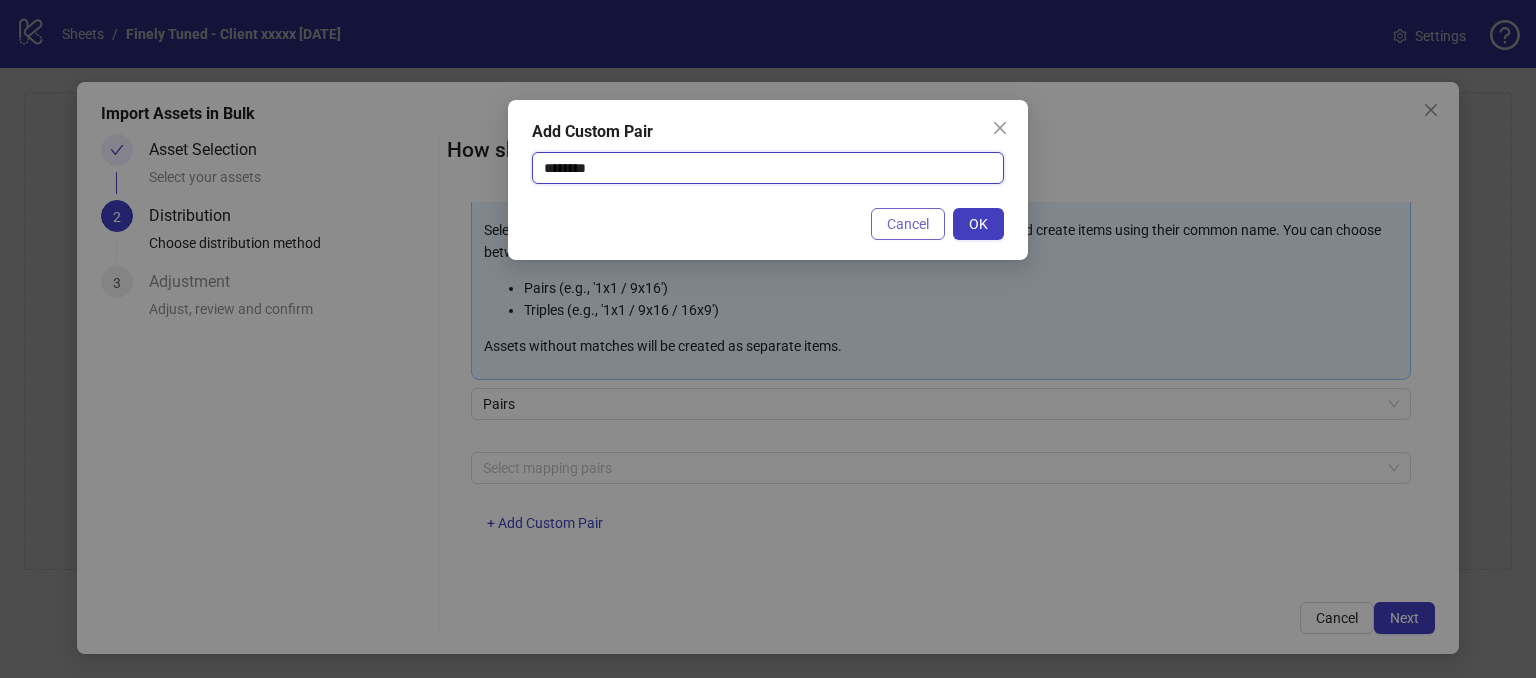 type on "********" 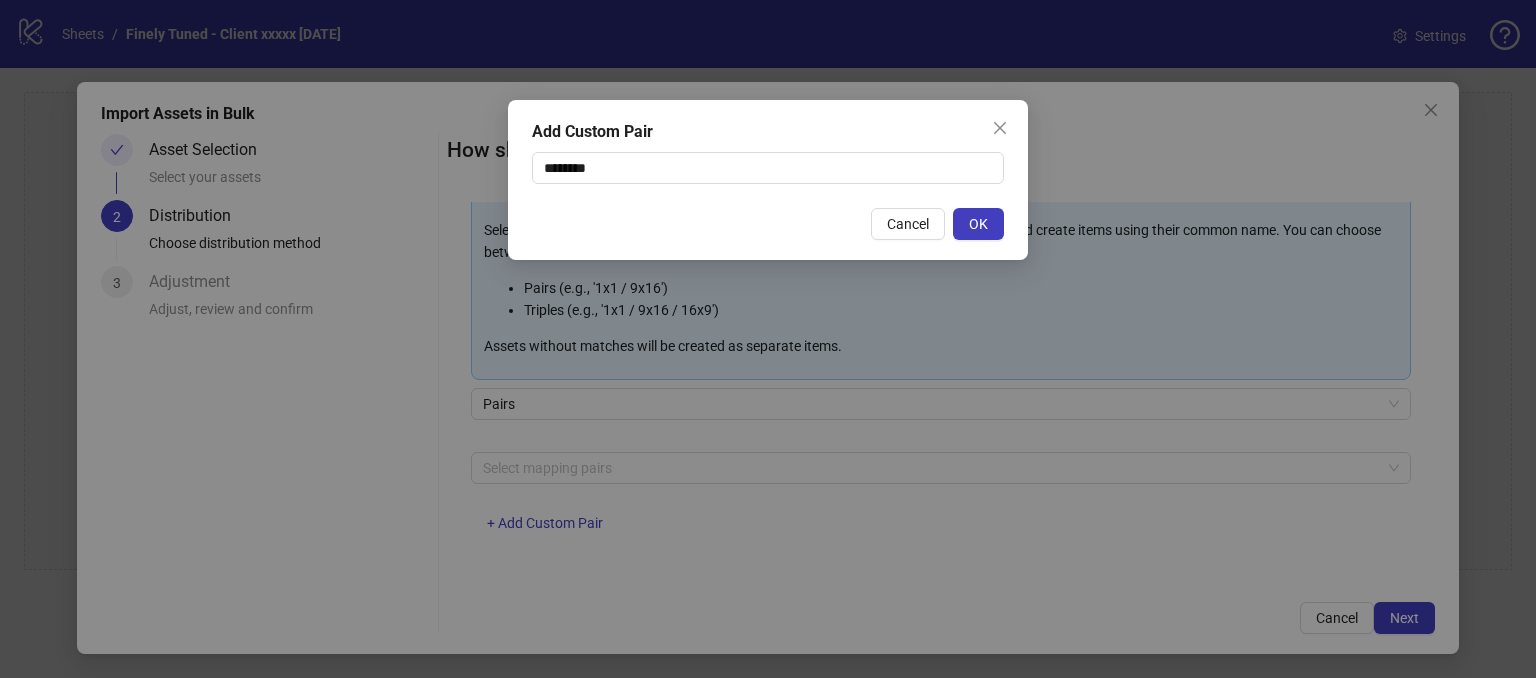 drag, startPoint x: 904, startPoint y: 227, endPoint x: 887, endPoint y: 249, distance: 27.802877 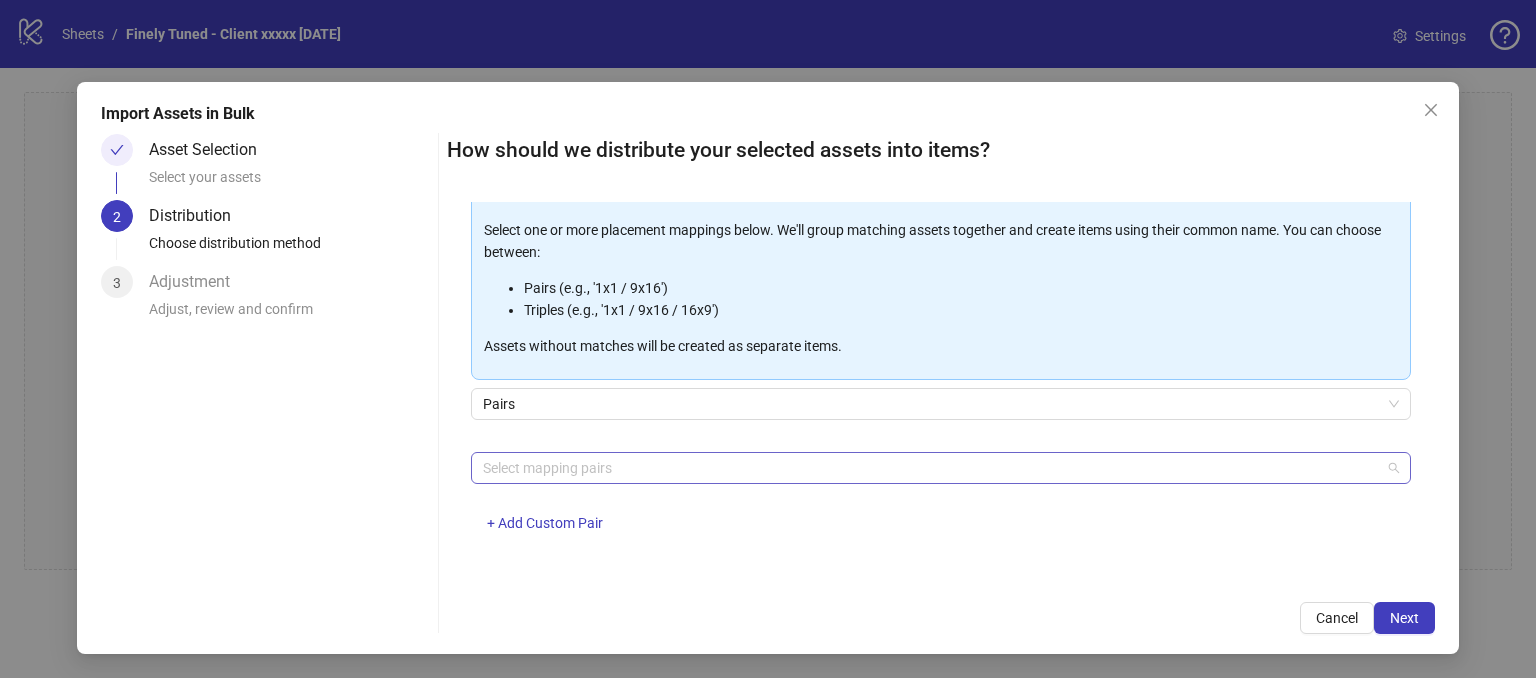 click at bounding box center [930, 468] 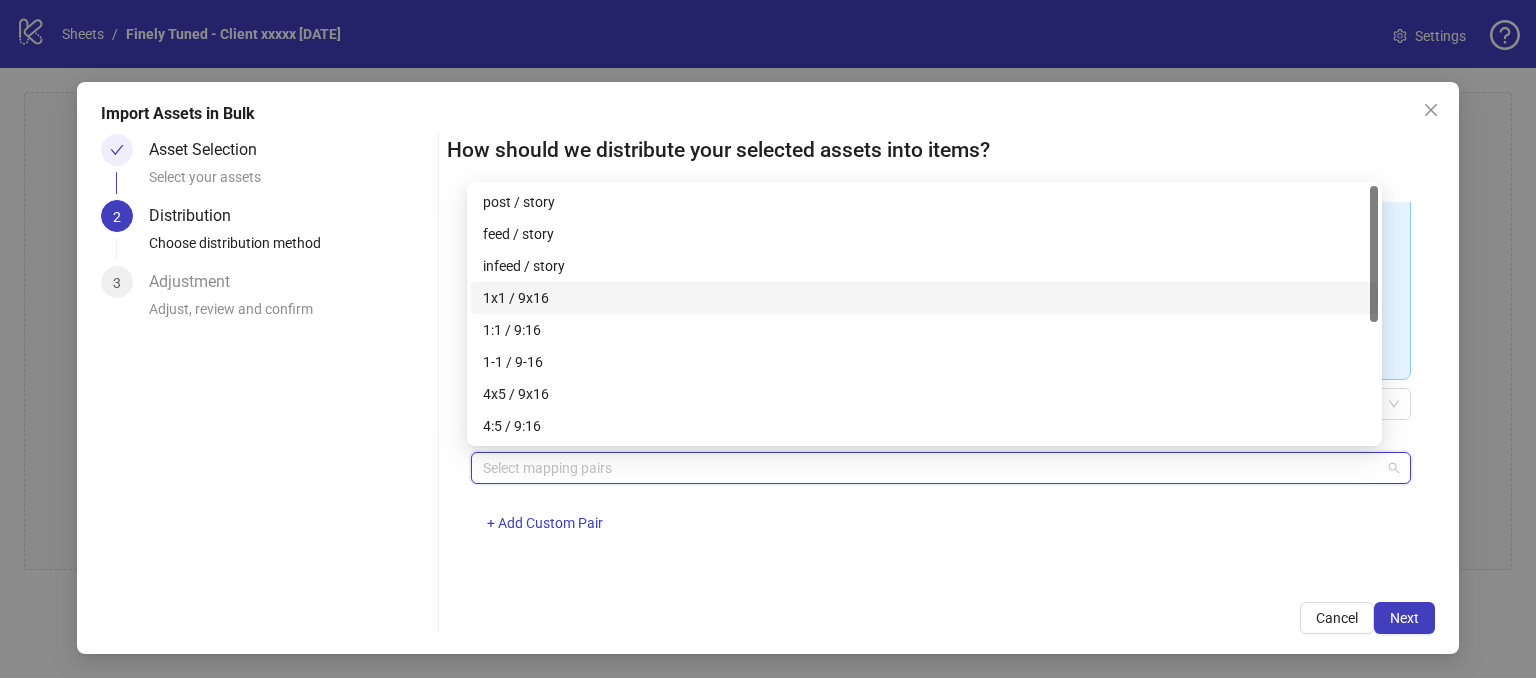 click on "1x1 / 9x16" at bounding box center [924, 298] 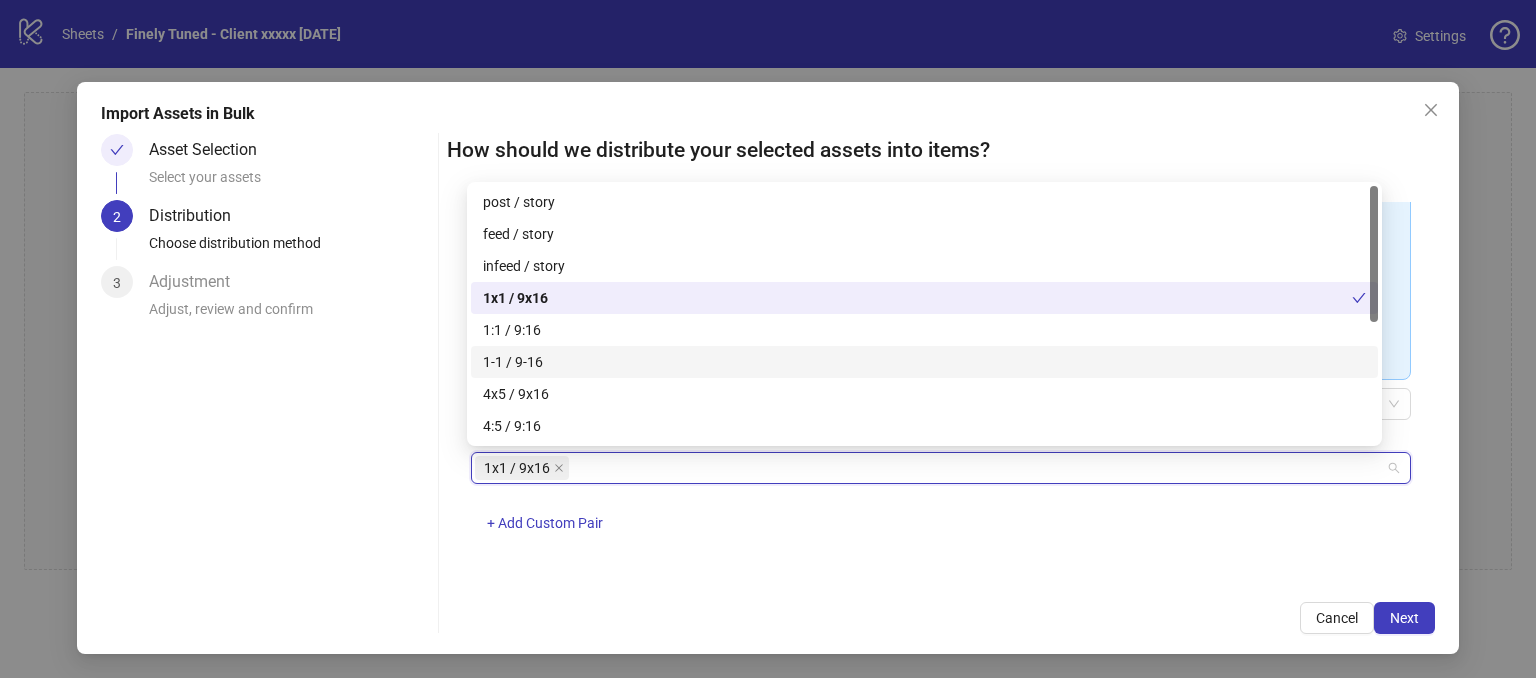 drag, startPoint x: 319, startPoint y: 477, endPoint x: 368, endPoint y: 472, distance: 49.25444 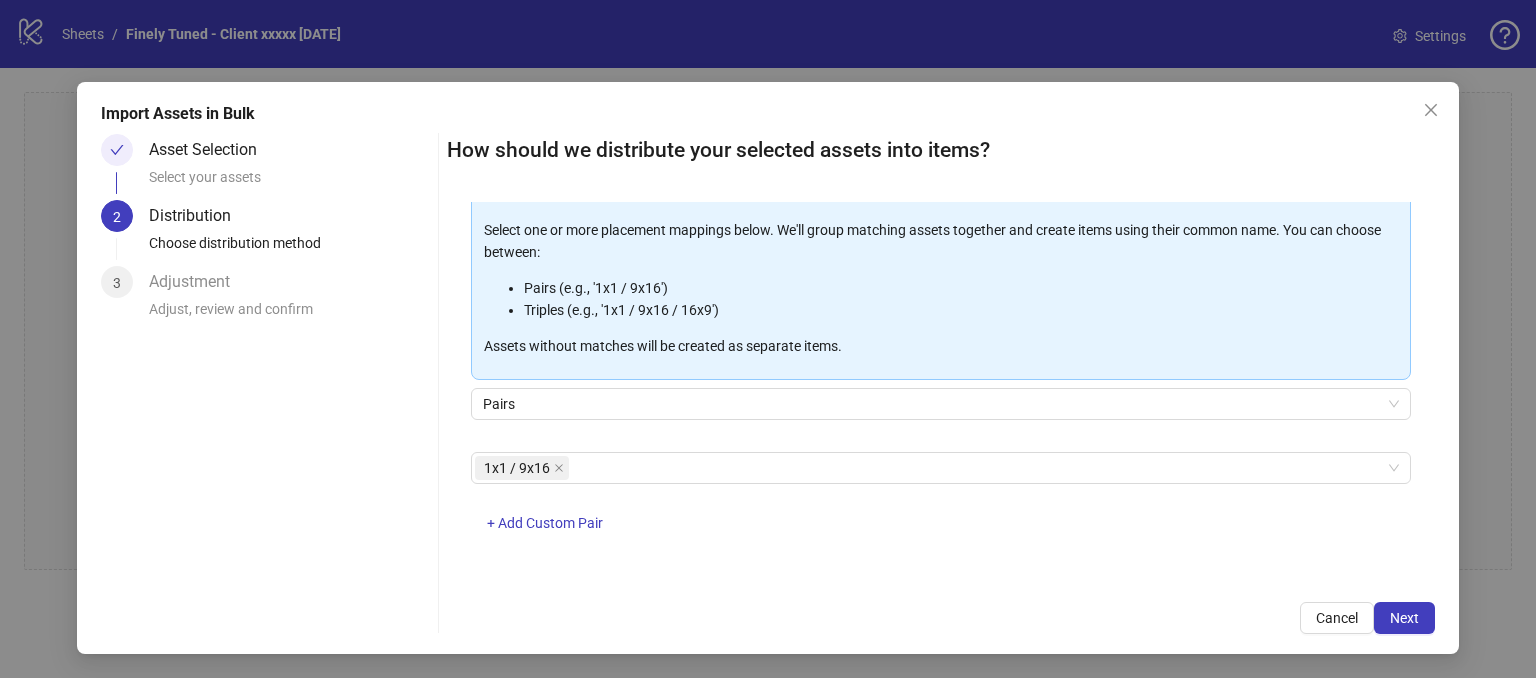drag, startPoint x: 912, startPoint y: 565, endPoint x: 1102, endPoint y: 570, distance: 190.06578 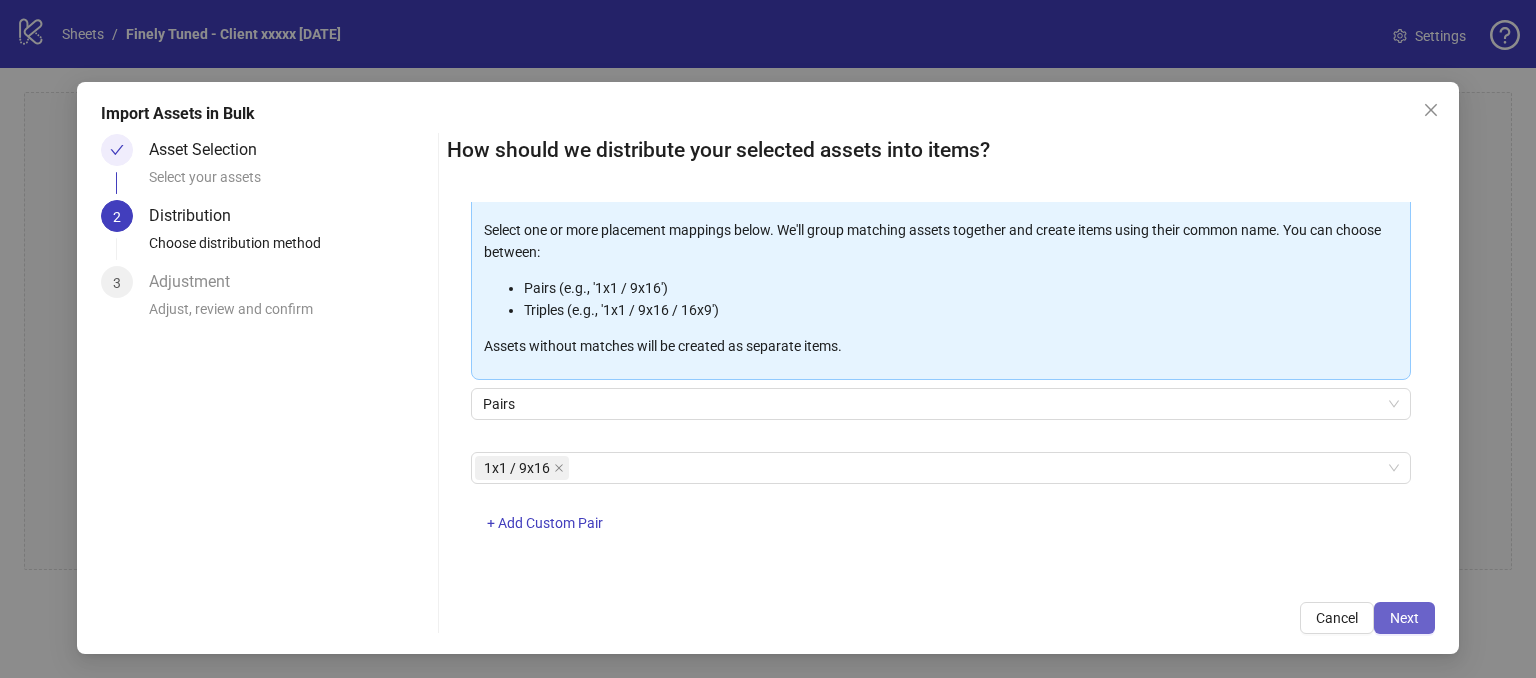 click on "Next" at bounding box center [1404, 618] 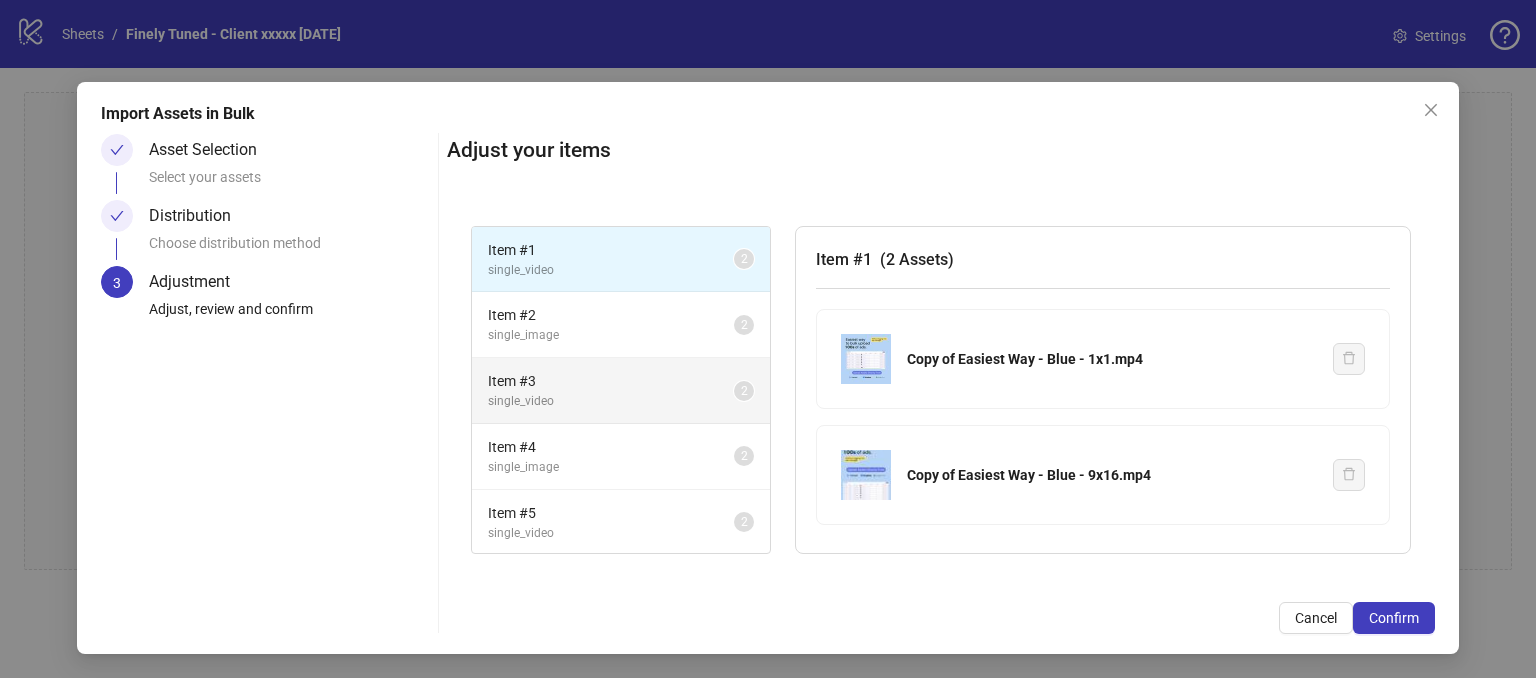 click on "Item # 3 single_video 2" at bounding box center (621, 391) 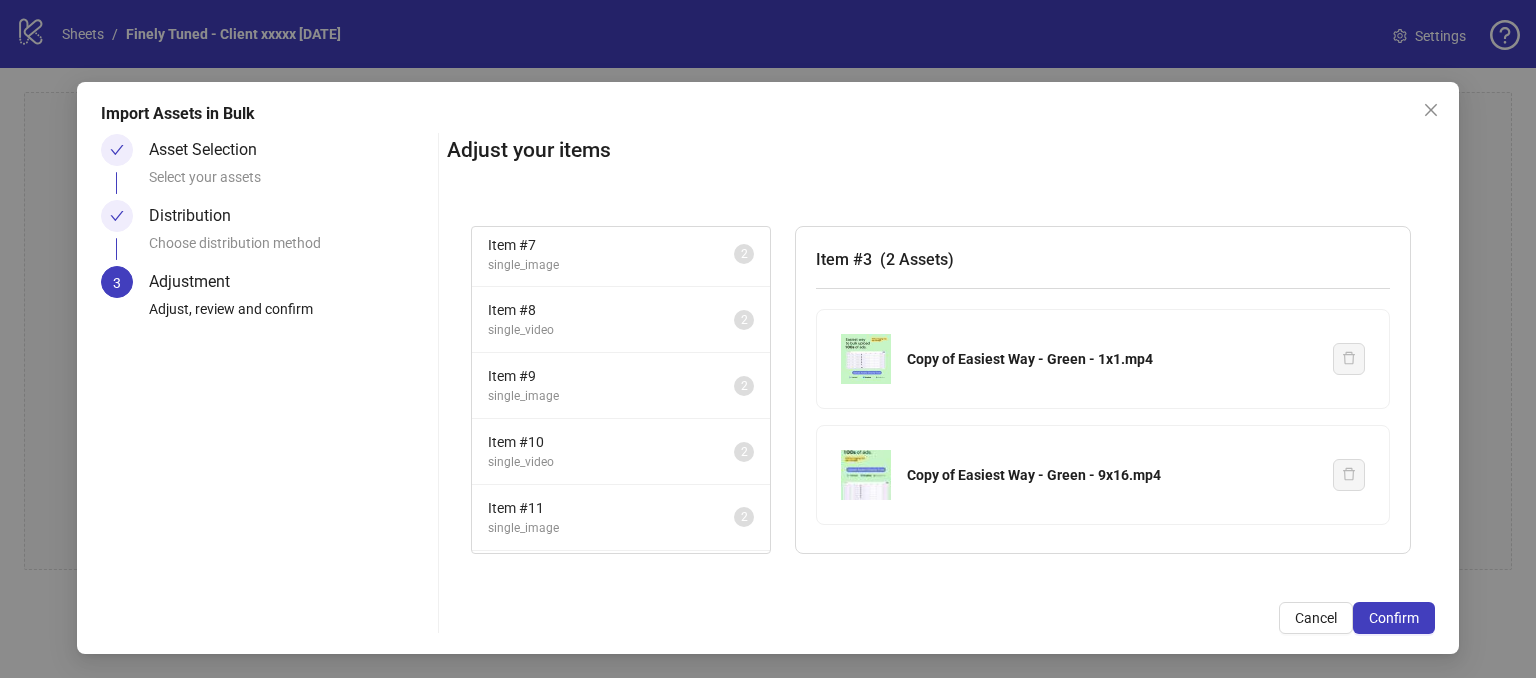 scroll, scrollTop: 0, scrollLeft: 0, axis: both 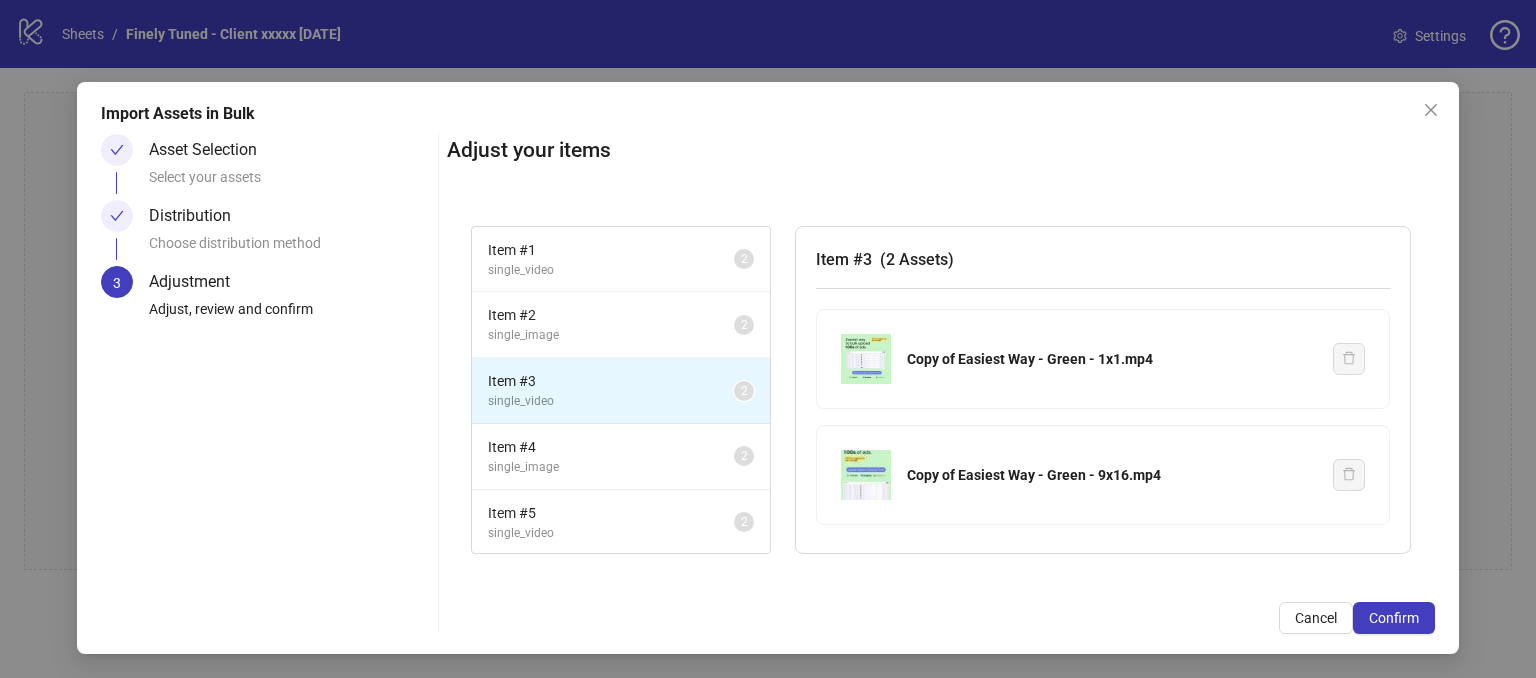 click on "Adjust your items" at bounding box center (941, 150) 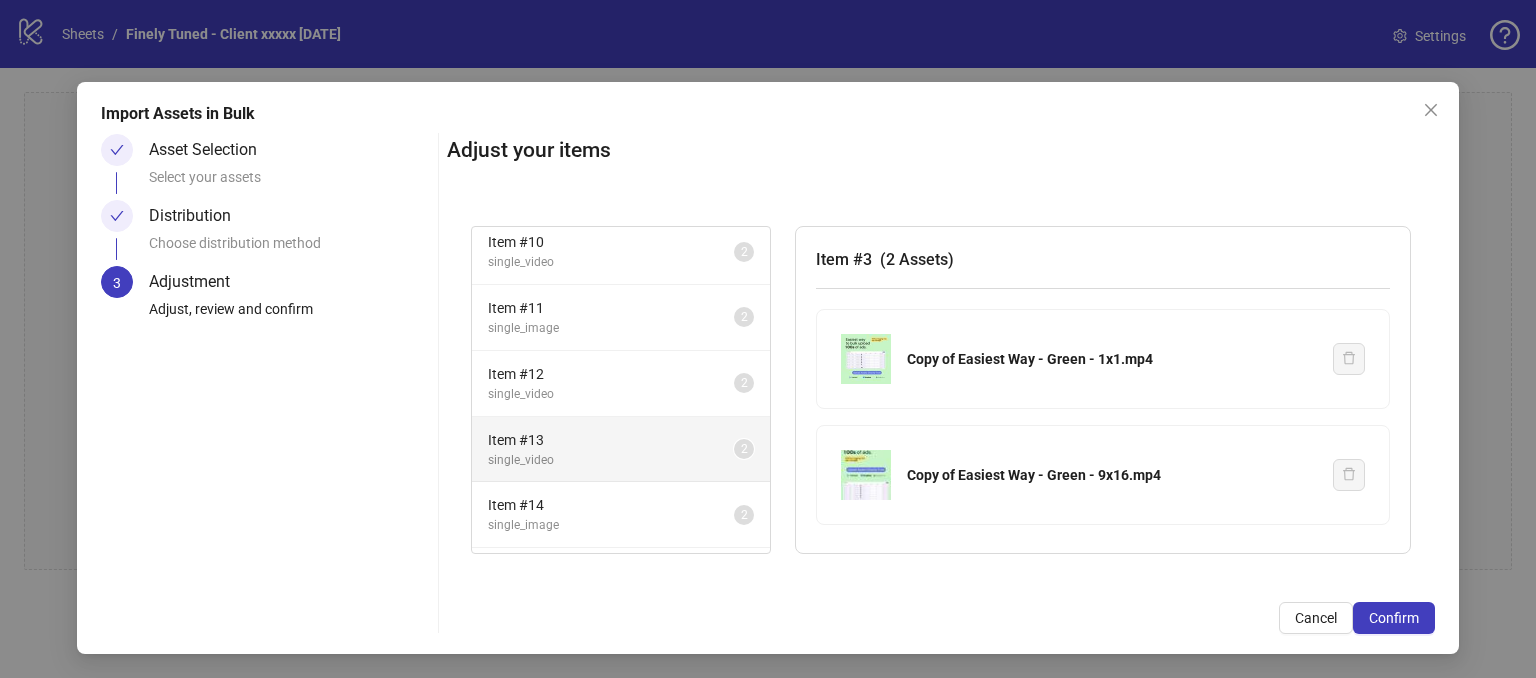 click on "single_video" at bounding box center [611, 460] 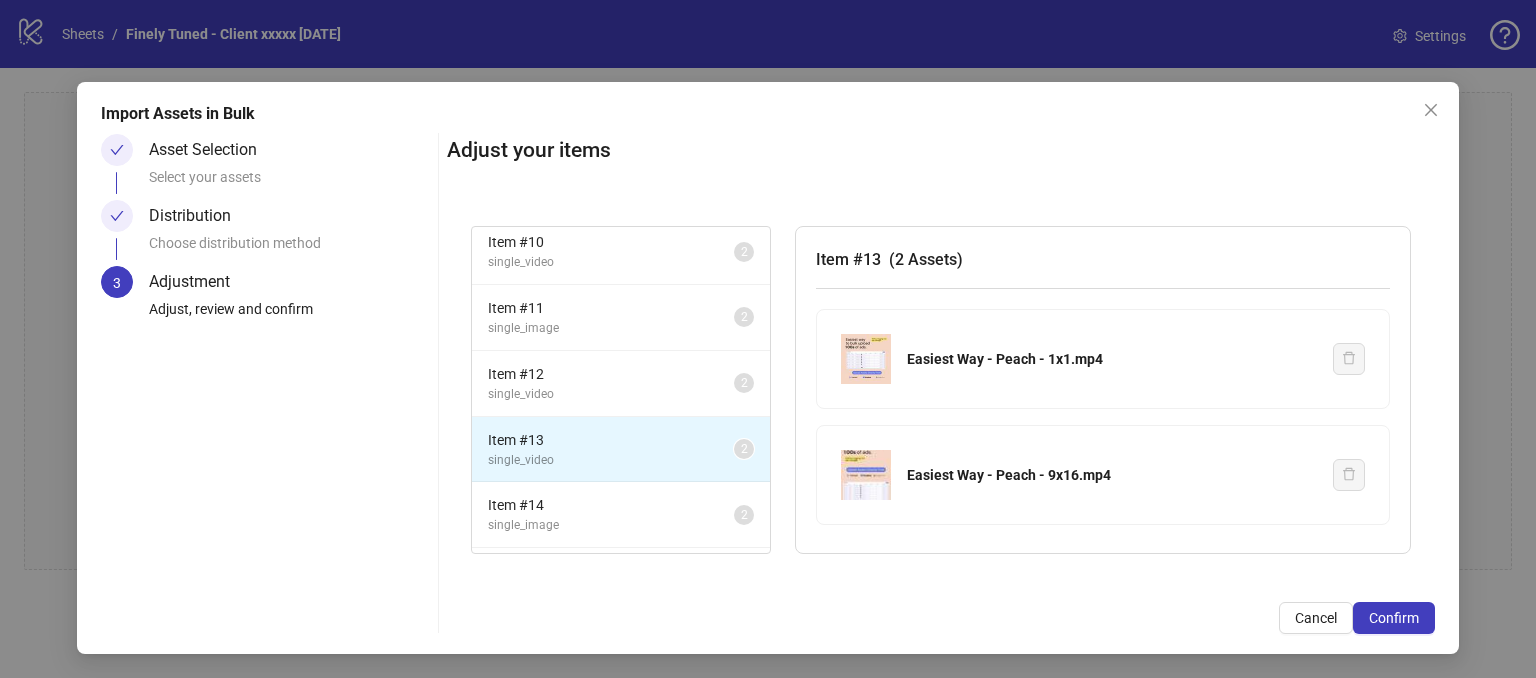 drag, startPoint x: 592, startPoint y: 324, endPoint x: 833, endPoint y: 325, distance: 241.00208 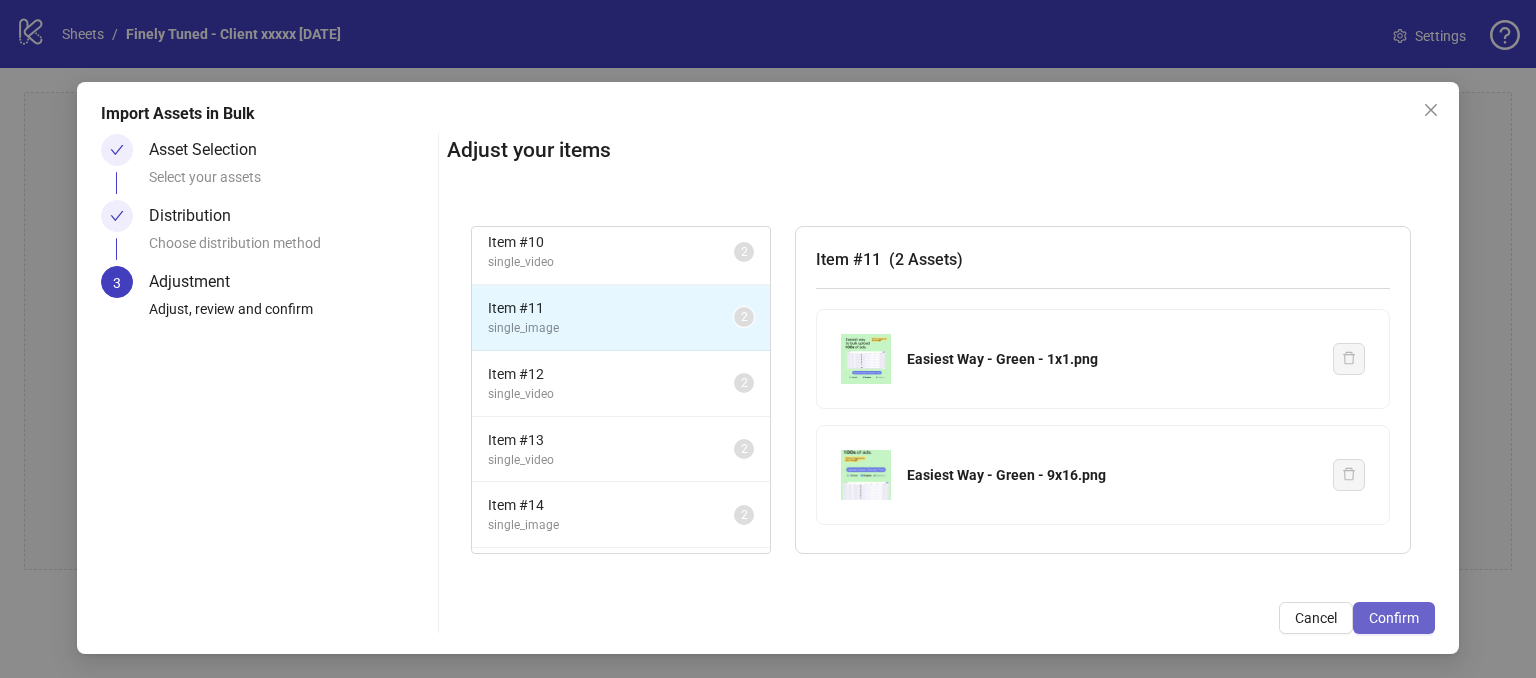 click on "Confirm" at bounding box center (1394, 618) 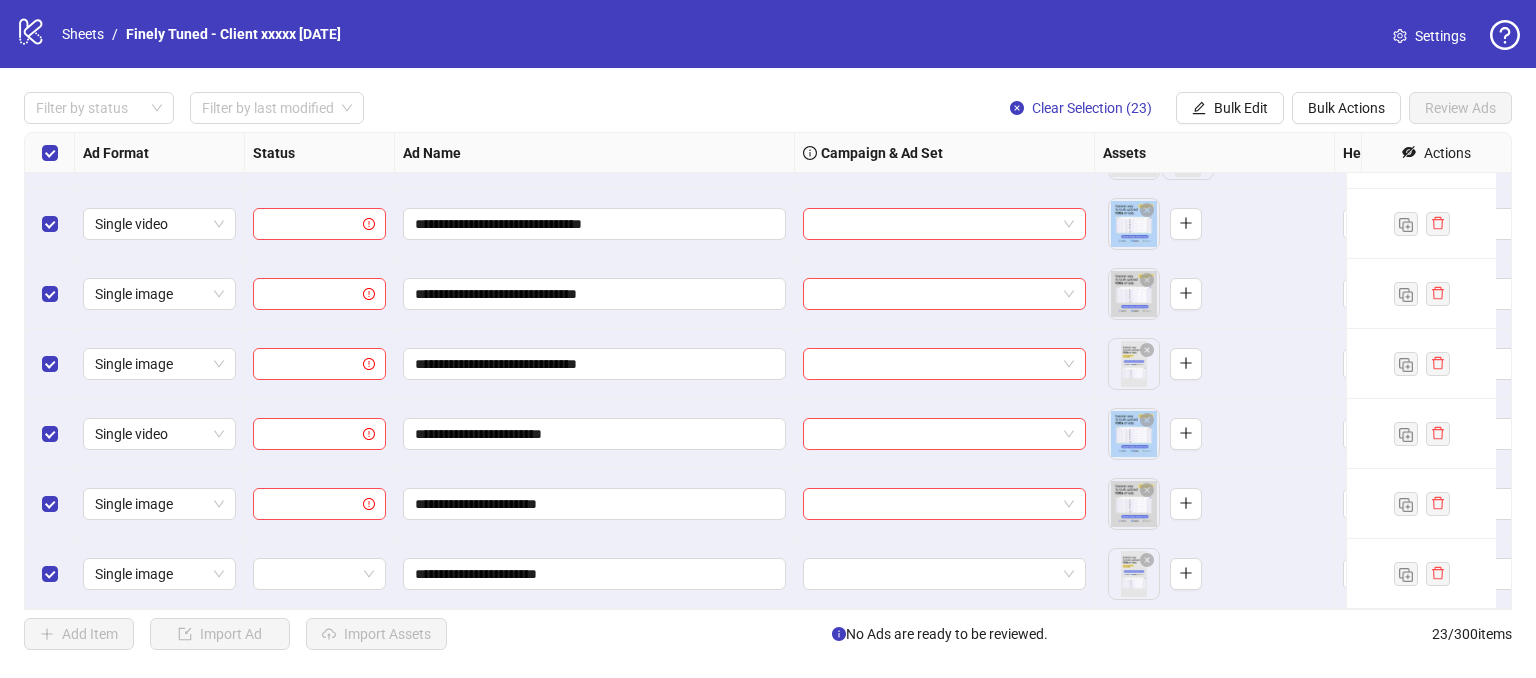 scroll, scrollTop: 1188, scrollLeft: 0, axis: vertical 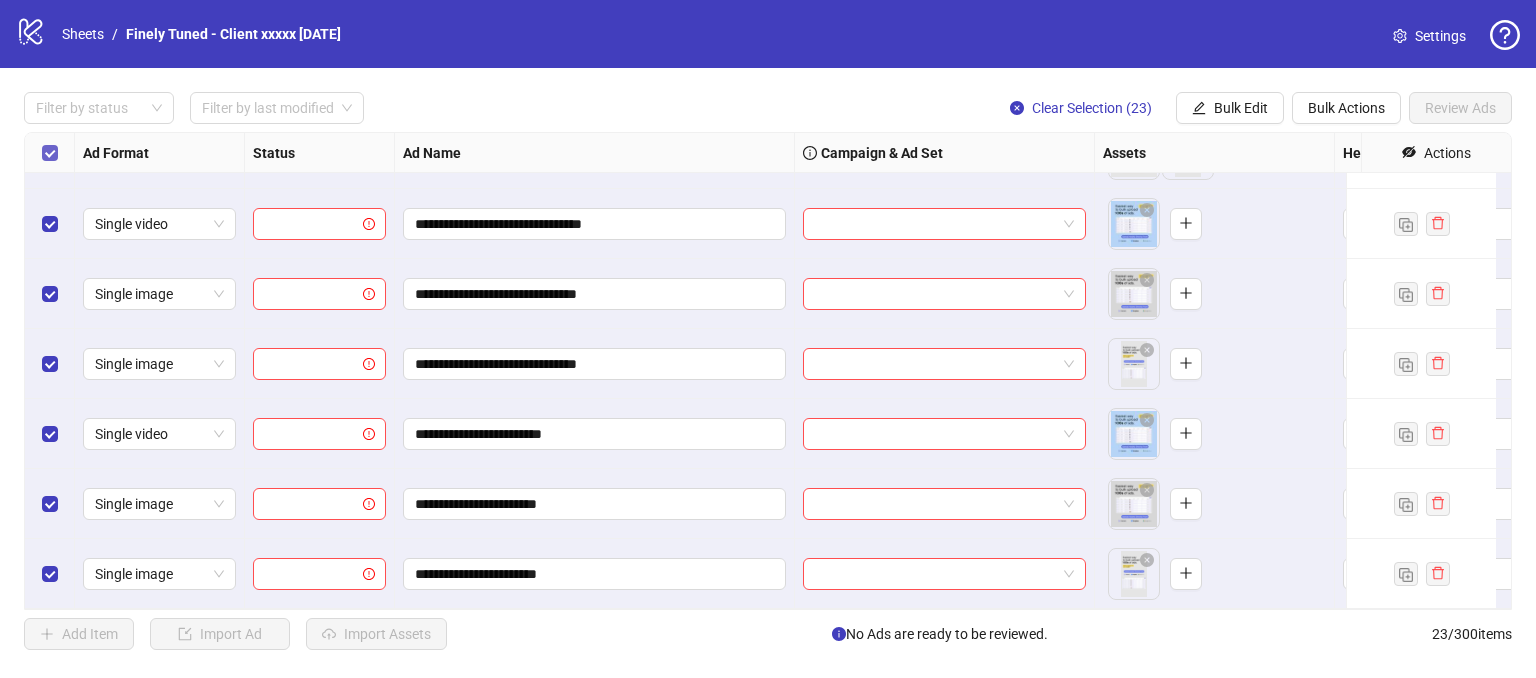 click at bounding box center [50, 153] 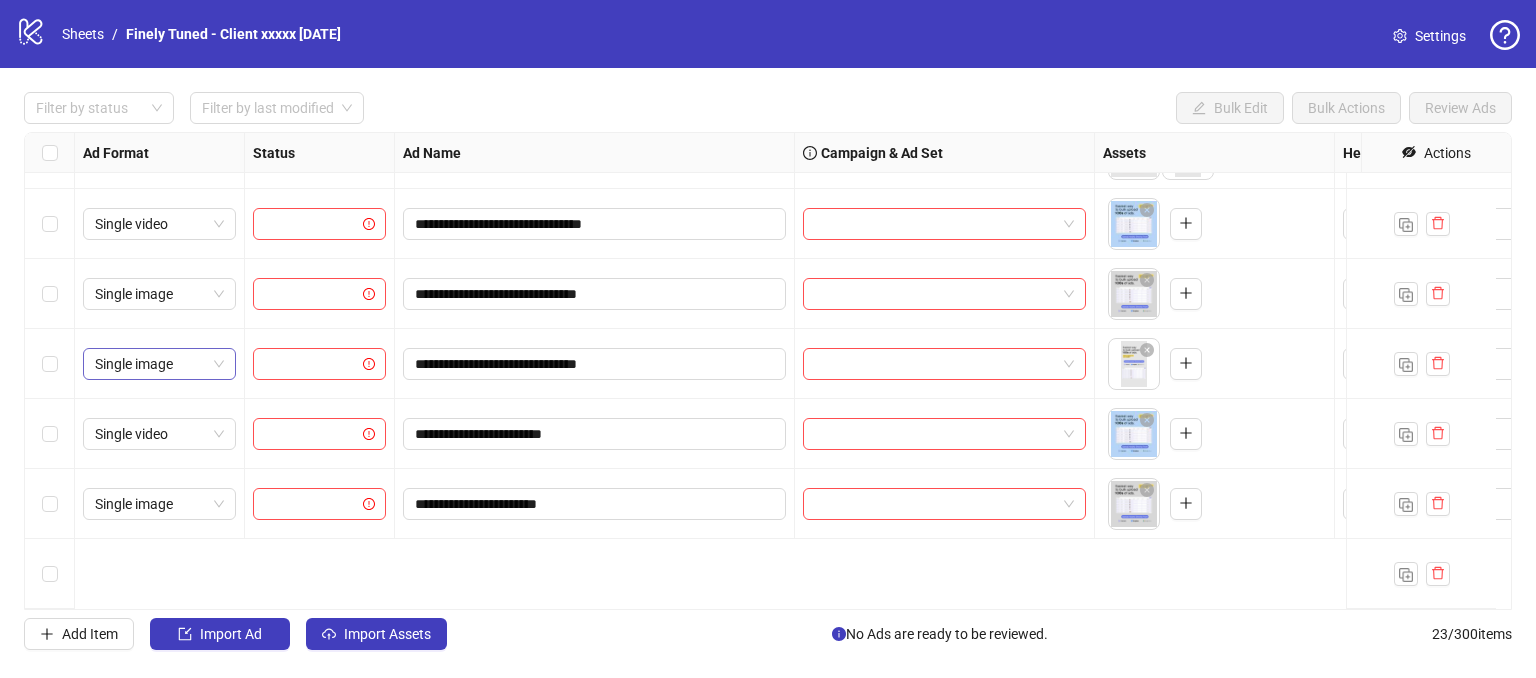 scroll, scrollTop: 1188, scrollLeft: 0, axis: vertical 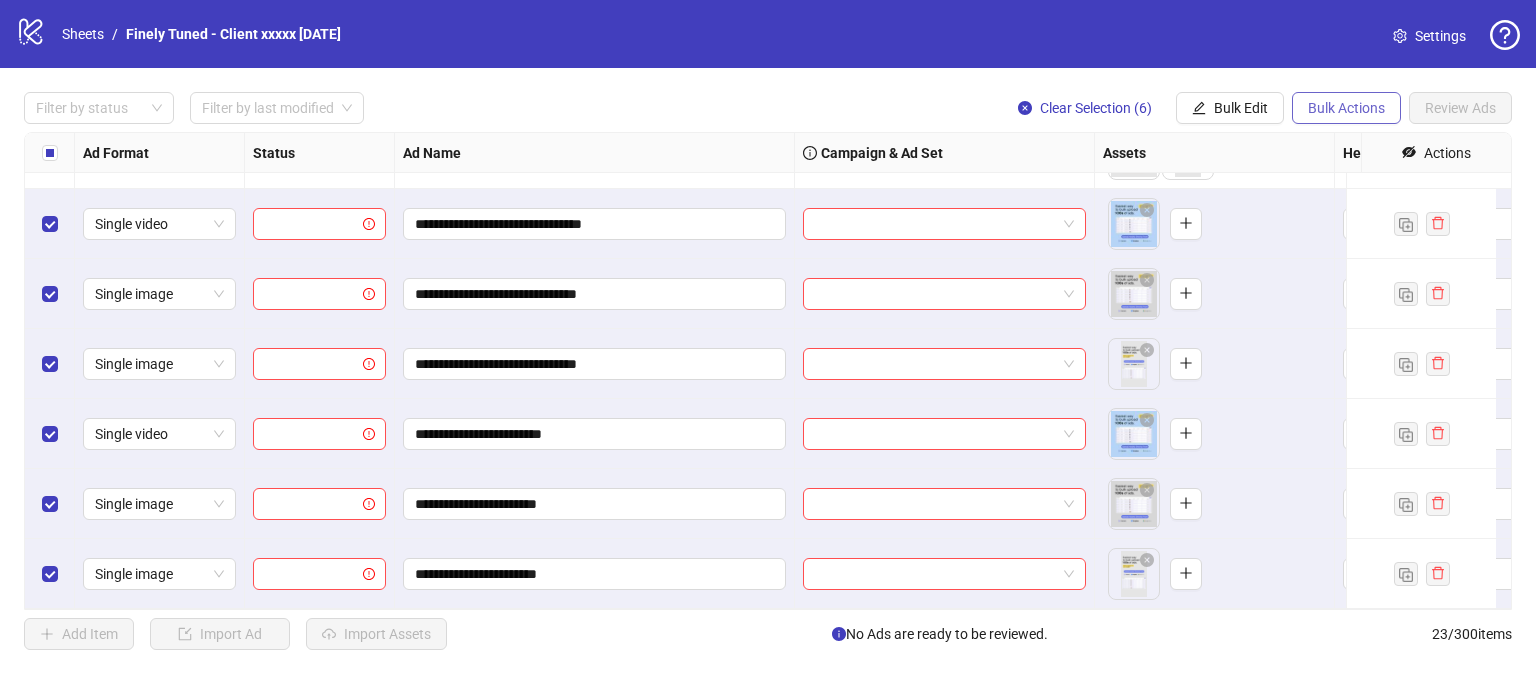 click on "Bulk Actions" at bounding box center (1346, 108) 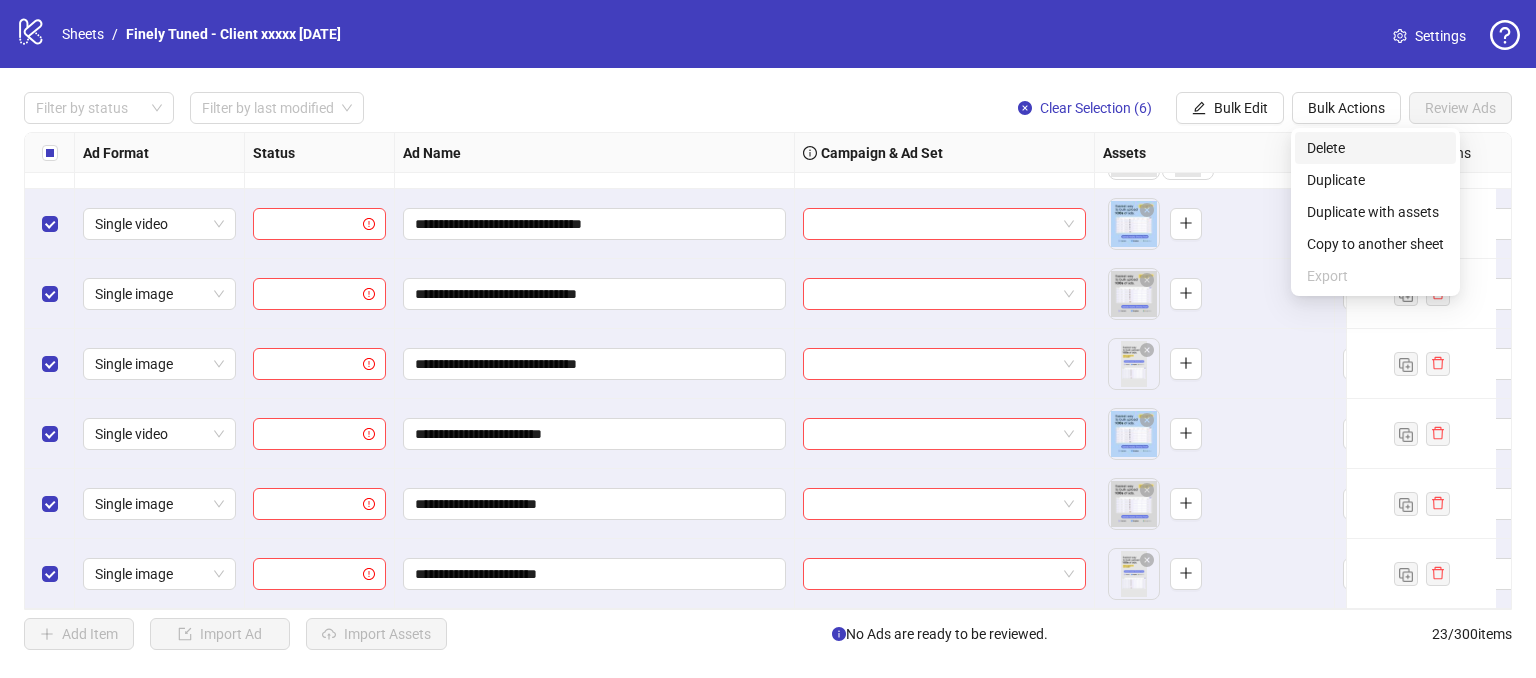 click on "Delete" at bounding box center (1375, 148) 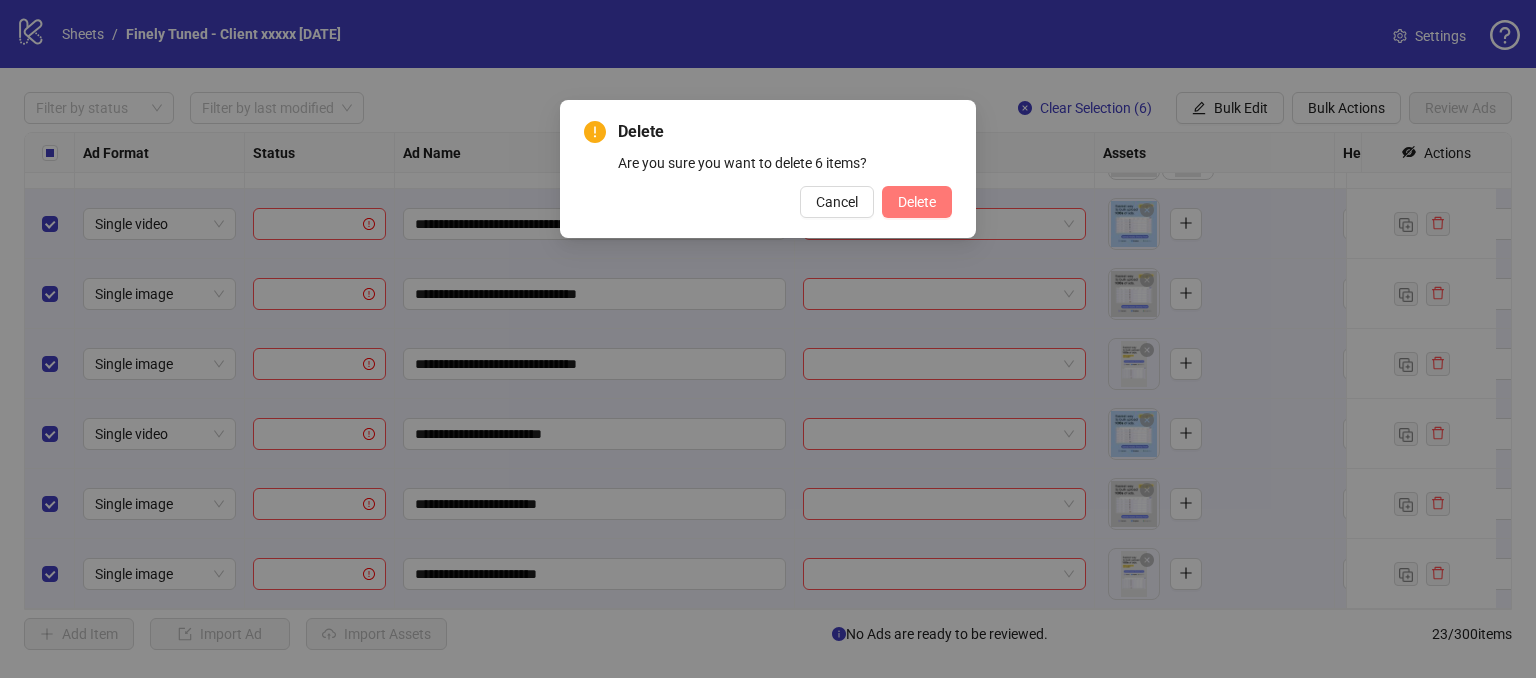 click on "Delete" at bounding box center [917, 202] 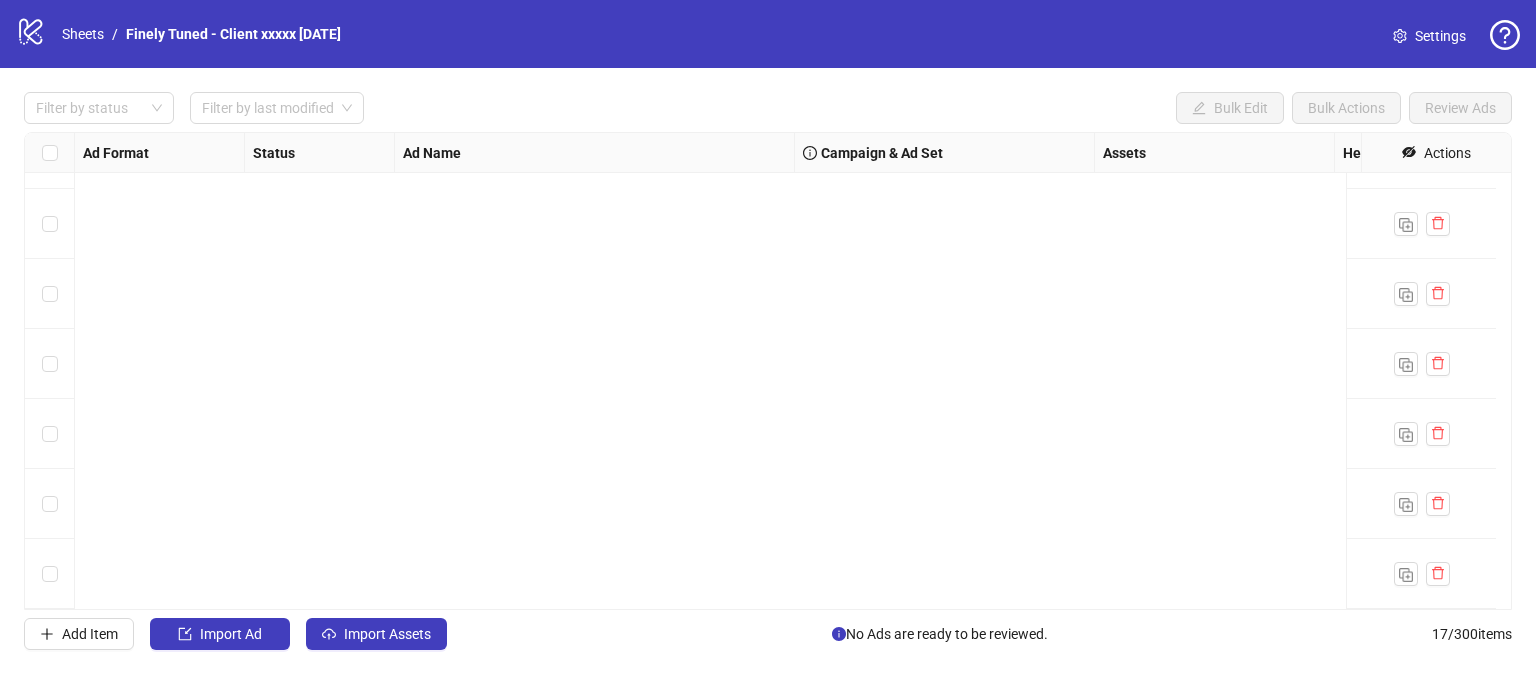 scroll, scrollTop: 0, scrollLeft: 0, axis: both 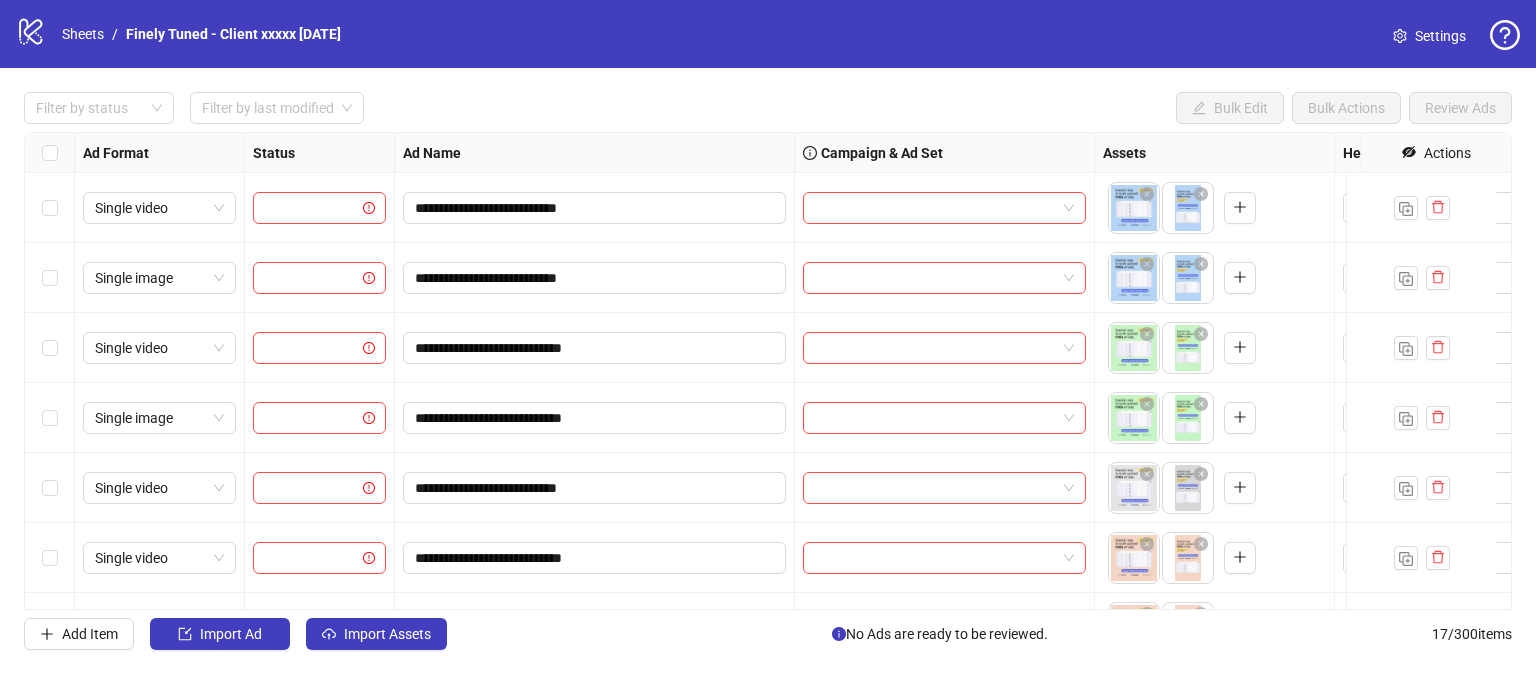 click 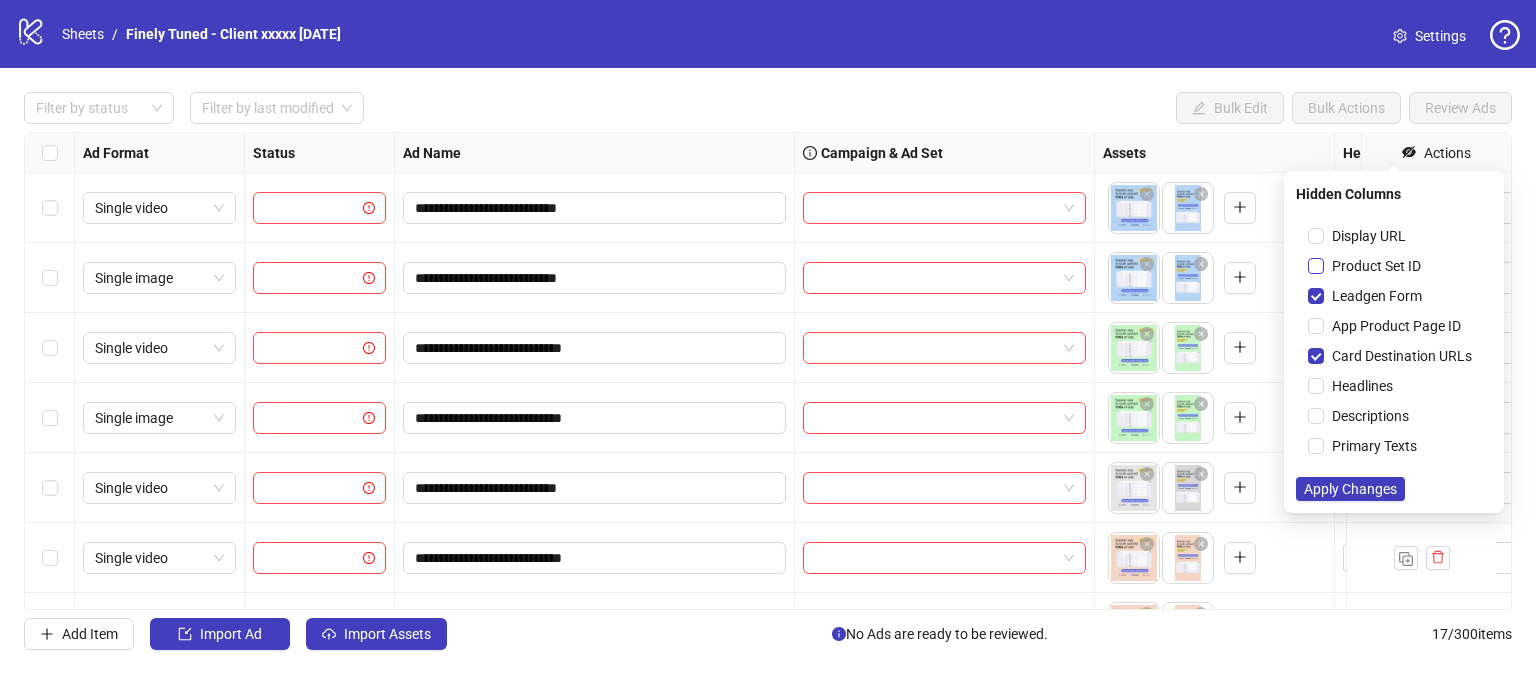 click on "Product Set ID" at bounding box center (1368, 266) 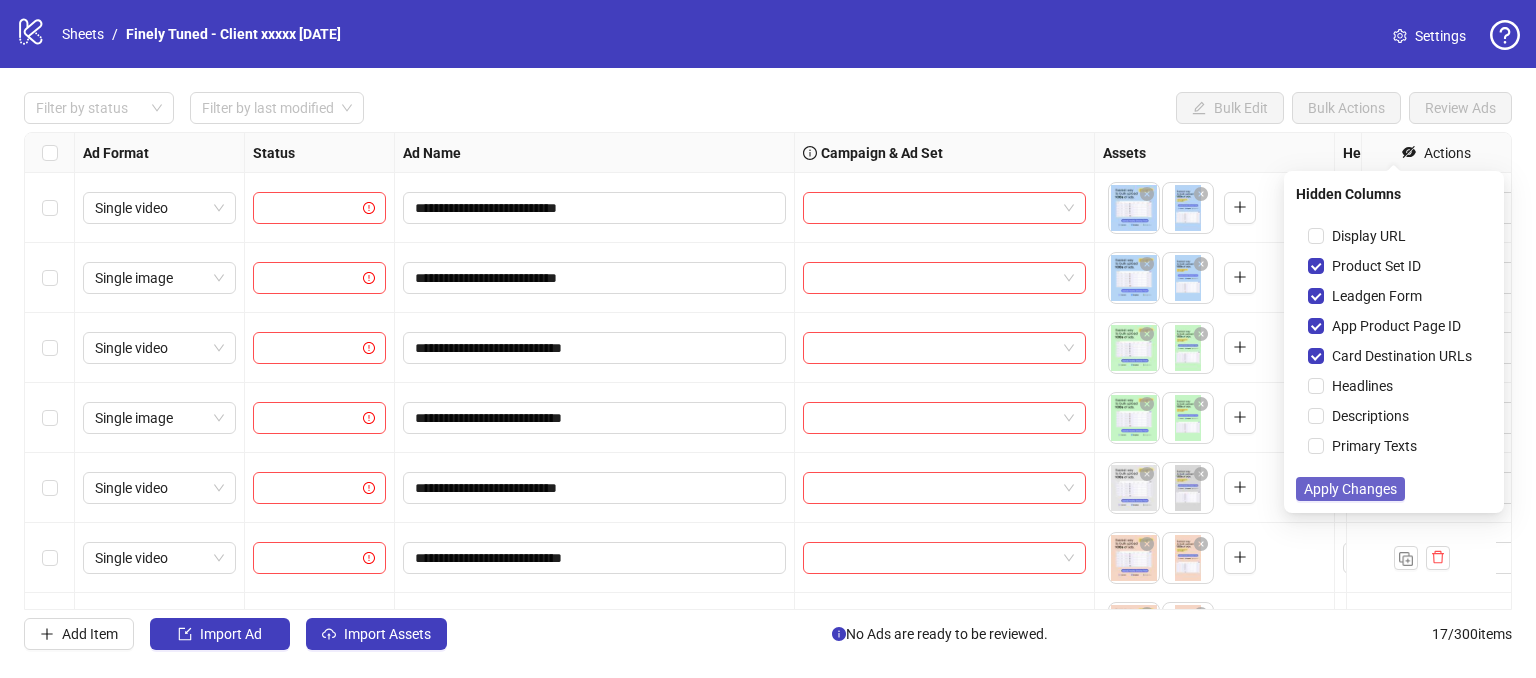 click on "Apply Changes" at bounding box center [1350, 489] 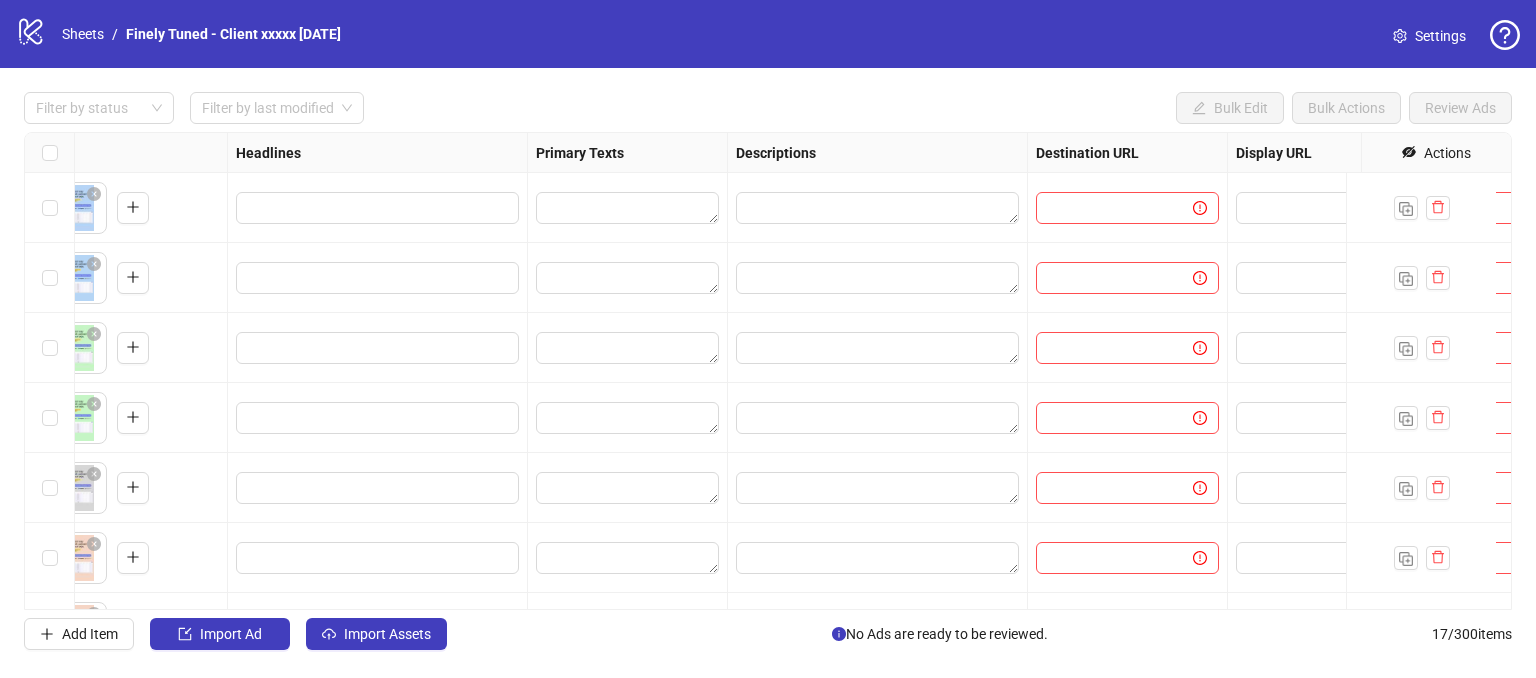 scroll, scrollTop: 0, scrollLeft: 1199, axis: horizontal 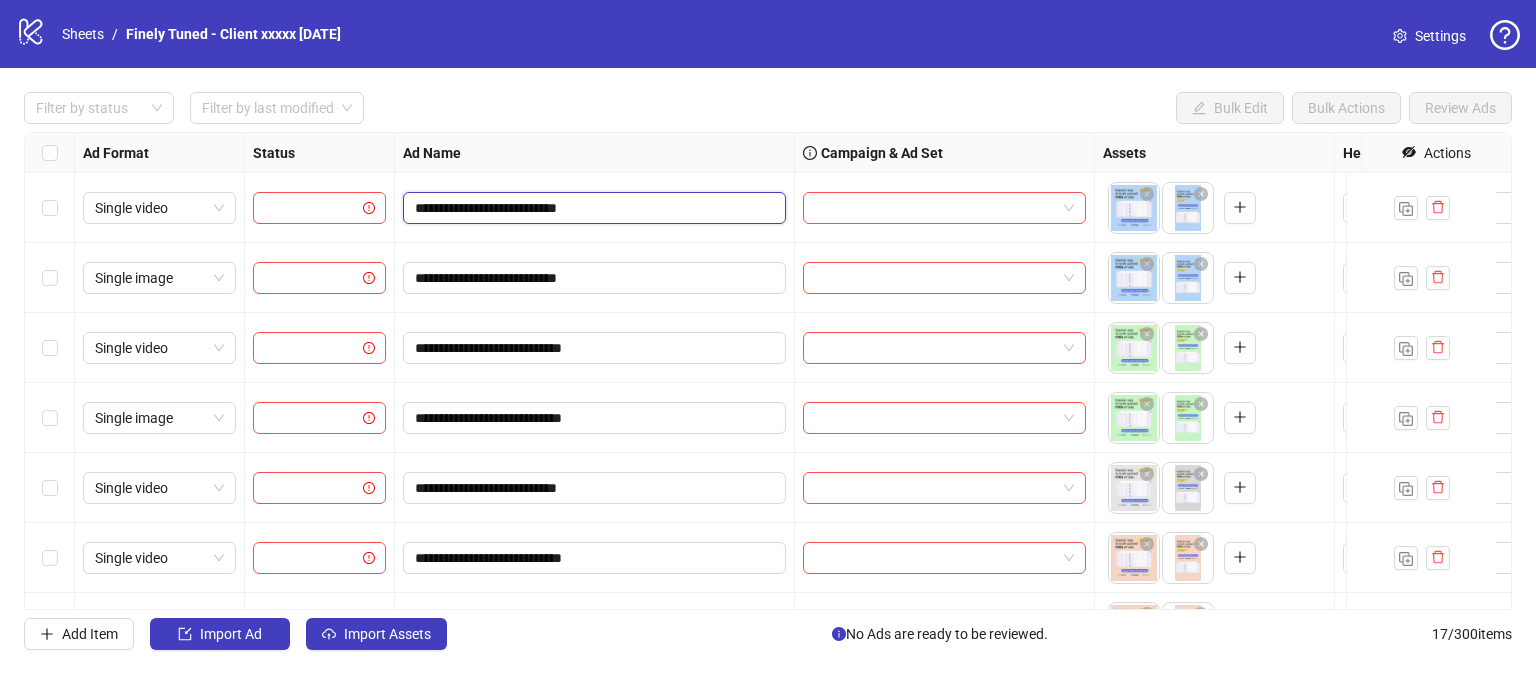 click on "**********" at bounding box center [592, 208] 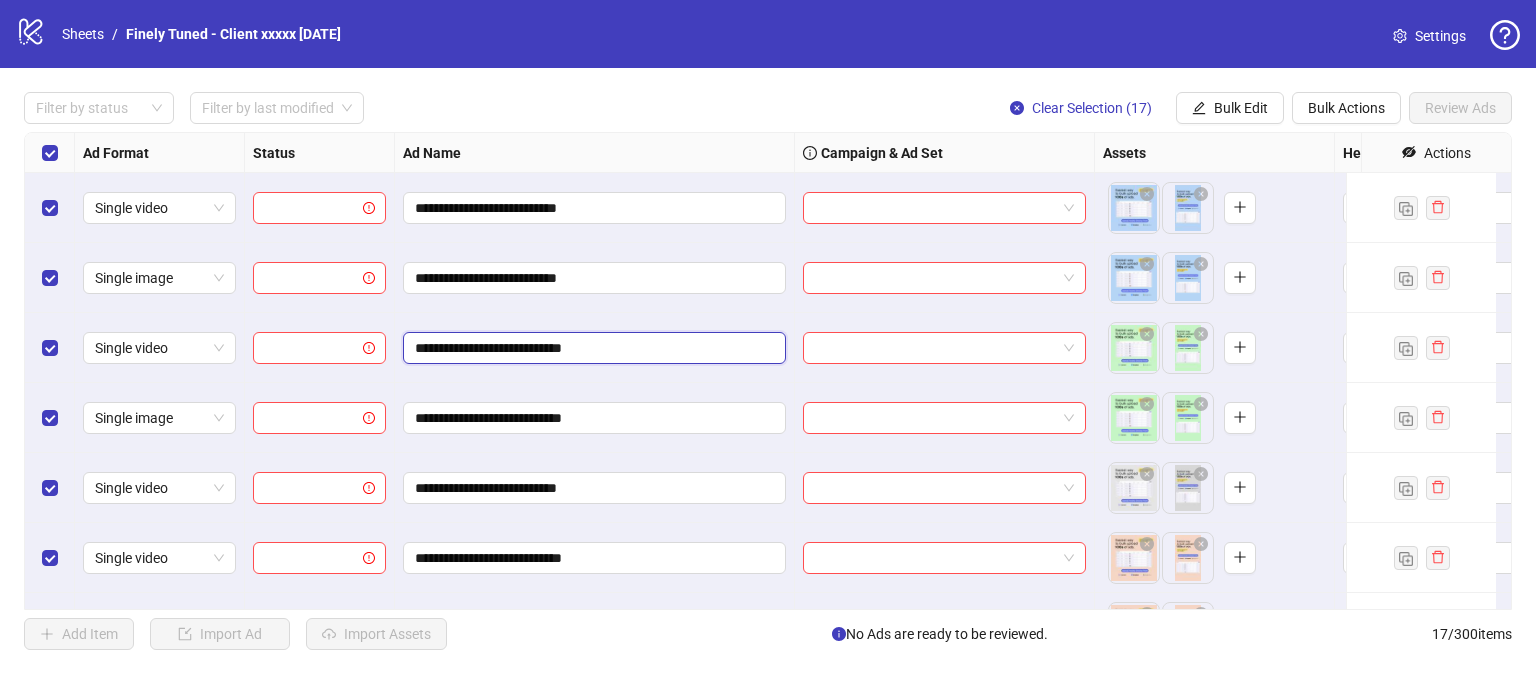 click on "**********" at bounding box center (592, 348) 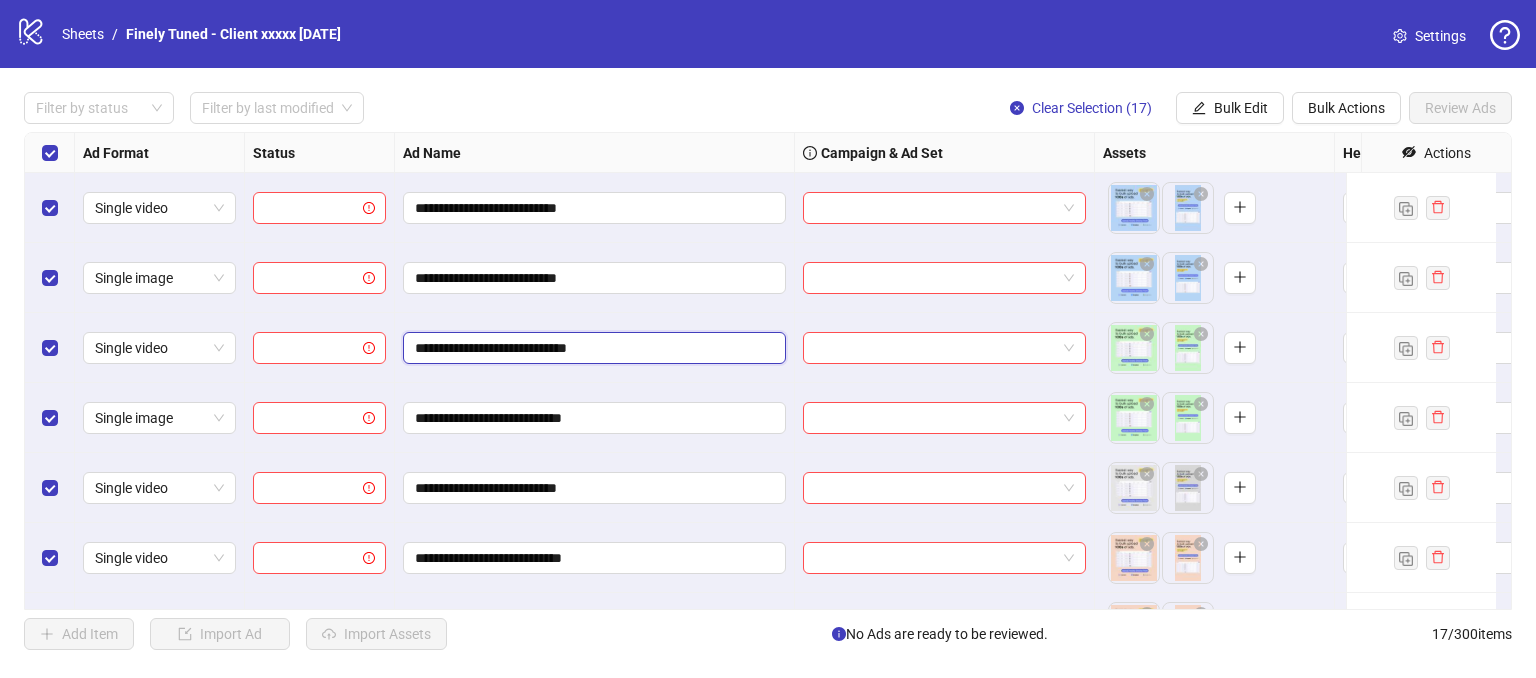 type on "**********" 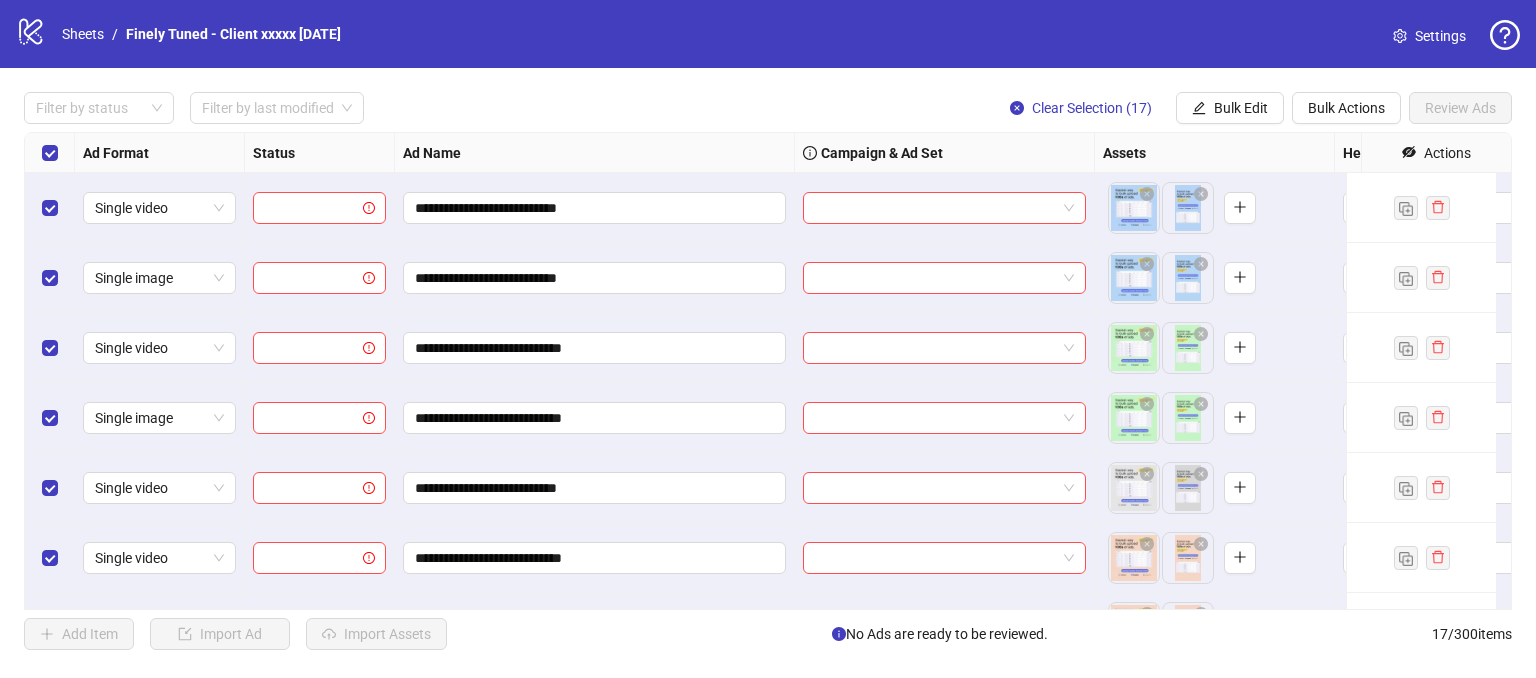 click on "Ad Name" at bounding box center (595, 153) 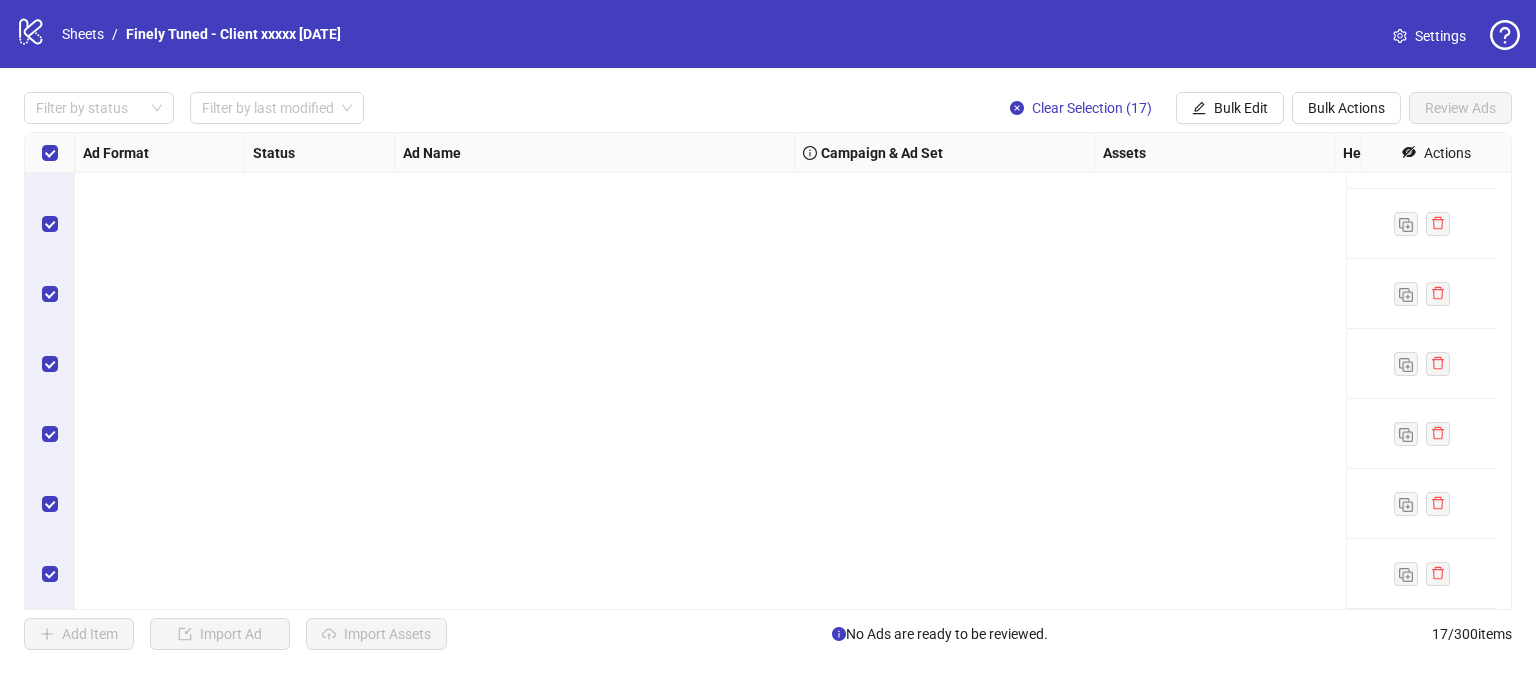 scroll, scrollTop: 0, scrollLeft: 0, axis: both 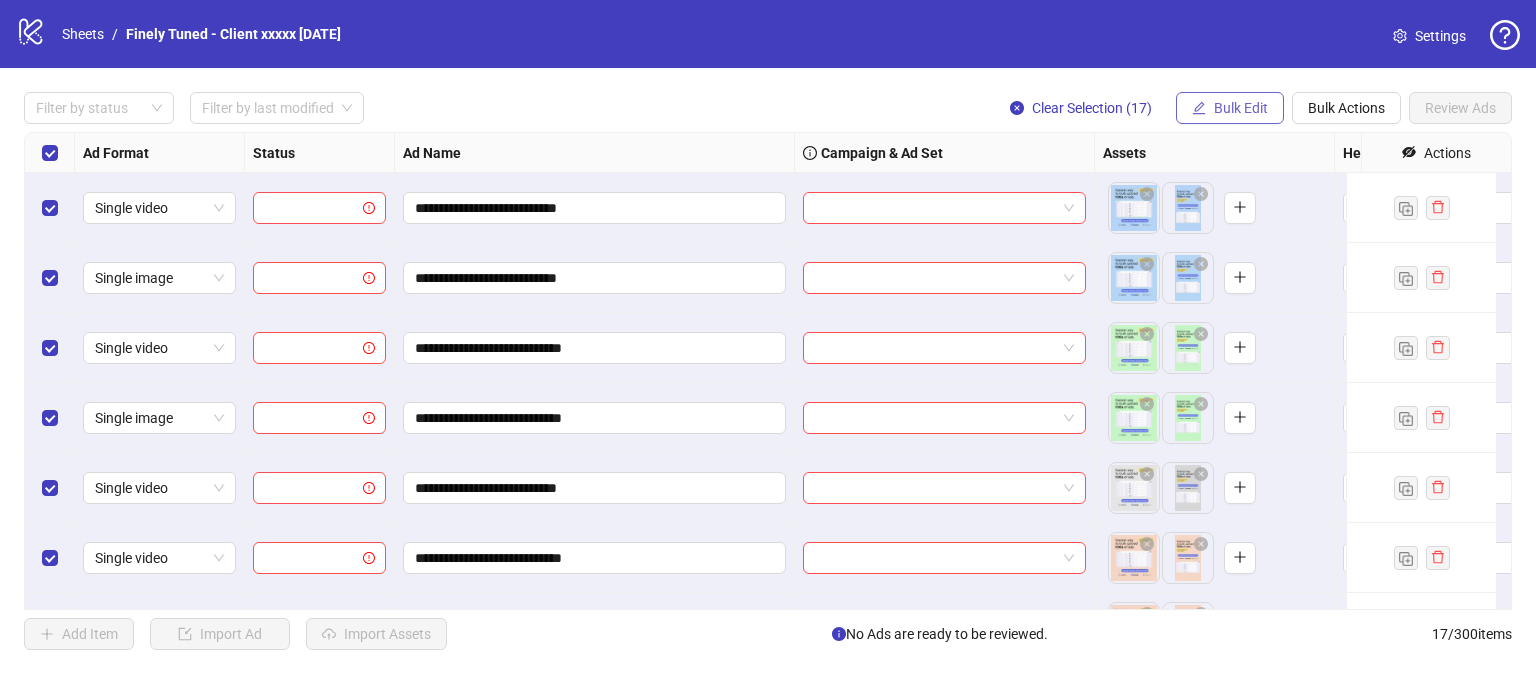 click on "Bulk Edit" at bounding box center [1241, 108] 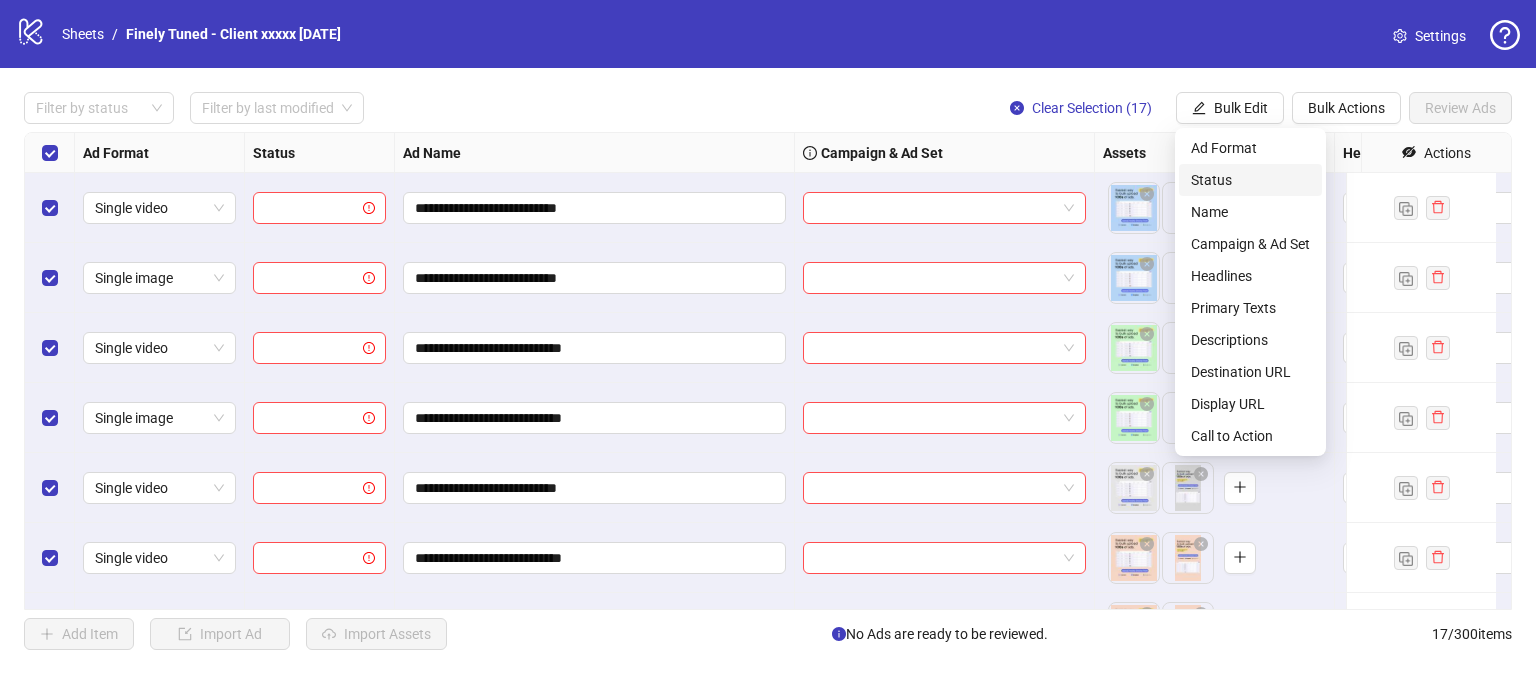 click on "Status" at bounding box center [1250, 180] 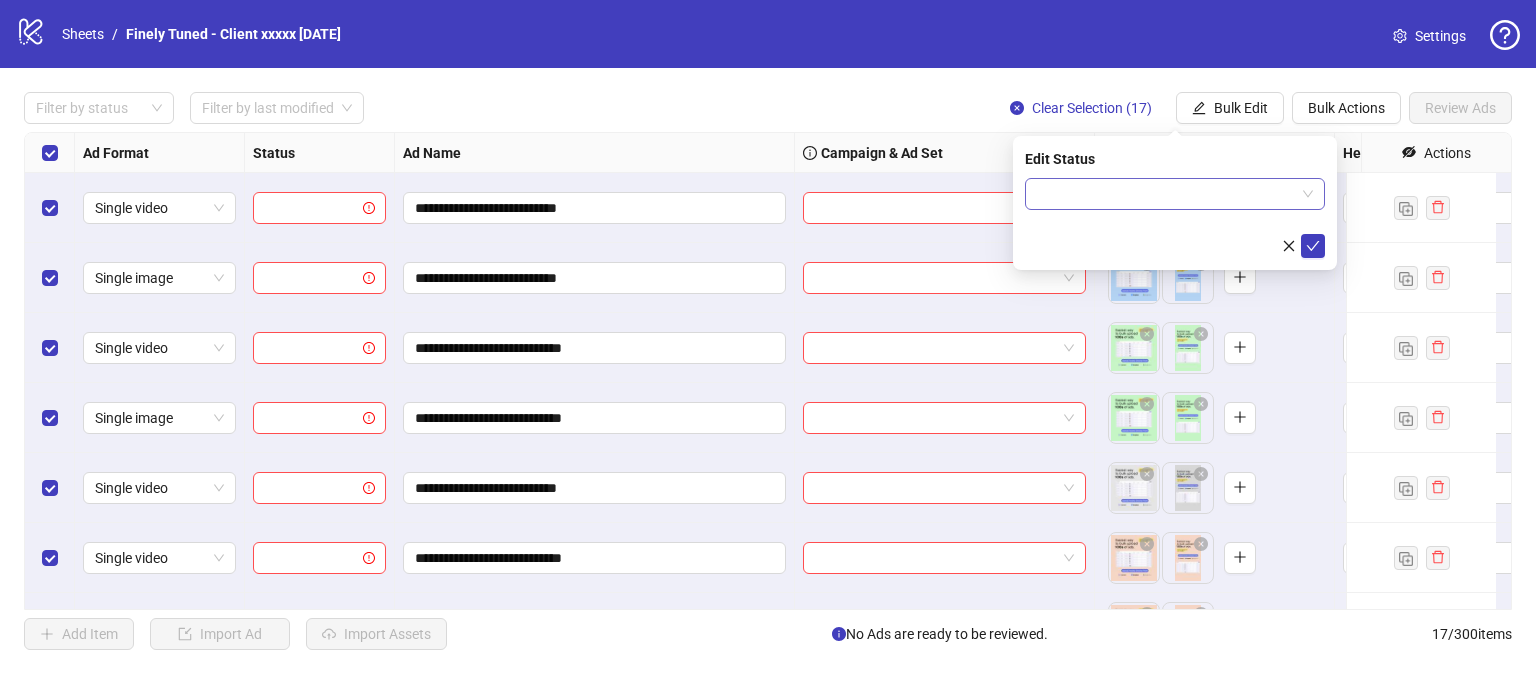 click at bounding box center (1166, 194) 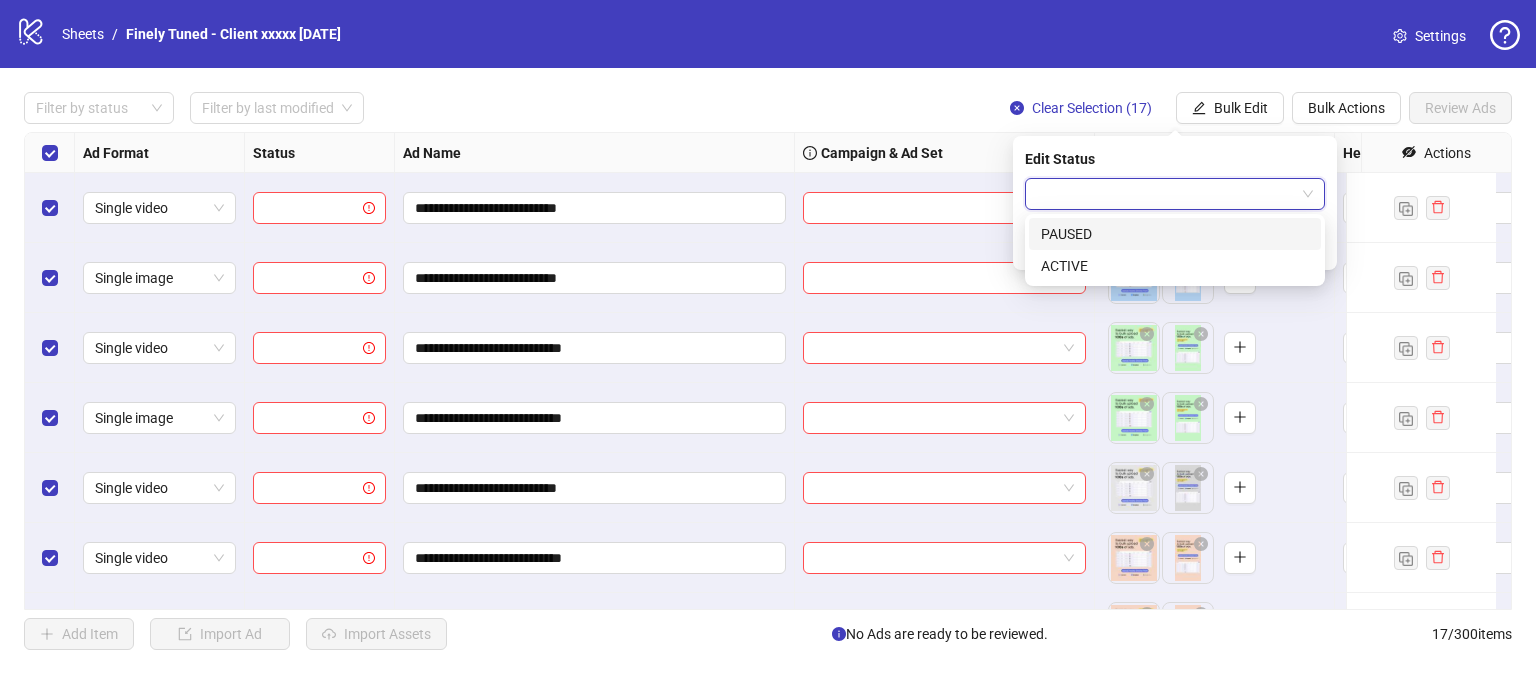 click on "PAUSED" at bounding box center (1175, 234) 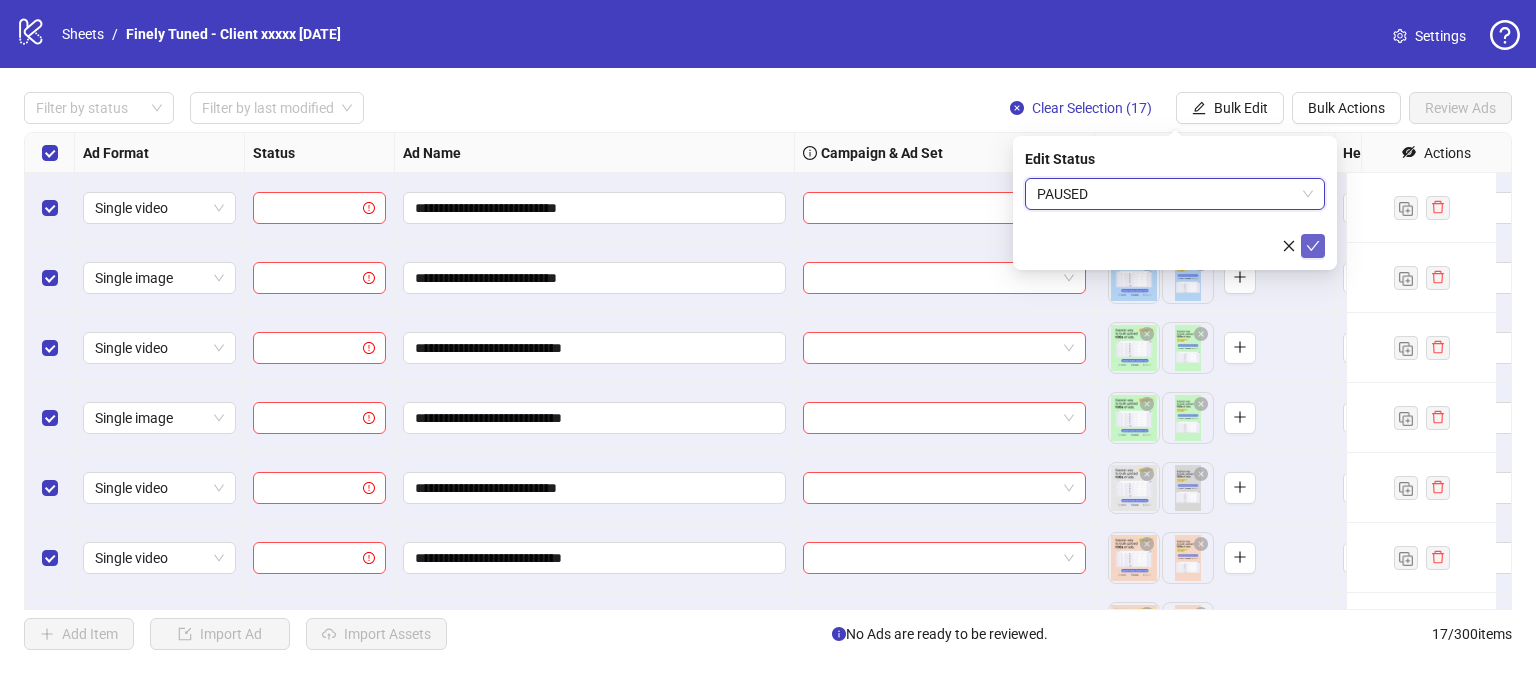 click 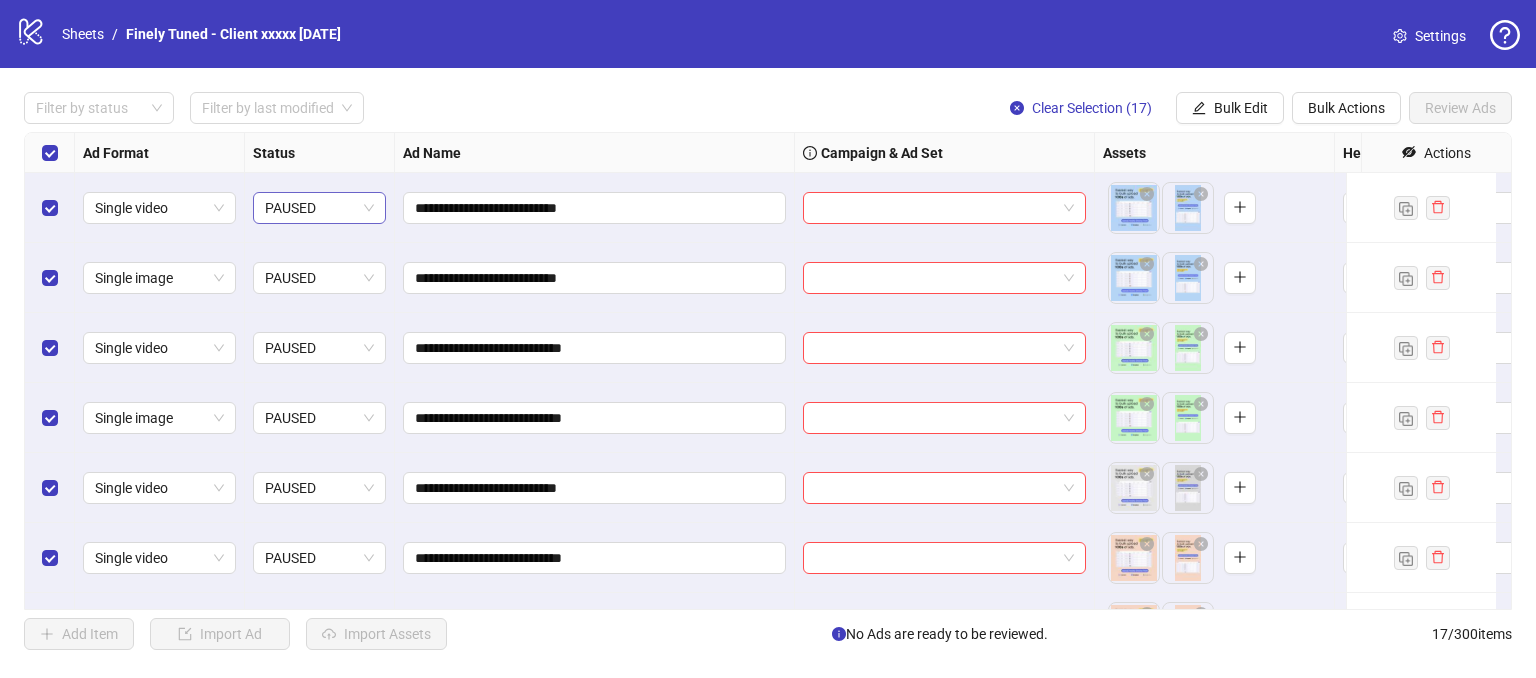 click on "PAUSED" at bounding box center [319, 208] 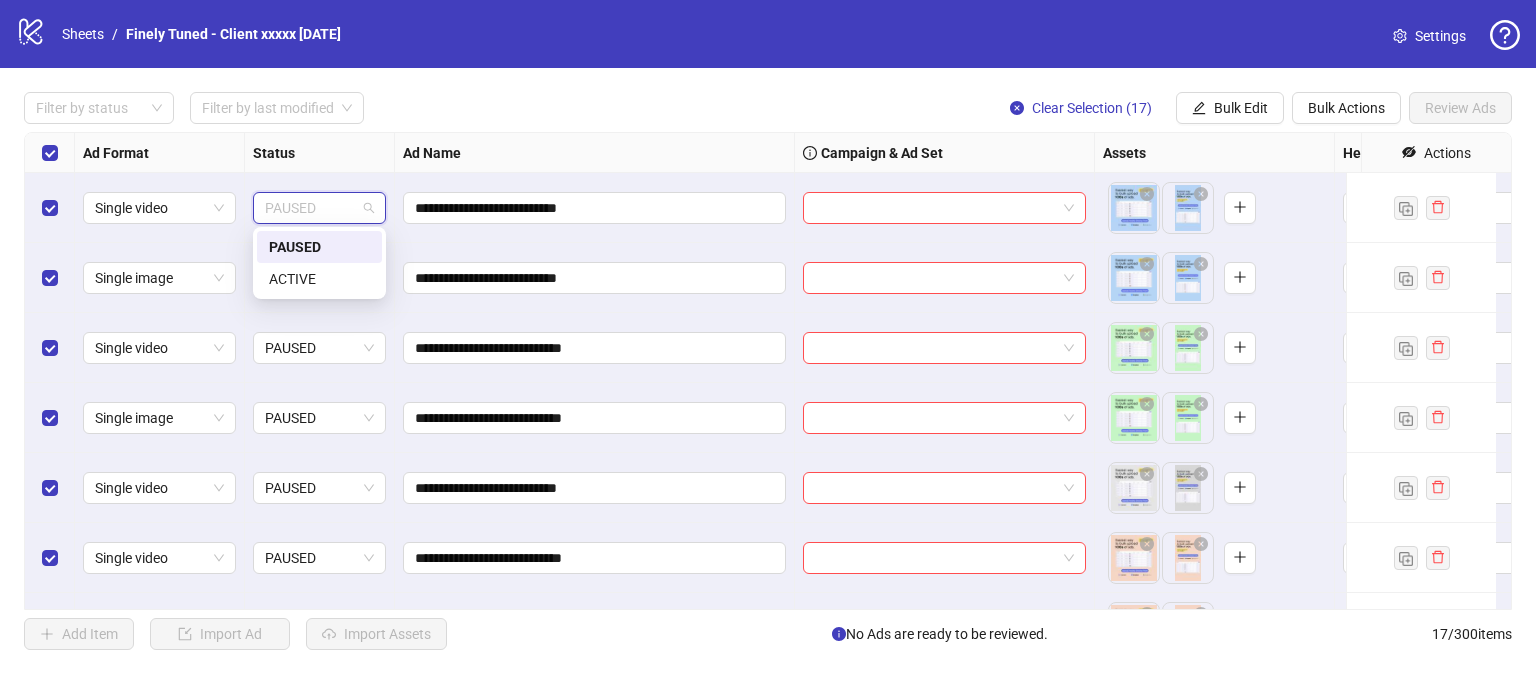 click on "Status" at bounding box center [320, 153] 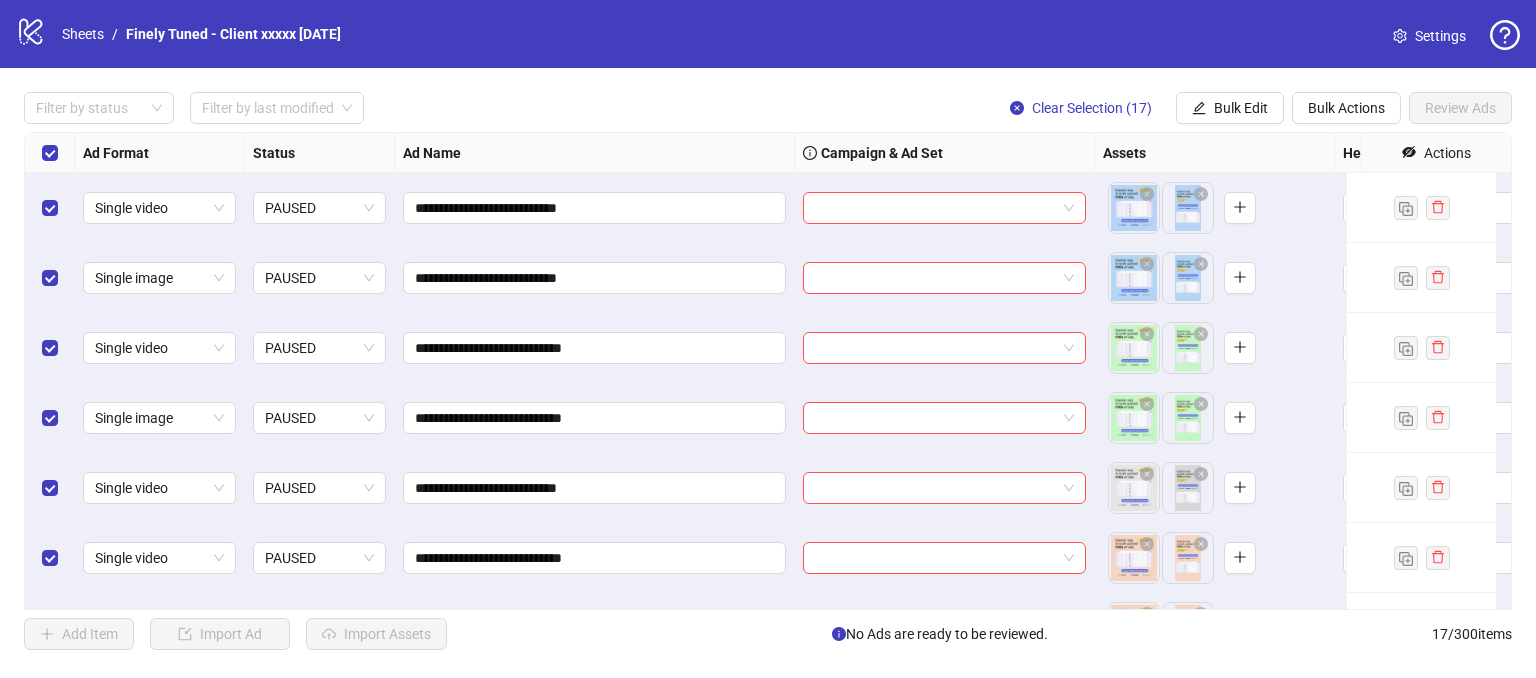 click on "Ad Name" at bounding box center (595, 153) 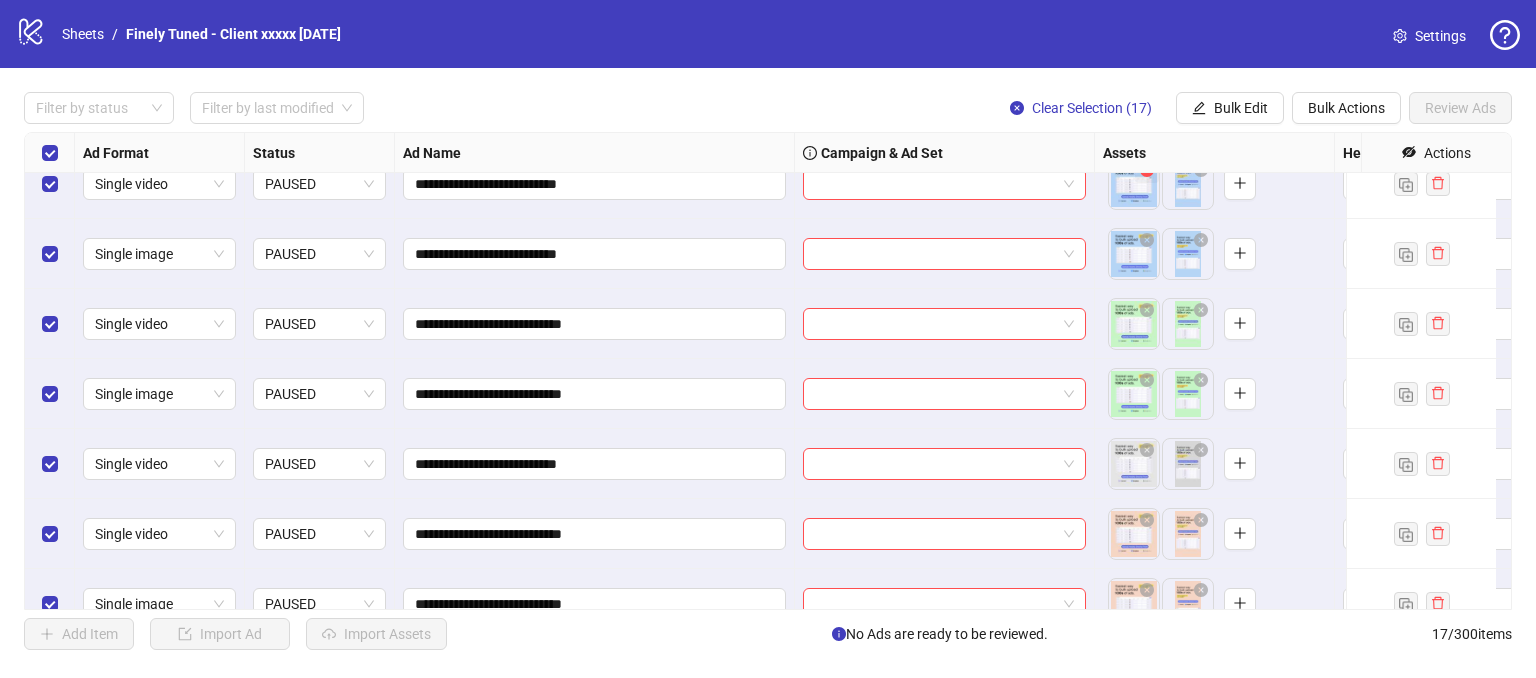 scroll, scrollTop: 0, scrollLeft: 0, axis: both 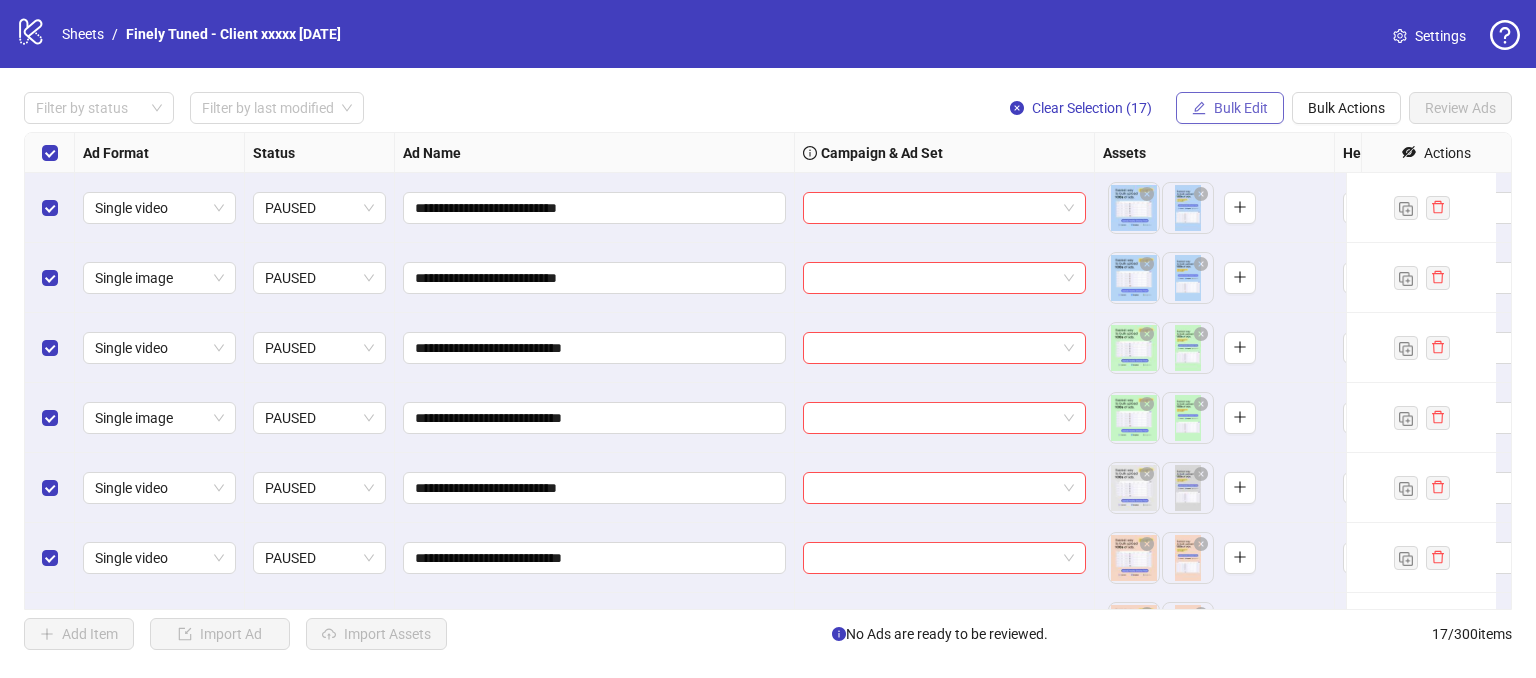 click on "Bulk Edit" at bounding box center [1230, 108] 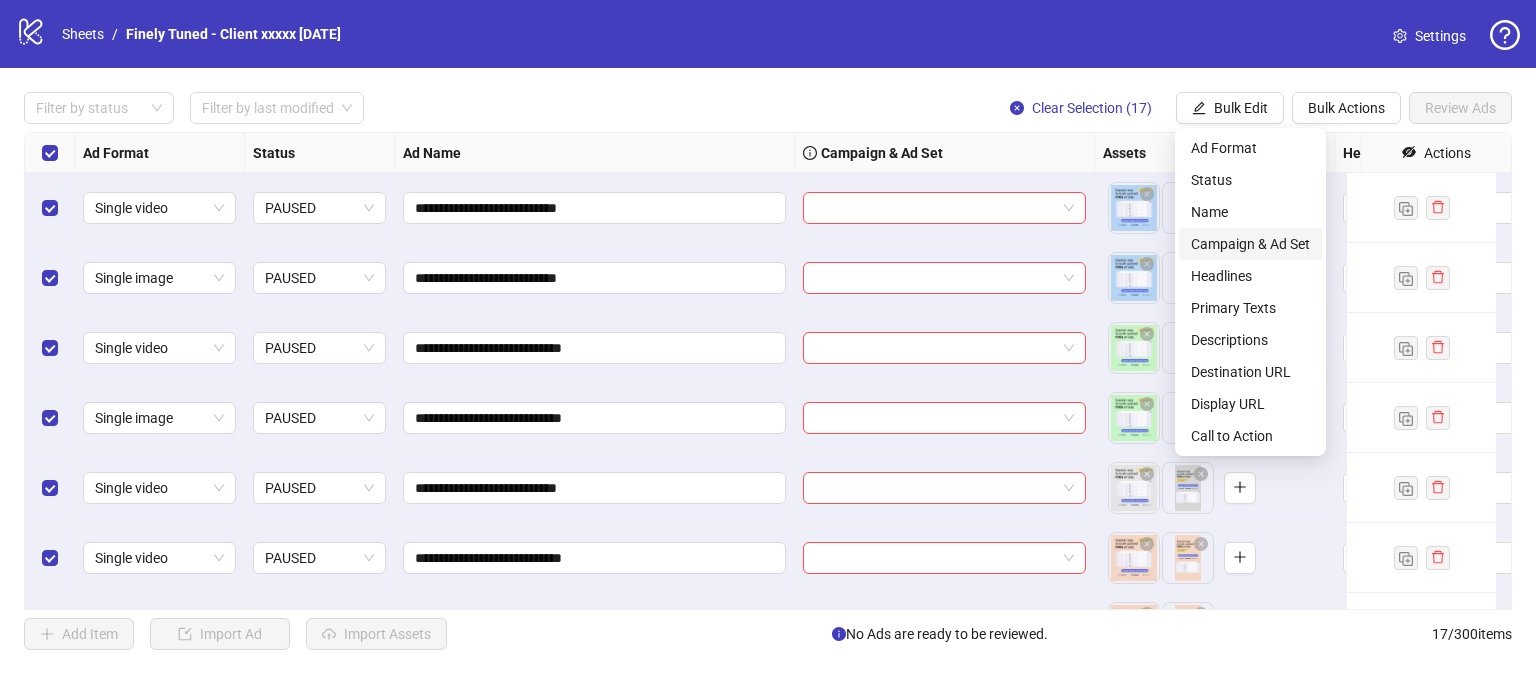 click on "Campaign & Ad Set" at bounding box center [1250, 244] 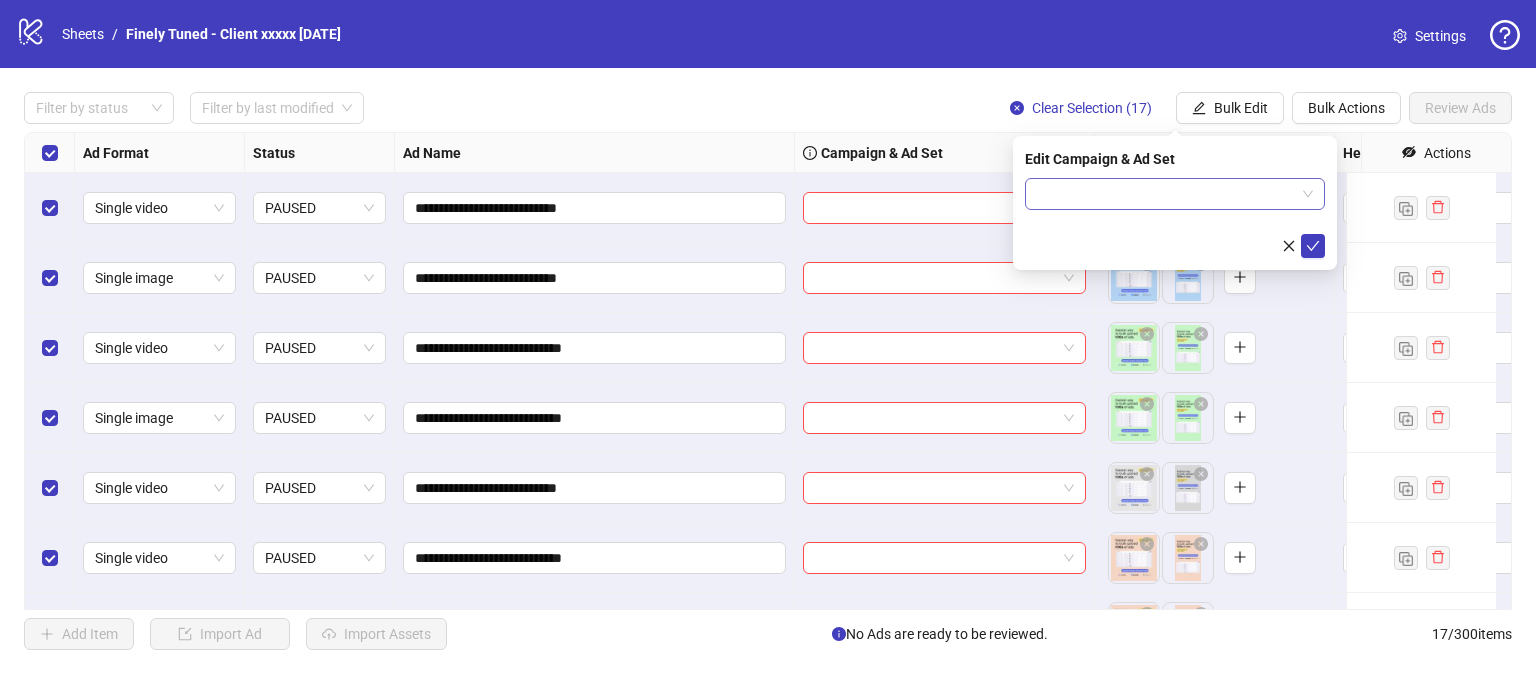 click at bounding box center [1166, 194] 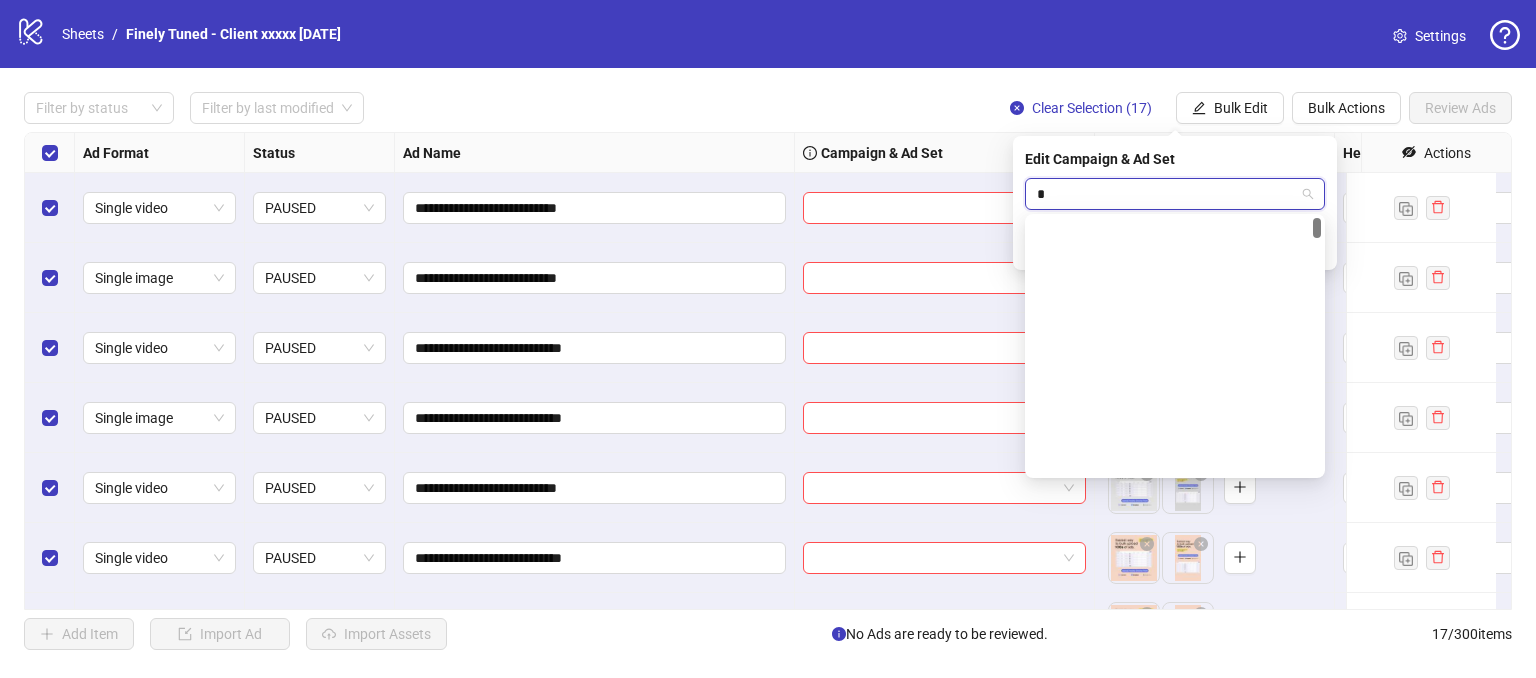 scroll, scrollTop: 0, scrollLeft: 0, axis: both 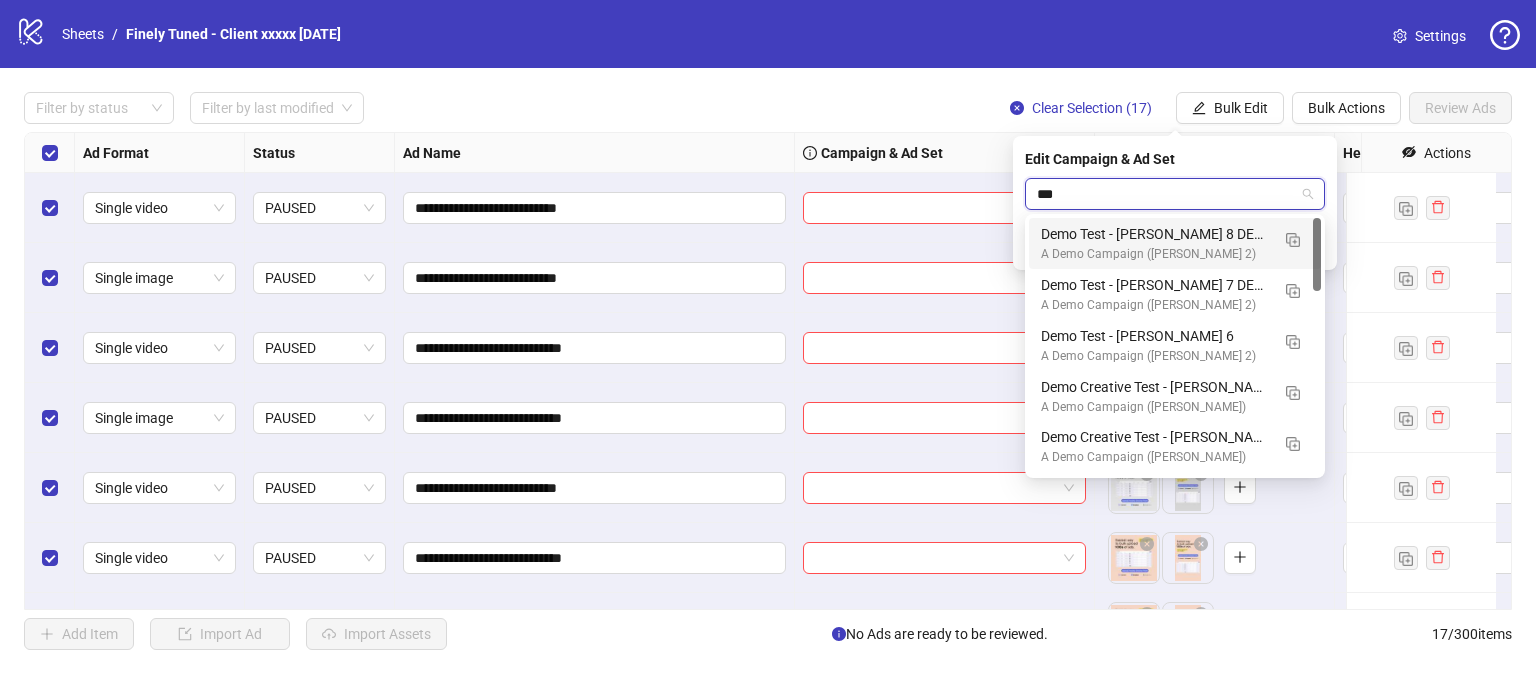 type on "****" 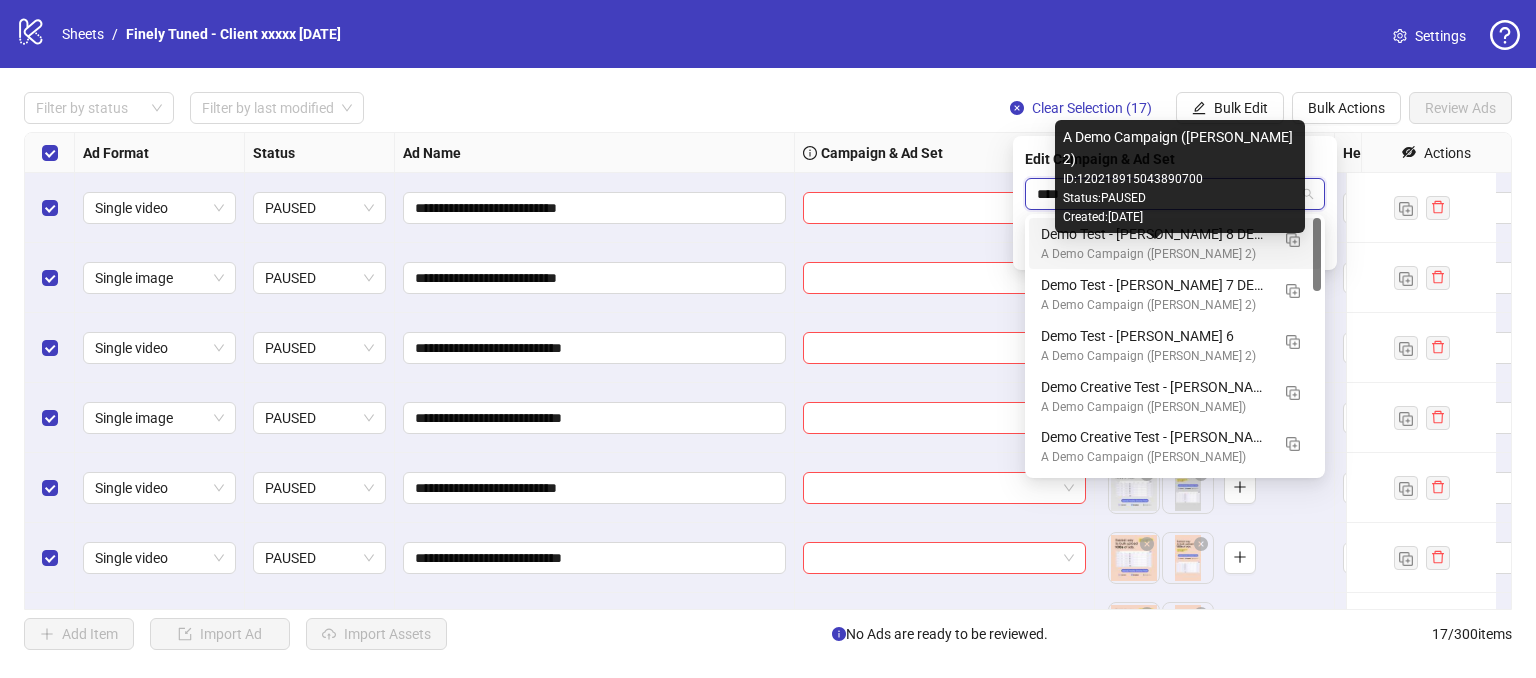 click on "Demo Test - [PERSON_NAME] 8 DEMO" at bounding box center [1155, 234] 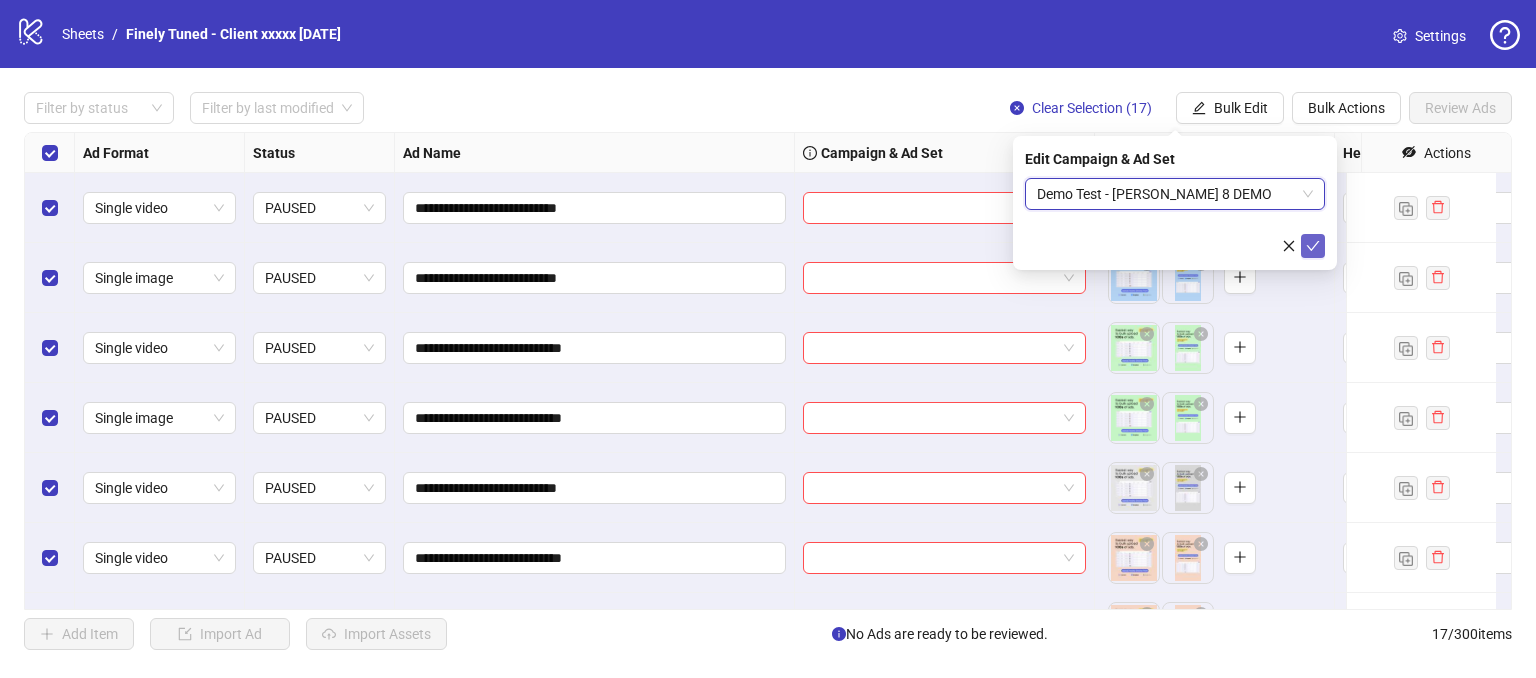 click 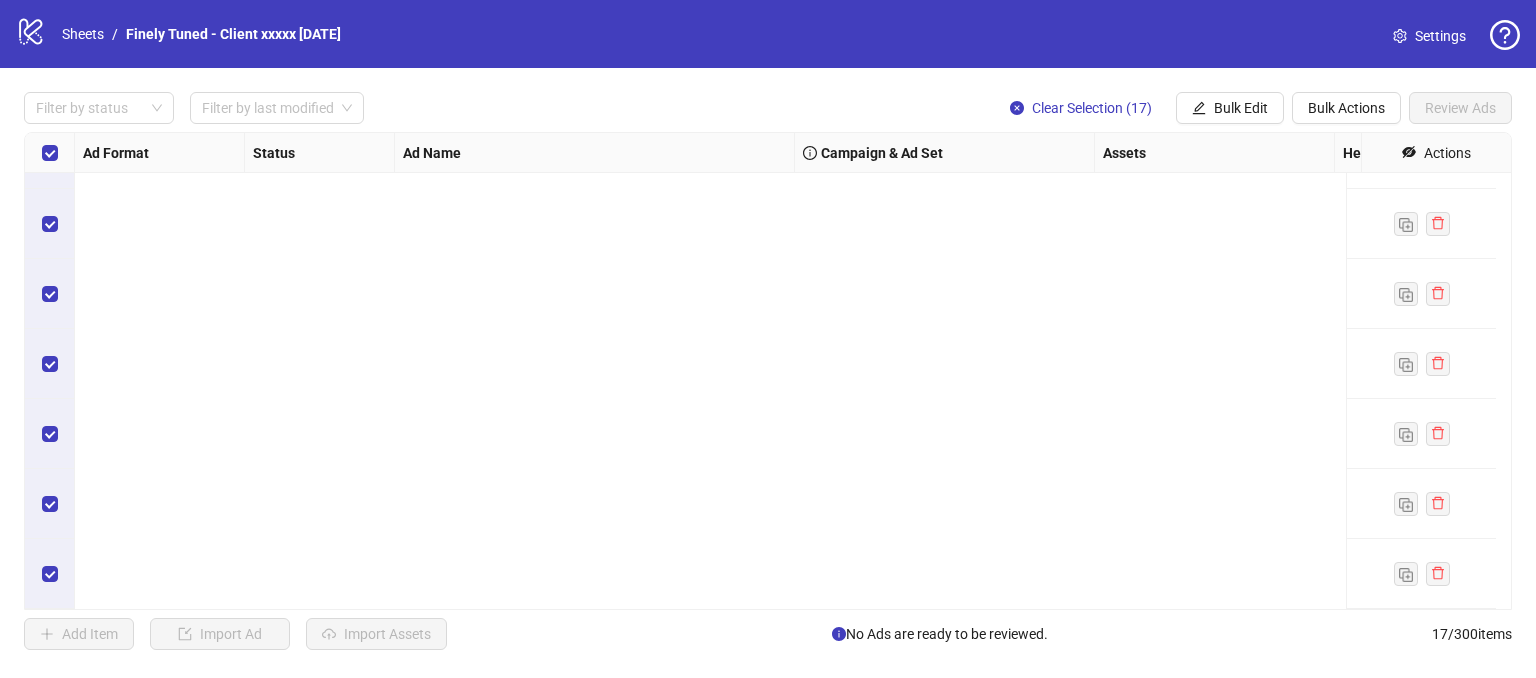 scroll, scrollTop: 0, scrollLeft: 0, axis: both 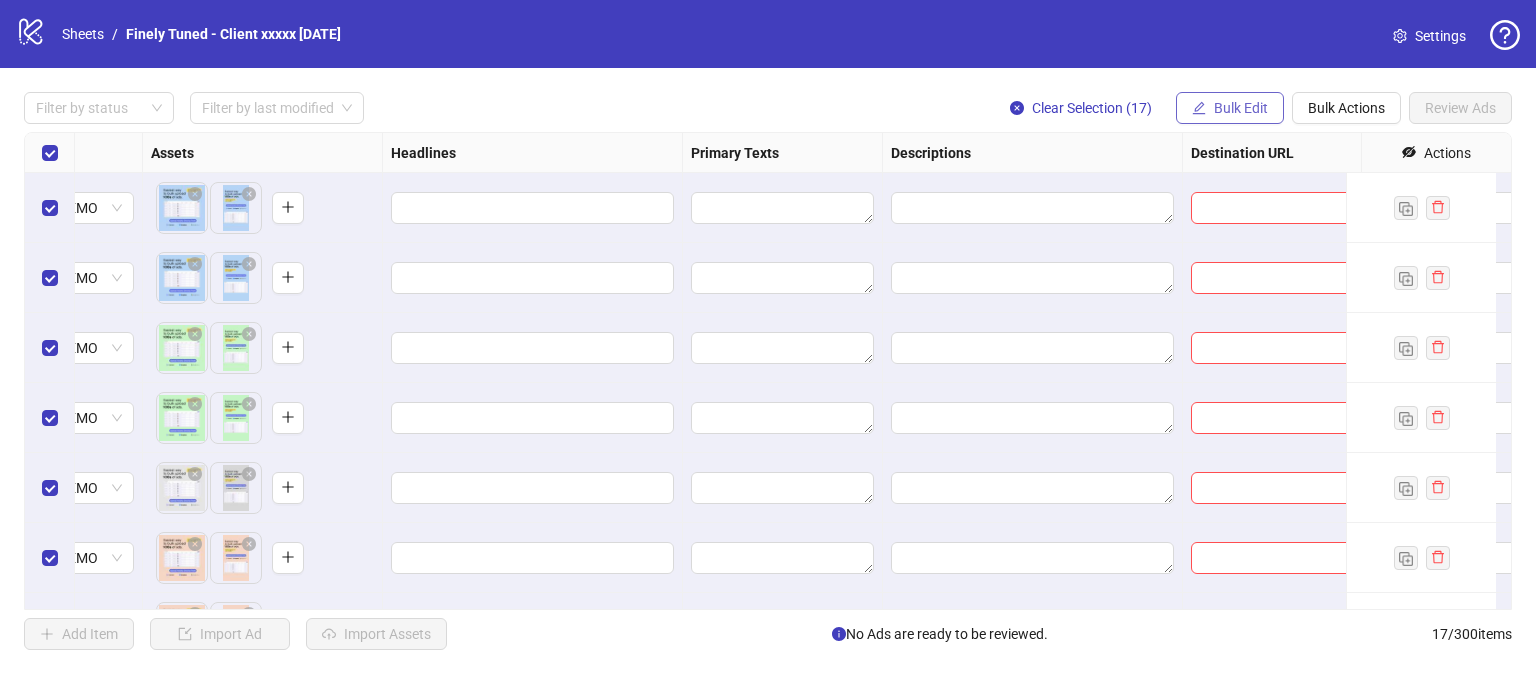 click on "Bulk Edit" at bounding box center (1241, 108) 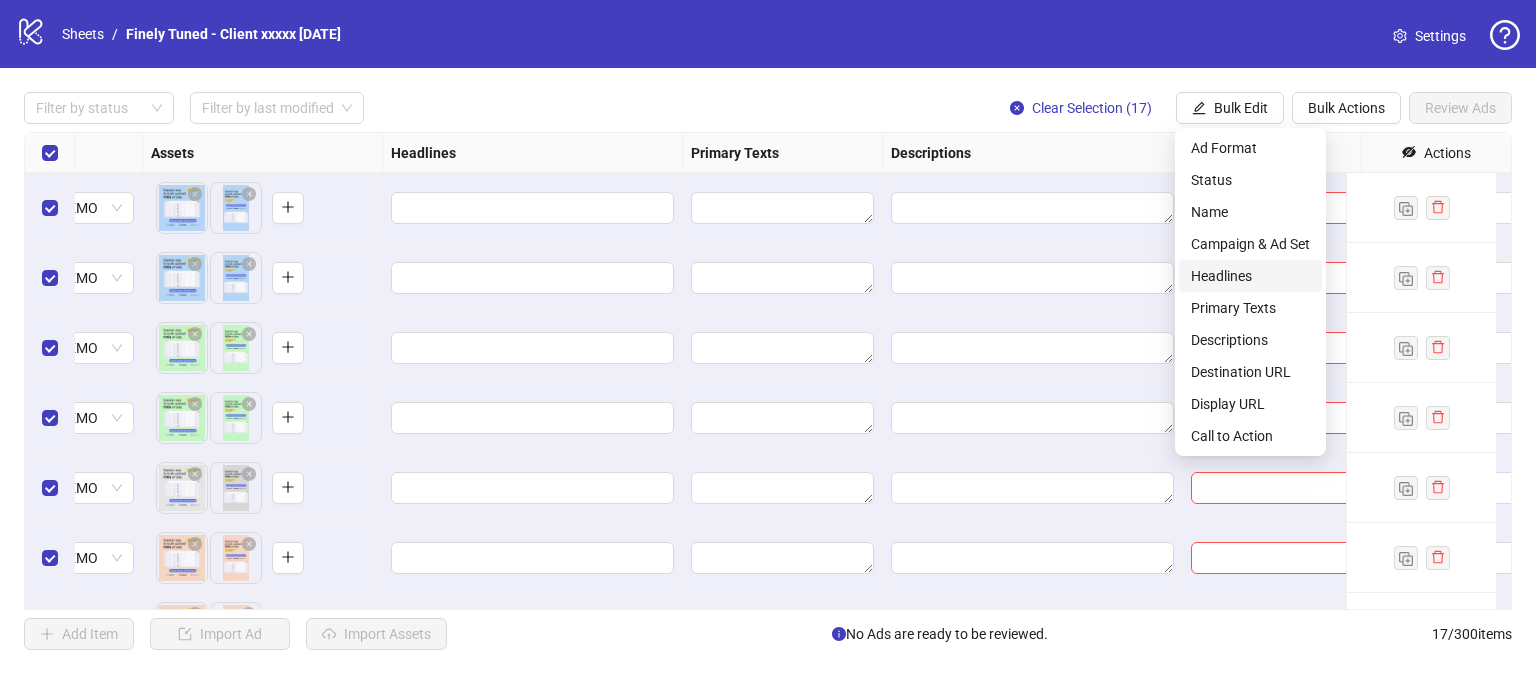 click on "Headlines" at bounding box center [1250, 276] 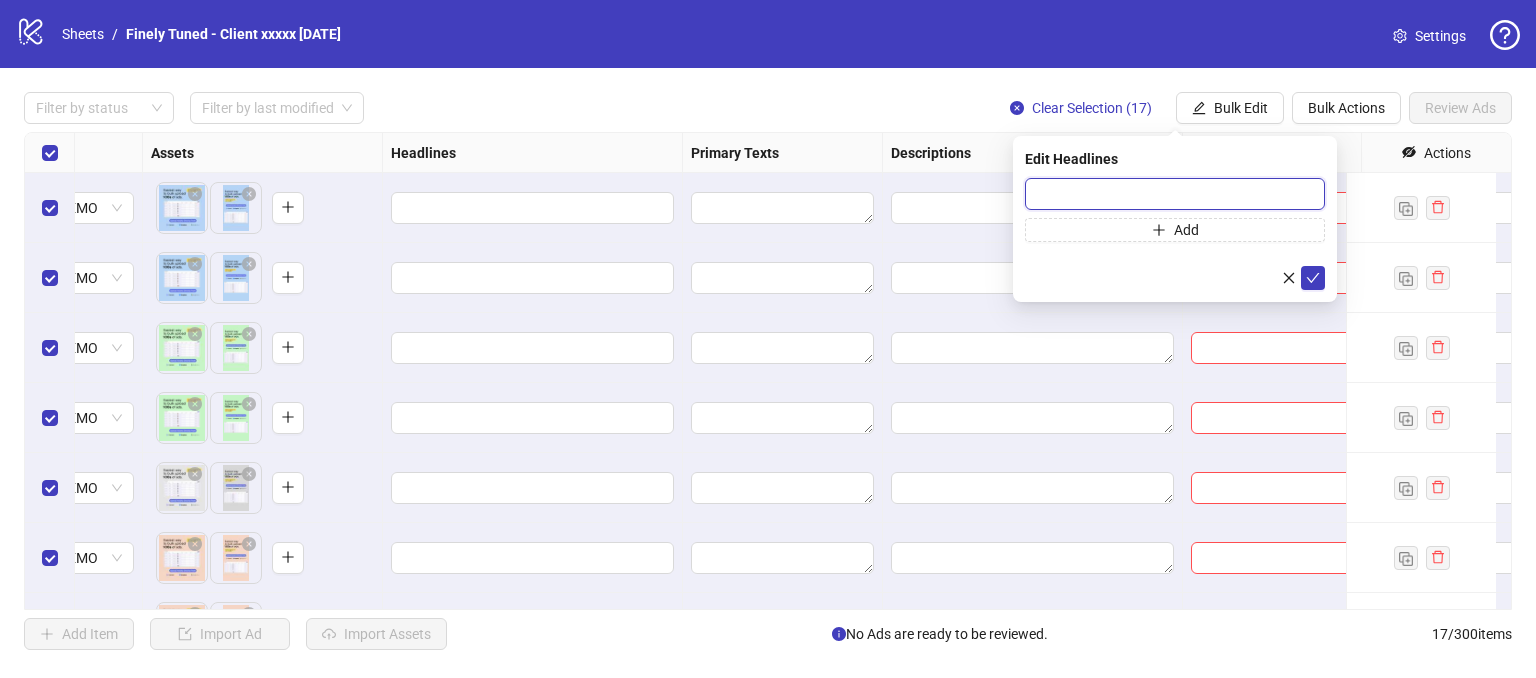 click at bounding box center [1175, 194] 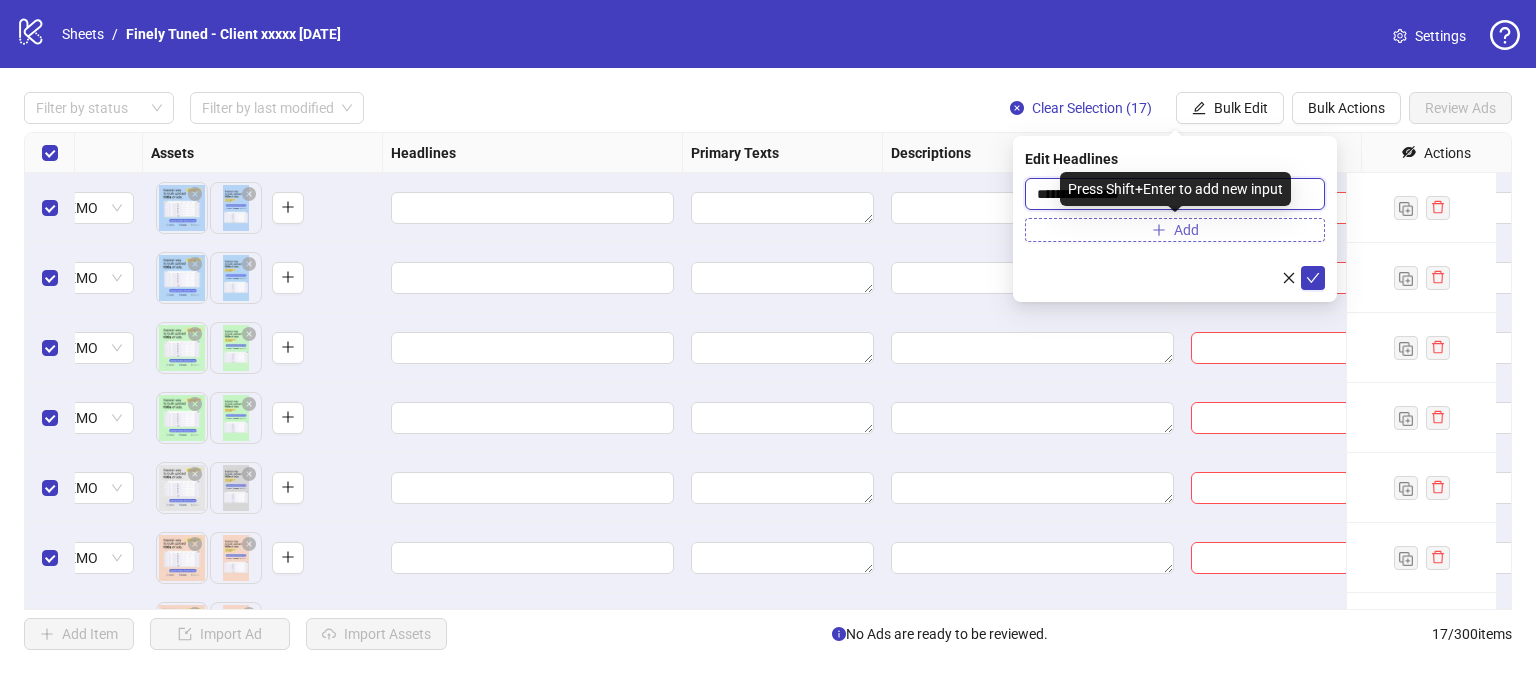 type on "**********" 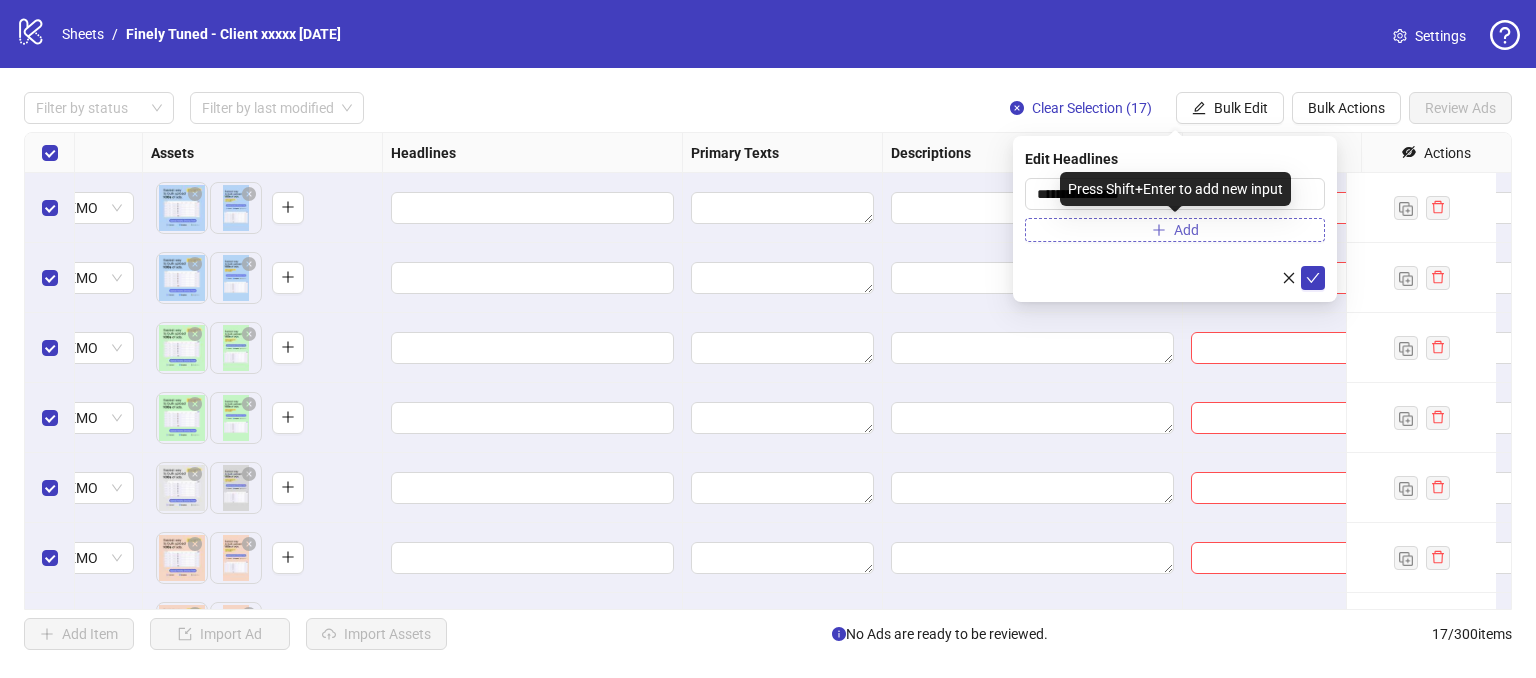 click on "Add" at bounding box center [1175, 230] 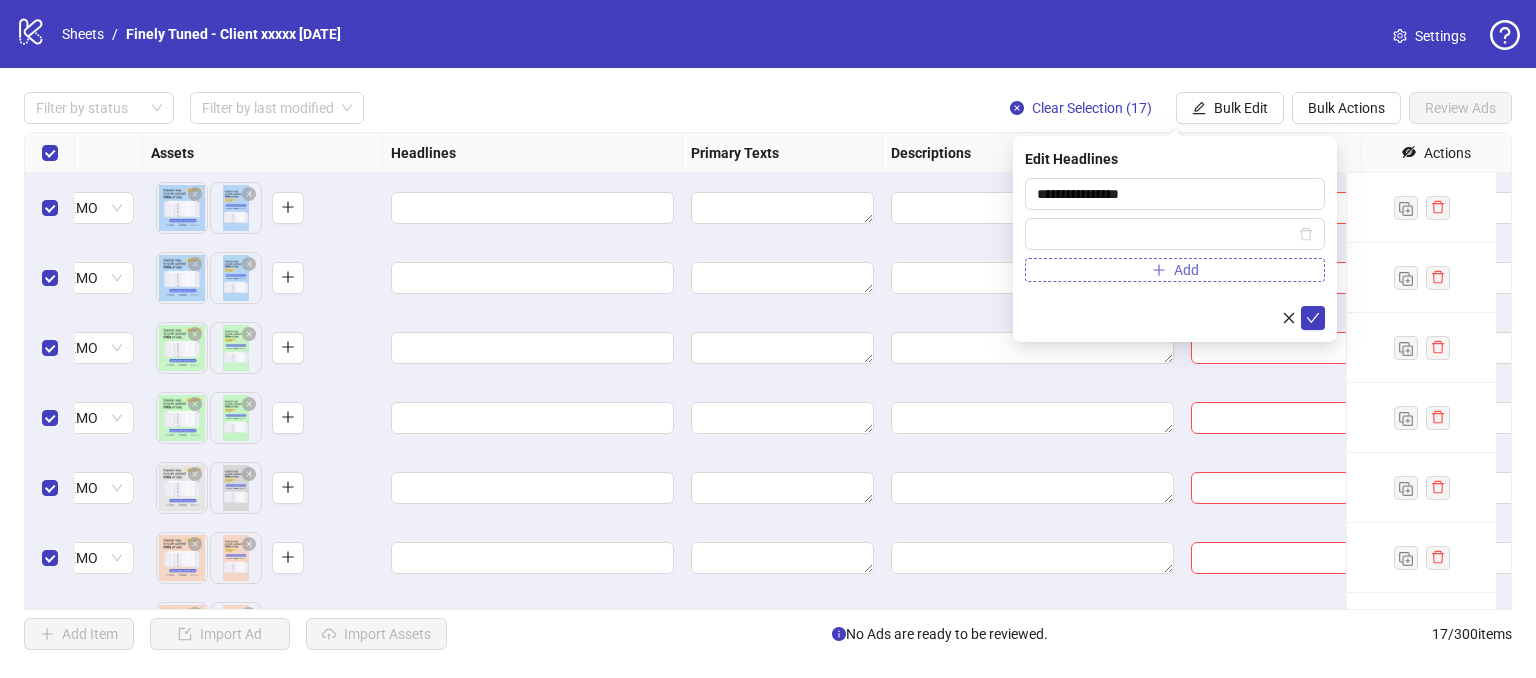 click on "Add" at bounding box center (1175, 270) 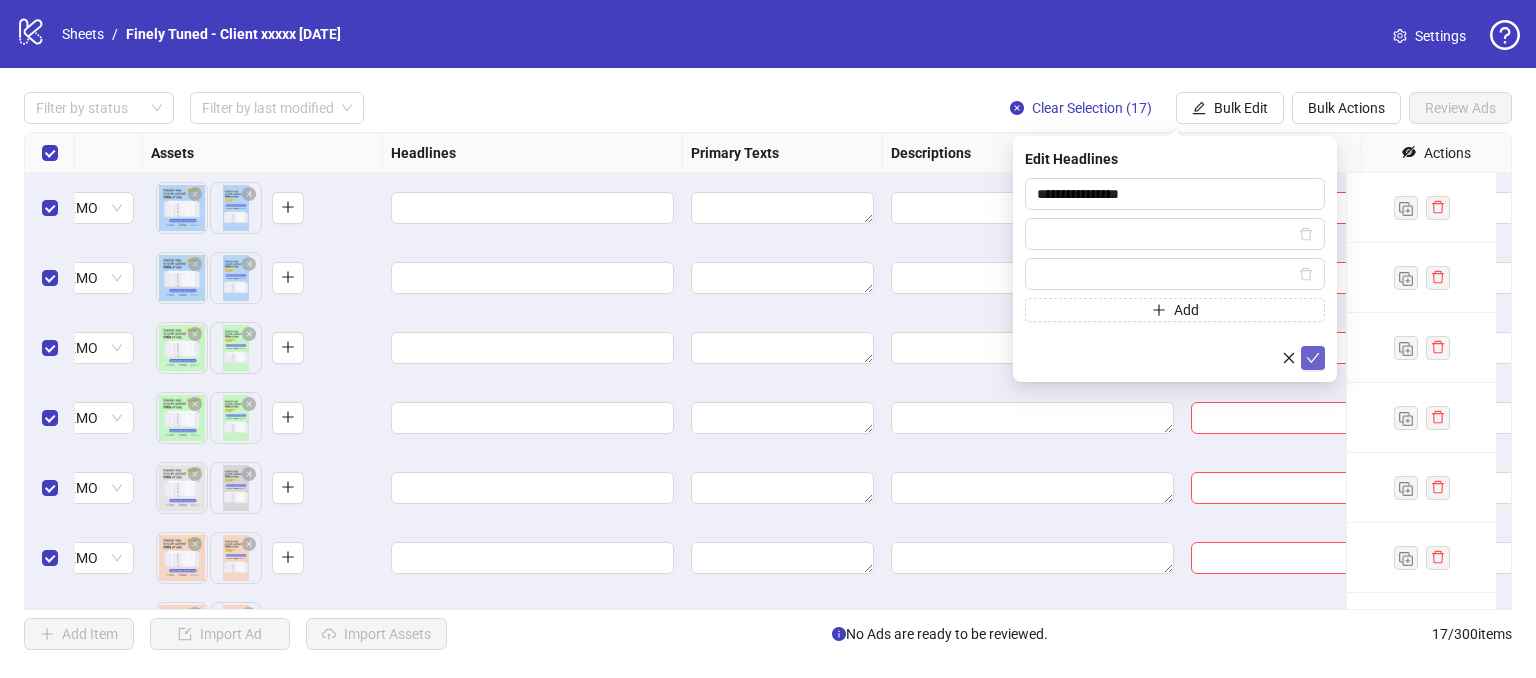 click 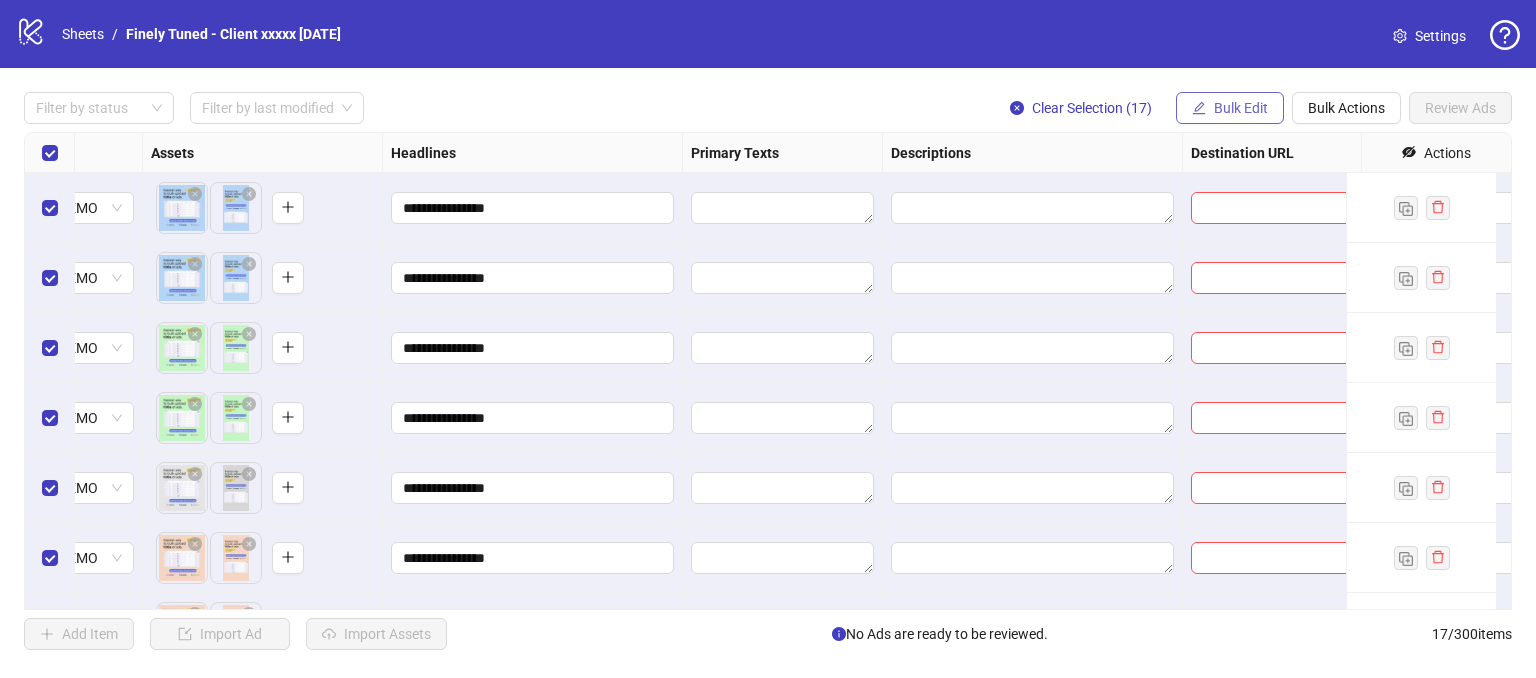 click on "Bulk Edit" at bounding box center (1241, 108) 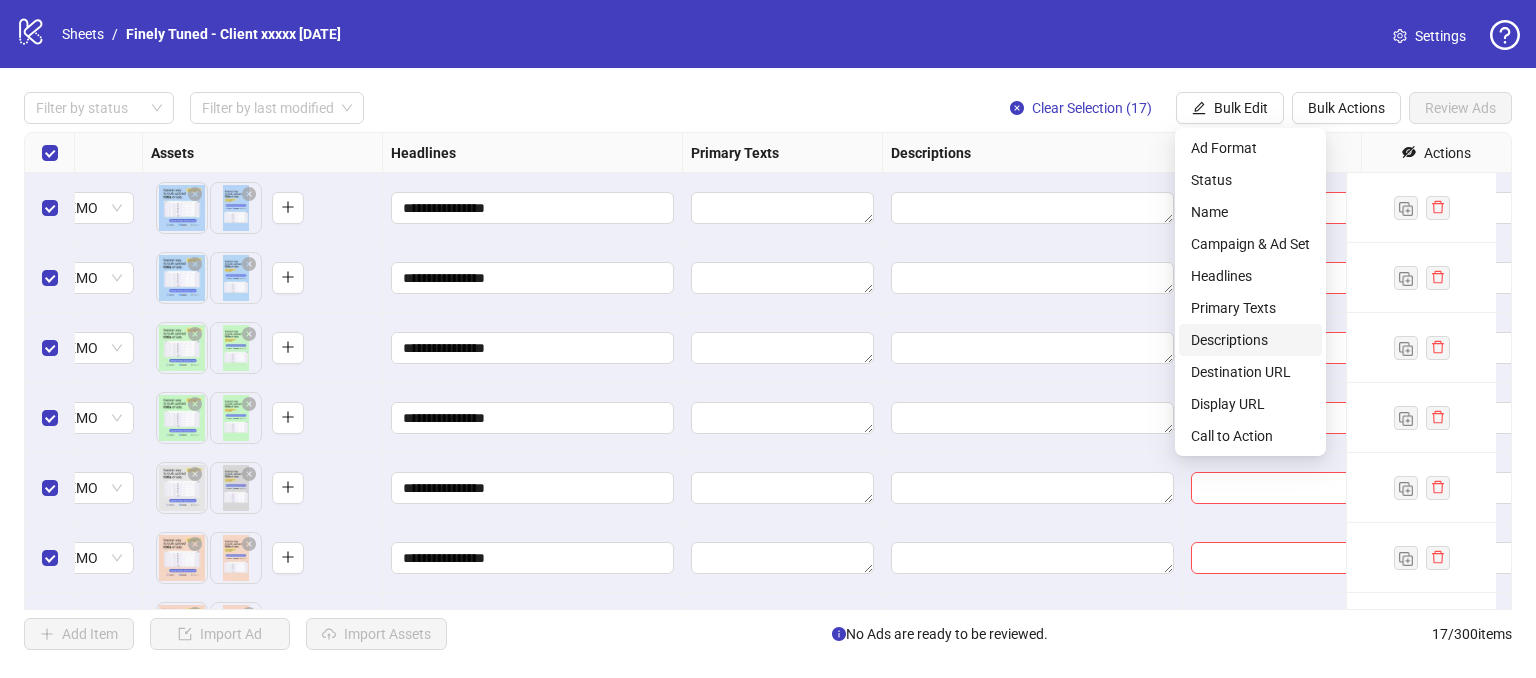click on "Descriptions" at bounding box center [1250, 340] 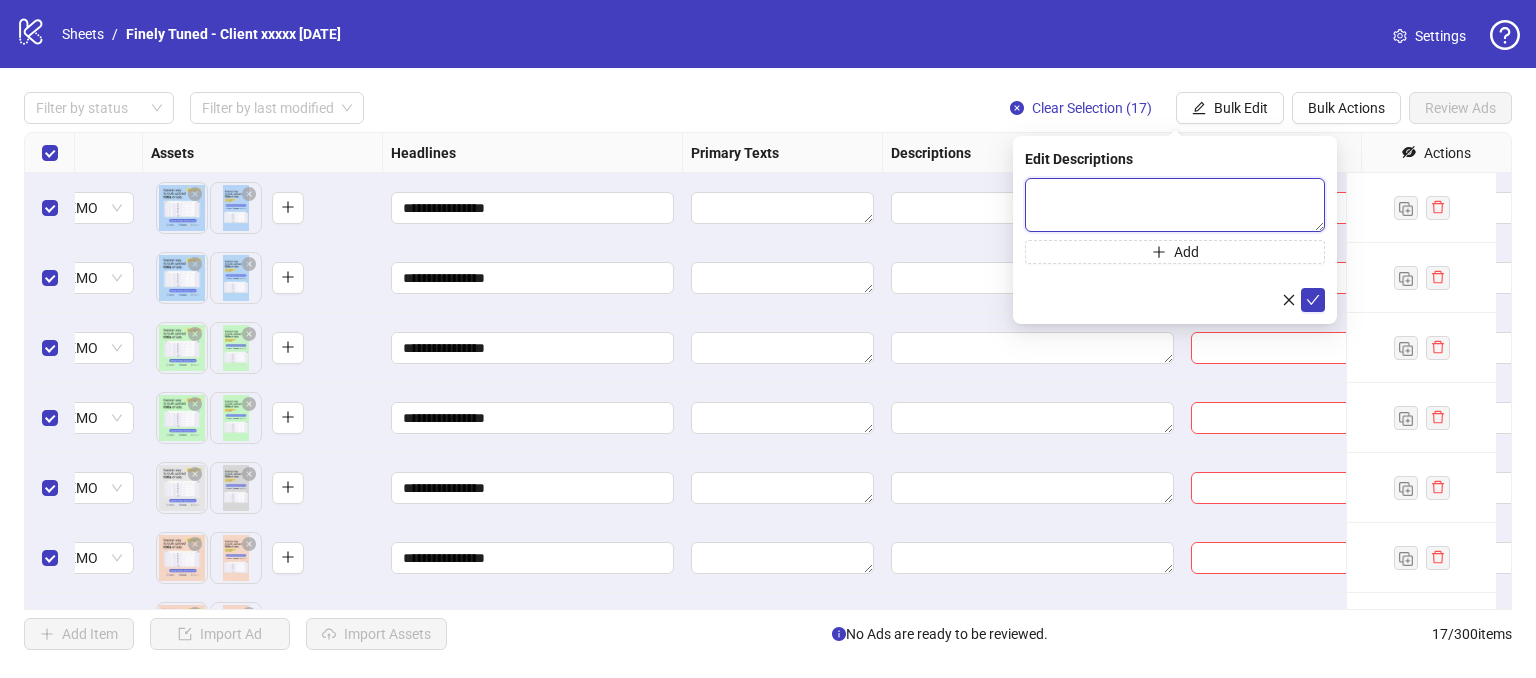drag, startPoint x: 1125, startPoint y: 208, endPoint x: 1271, endPoint y: 217, distance: 146.27713 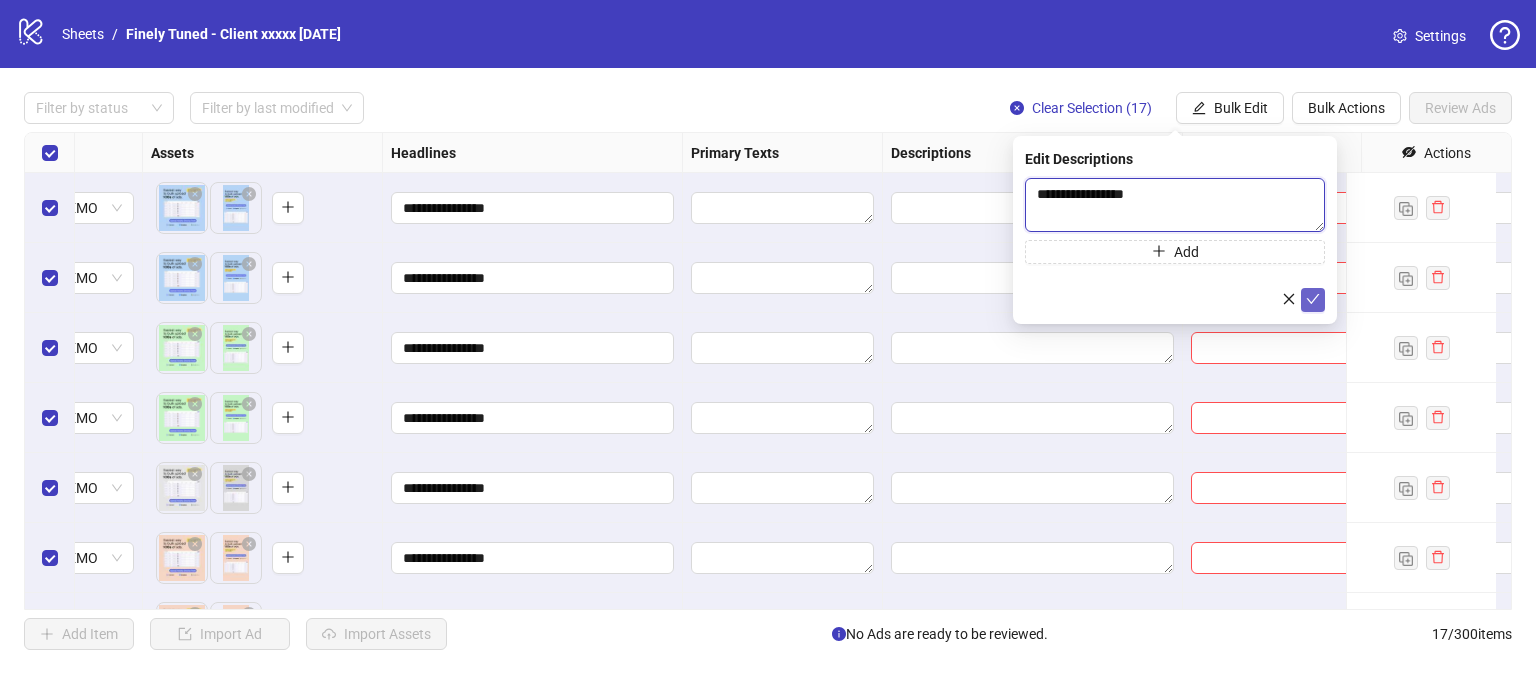 type on "**********" 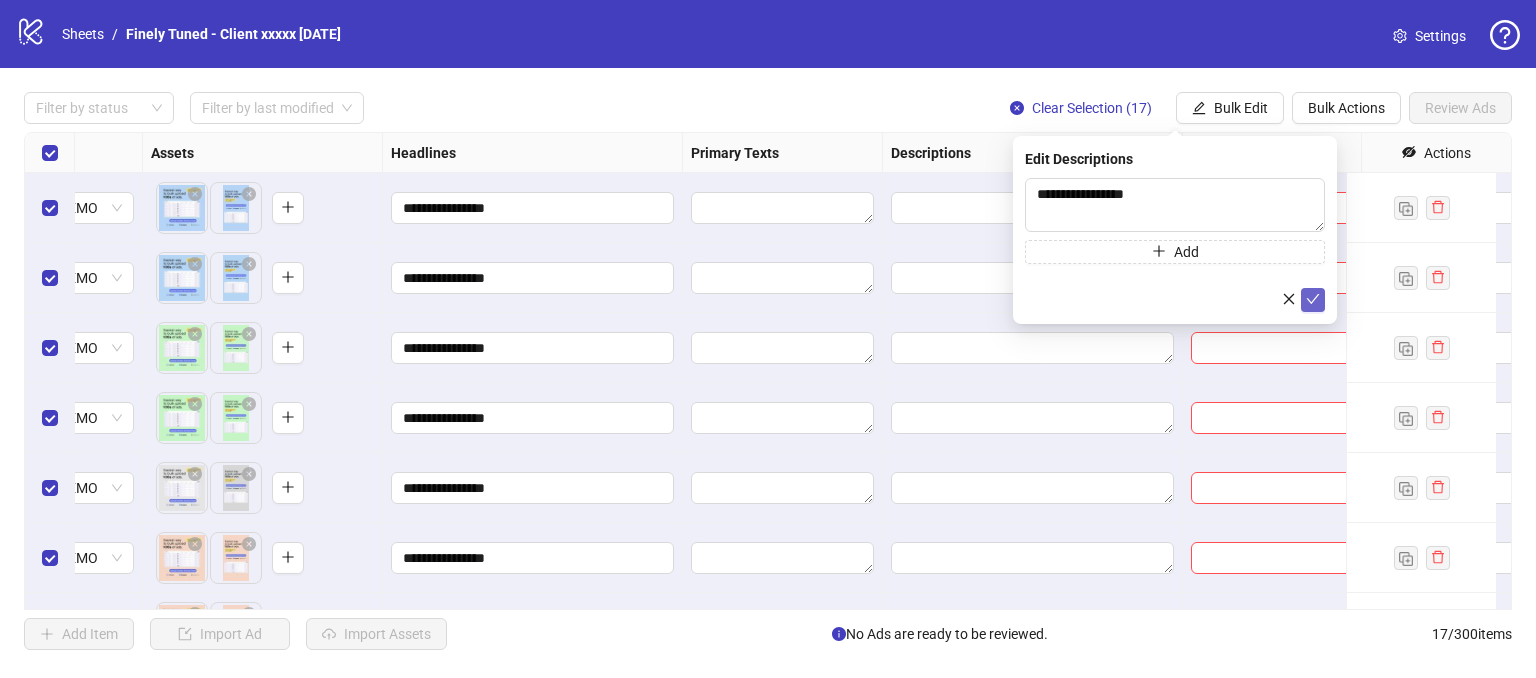 click at bounding box center (1313, 300) 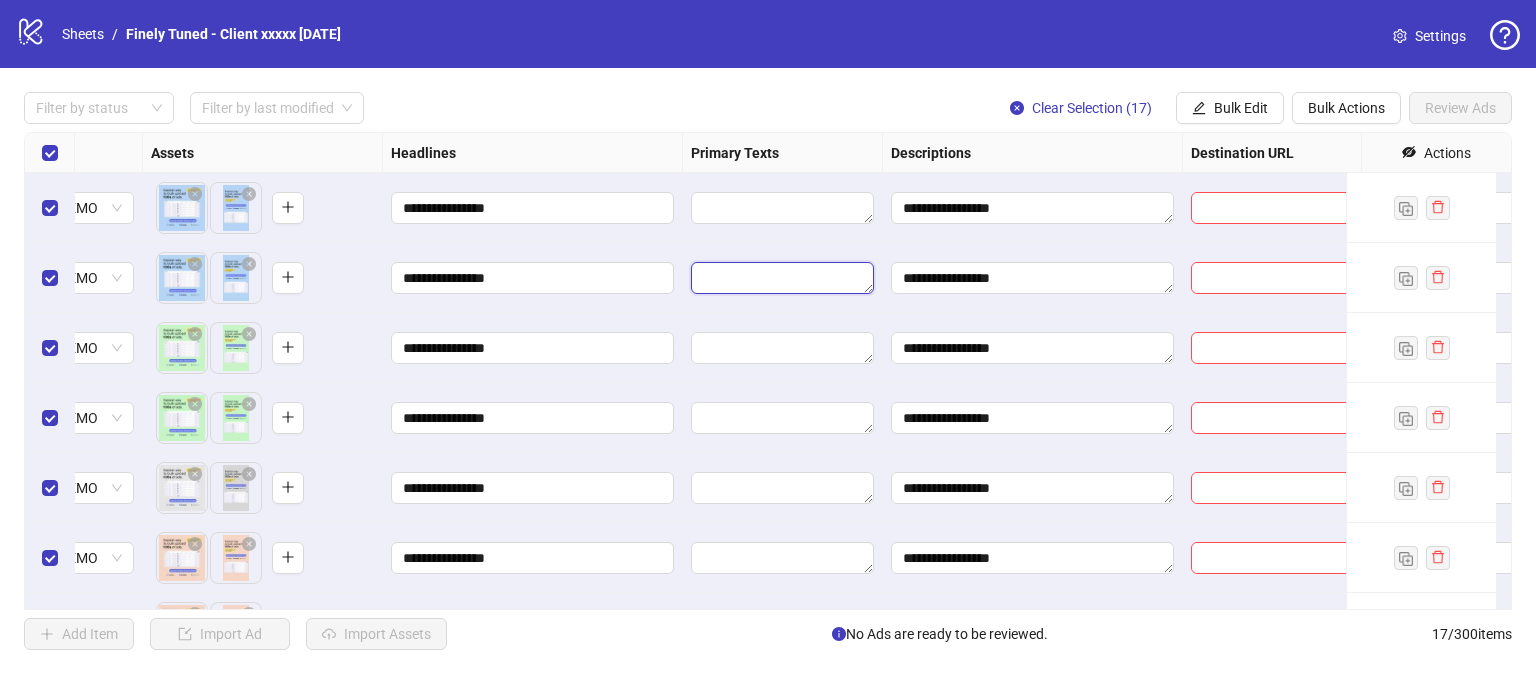 click at bounding box center [782, 278] 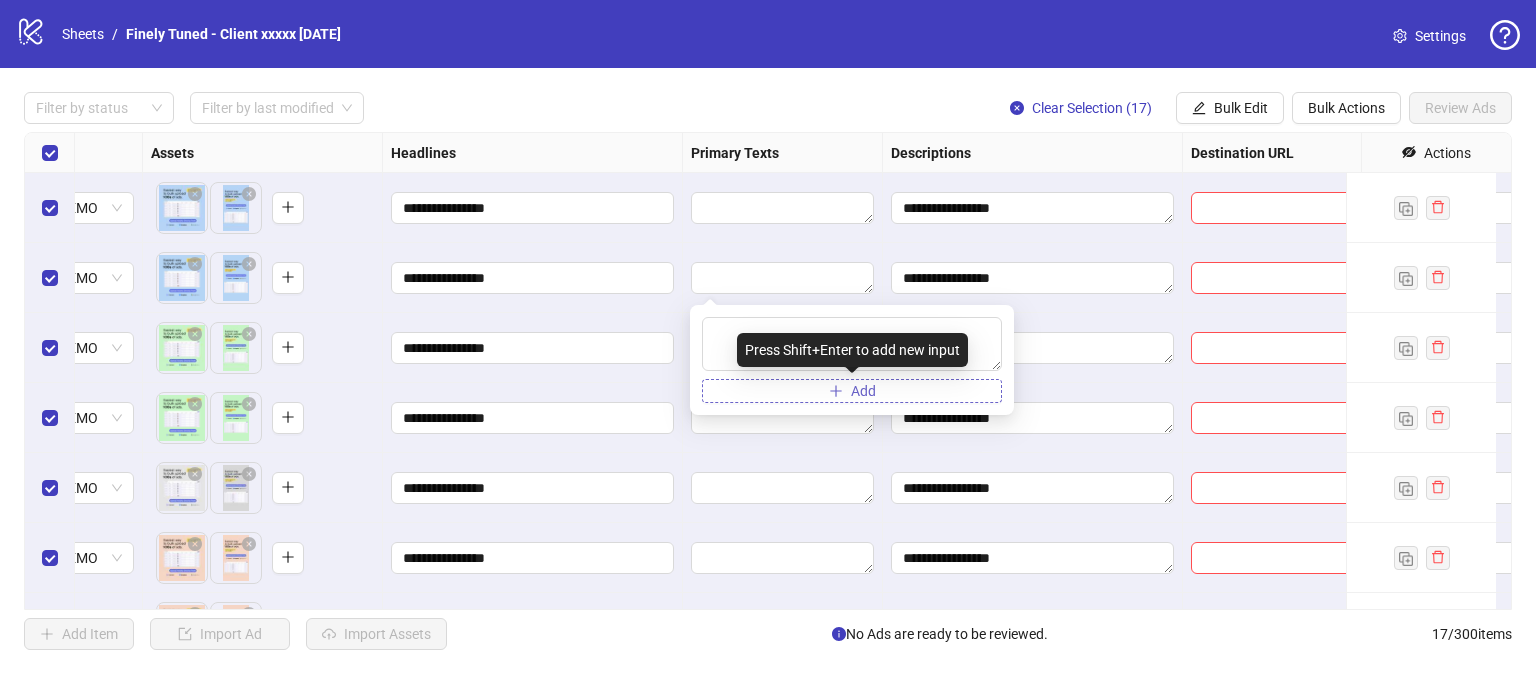 click on "Add" at bounding box center (852, 391) 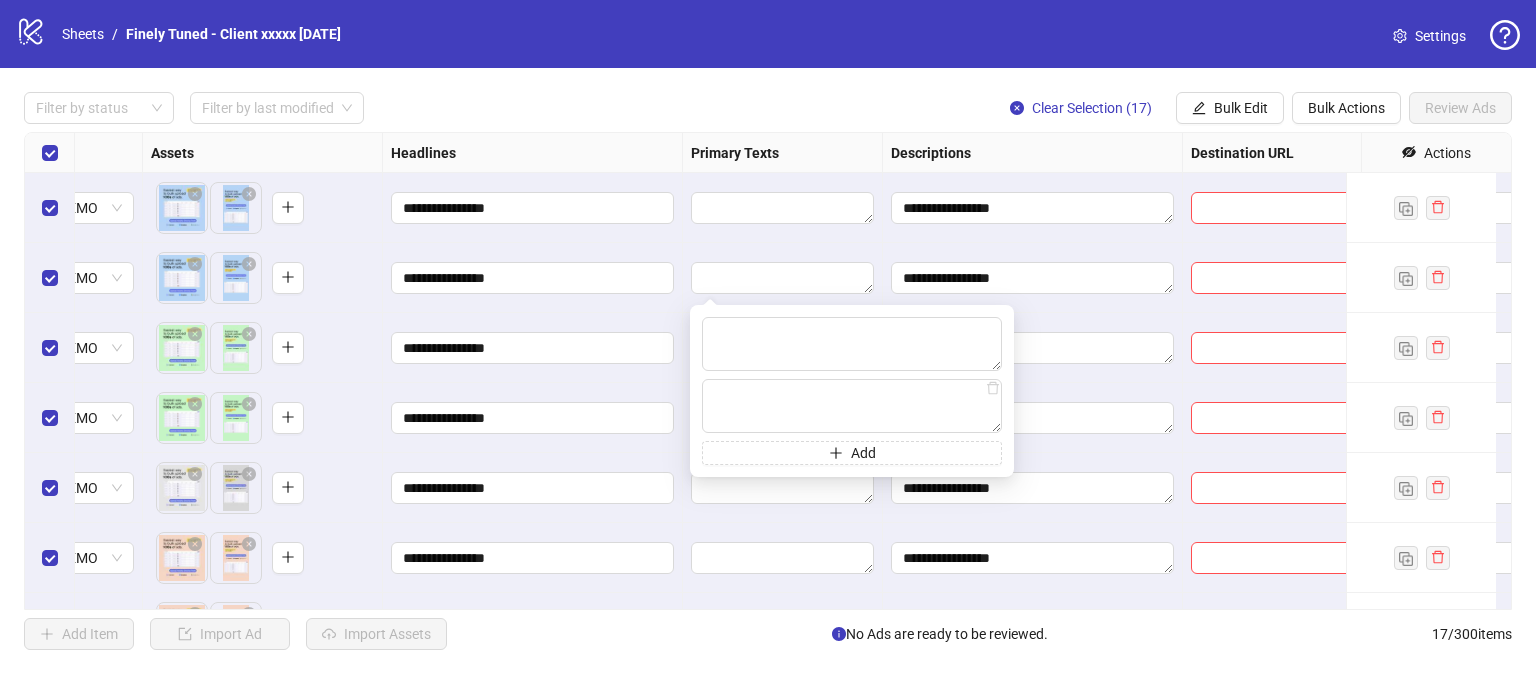 click on "Filter by status Filter by last modified Clear Selection (17) Bulk Edit Bulk Actions Review Ads" at bounding box center [768, 108] 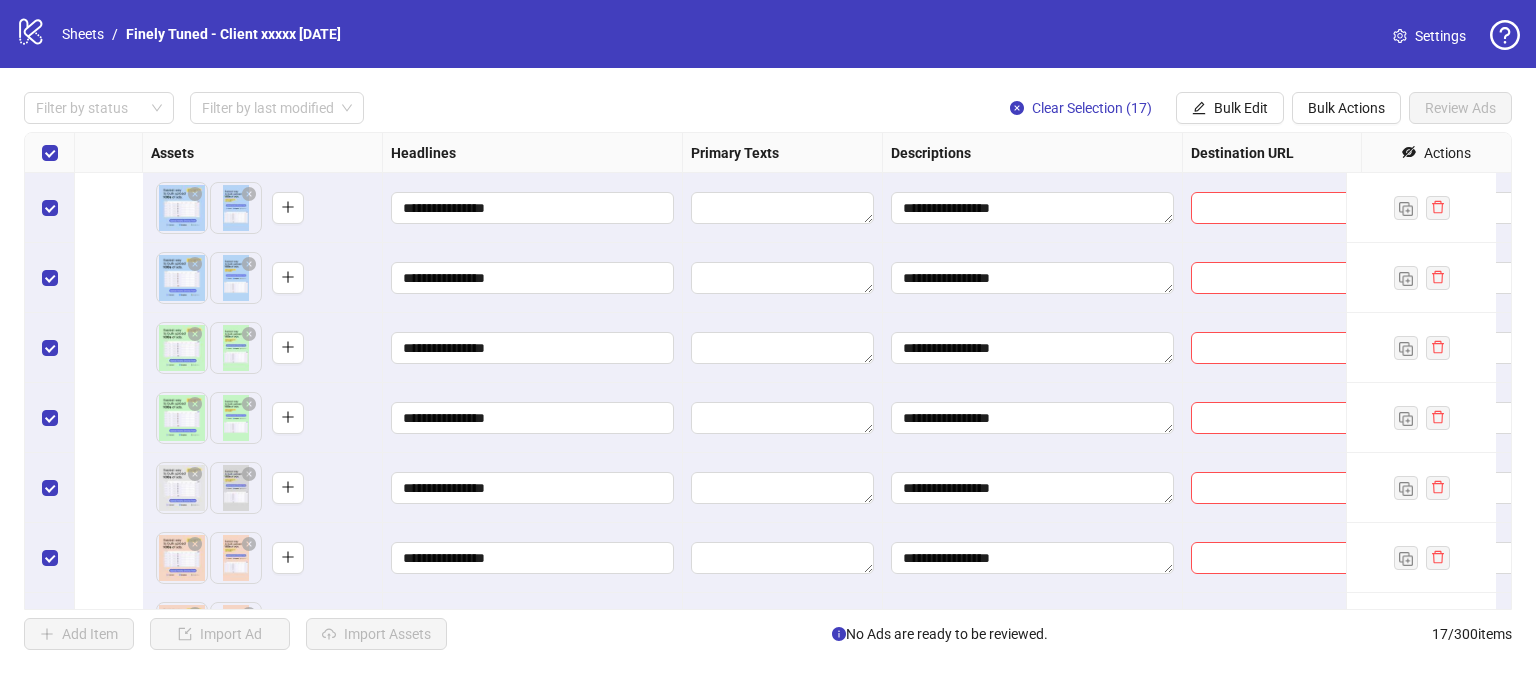 scroll, scrollTop: 0, scrollLeft: 1348, axis: horizontal 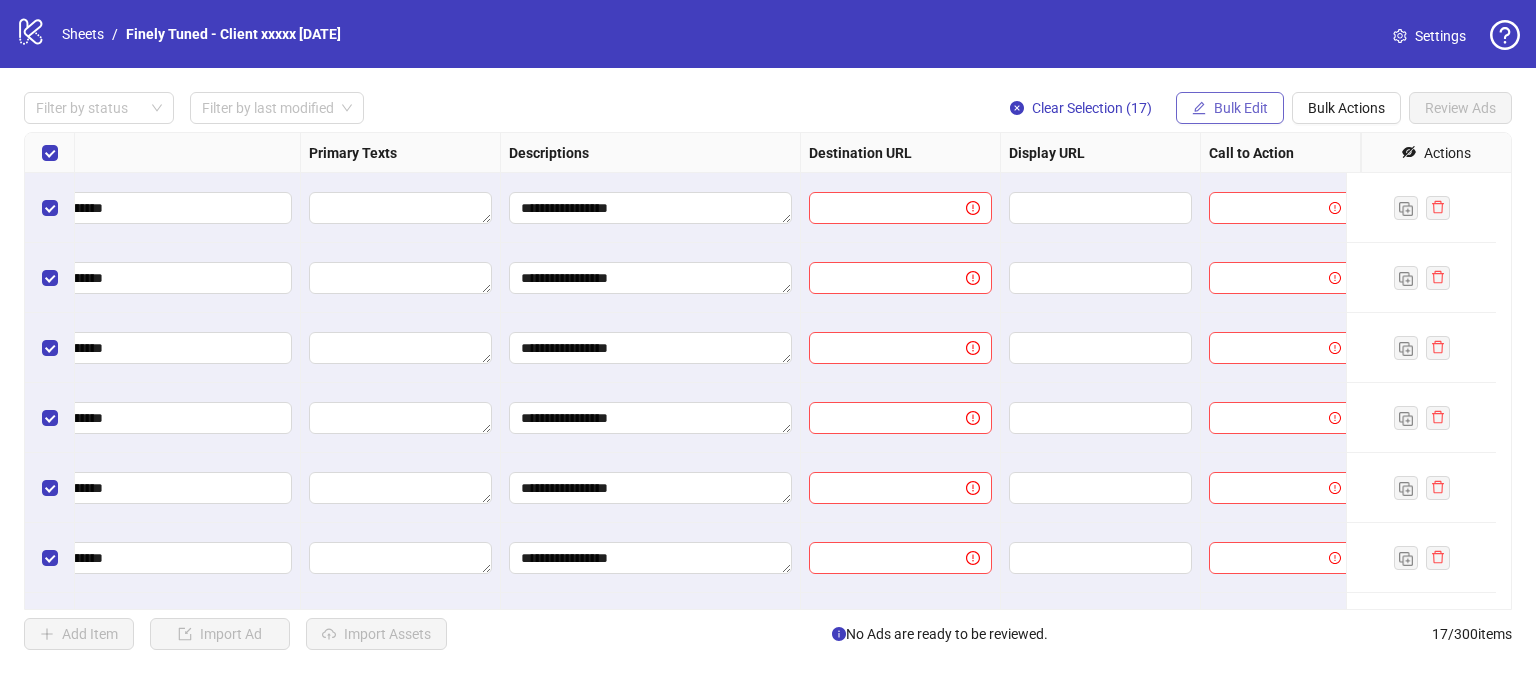 click on "Bulk Edit" at bounding box center (1230, 108) 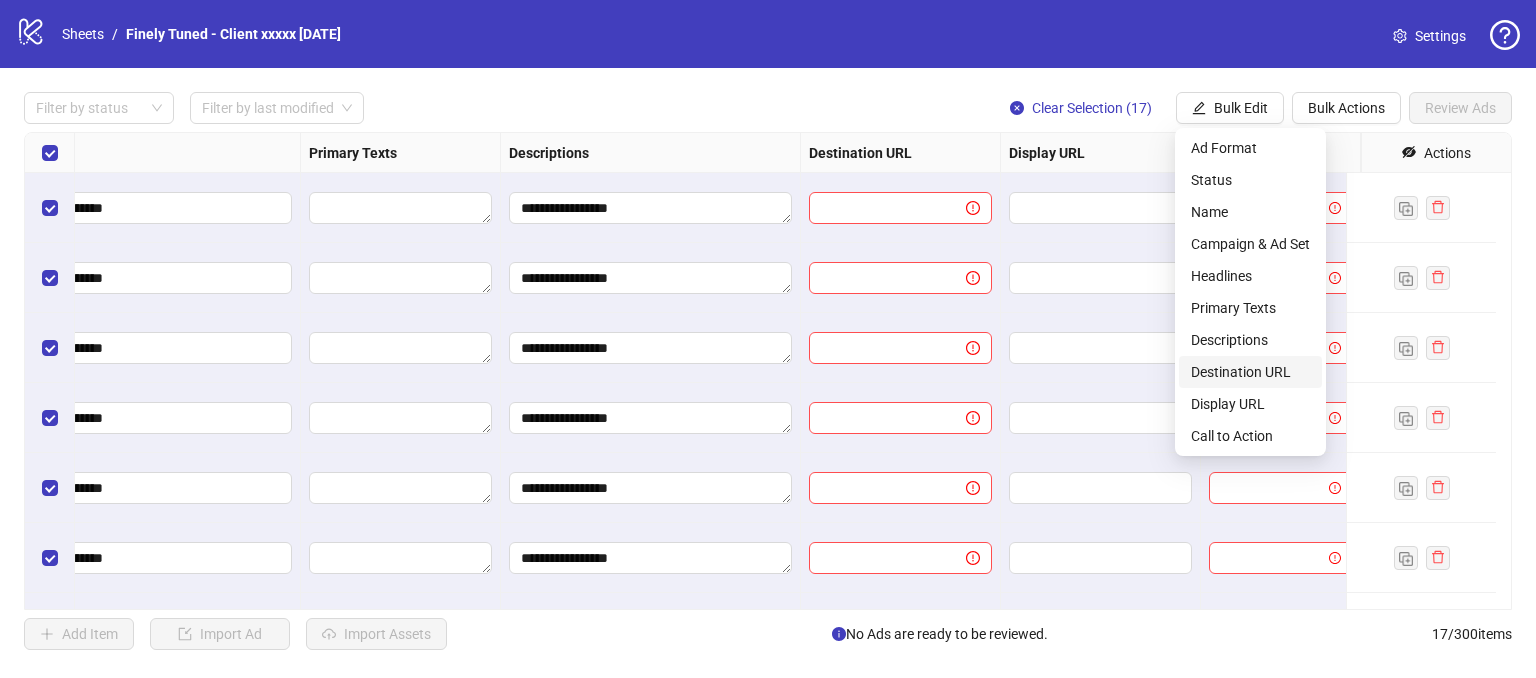 click on "Destination URL" at bounding box center [1250, 372] 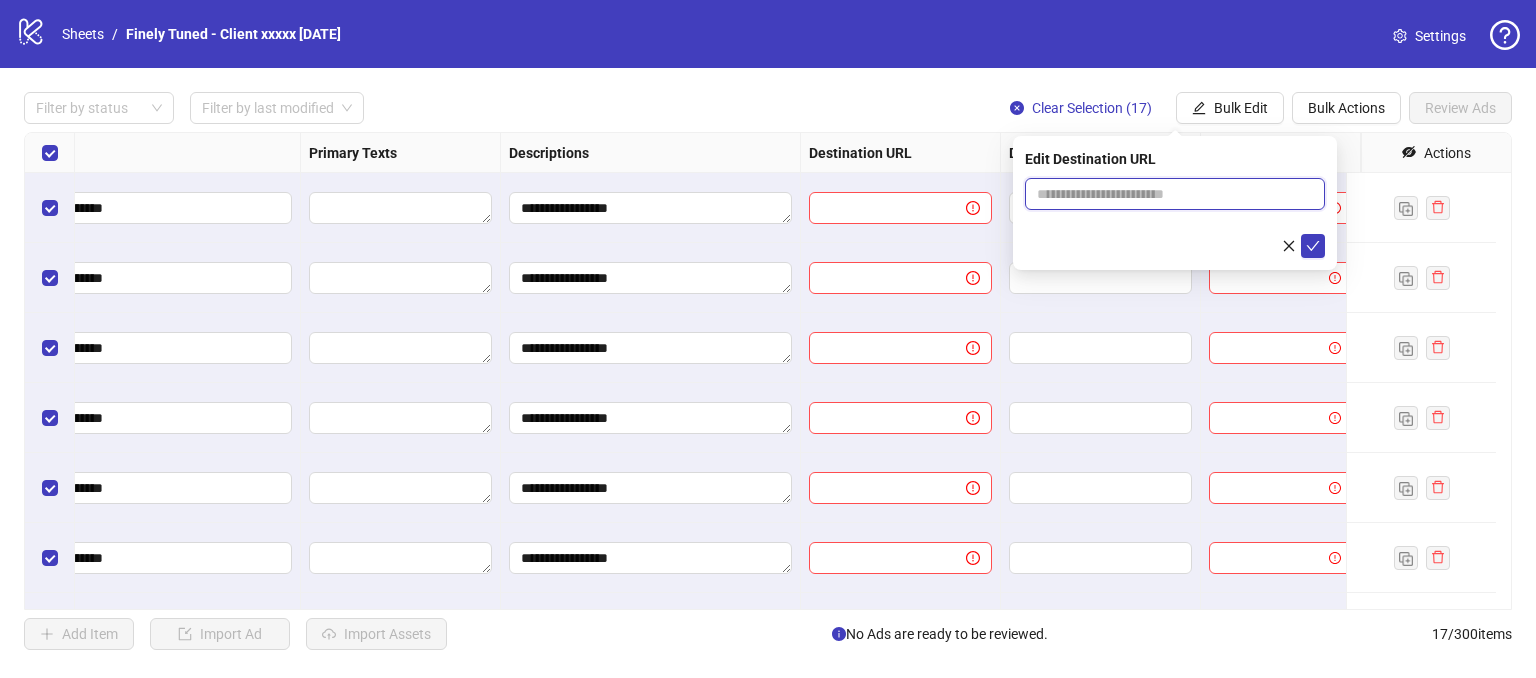 drag, startPoint x: 1078, startPoint y: 194, endPoint x: 1126, endPoint y: 185, distance: 48.83646 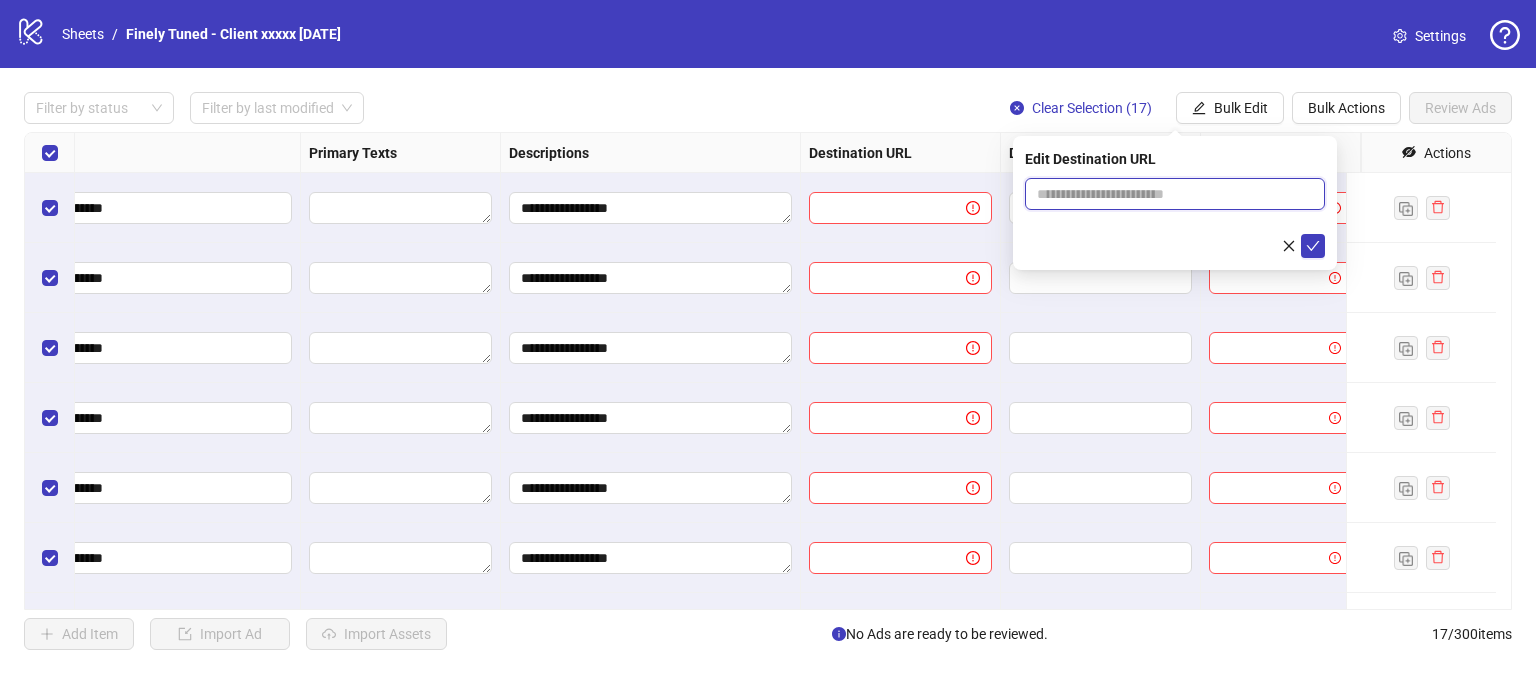 type on "**********" 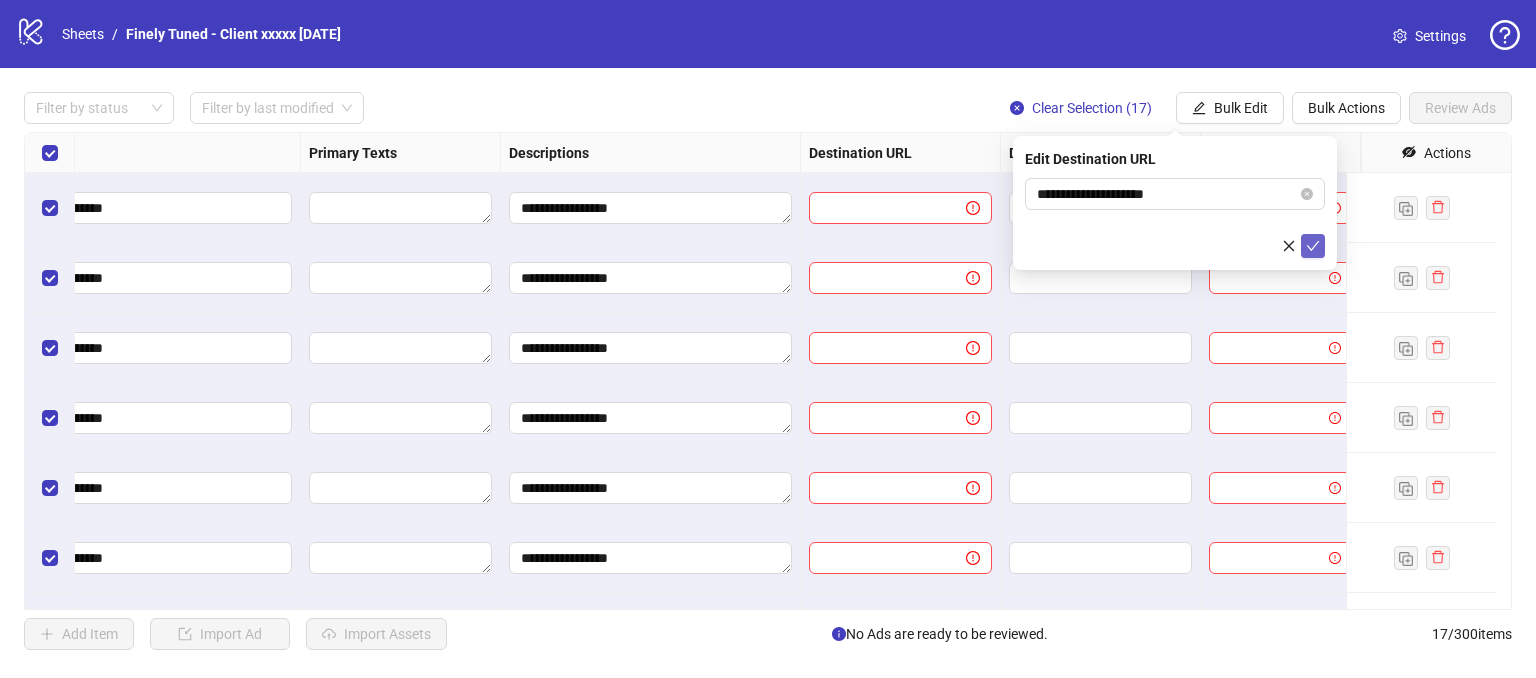 click 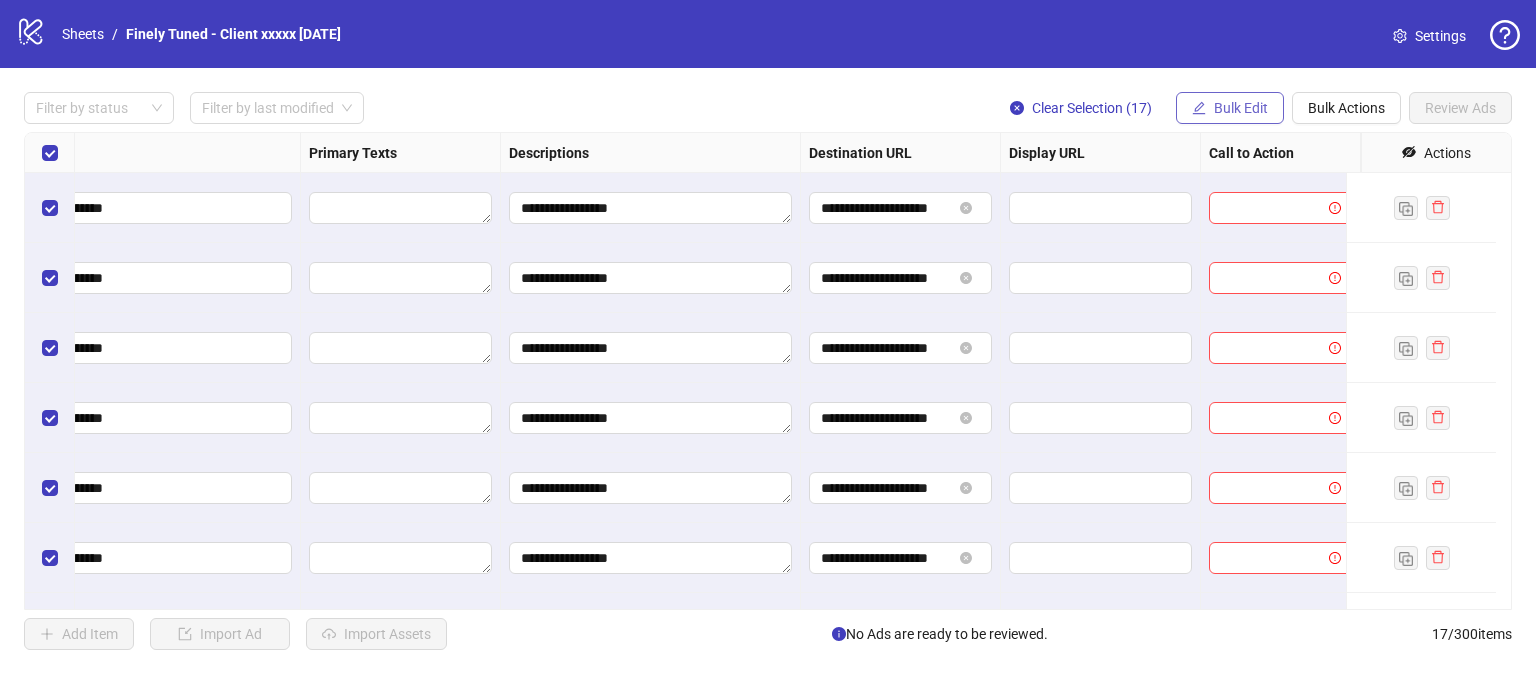 click on "Bulk Edit" at bounding box center [1241, 108] 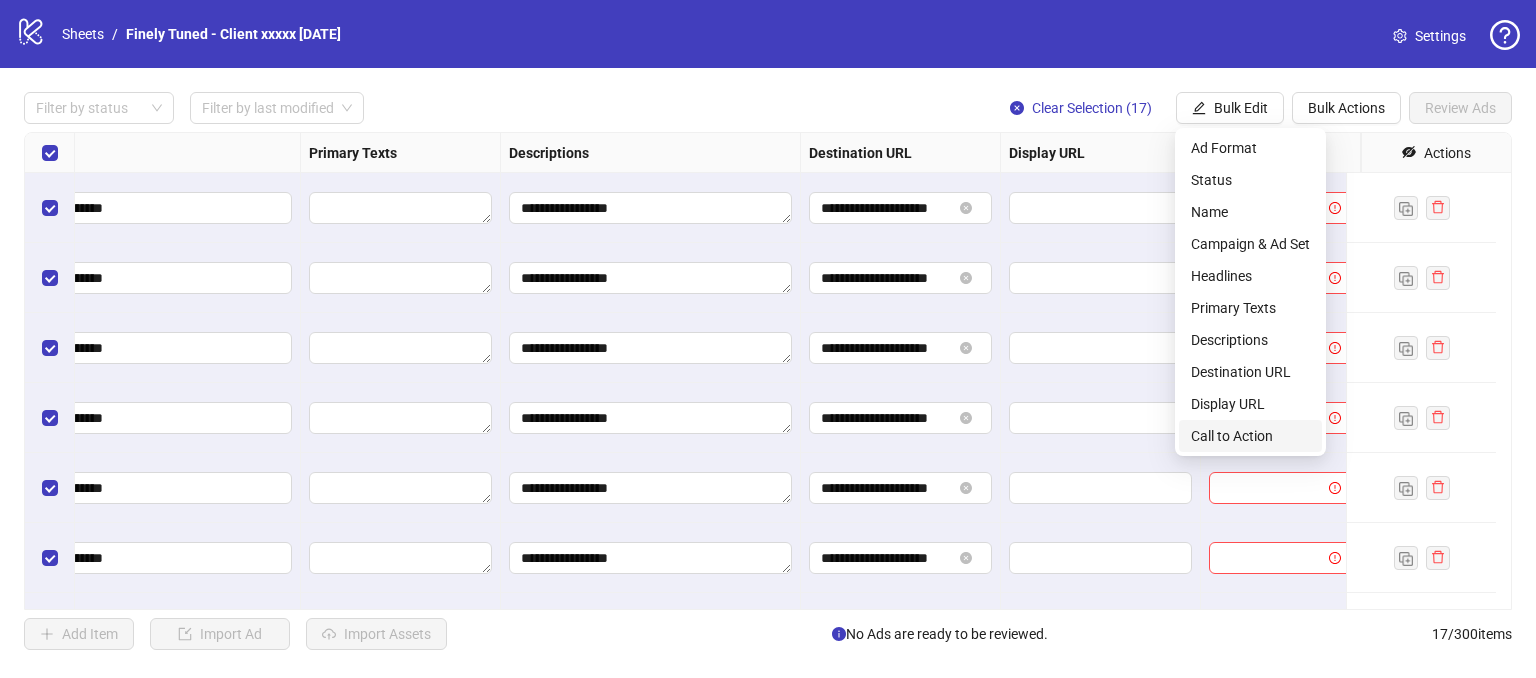 click on "Call to Action" at bounding box center (1250, 436) 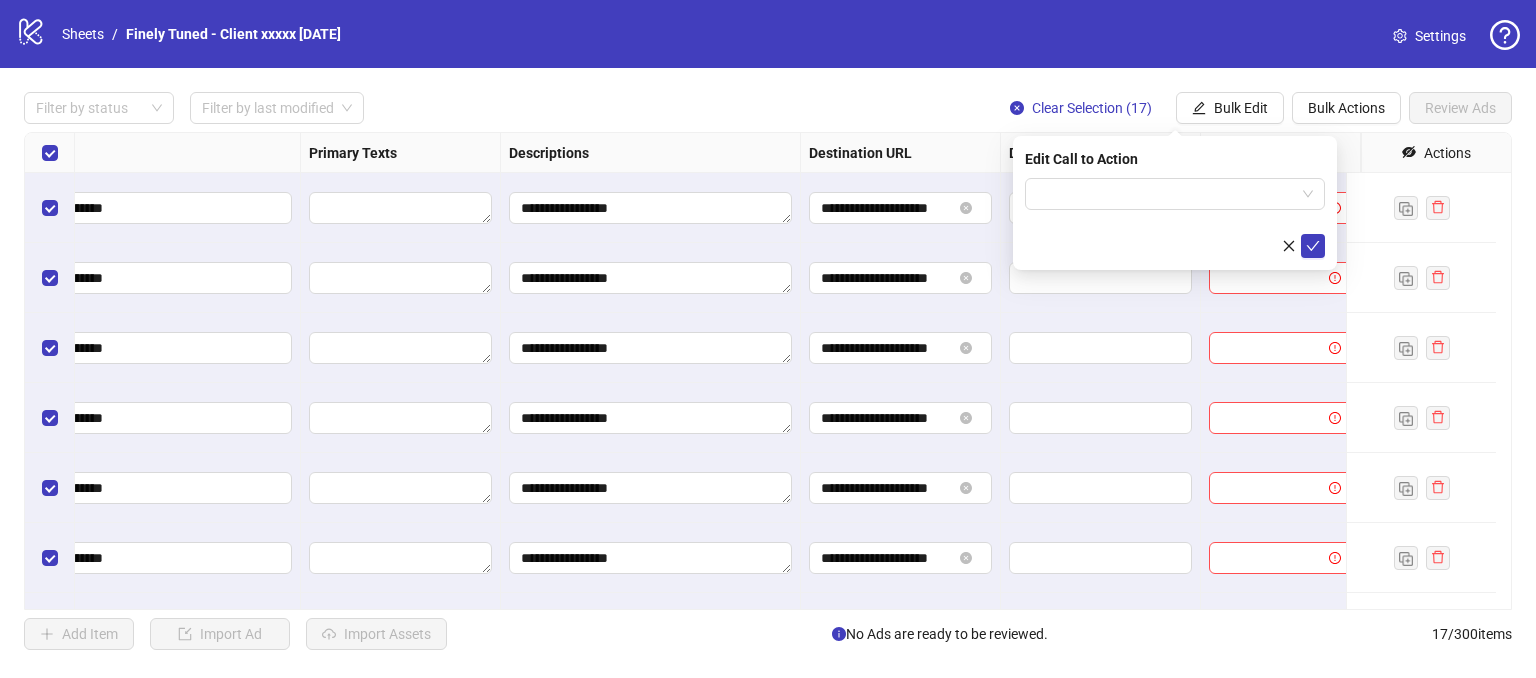 click at bounding box center [1175, 218] 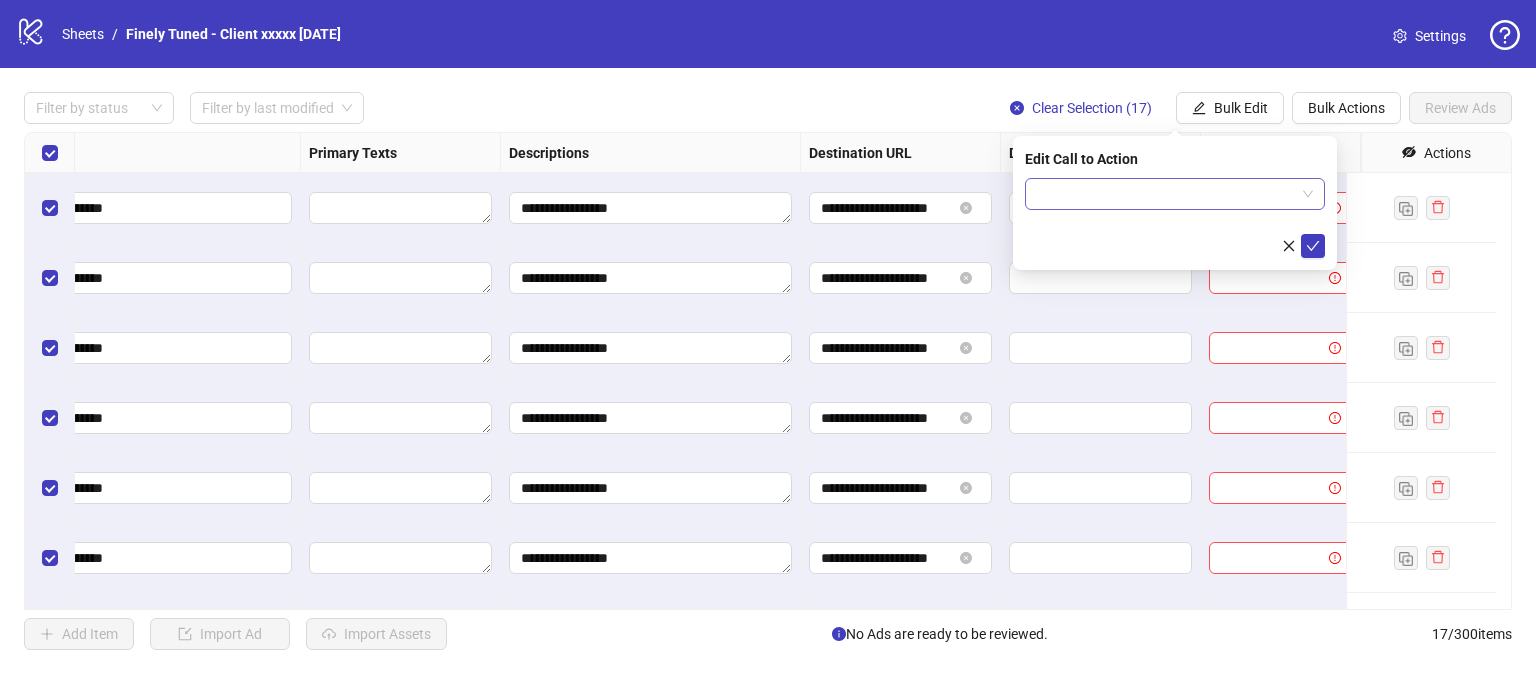 click at bounding box center (1166, 194) 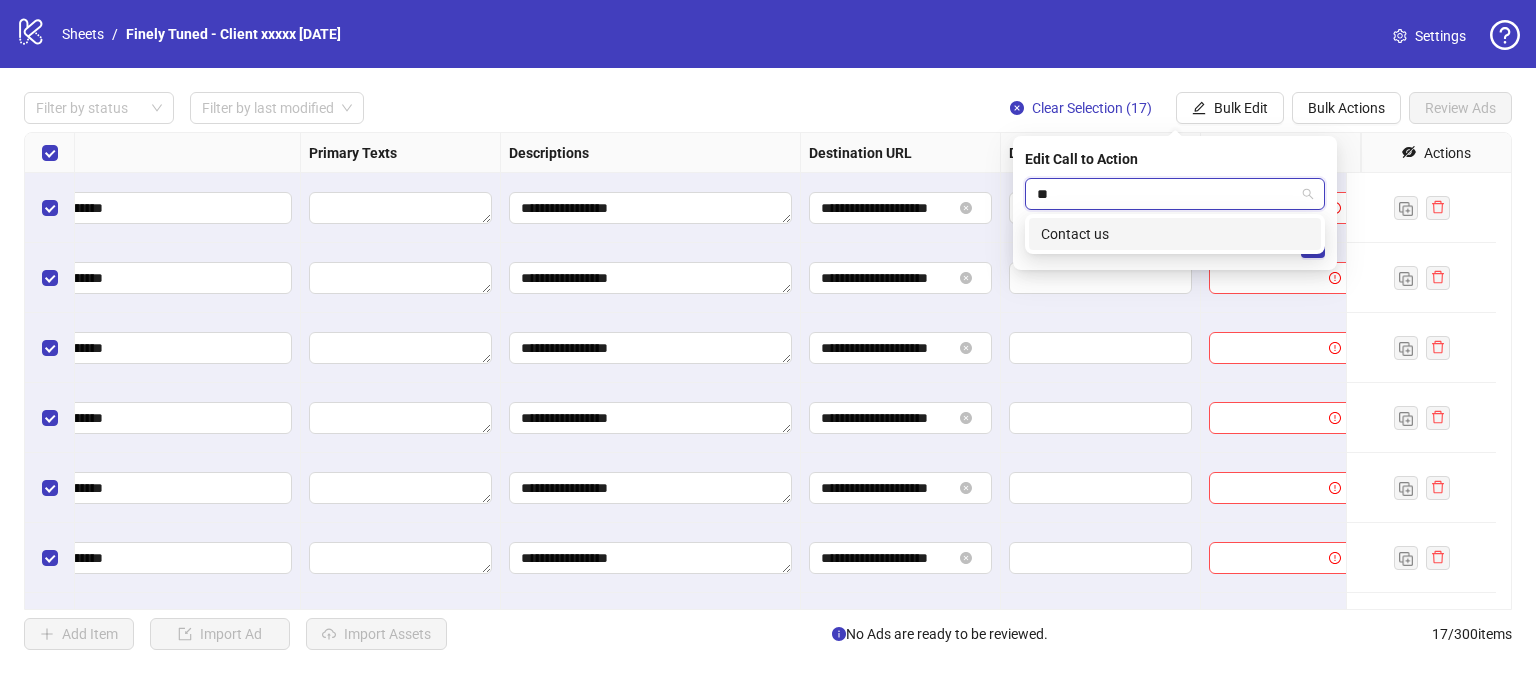 type on "*" 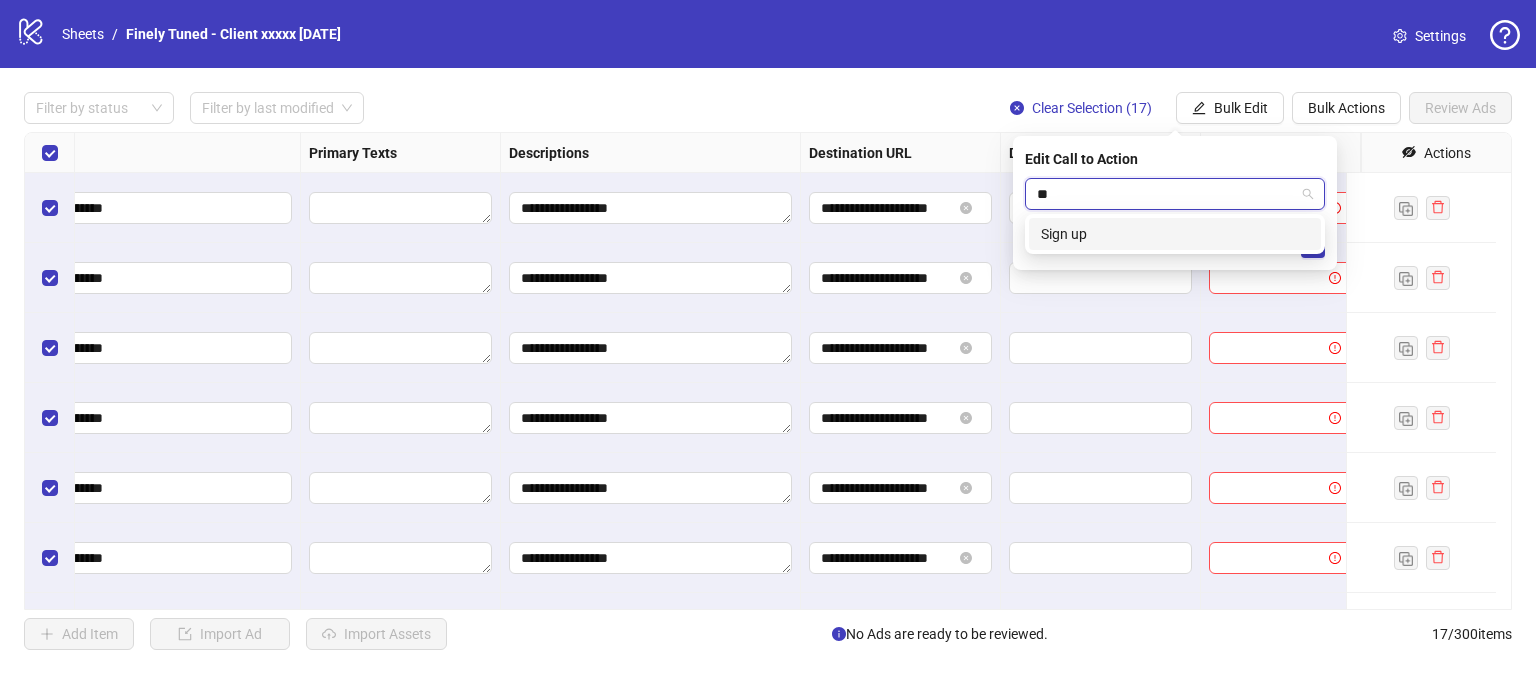 type on "*" 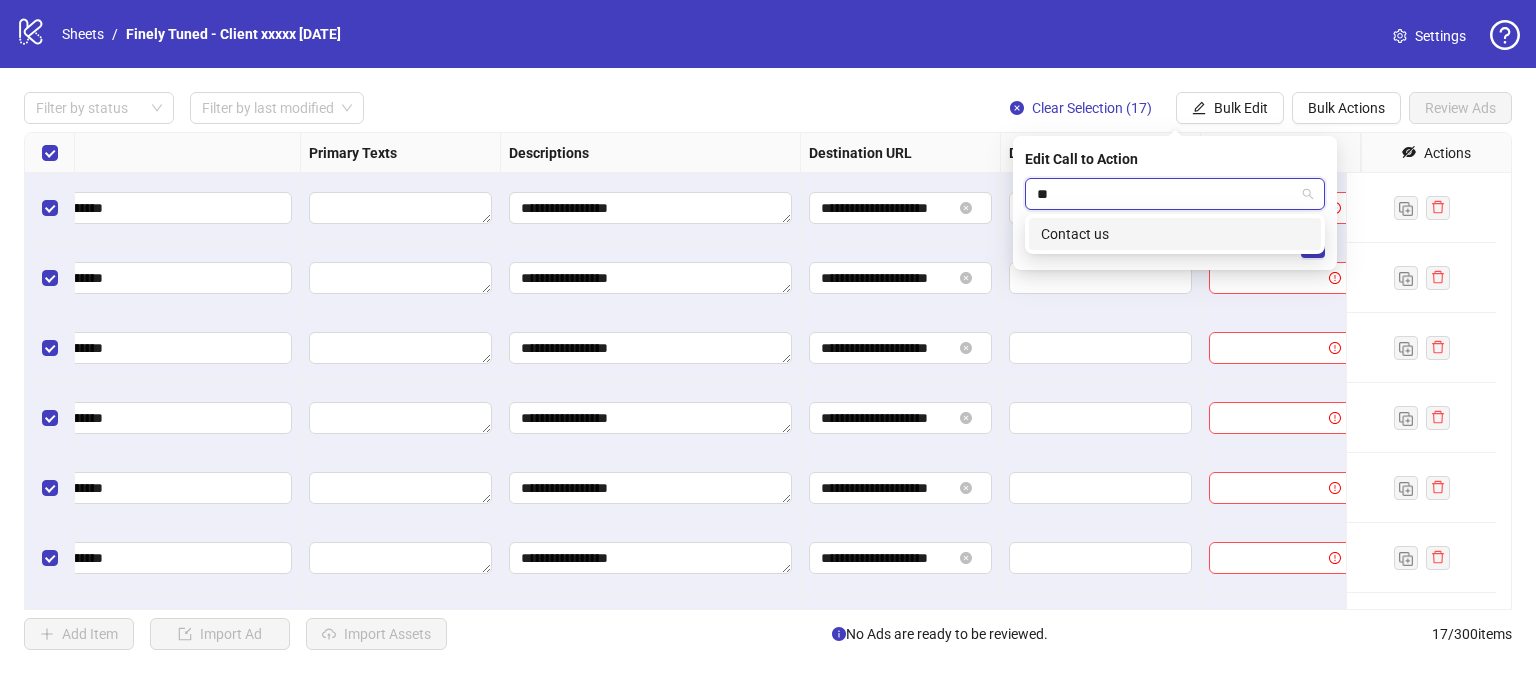 type on "***" 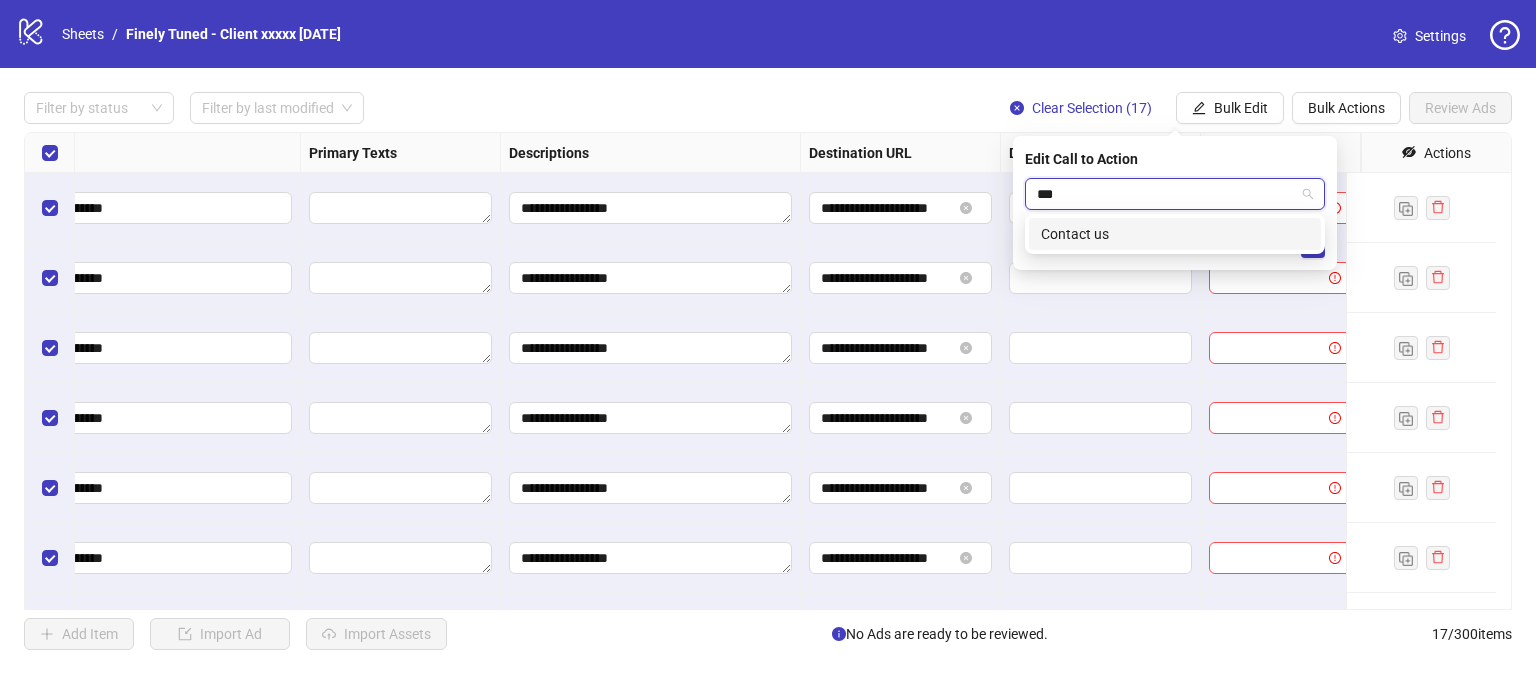 click on "Contact us" at bounding box center (1175, 234) 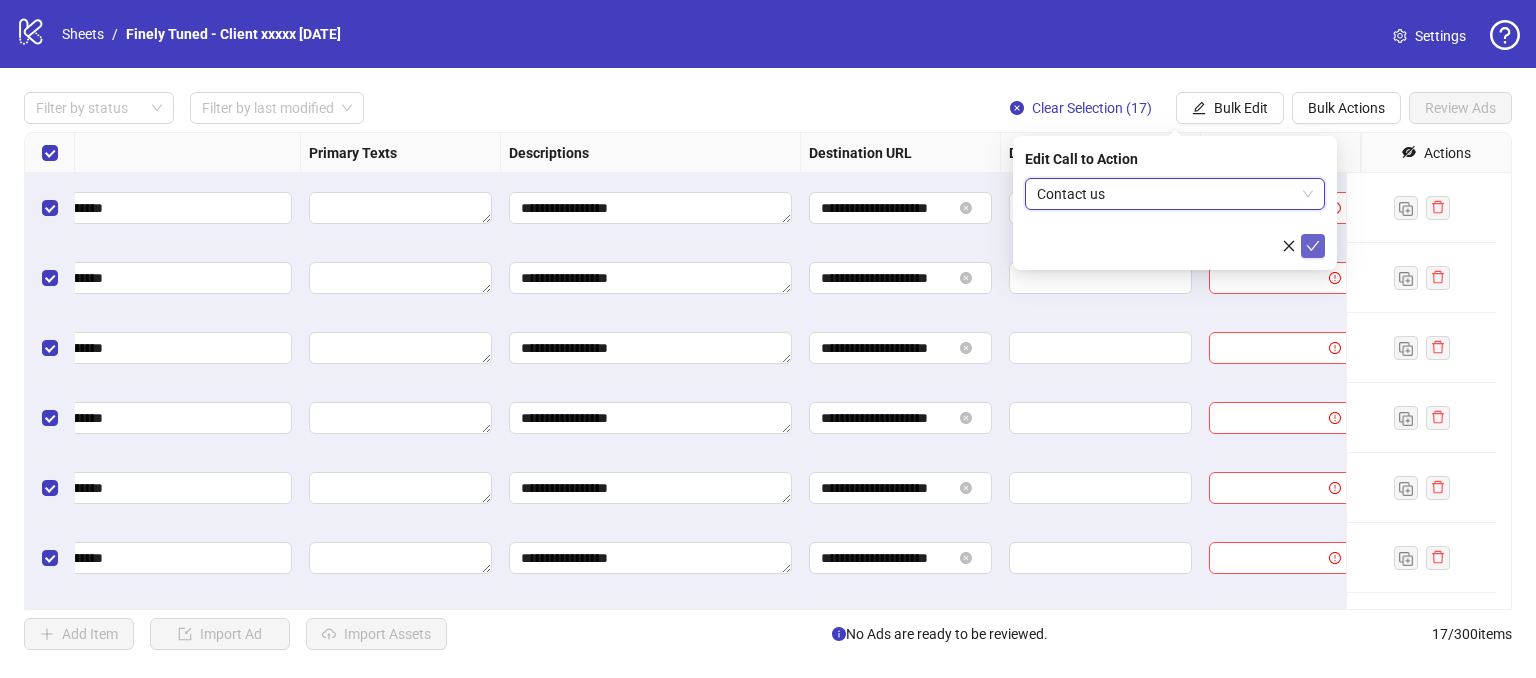 click at bounding box center [1313, 246] 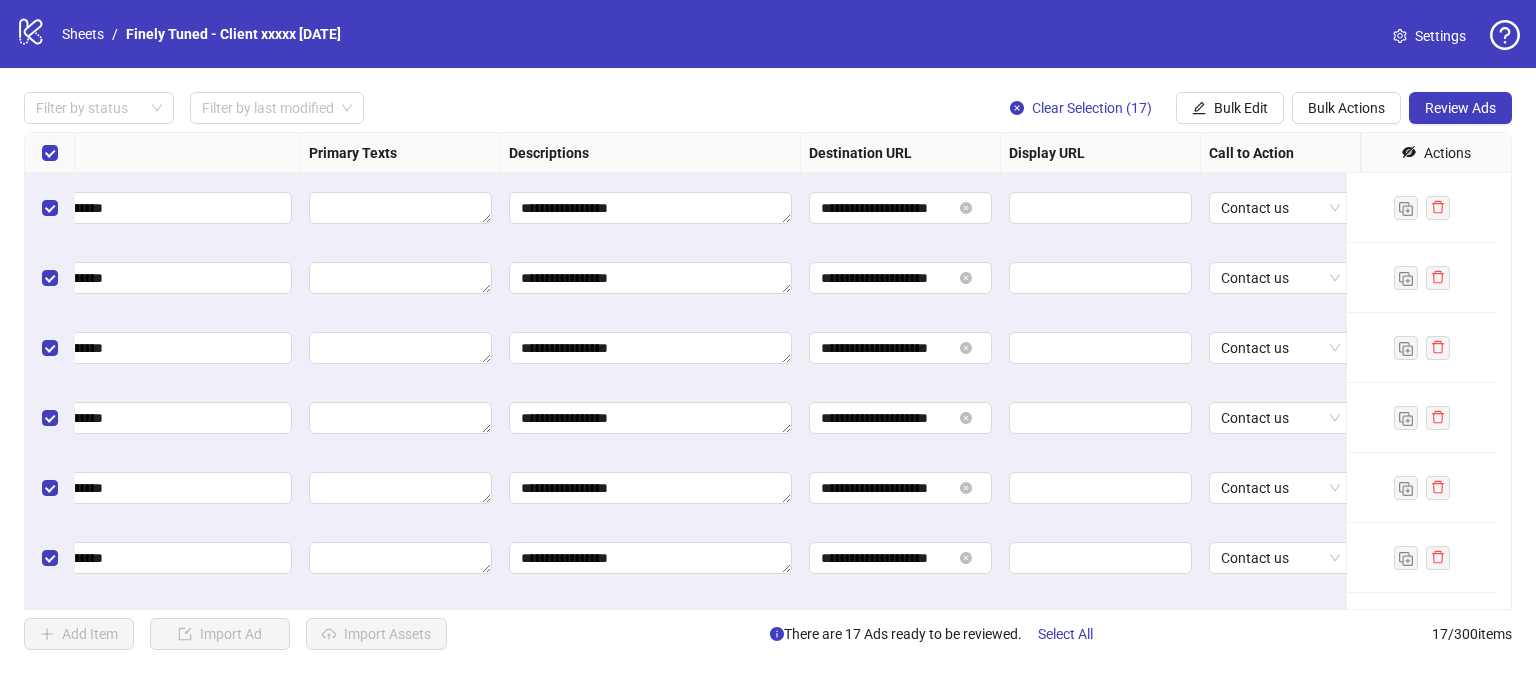 drag, startPoint x: 787, startPoint y: 642, endPoint x: 1021, endPoint y: 657, distance: 234.48027 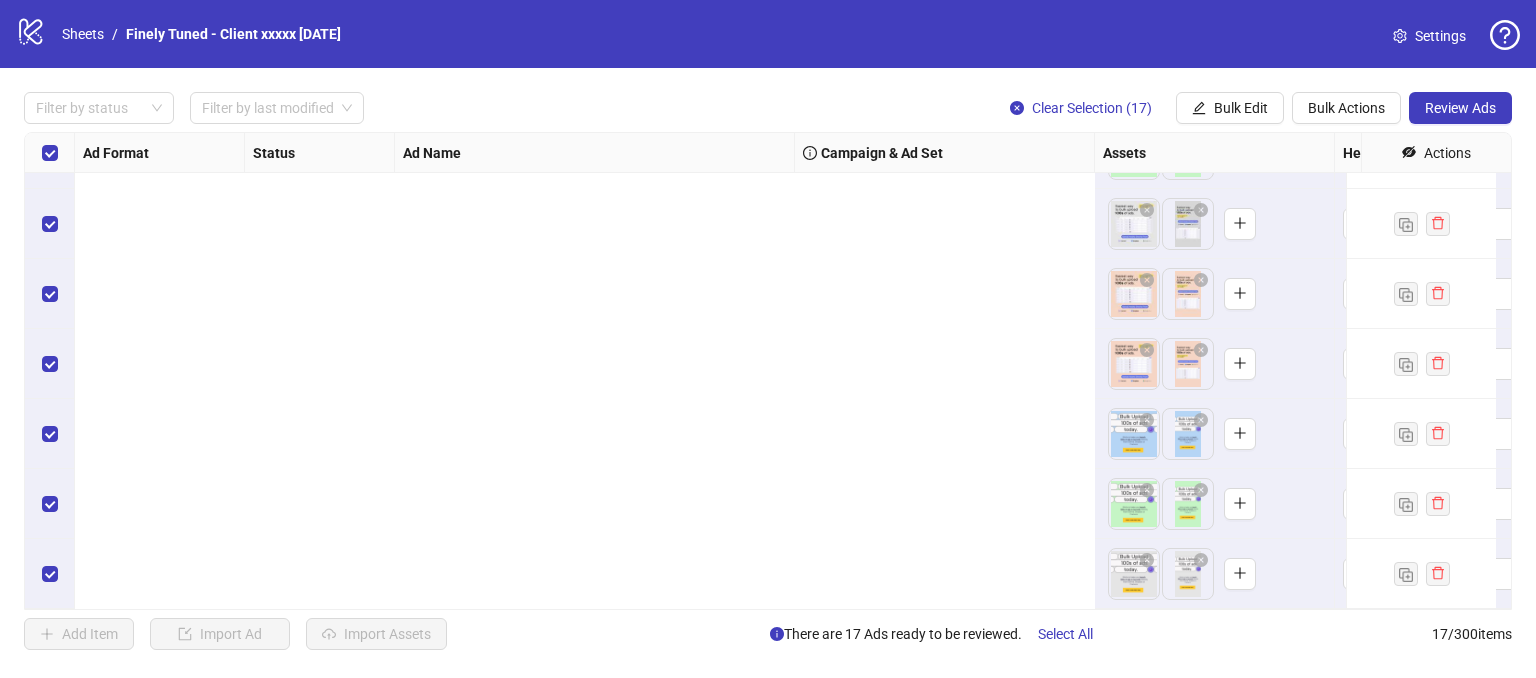 scroll, scrollTop: 768, scrollLeft: 1348, axis: both 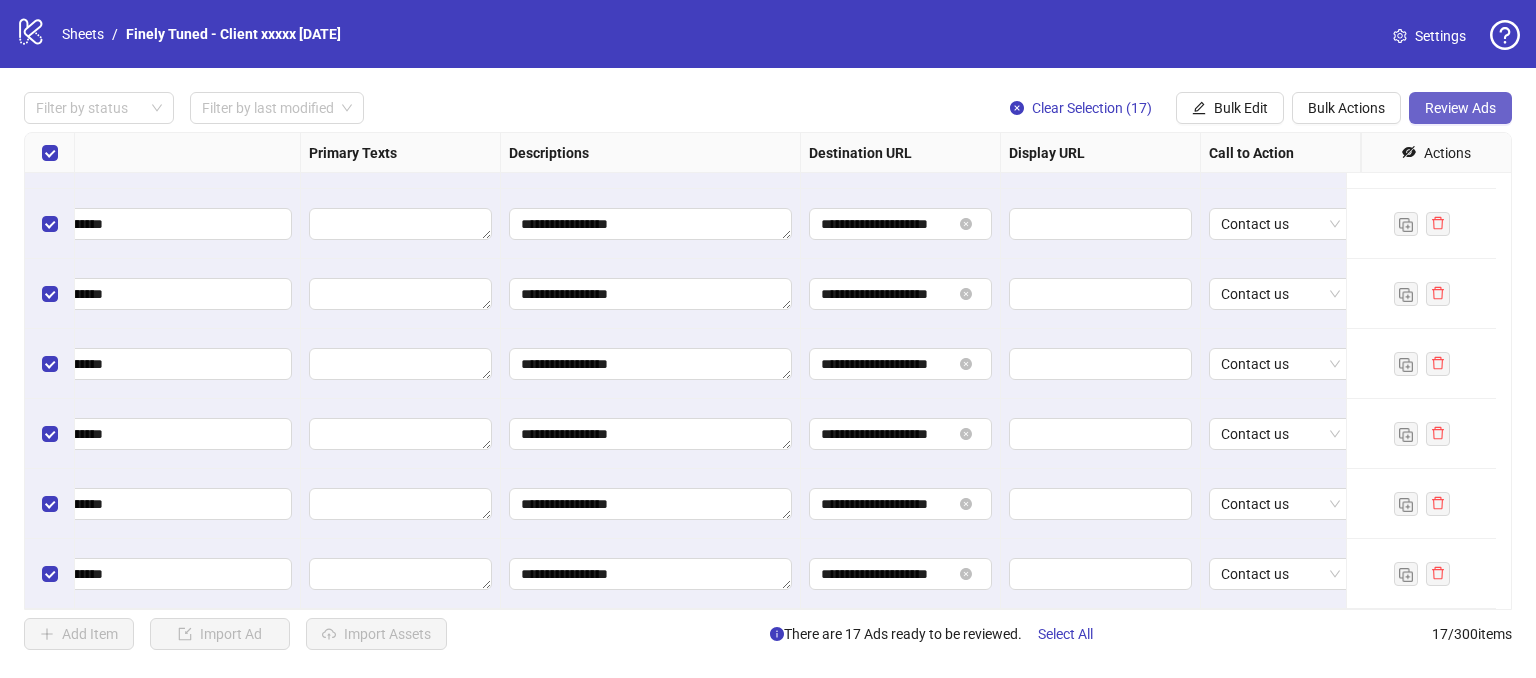 click on "Review Ads" at bounding box center (1460, 108) 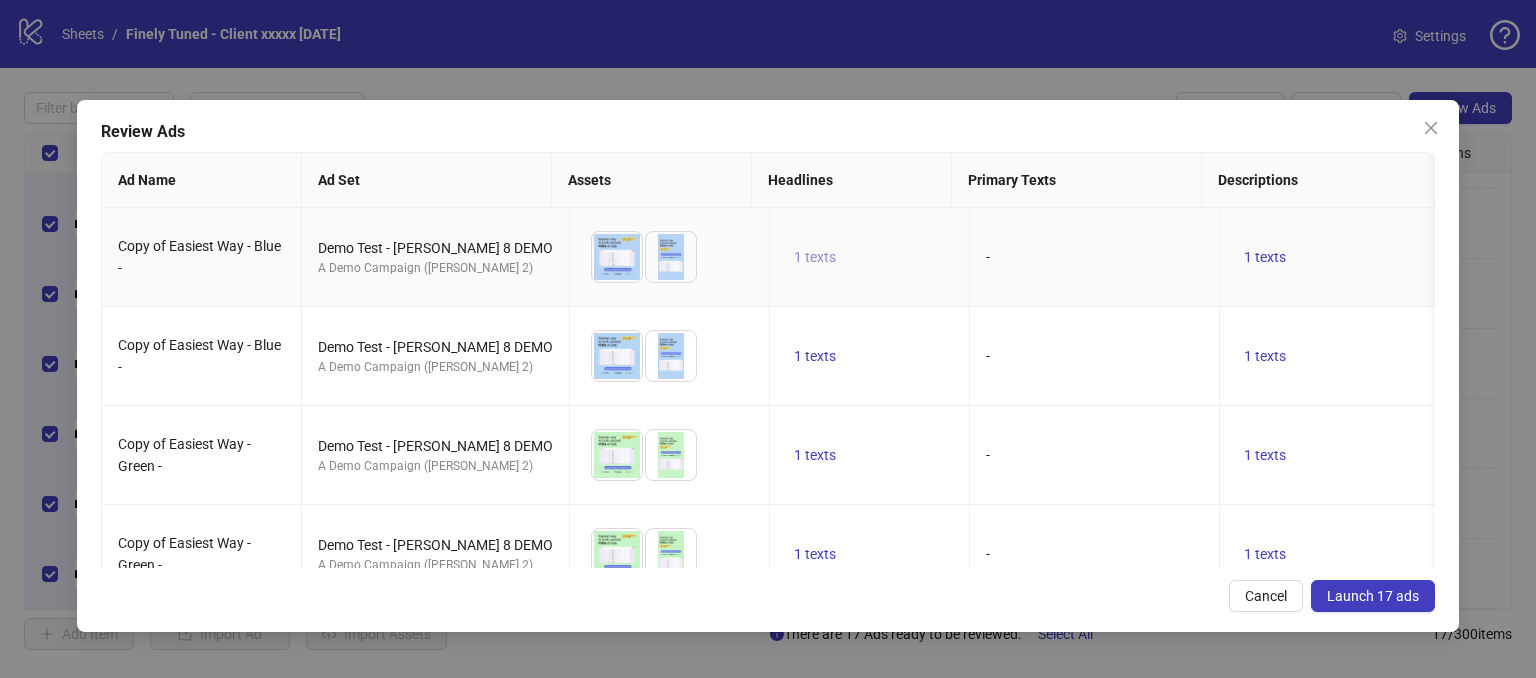 click on "1 texts" at bounding box center [815, 257] 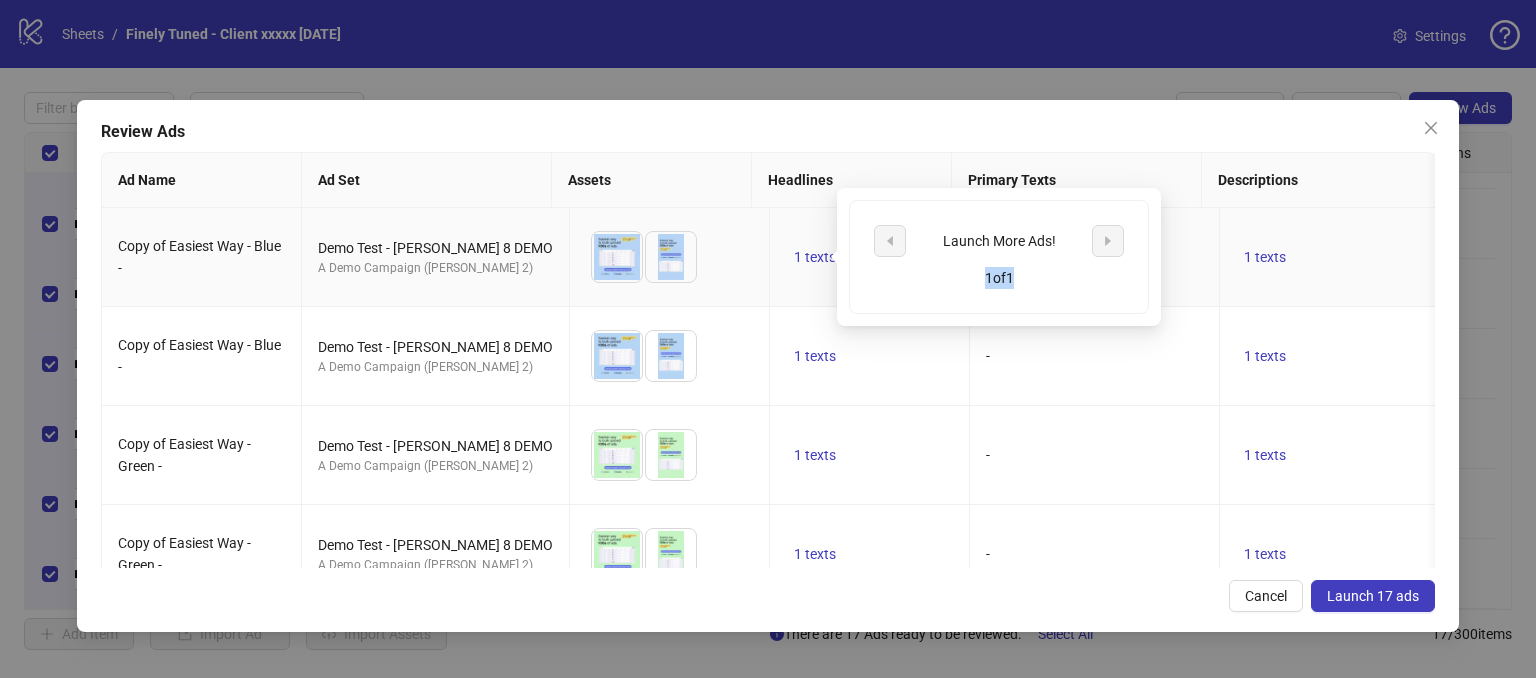 drag, startPoint x: 990, startPoint y: 273, endPoint x: 1049, endPoint y: 276, distance: 59.07622 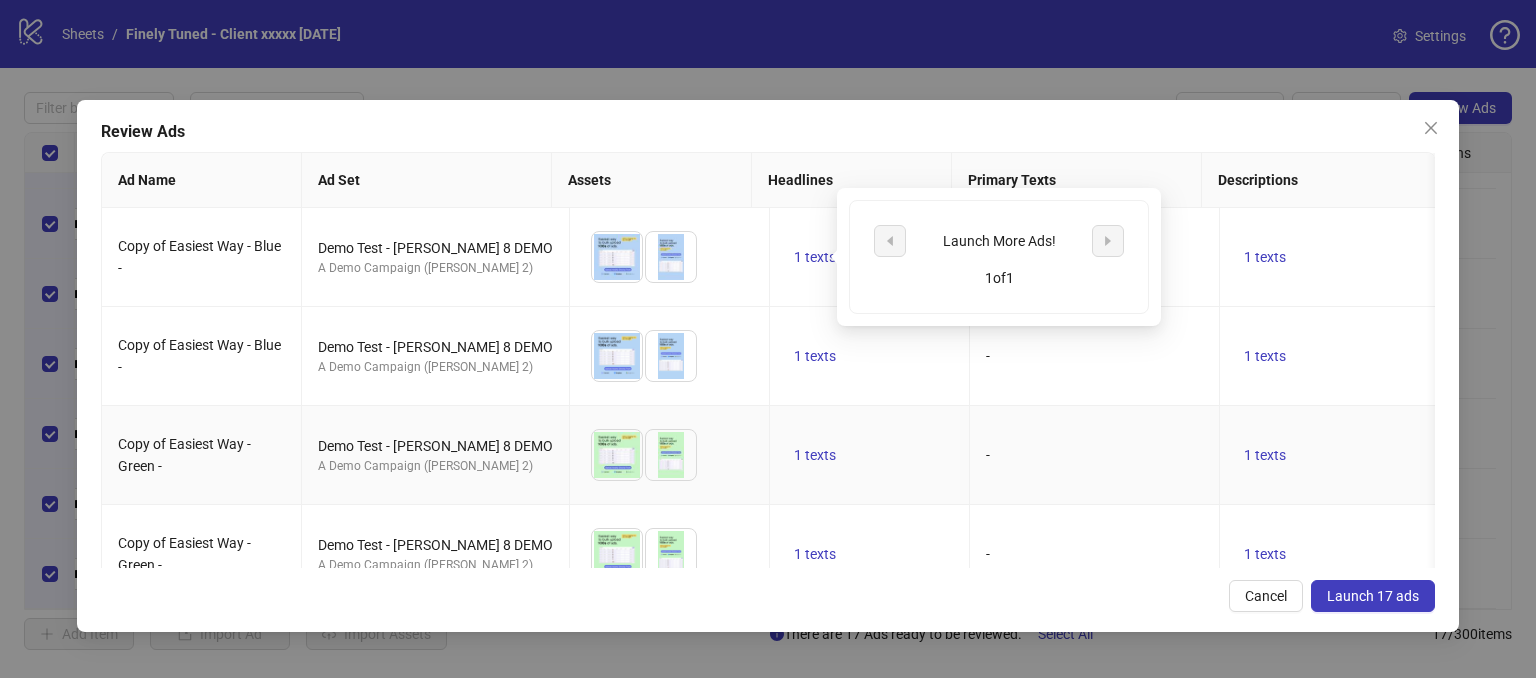 click on "-" at bounding box center [1095, 455] 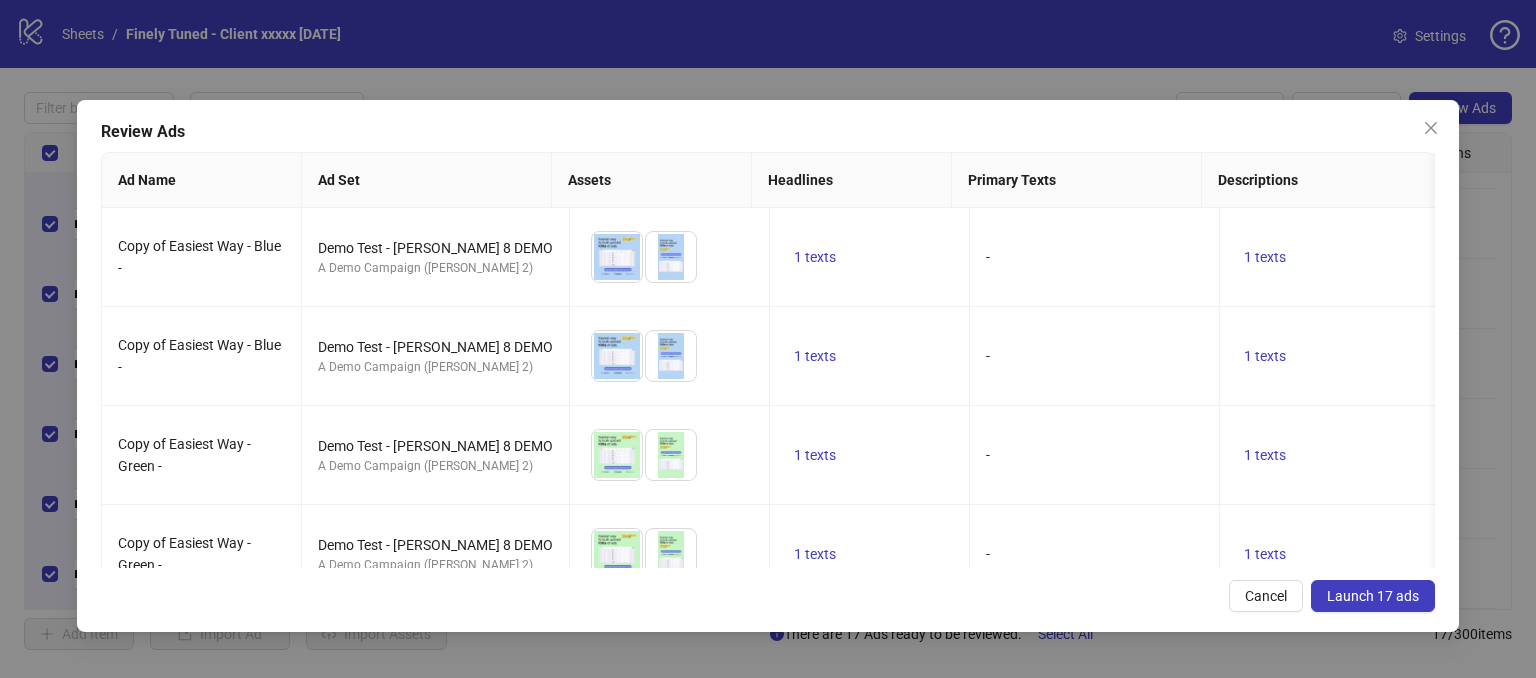 scroll, scrollTop: 0, scrollLeft: 238, axis: horizontal 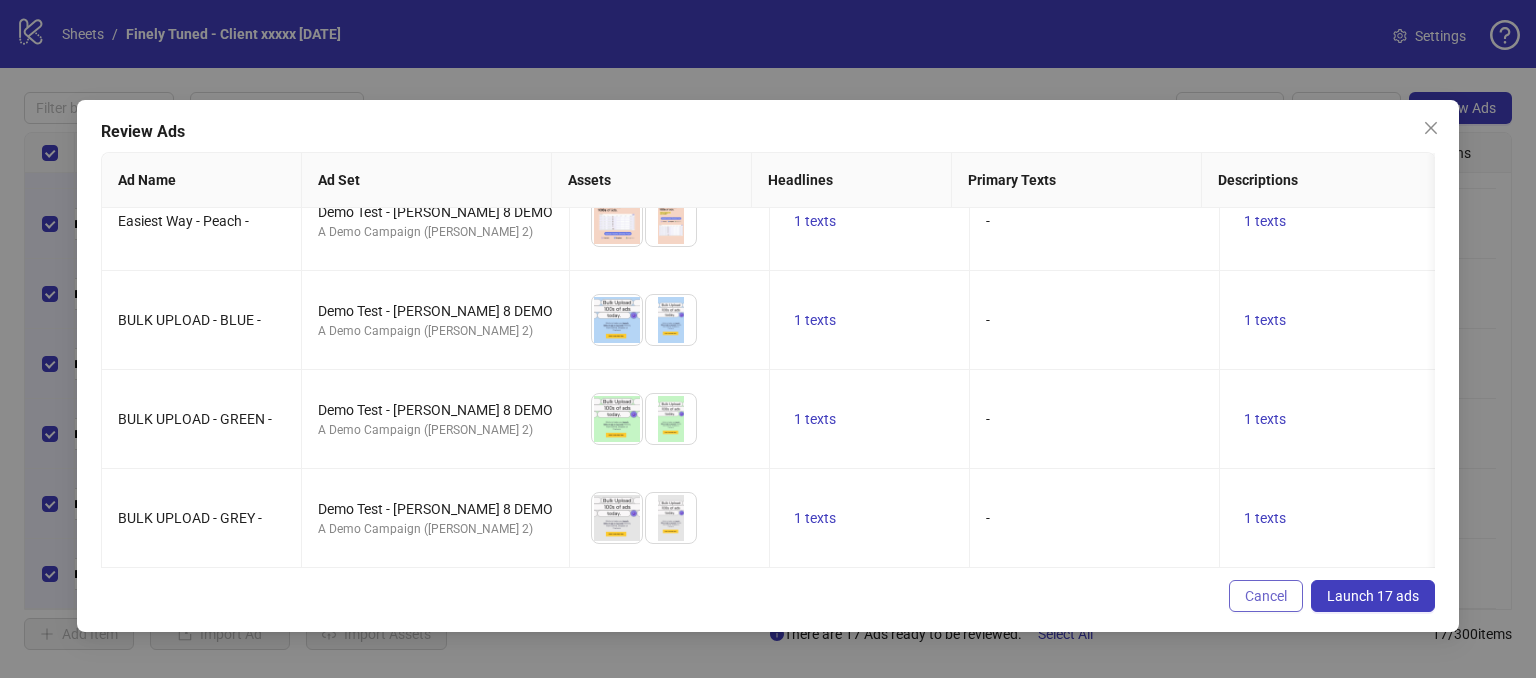 click on "Cancel" at bounding box center [1266, 596] 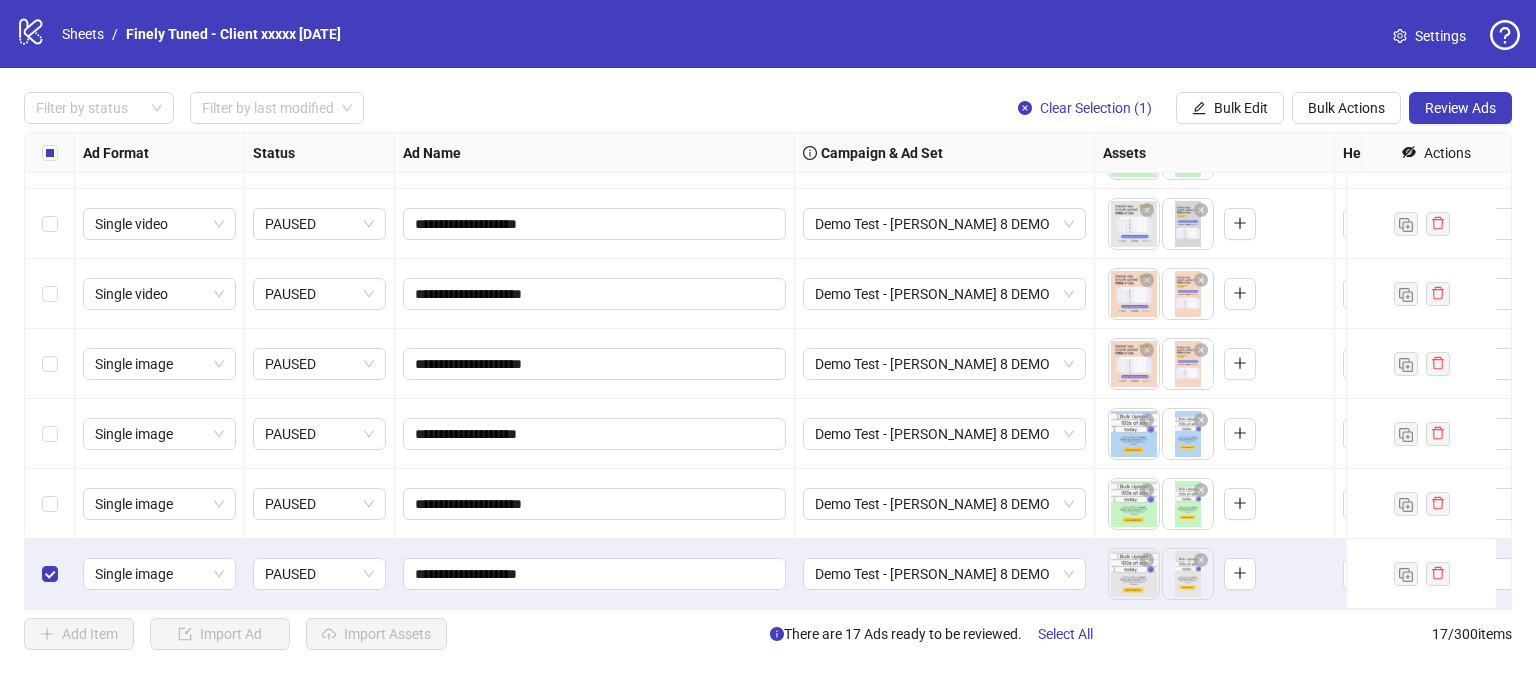 click at bounding box center (50, 504) 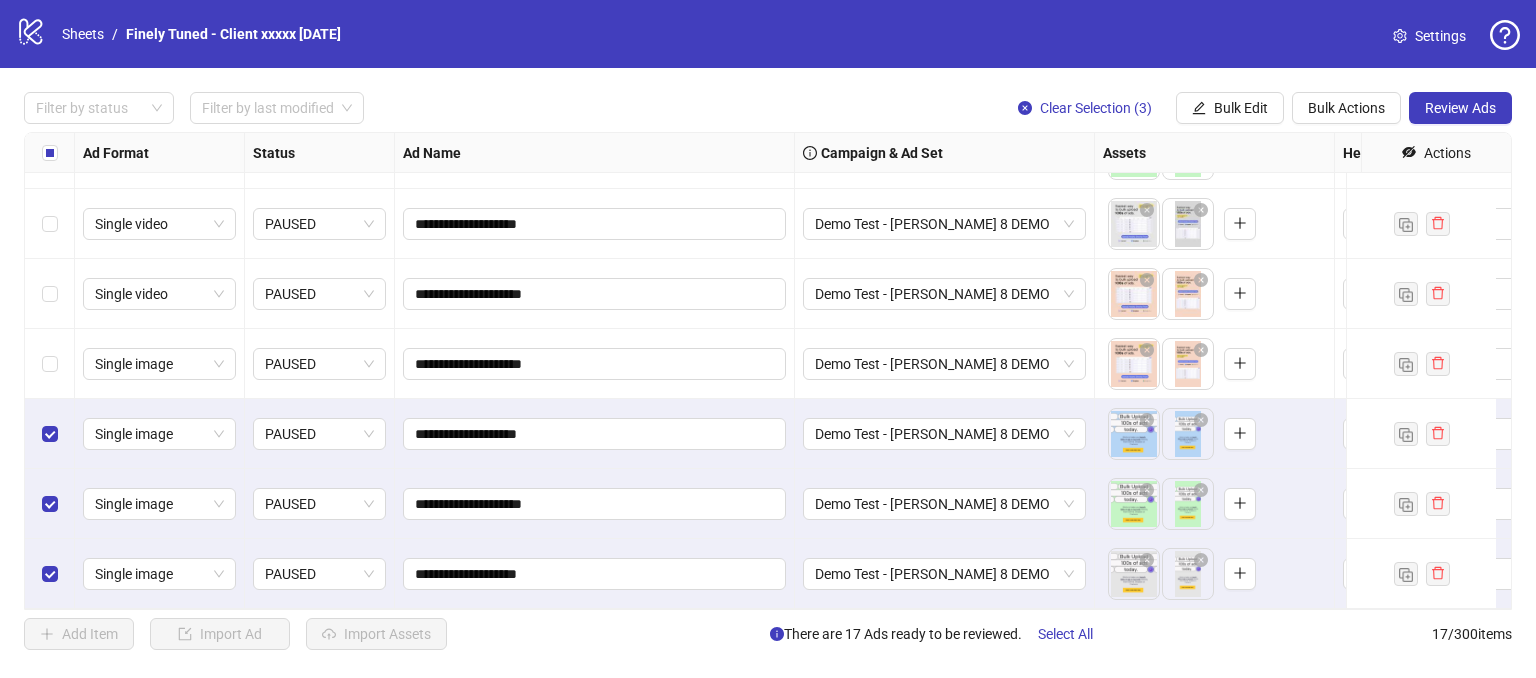 click on "**********" at bounding box center (768, 371) 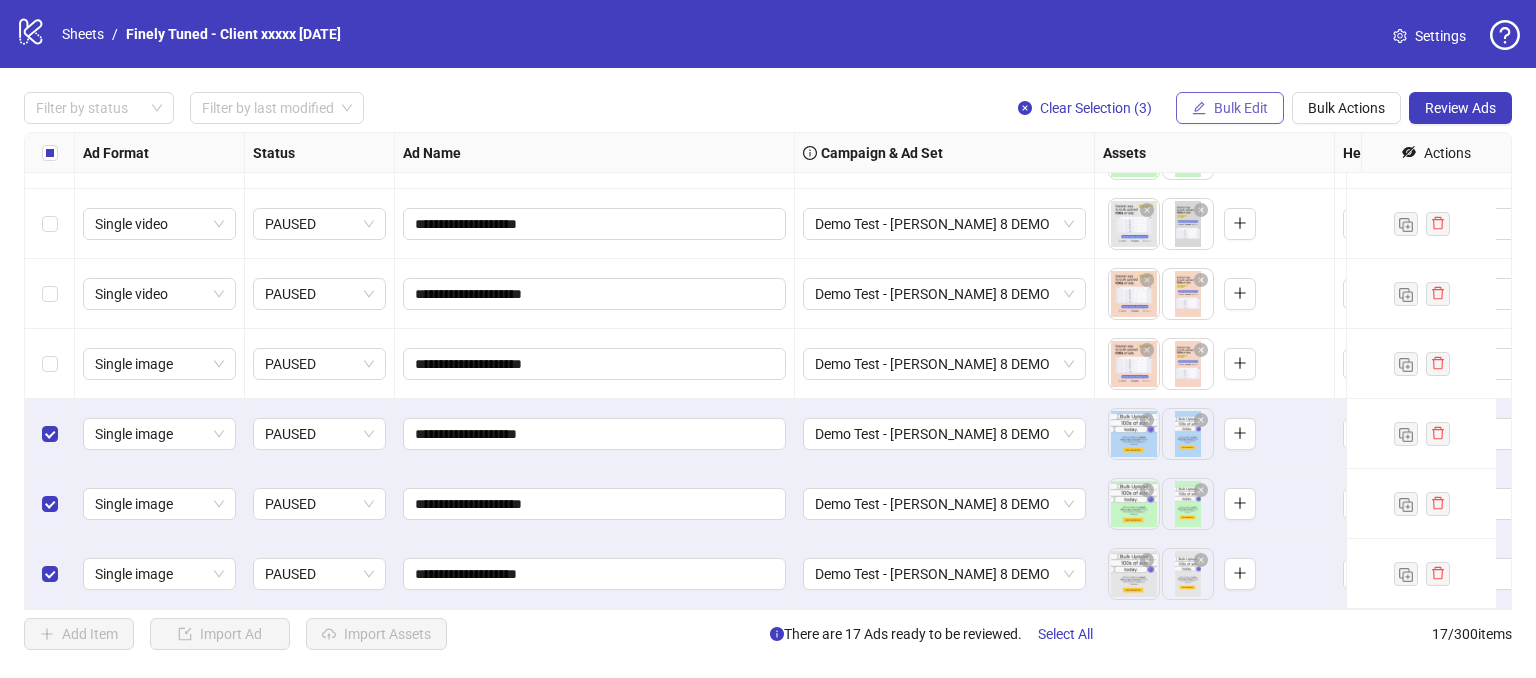 click on "Bulk Edit" at bounding box center [1230, 108] 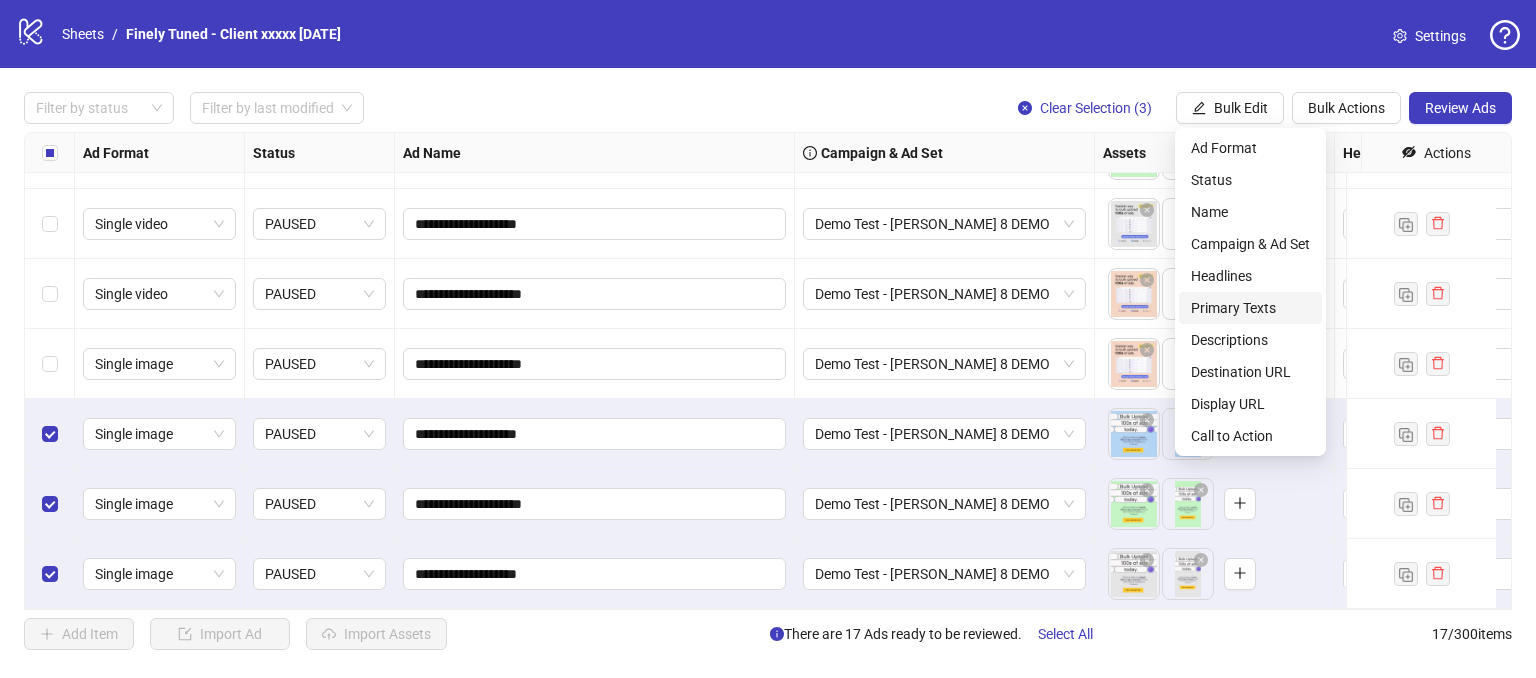 click on "Primary Texts" at bounding box center [1250, 308] 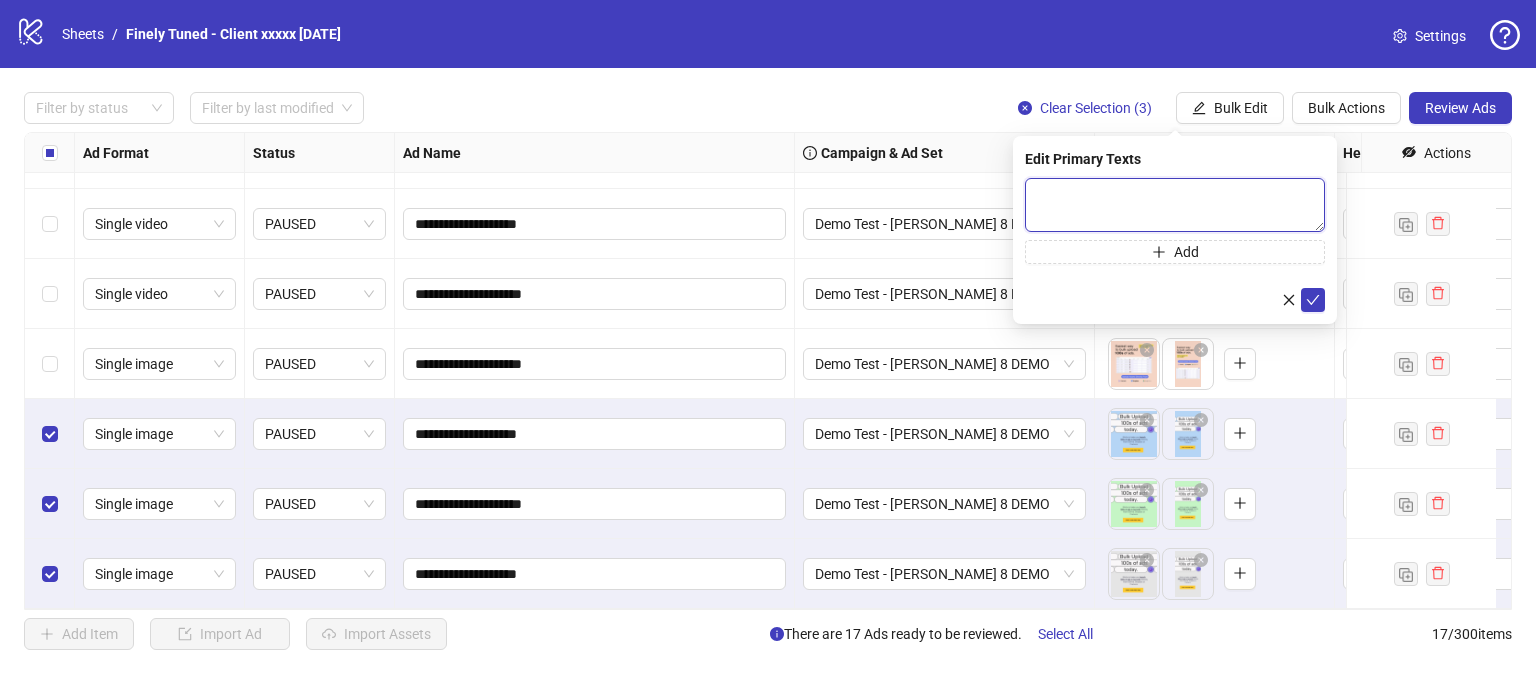 drag, startPoint x: 1073, startPoint y: 204, endPoint x: 1130, endPoint y: 206, distance: 57.035076 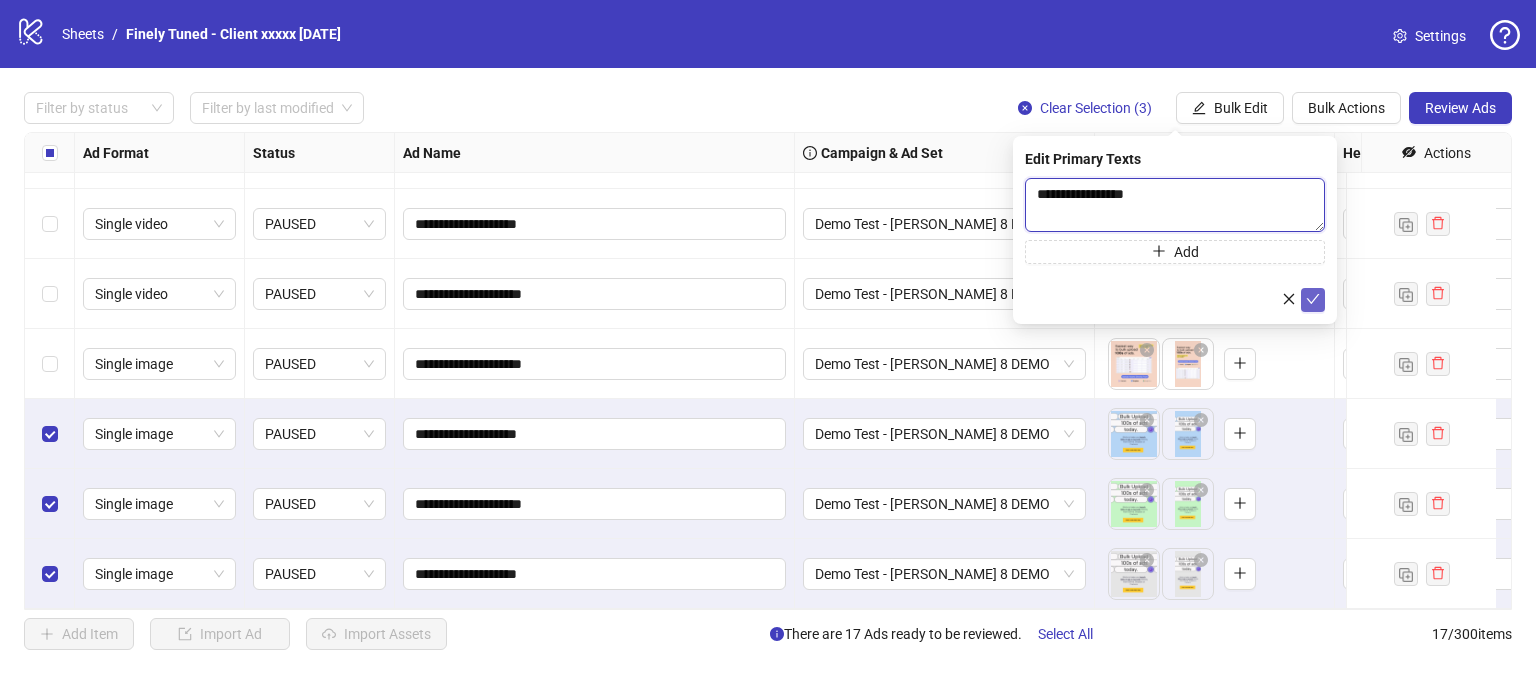 type on "**********" 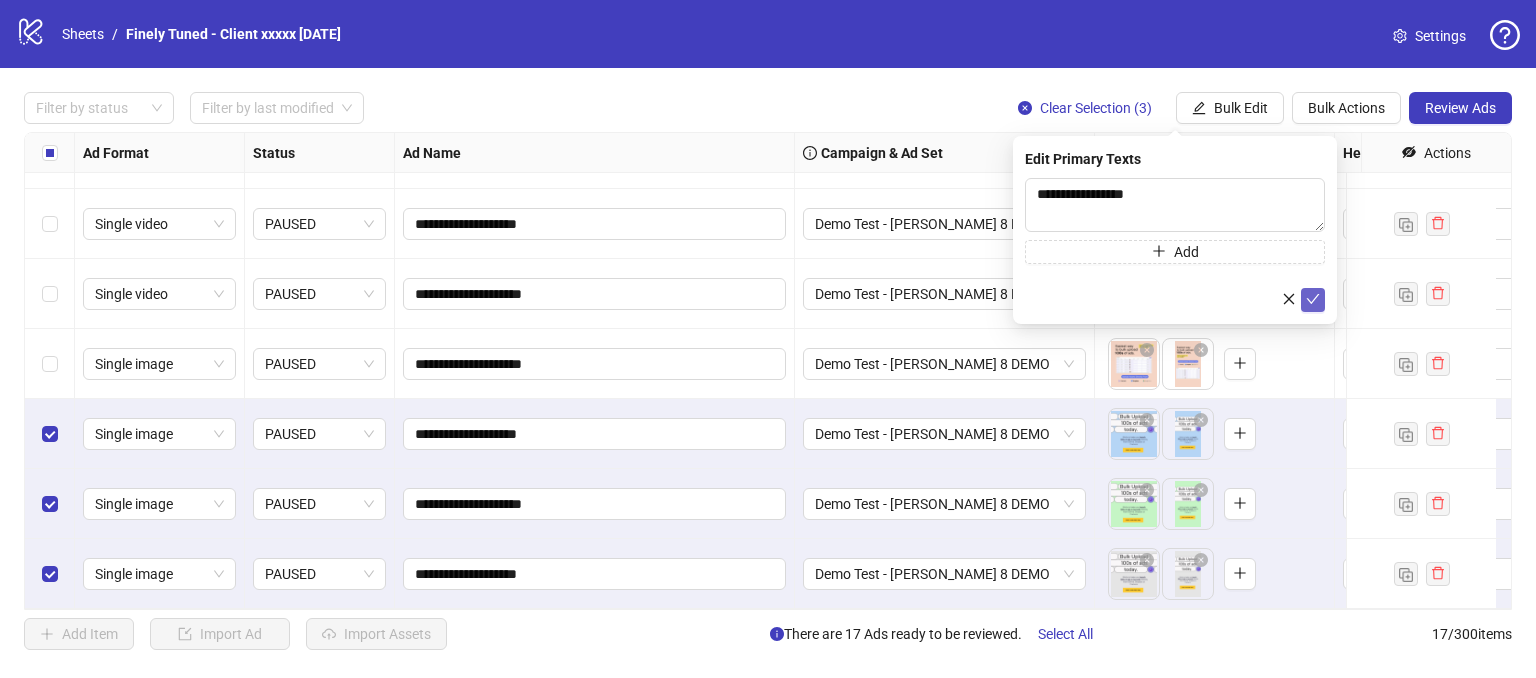 click 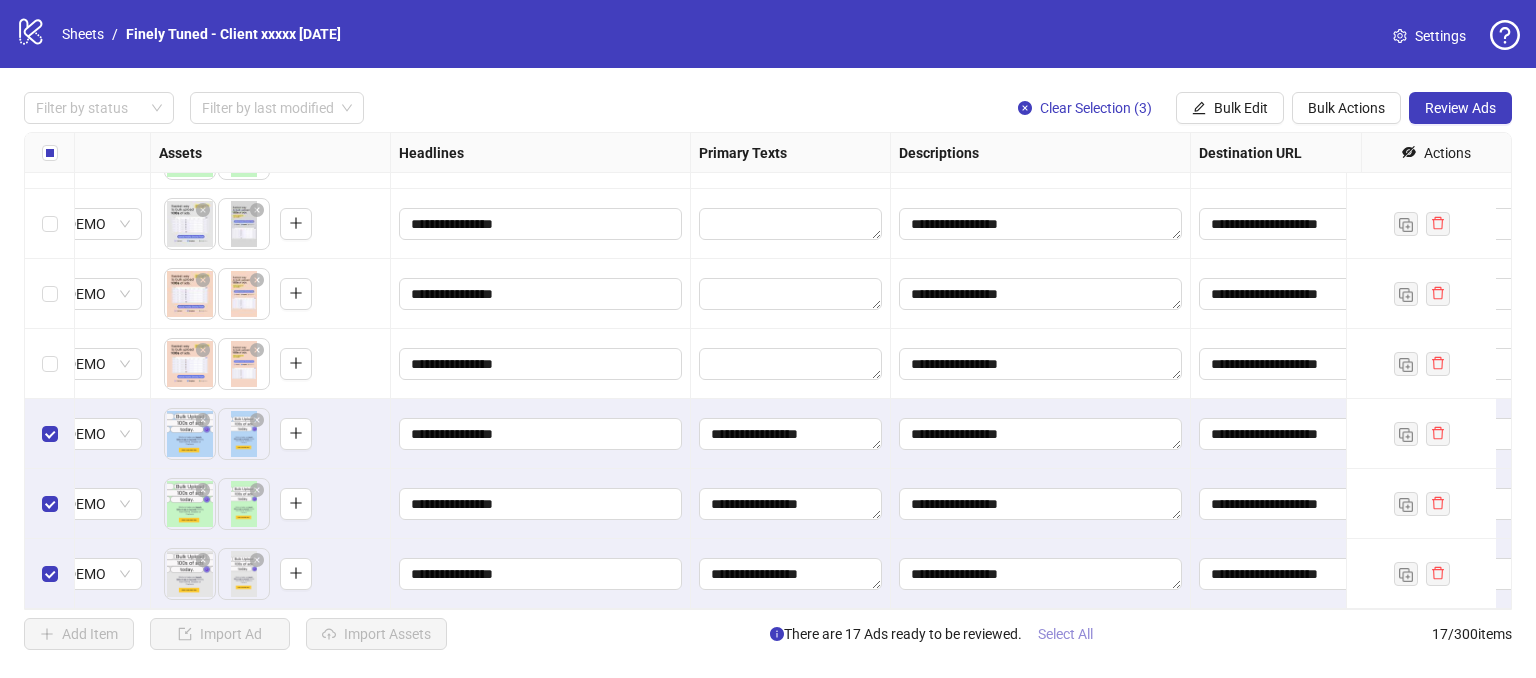 click on "Select All" at bounding box center [1065, 634] 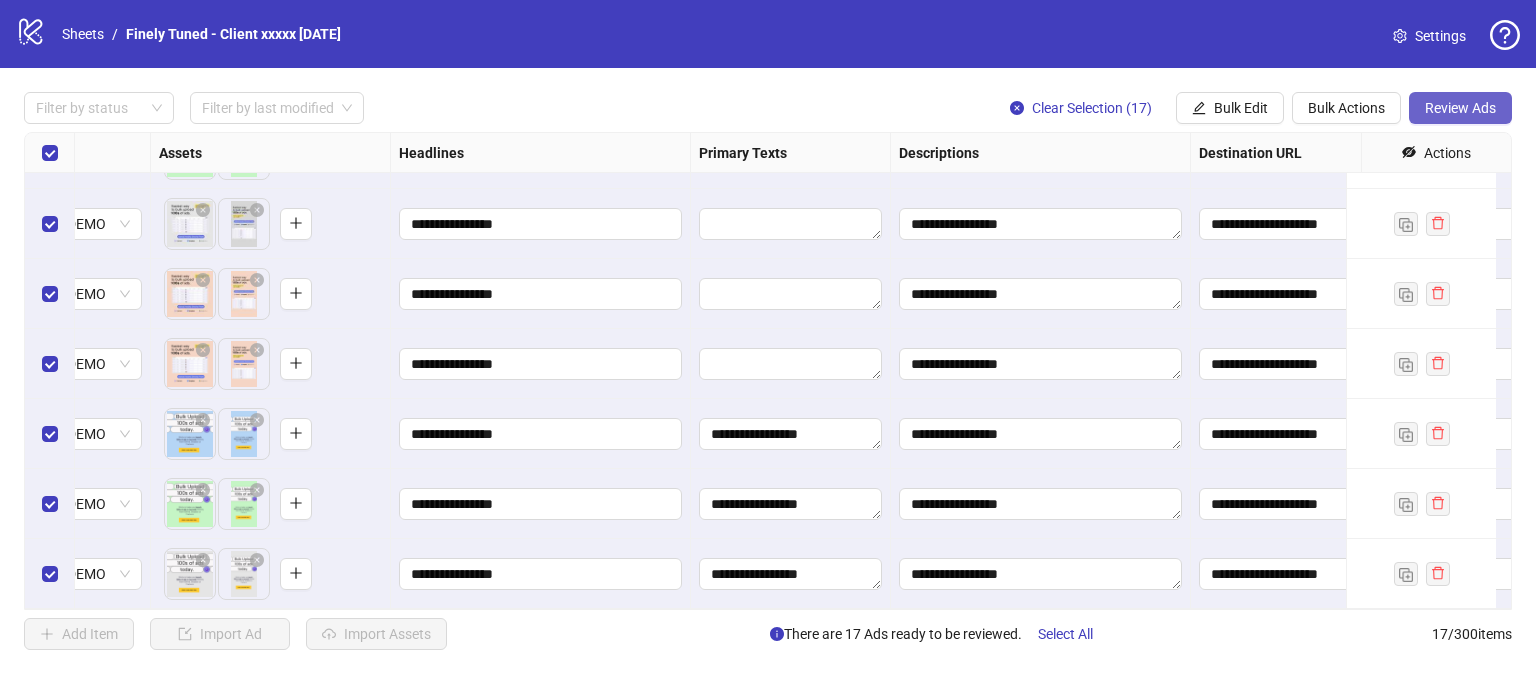 click on "Review Ads" at bounding box center (1460, 108) 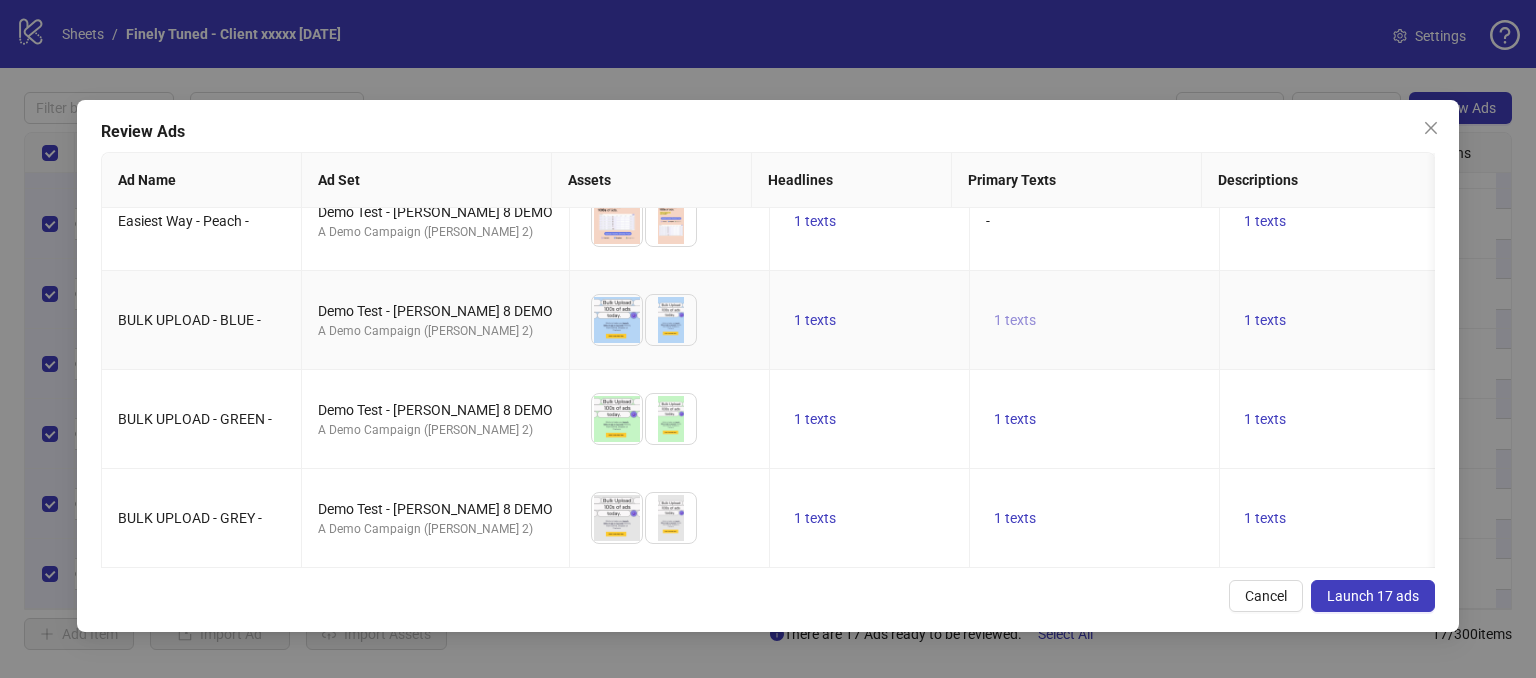 click on "1 texts" at bounding box center (1015, 320) 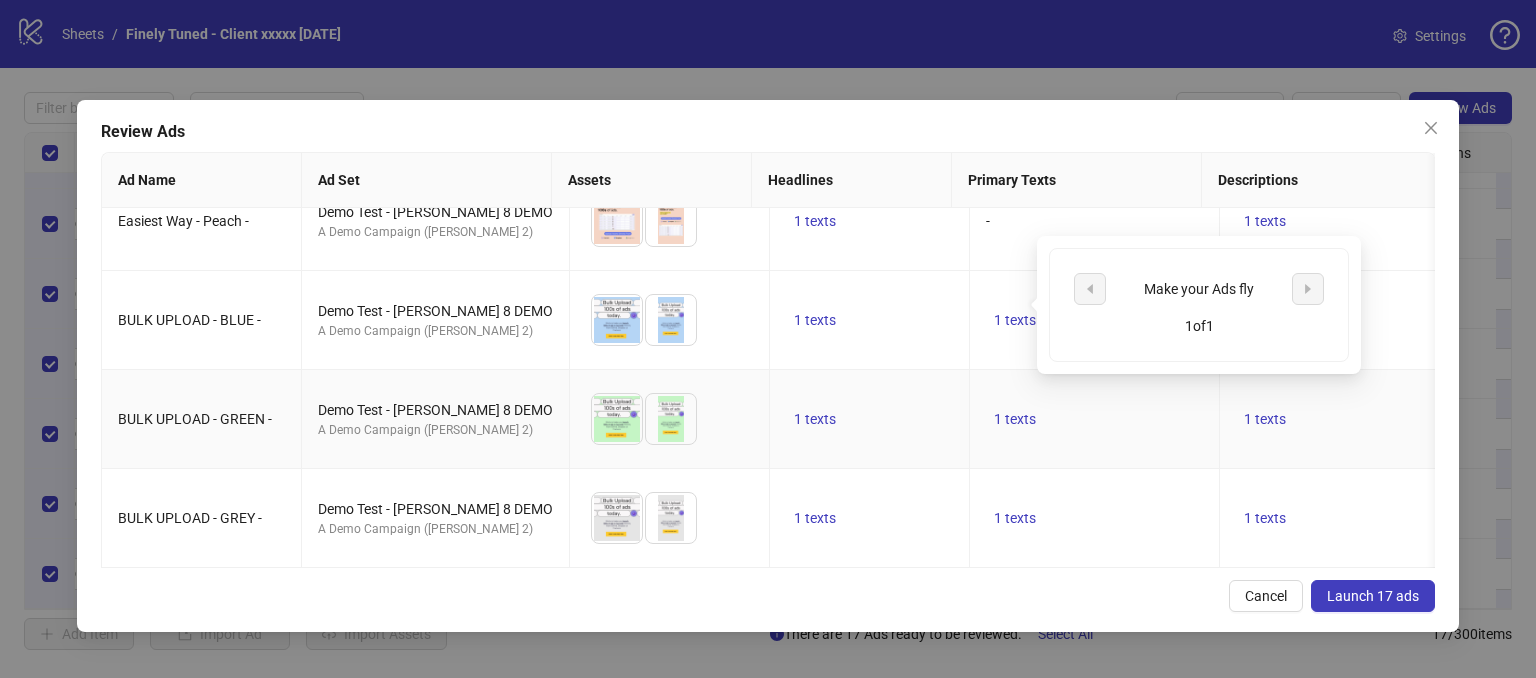 click on "1 texts" at bounding box center (1095, 419) 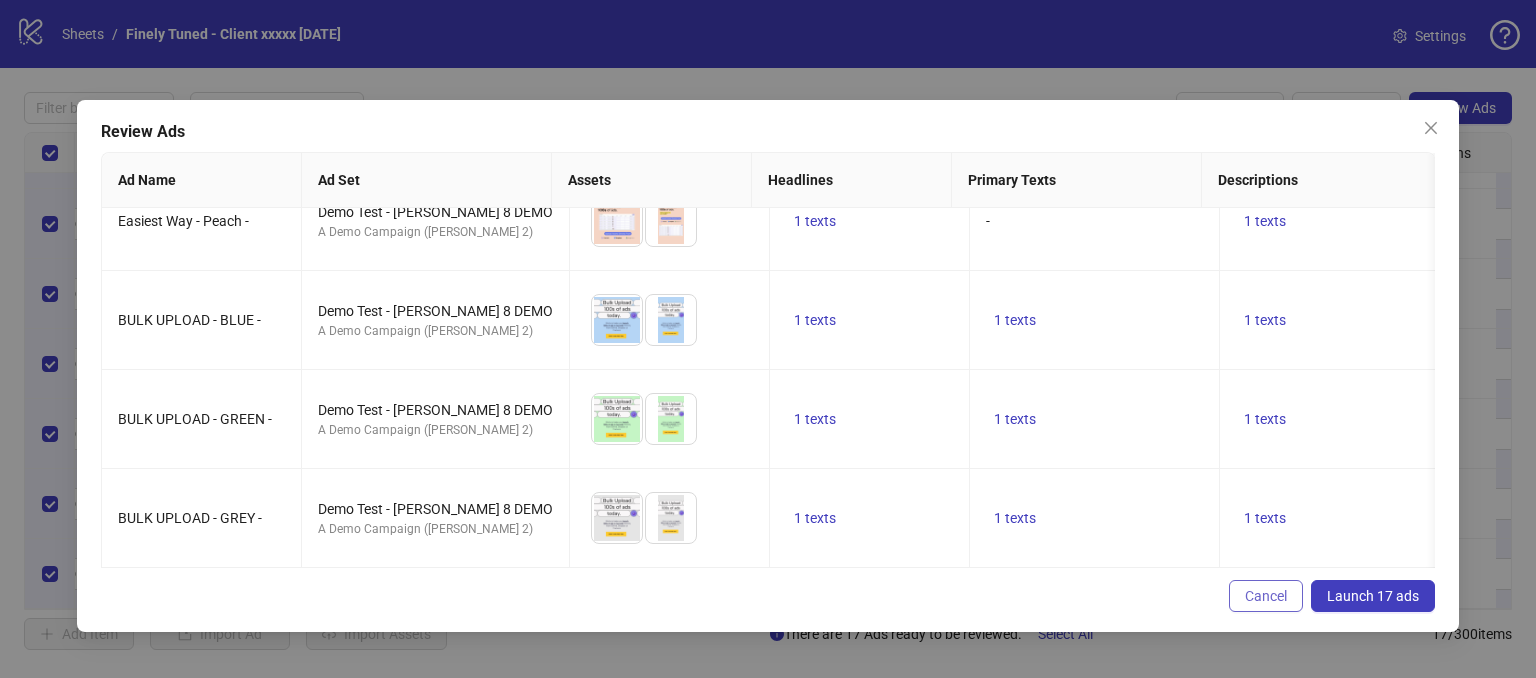click on "Cancel" at bounding box center (1266, 596) 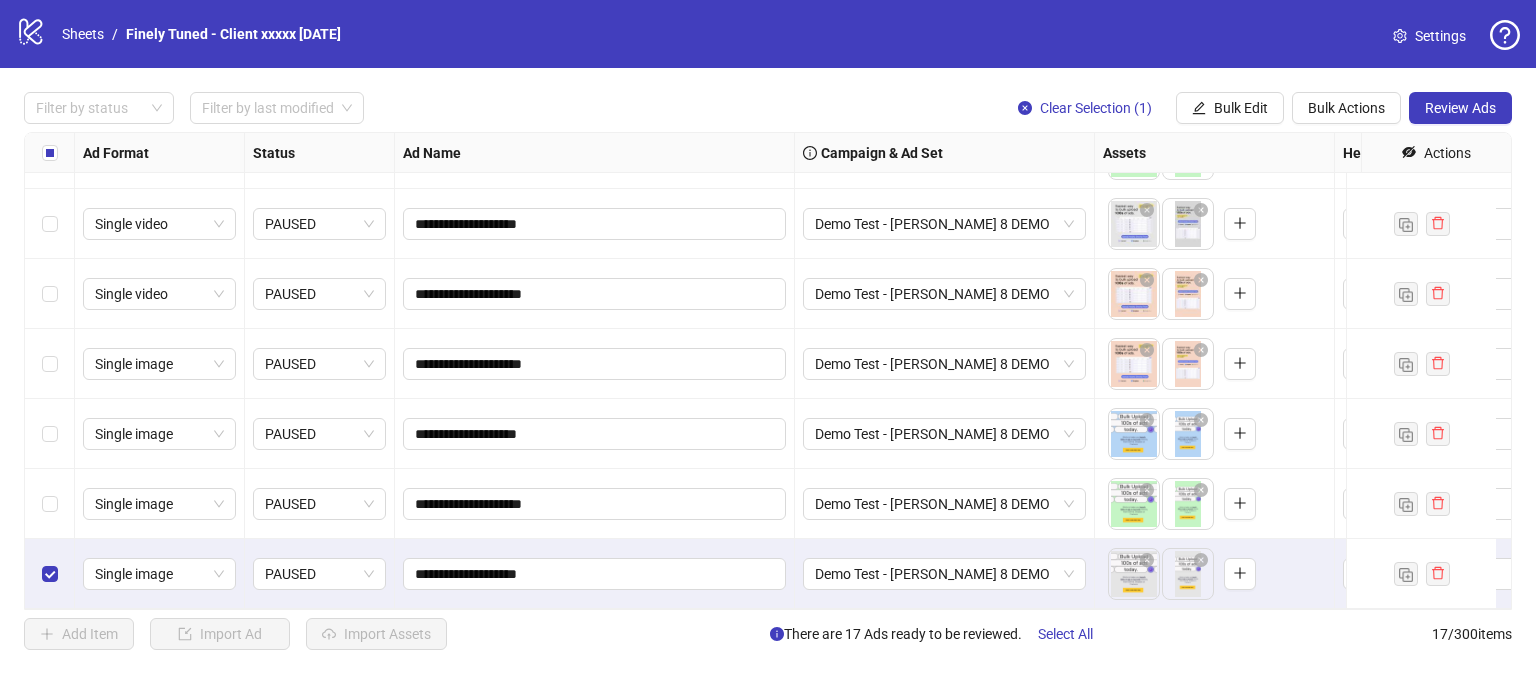 click at bounding box center (50, 504) 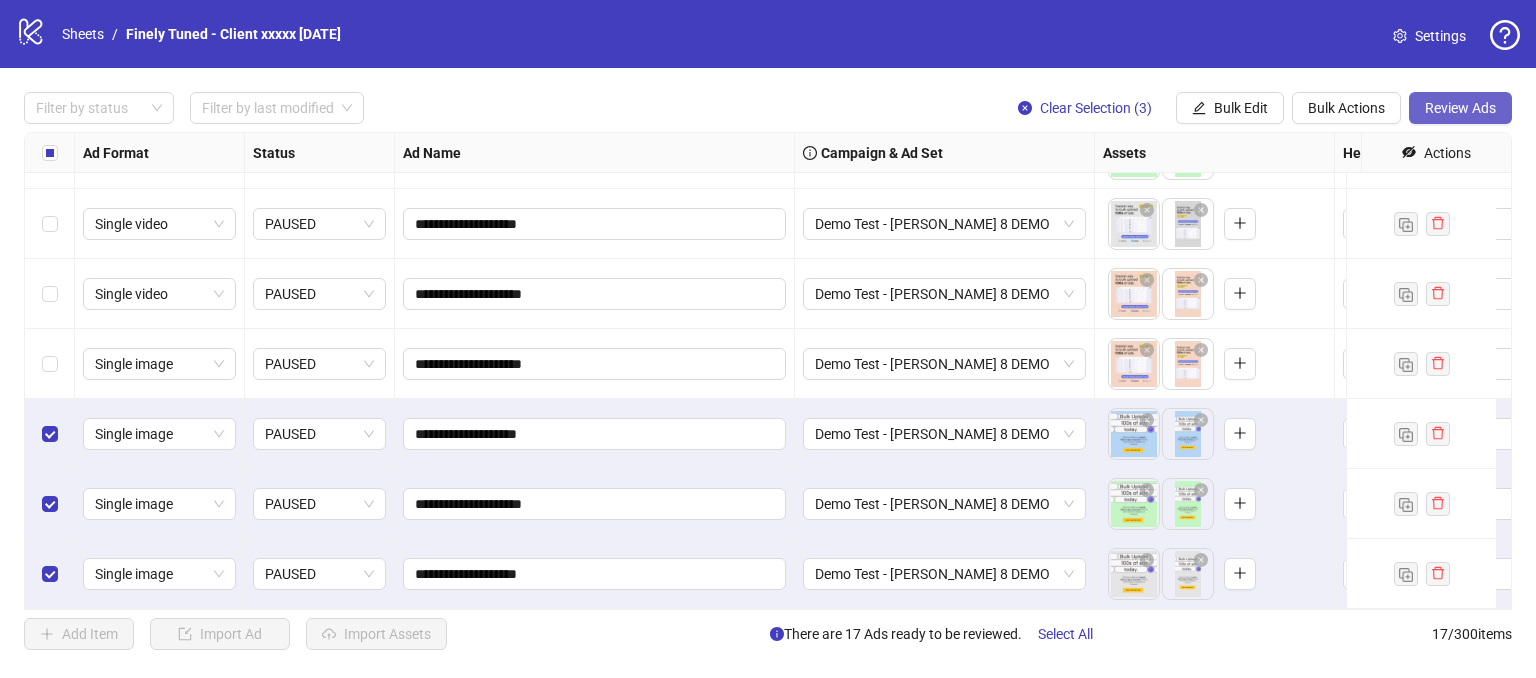 click on "Review Ads" at bounding box center [1460, 108] 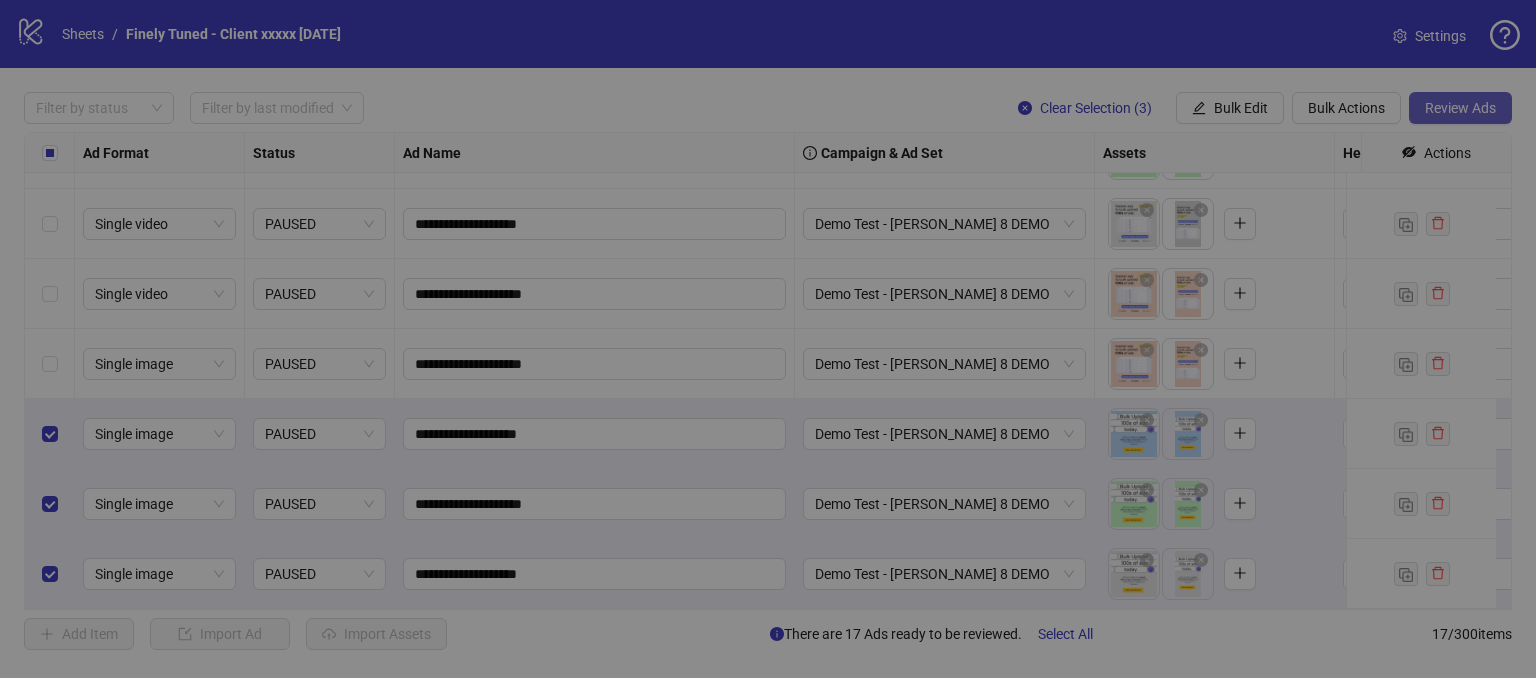 scroll, scrollTop: 0, scrollLeft: 0, axis: both 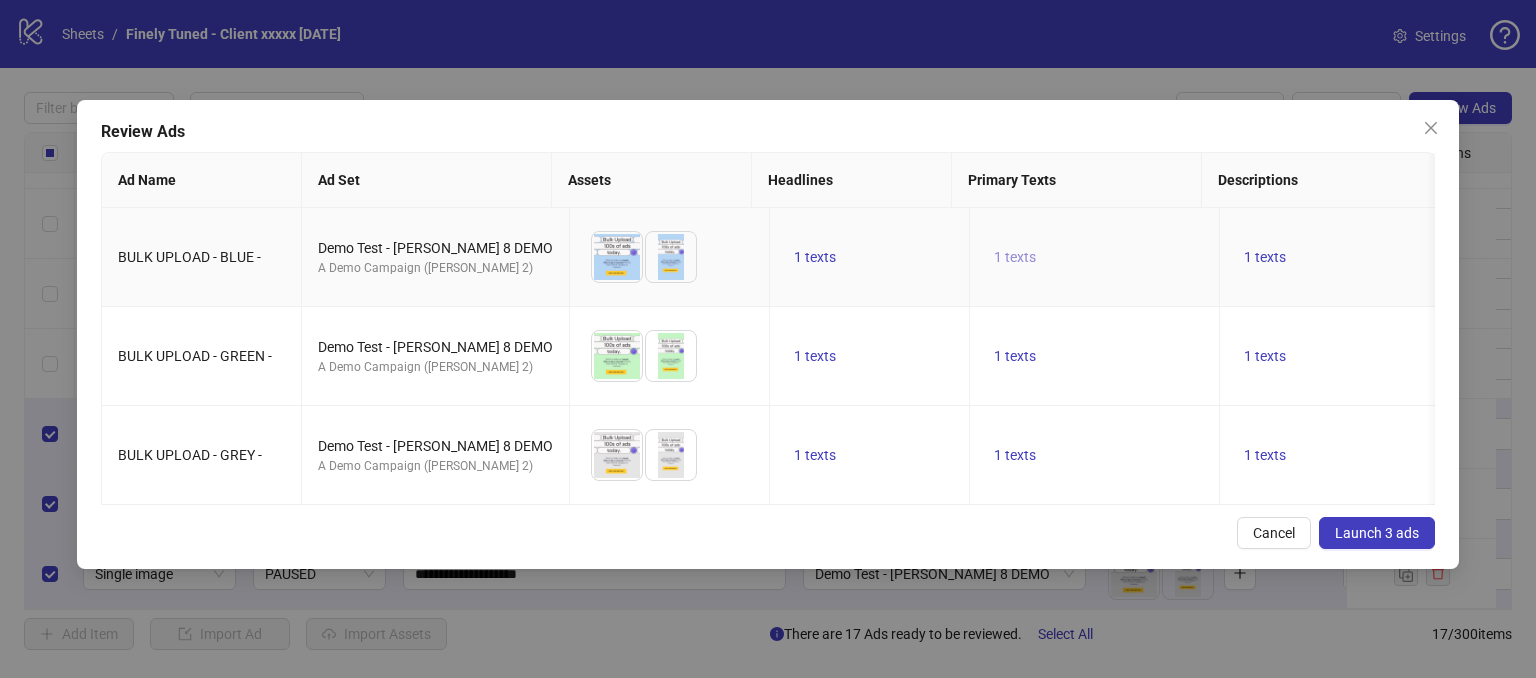 click on "1 texts" at bounding box center (1015, 257) 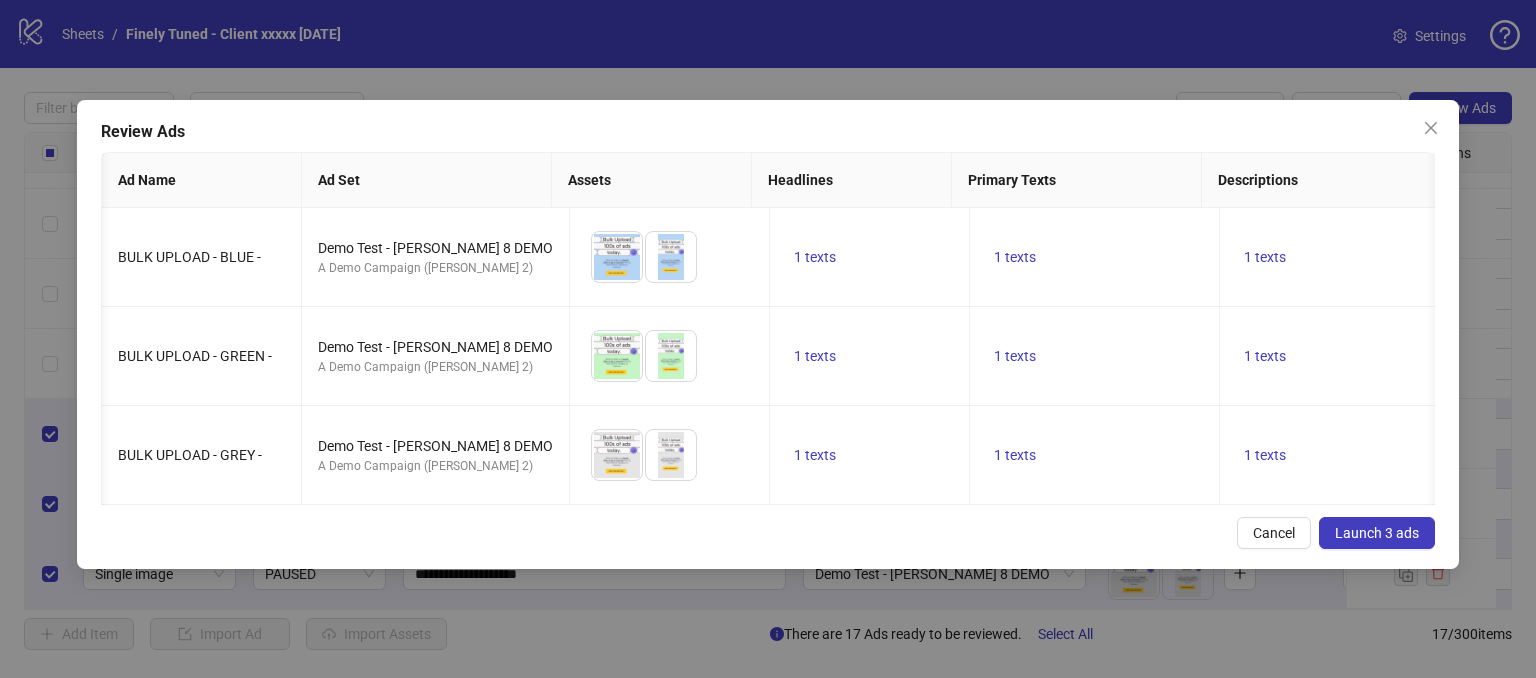 scroll, scrollTop: 0, scrollLeft: 682, axis: horizontal 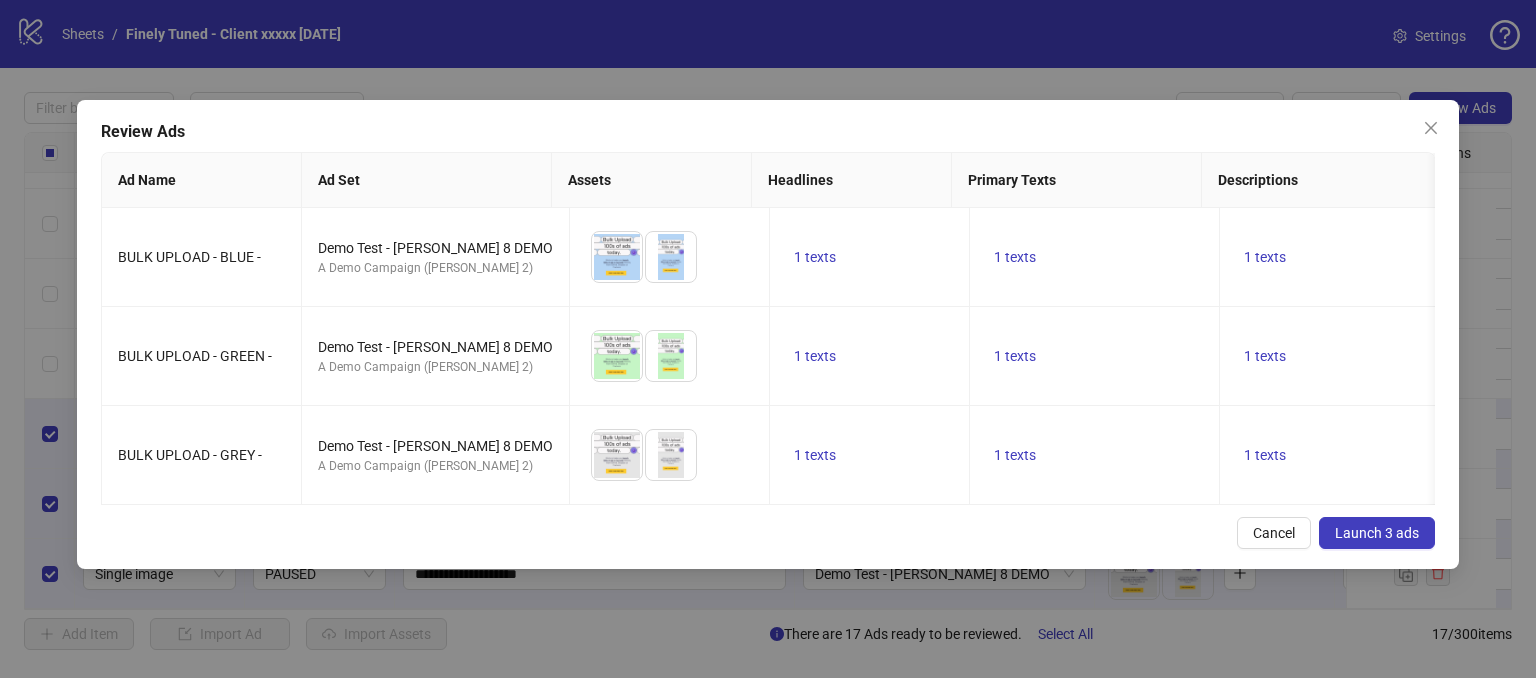 click on "Launch 3 ads" at bounding box center (1377, 533) 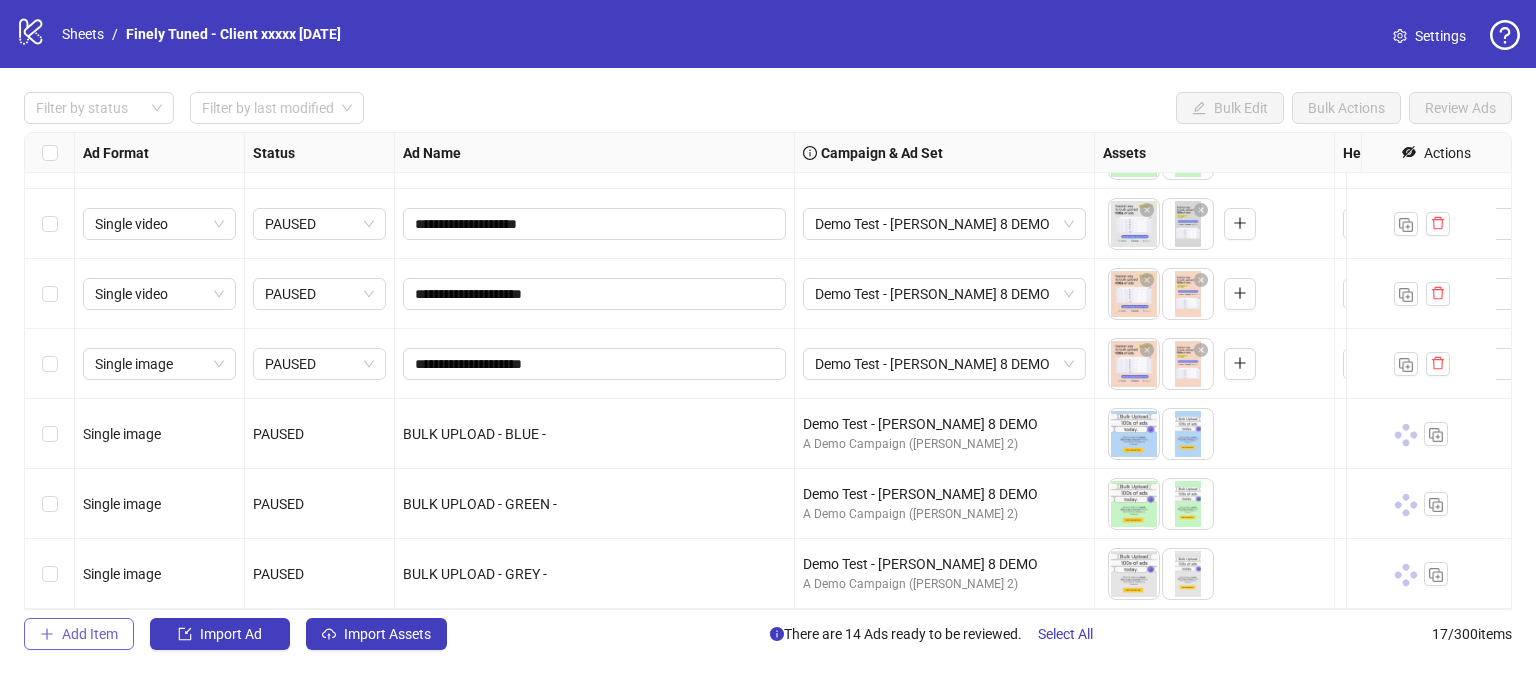 click on "Add Item" at bounding box center [90, 634] 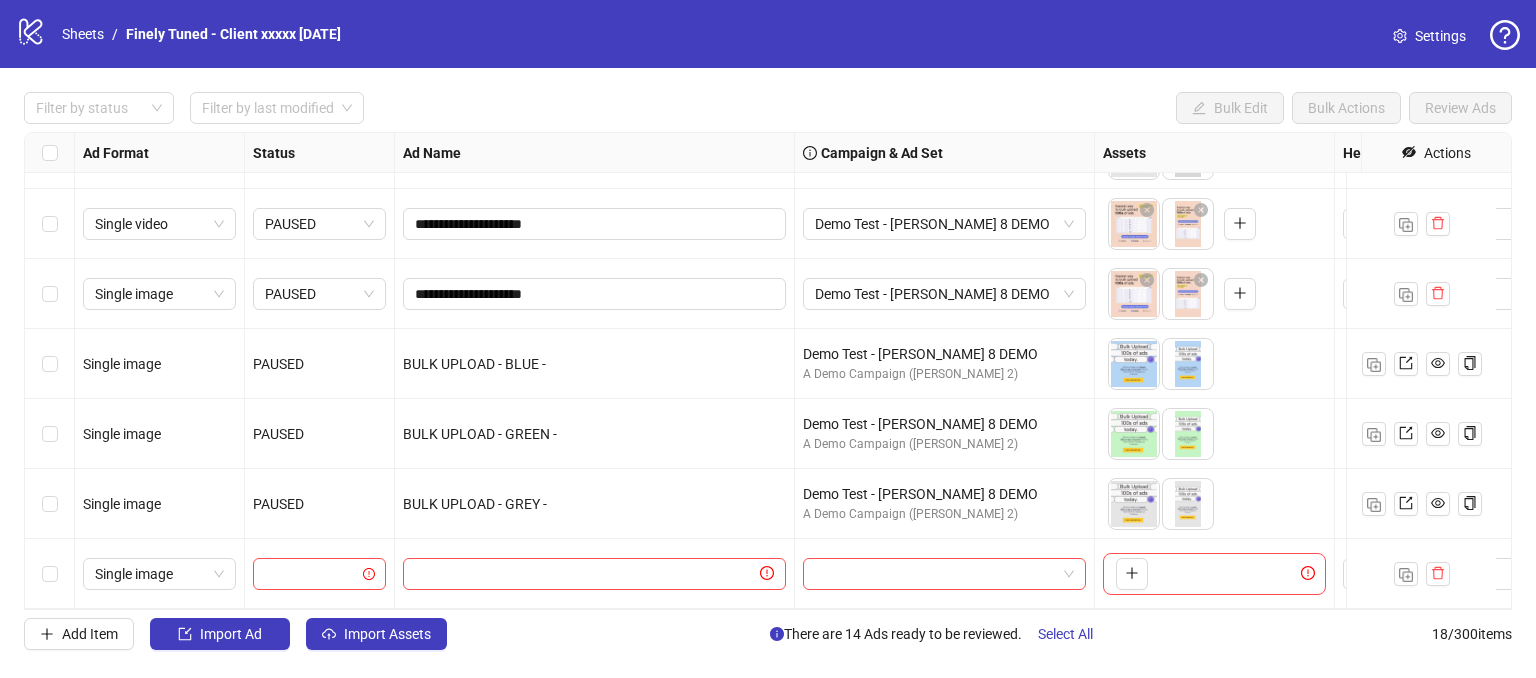click at bounding box center [50, 364] 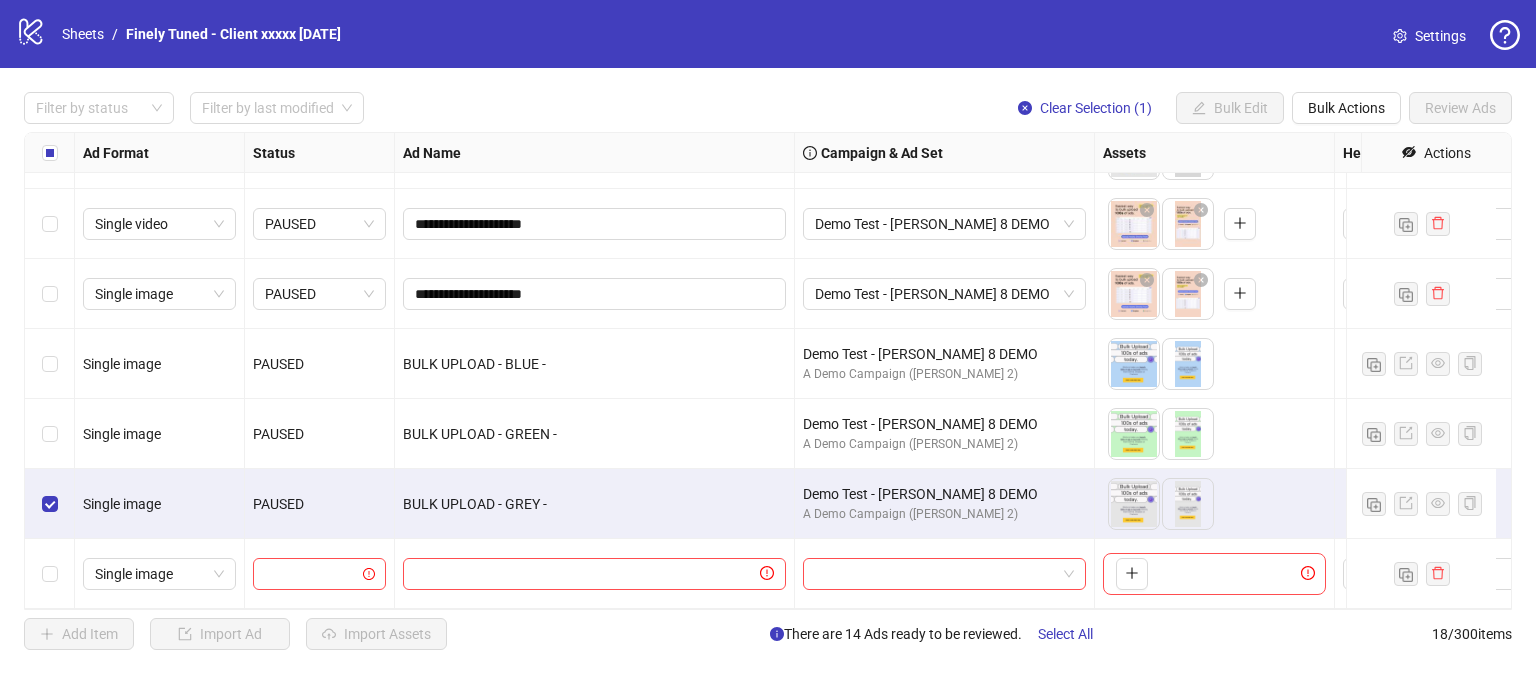 click at bounding box center [50, 434] 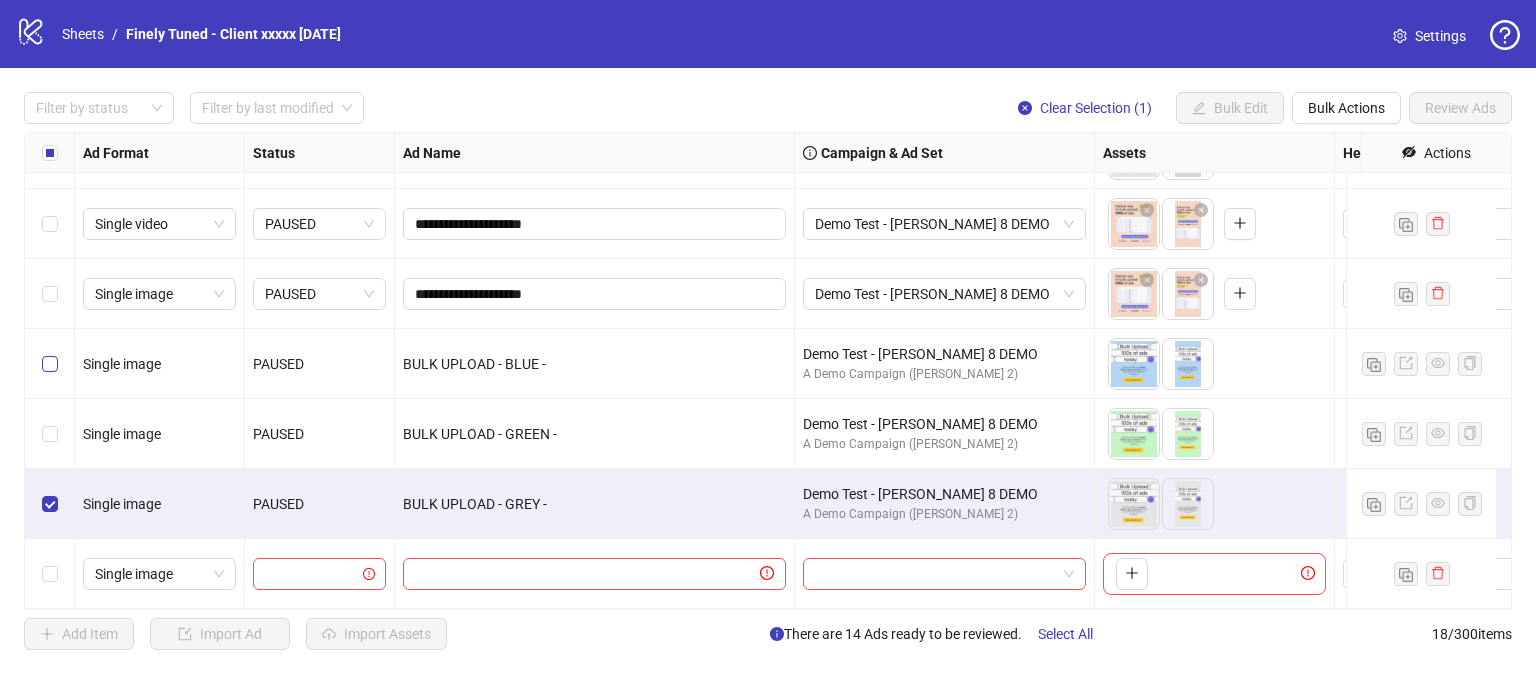 drag, startPoint x: 43, startPoint y: 405, endPoint x: 47, endPoint y: 357, distance: 48.166378 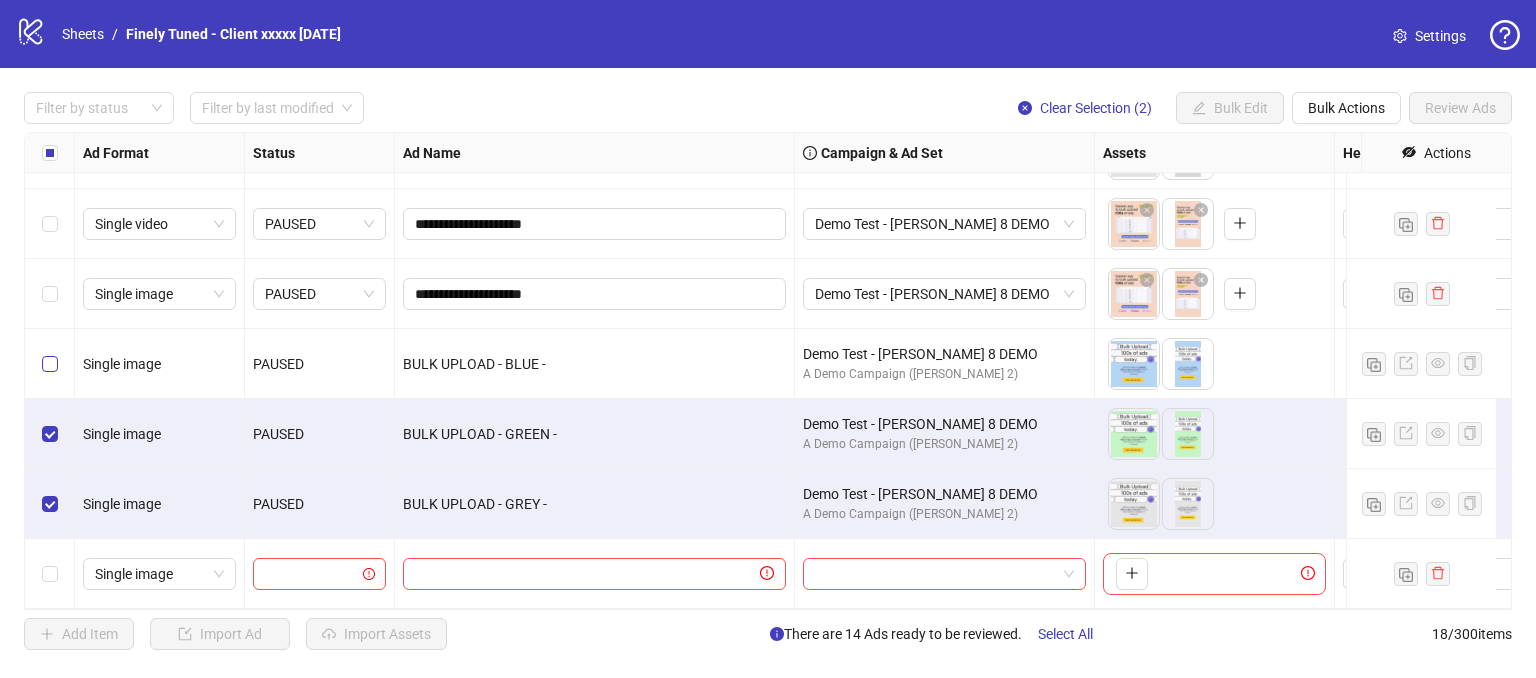 click at bounding box center (50, 364) 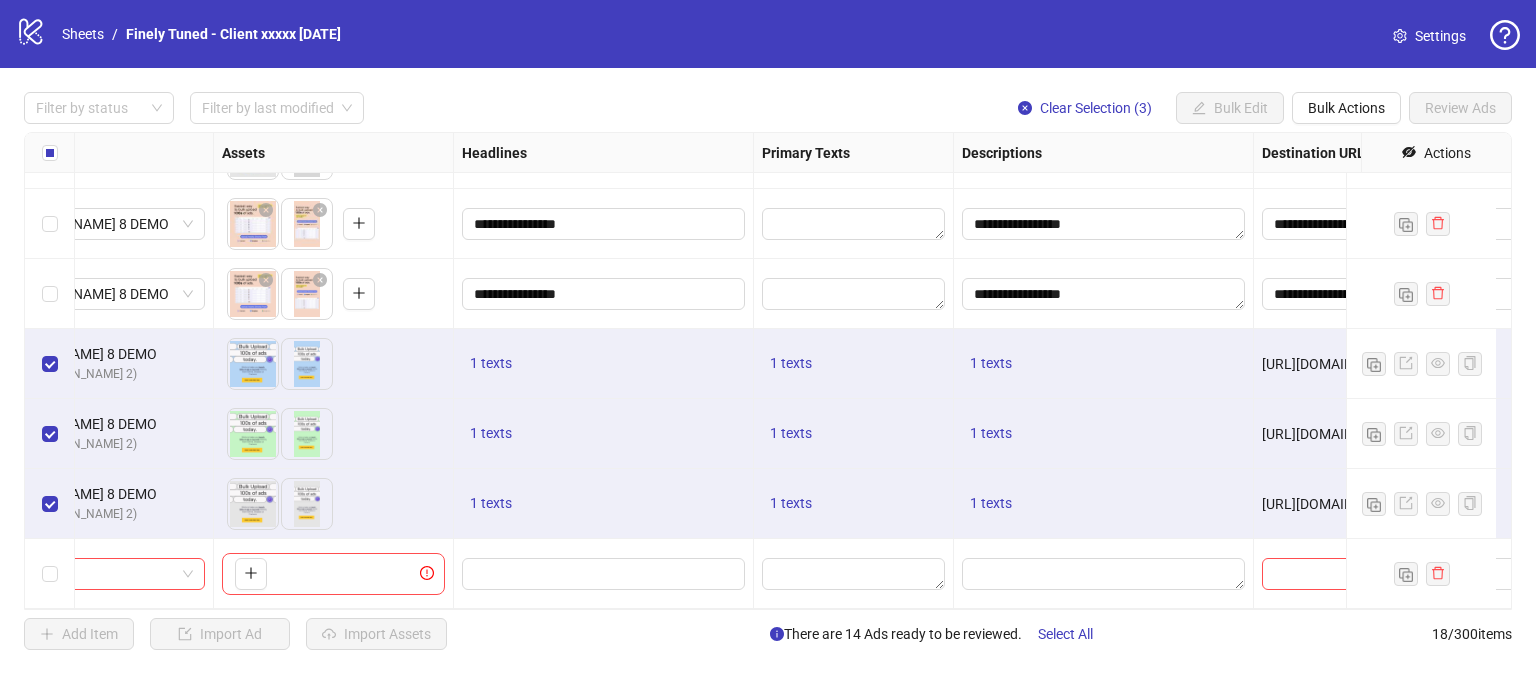 scroll, scrollTop: 838, scrollLeft: 0, axis: vertical 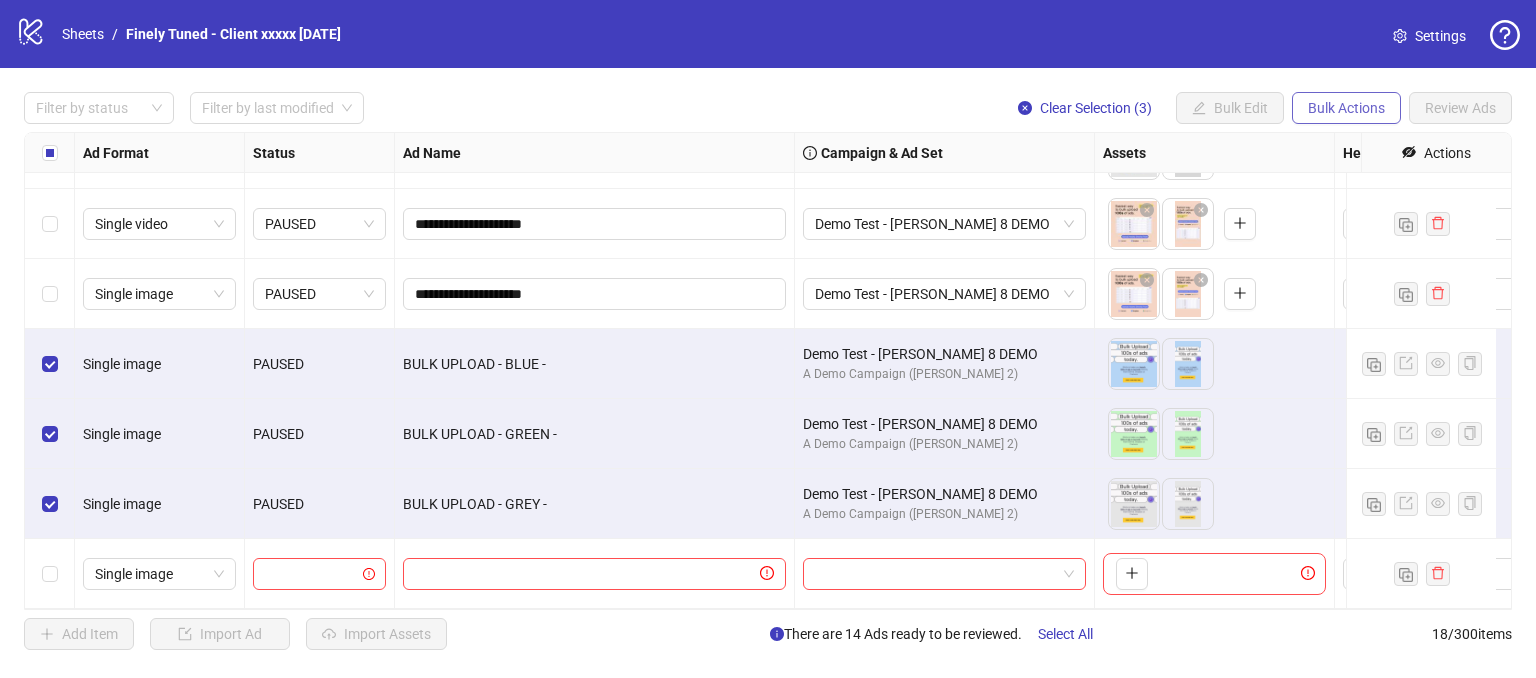 click on "Bulk Actions" at bounding box center (1346, 108) 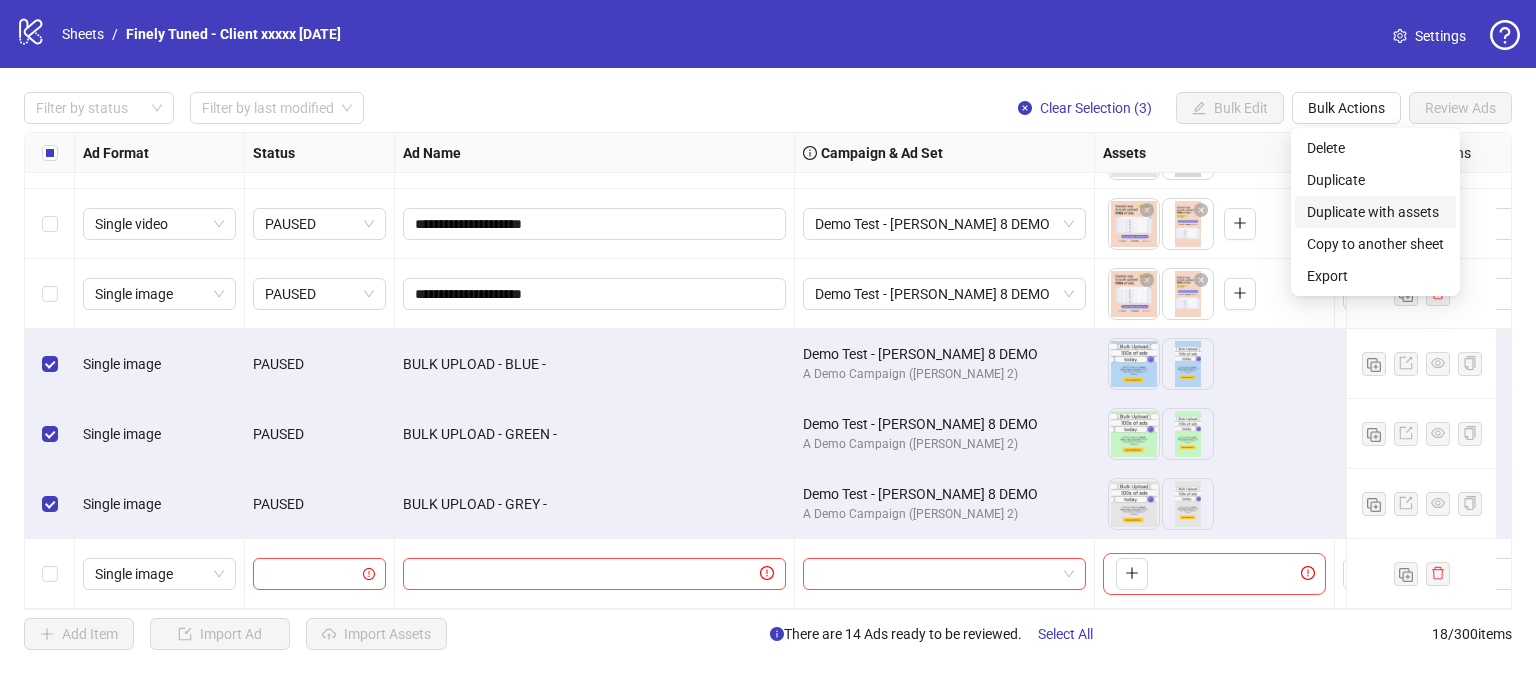 click on "Duplicate with assets" at bounding box center [1375, 212] 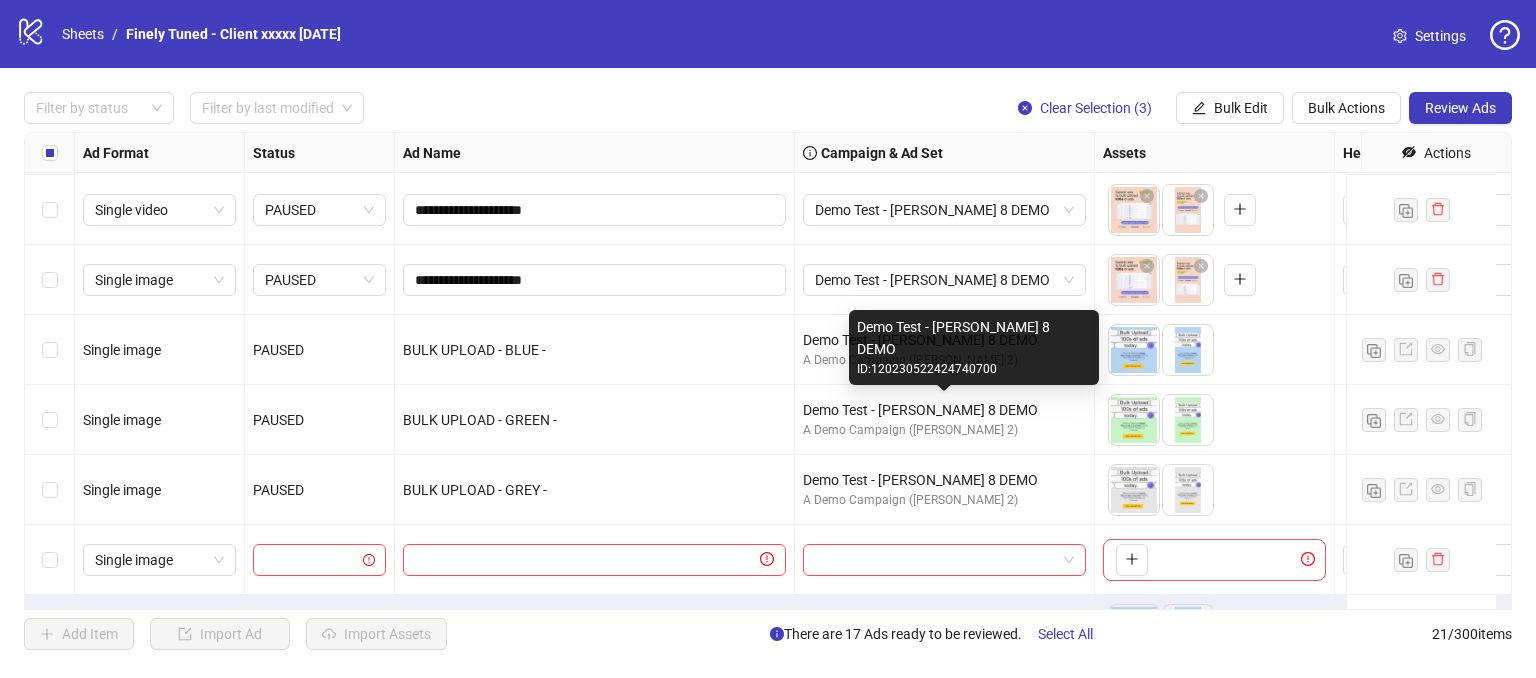 scroll, scrollTop: 1048, scrollLeft: 0, axis: vertical 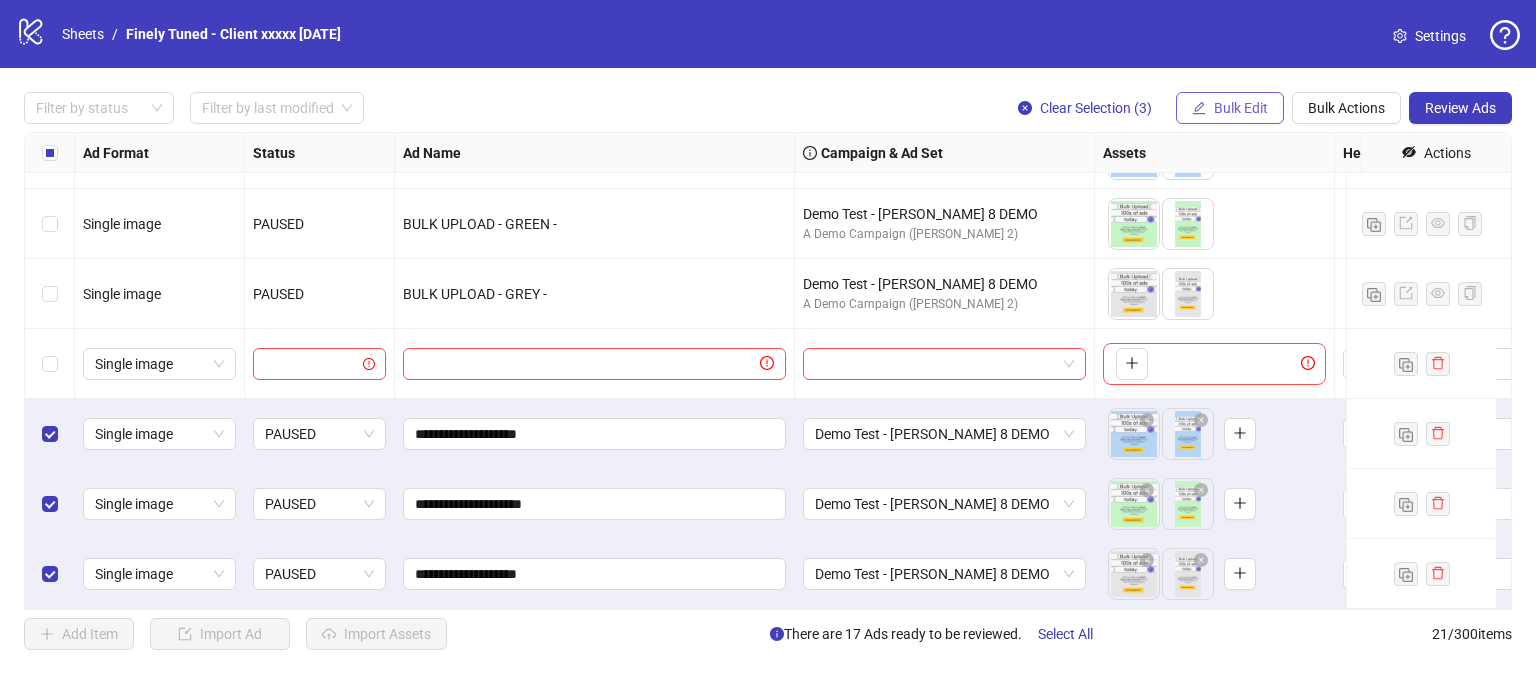 click on "Bulk Edit" at bounding box center [1241, 108] 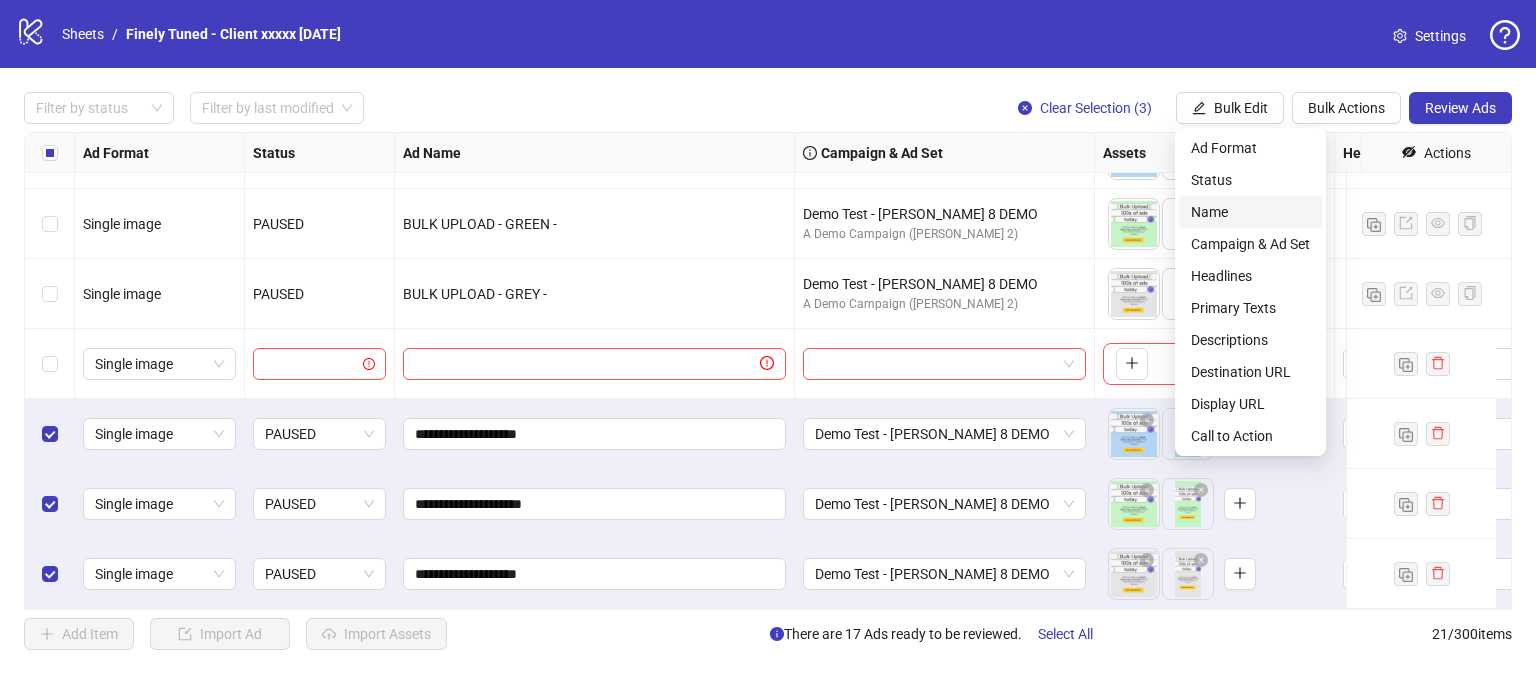 click on "Name" at bounding box center (1250, 212) 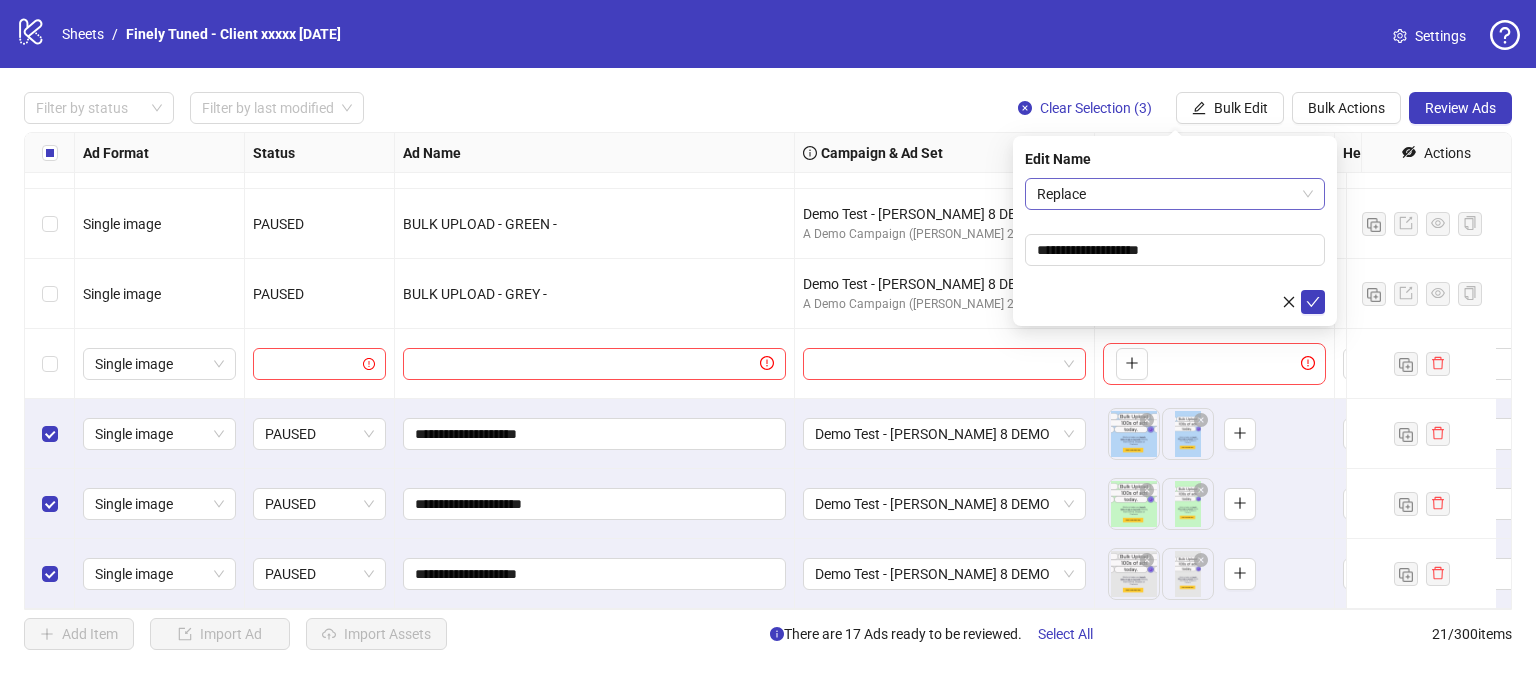 click on "Replace" at bounding box center (1175, 194) 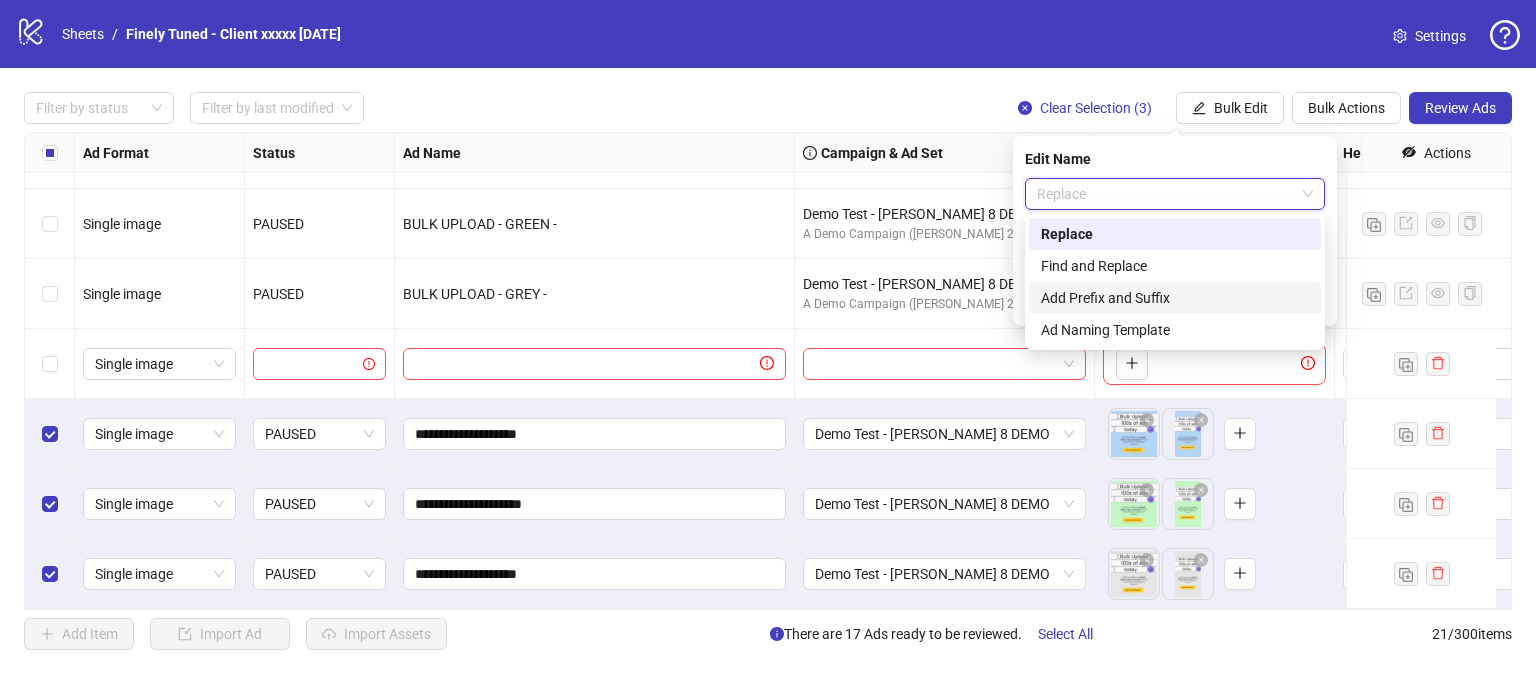 click on "Add Prefix and Suffix" at bounding box center (1175, 298) 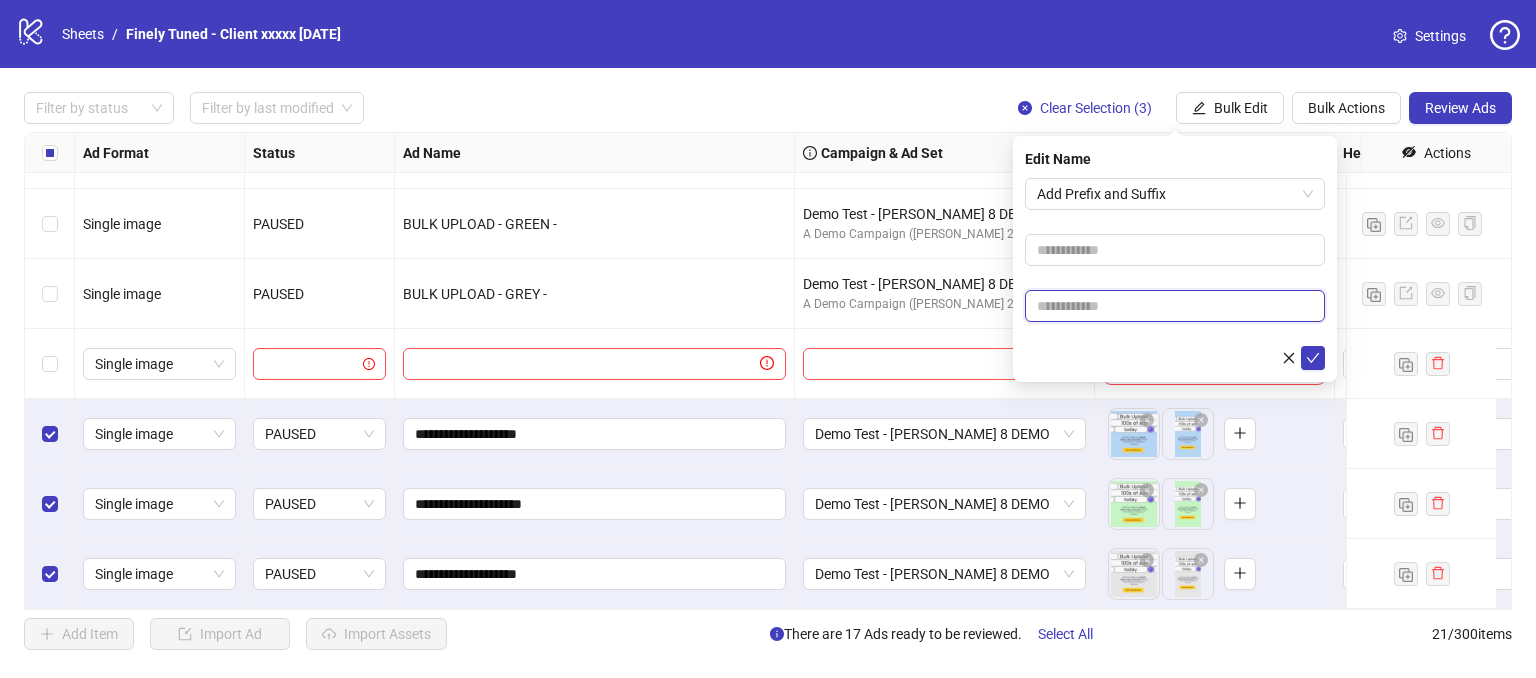 drag, startPoint x: 1071, startPoint y: 318, endPoint x: 1097, endPoint y: 309, distance: 27.513634 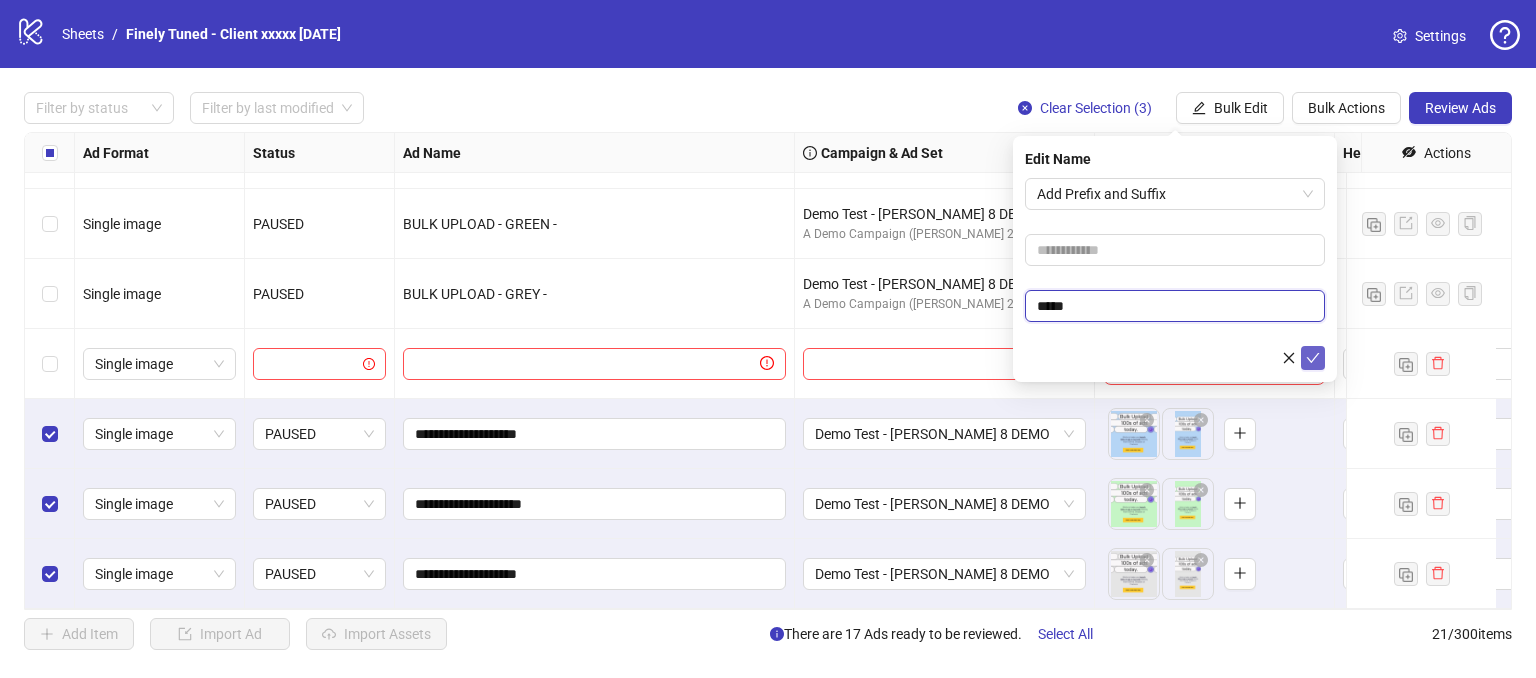 type on "*****" 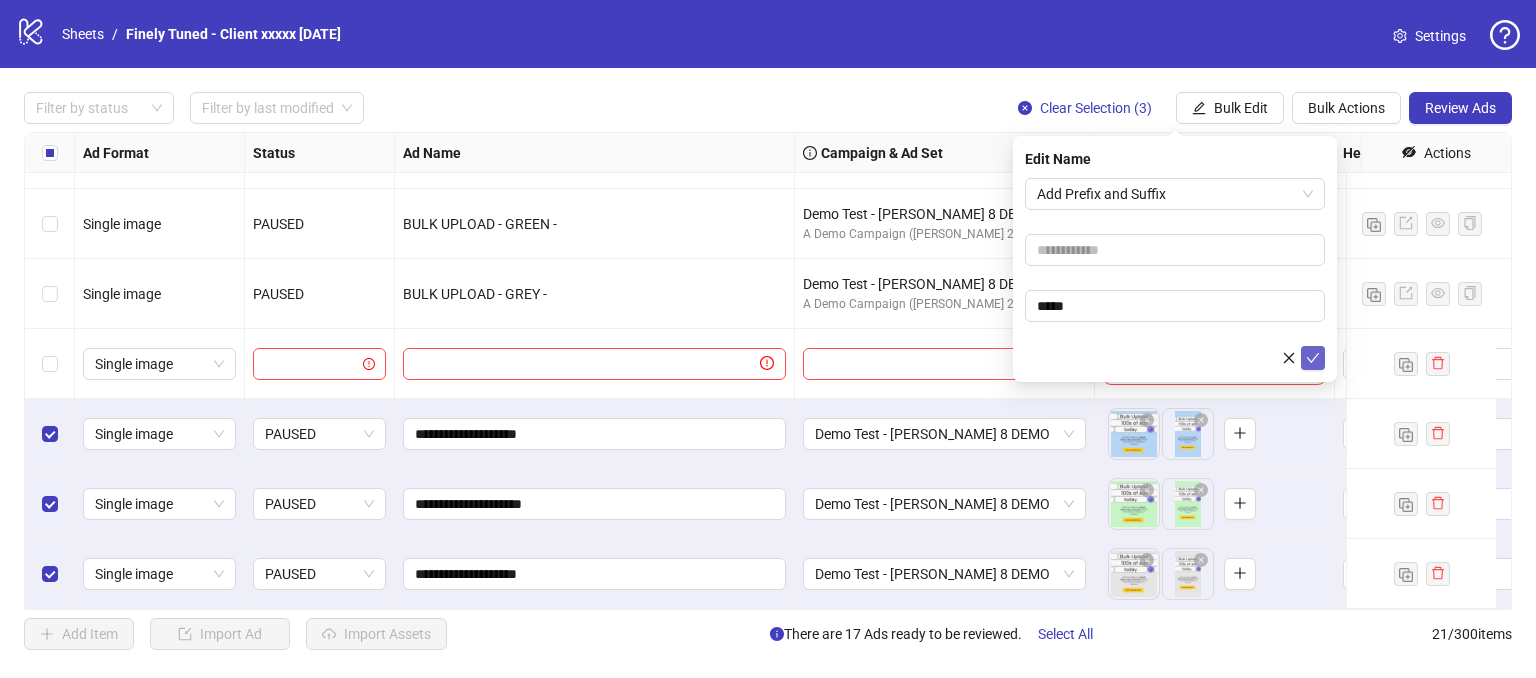 click 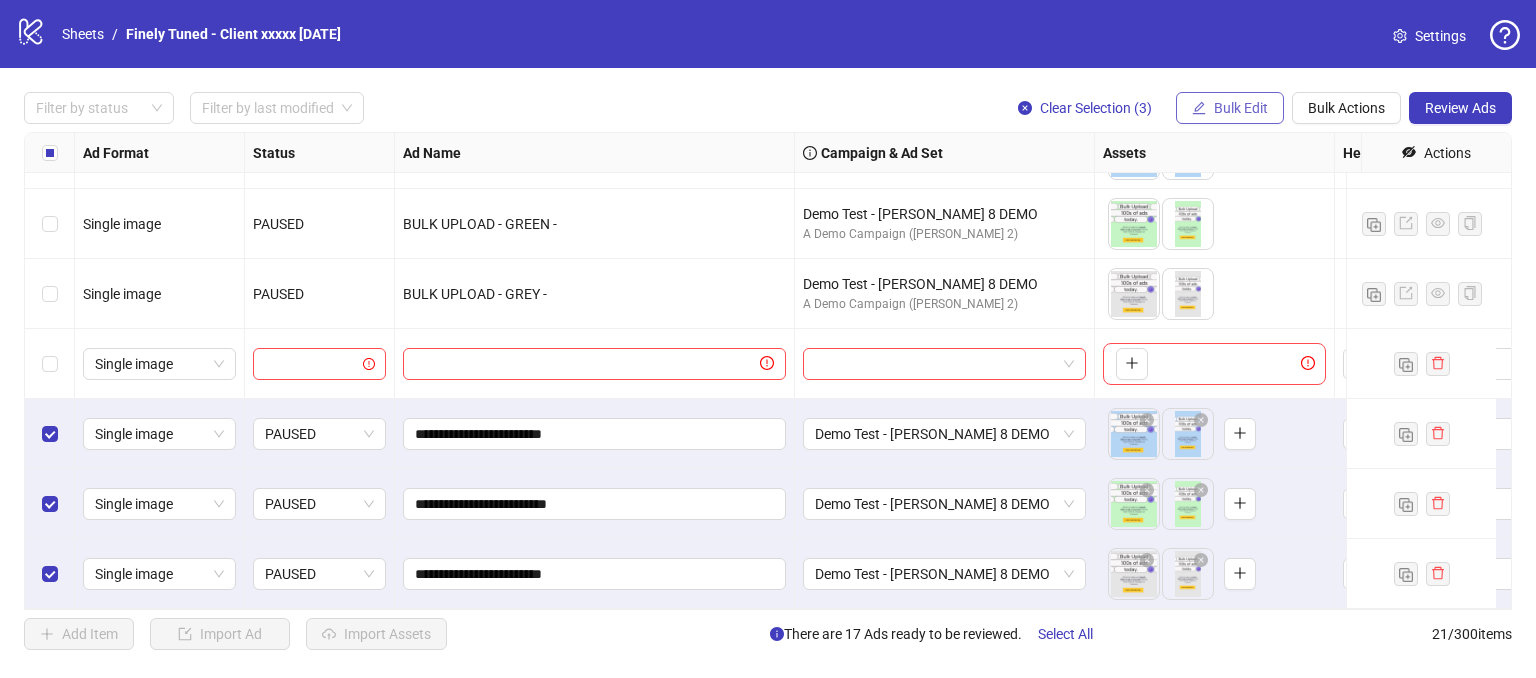 click on "Bulk Edit" at bounding box center (1241, 108) 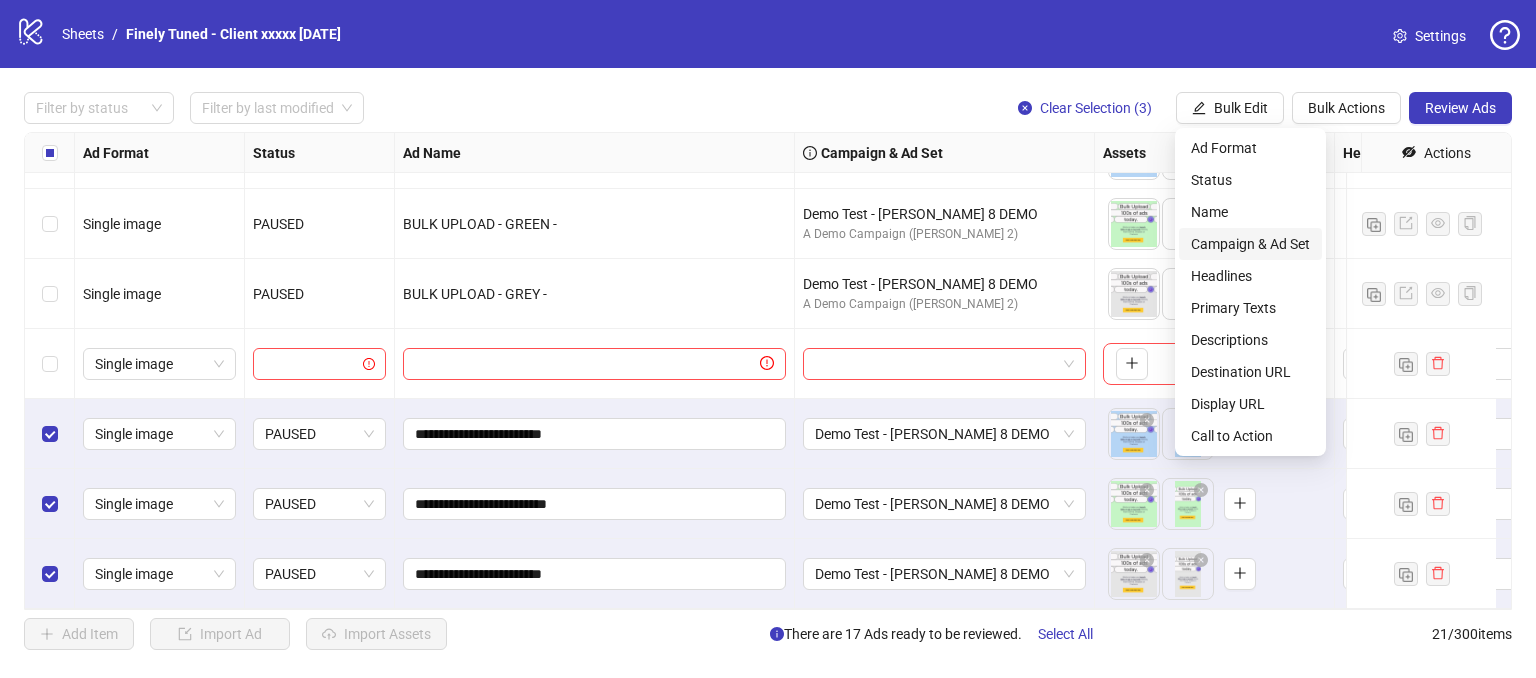 click on "Campaign & Ad Set" at bounding box center (1250, 244) 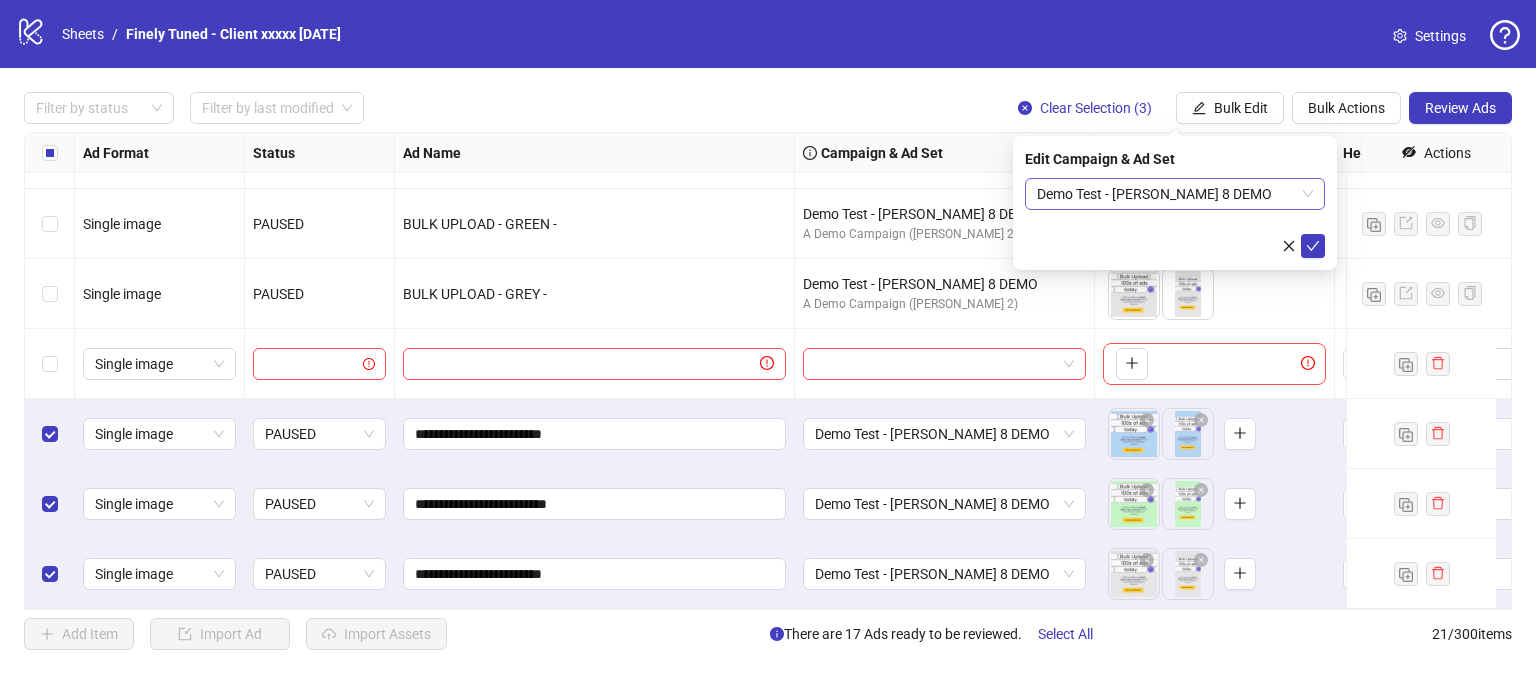 click on "Demo Test - [PERSON_NAME] 8 DEMO" at bounding box center (1175, 194) 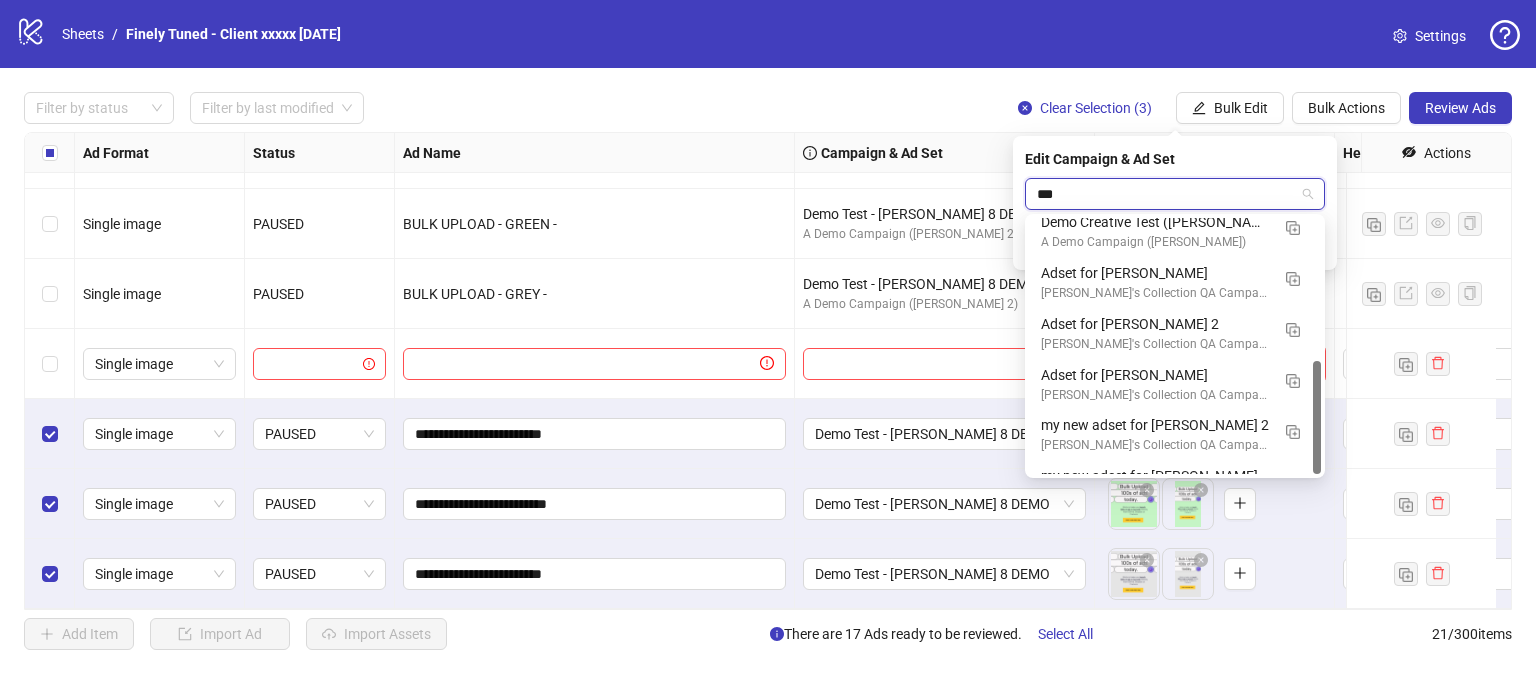 scroll, scrollTop: 0, scrollLeft: 0, axis: both 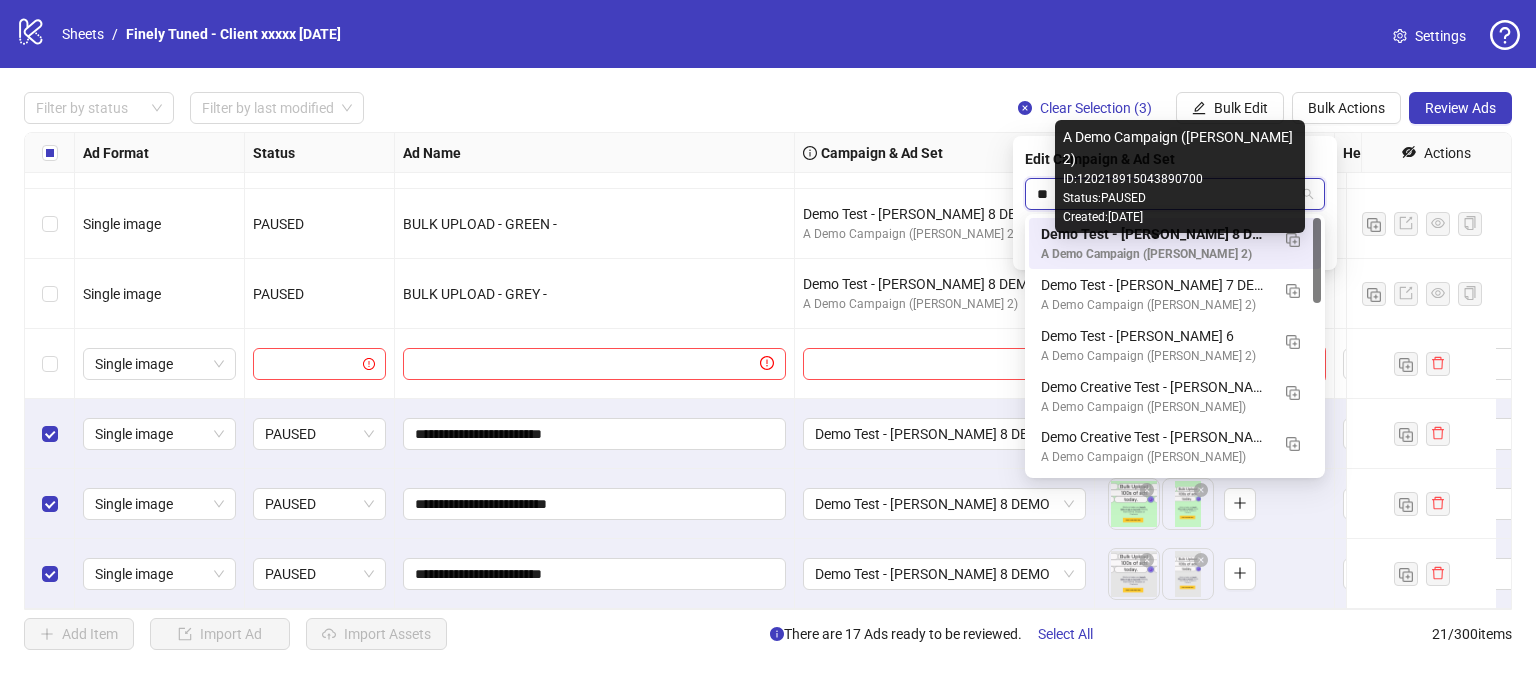 type on "*" 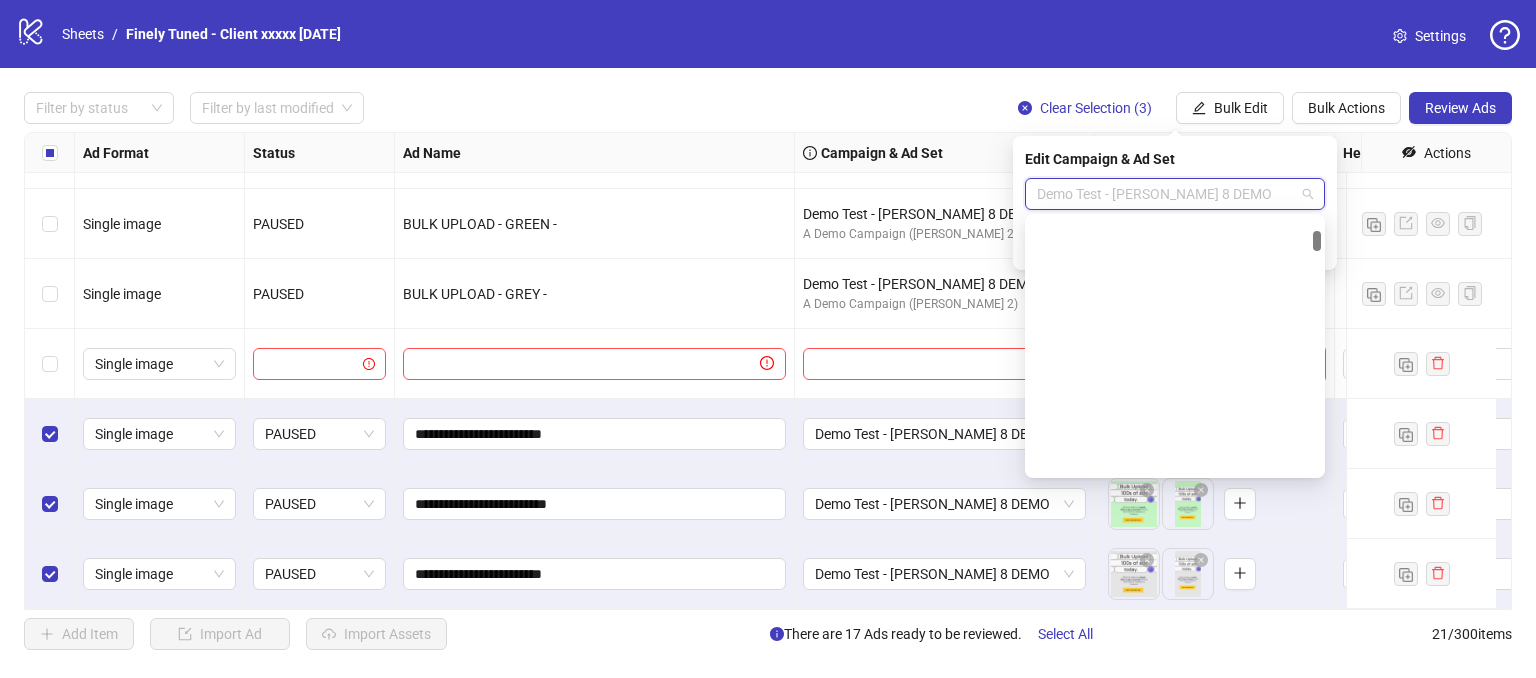 scroll, scrollTop: 560, scrollLeft: 0, axis: vertical 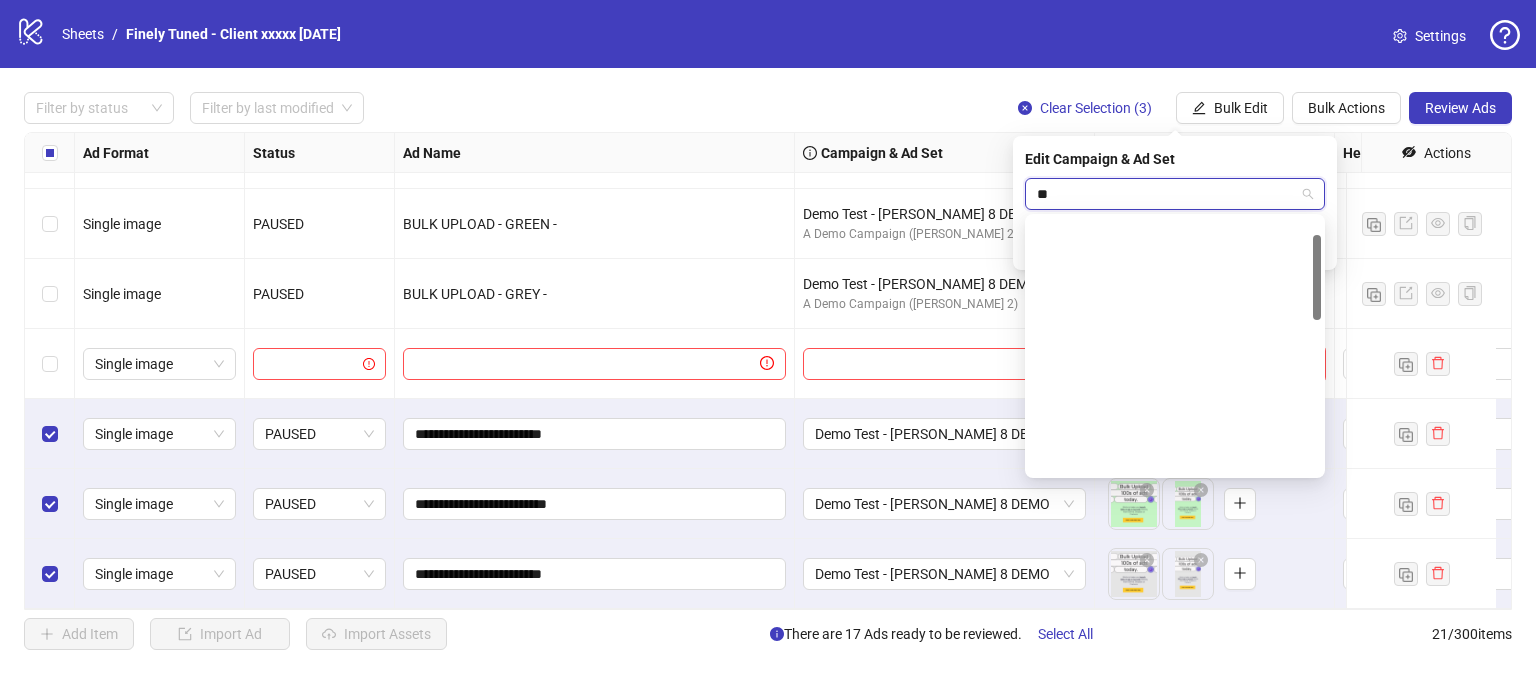 type on "***" 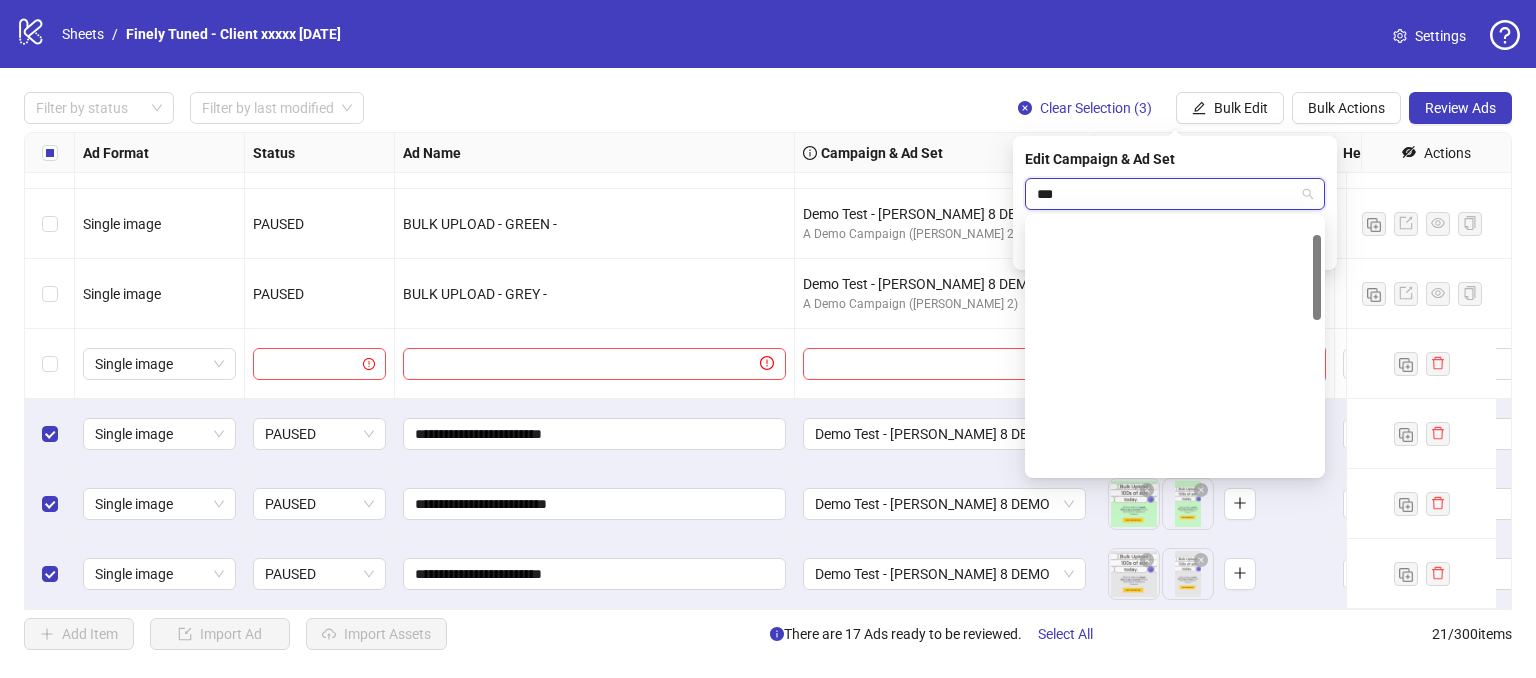 scroll, scrollTop: 0, scrollLeft: 0, axis: both 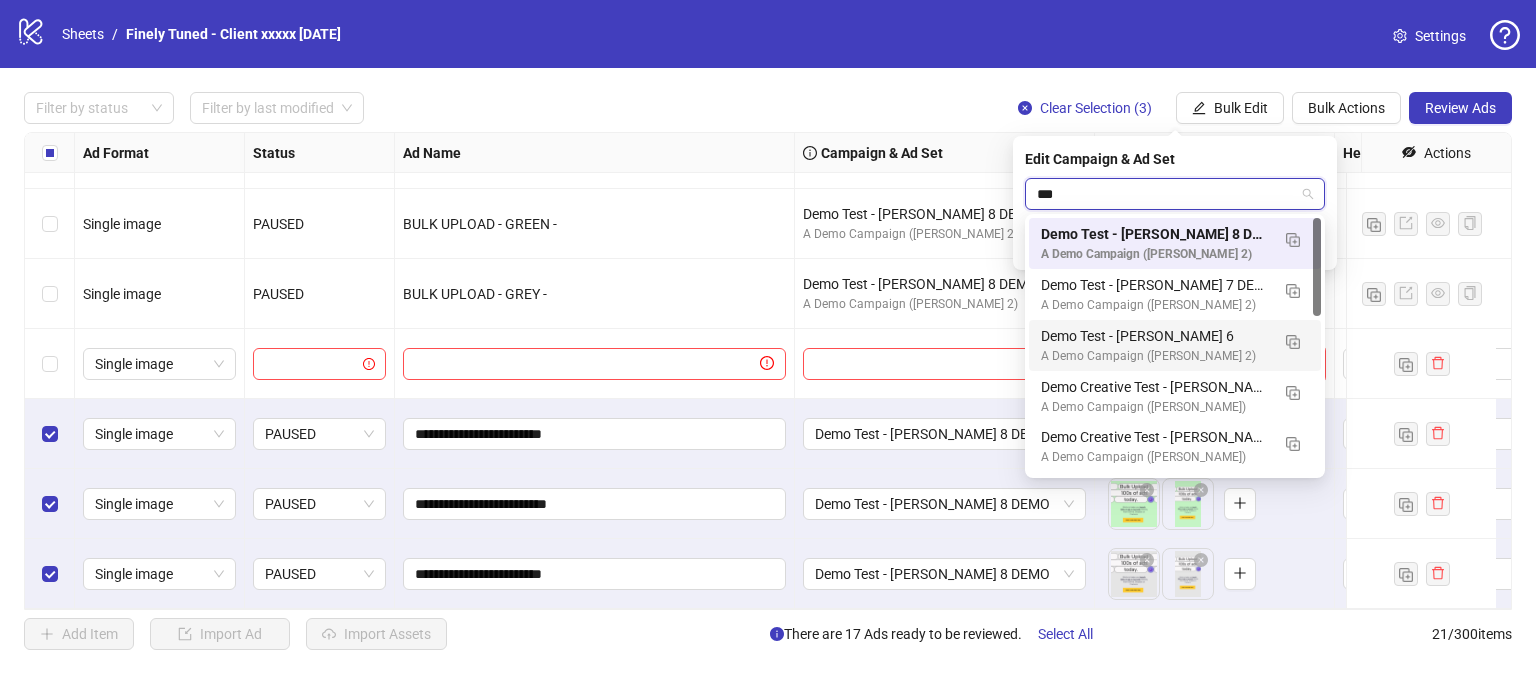 click on "Demo Test - [PERSON_NAME] 6" at bounding box center (1155, 336) 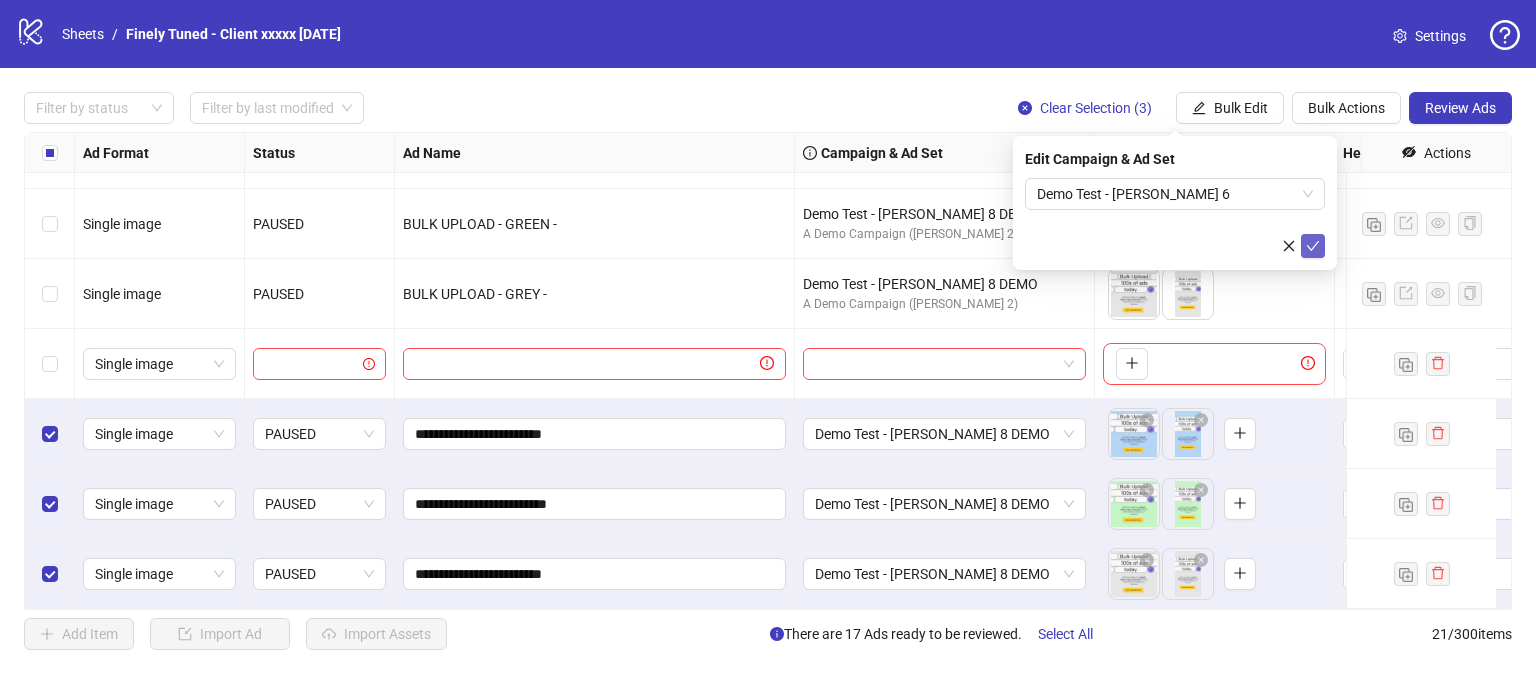 click at bounding box center (1313, 246) 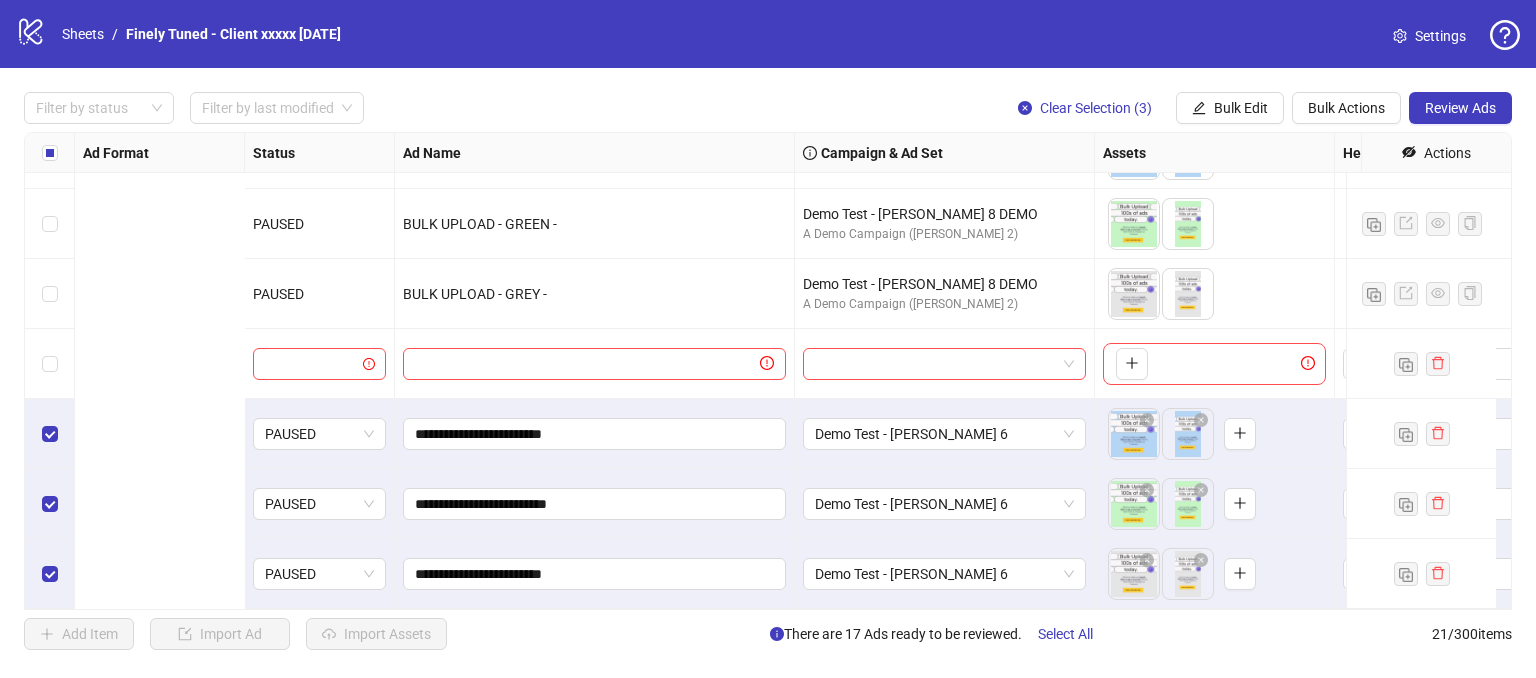 scroll, scrollTop: 1048, scrollLeft: 457, axis: both 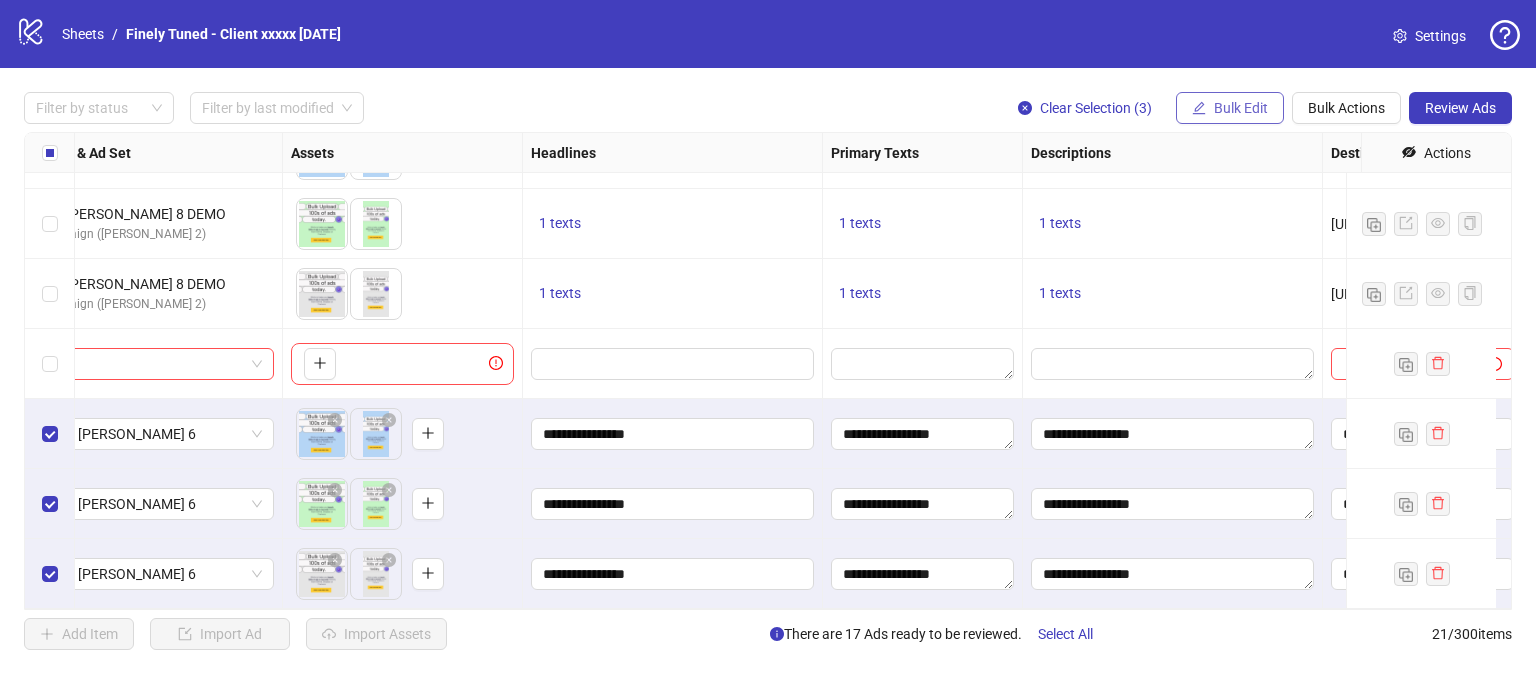 click on "Bulk Edit" at bounding box center [1241, 108] 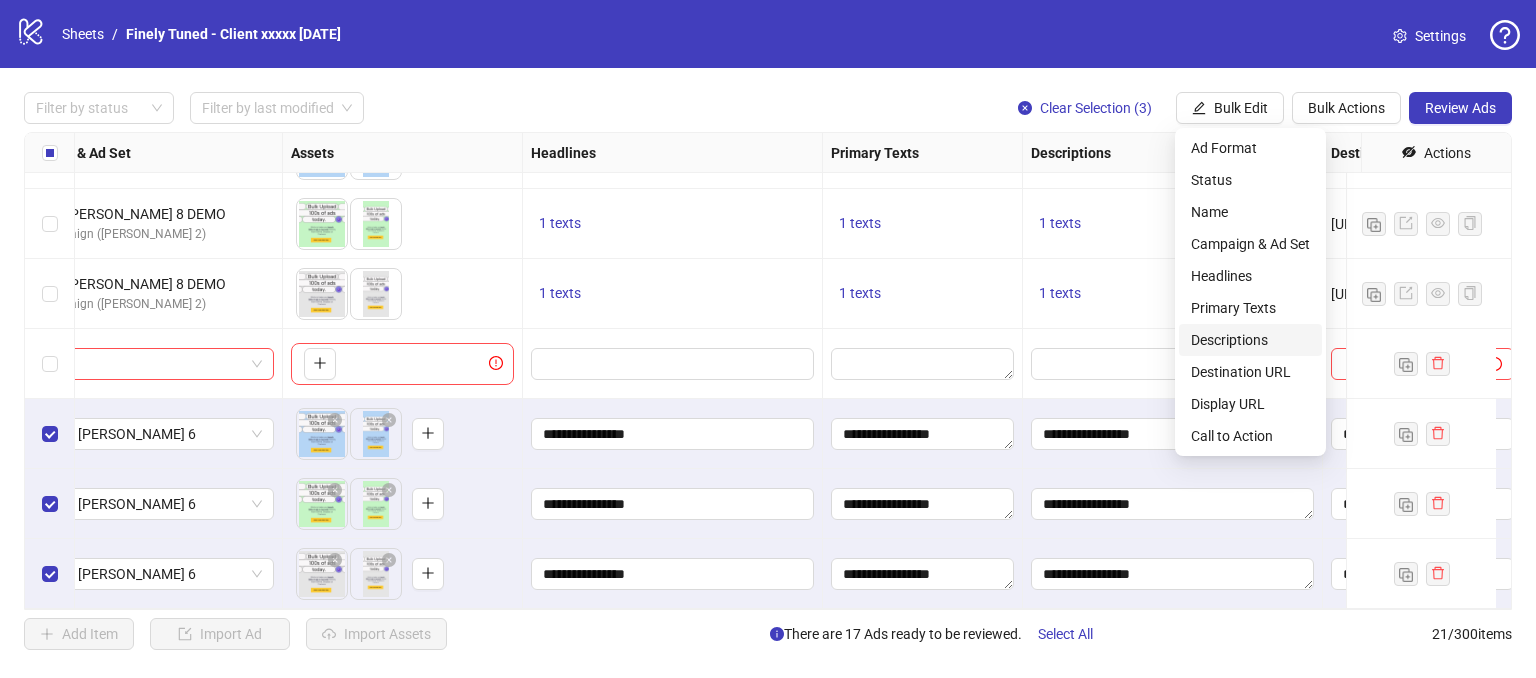 click on "Descriptions" at bounding box center [1250, 340] 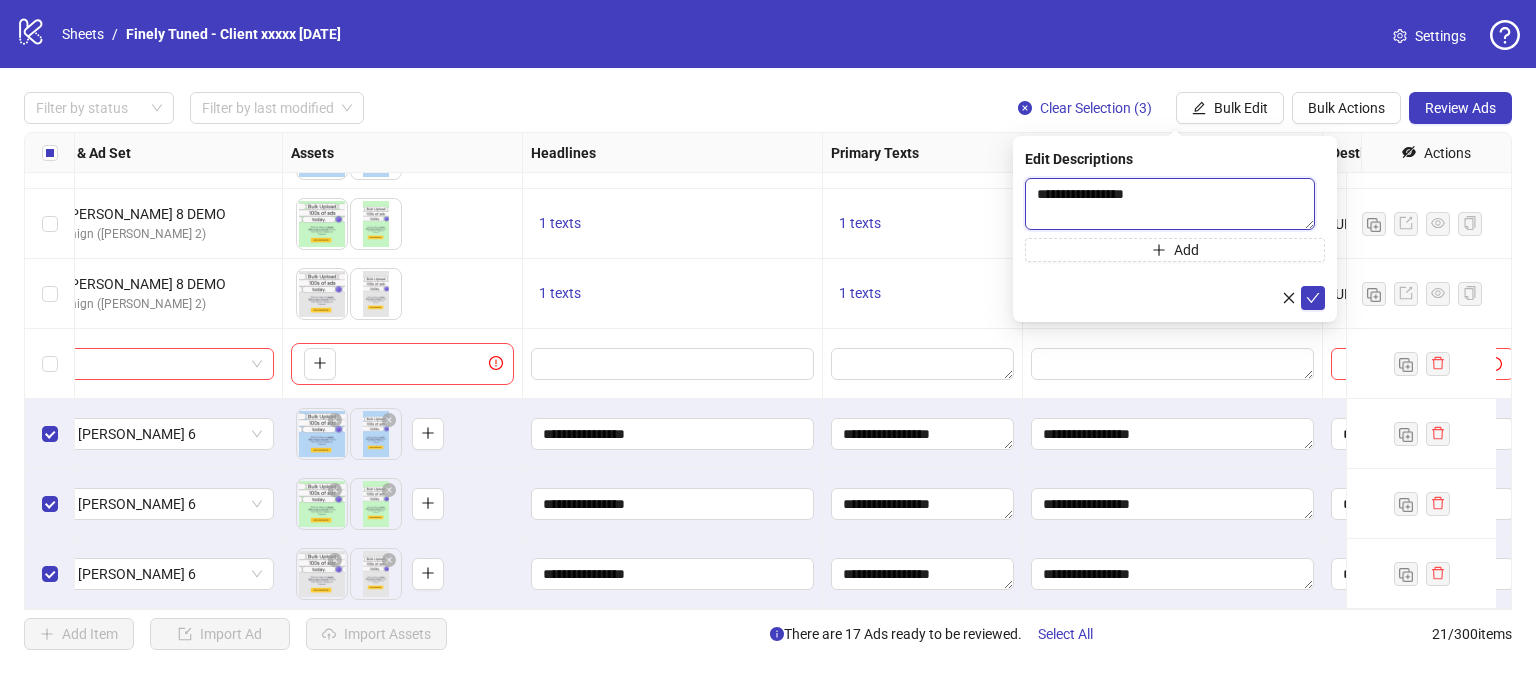 drag, startPoint x: 1228, startPoint y: 181, endPoint x: 928, endPoint y: 202, distance: 300.7341 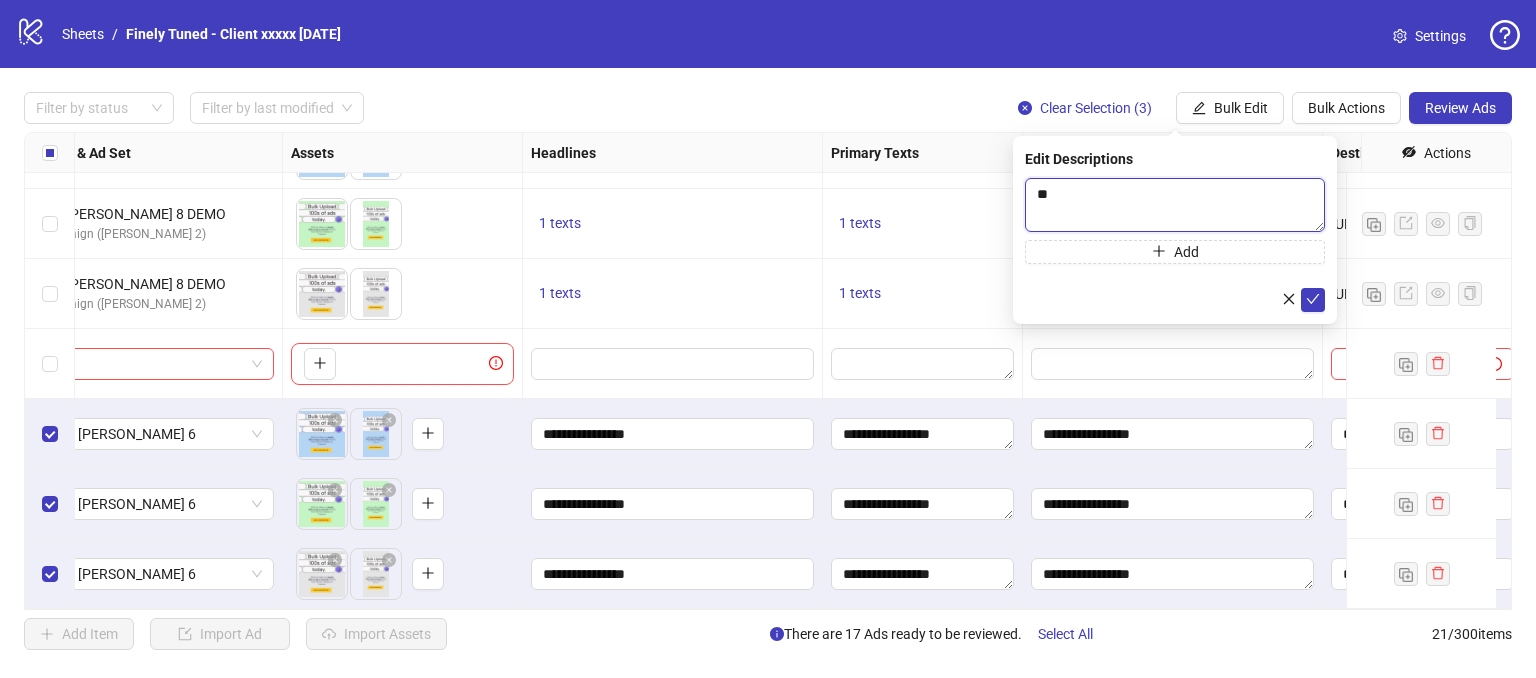type on "*" 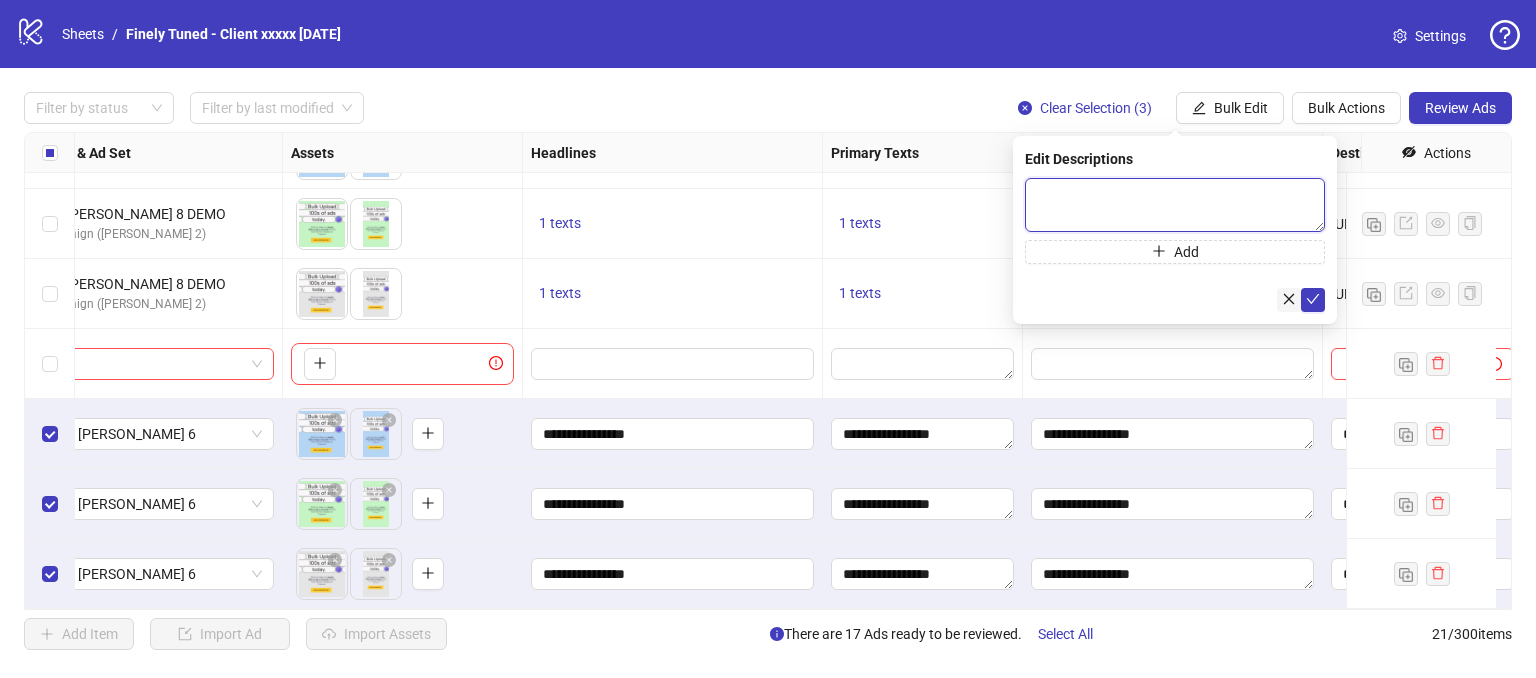 type 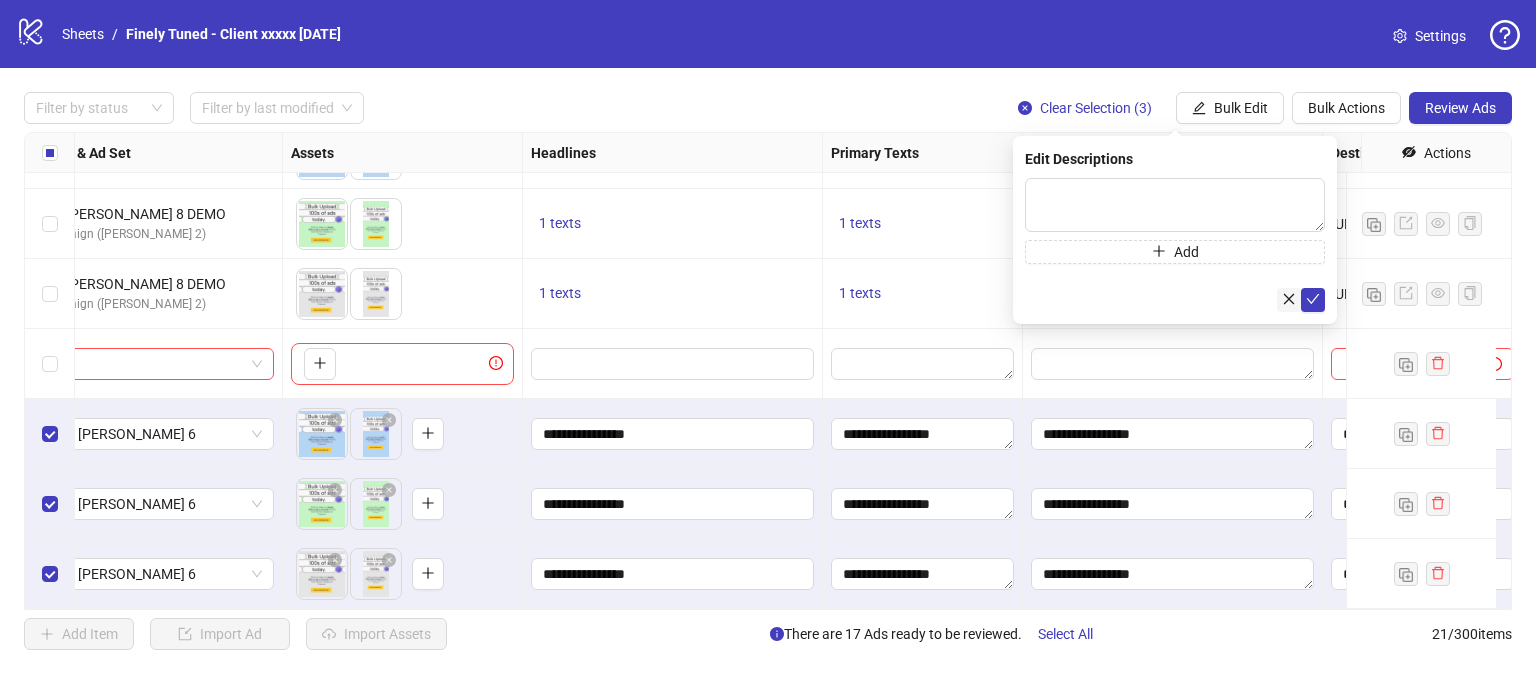 click 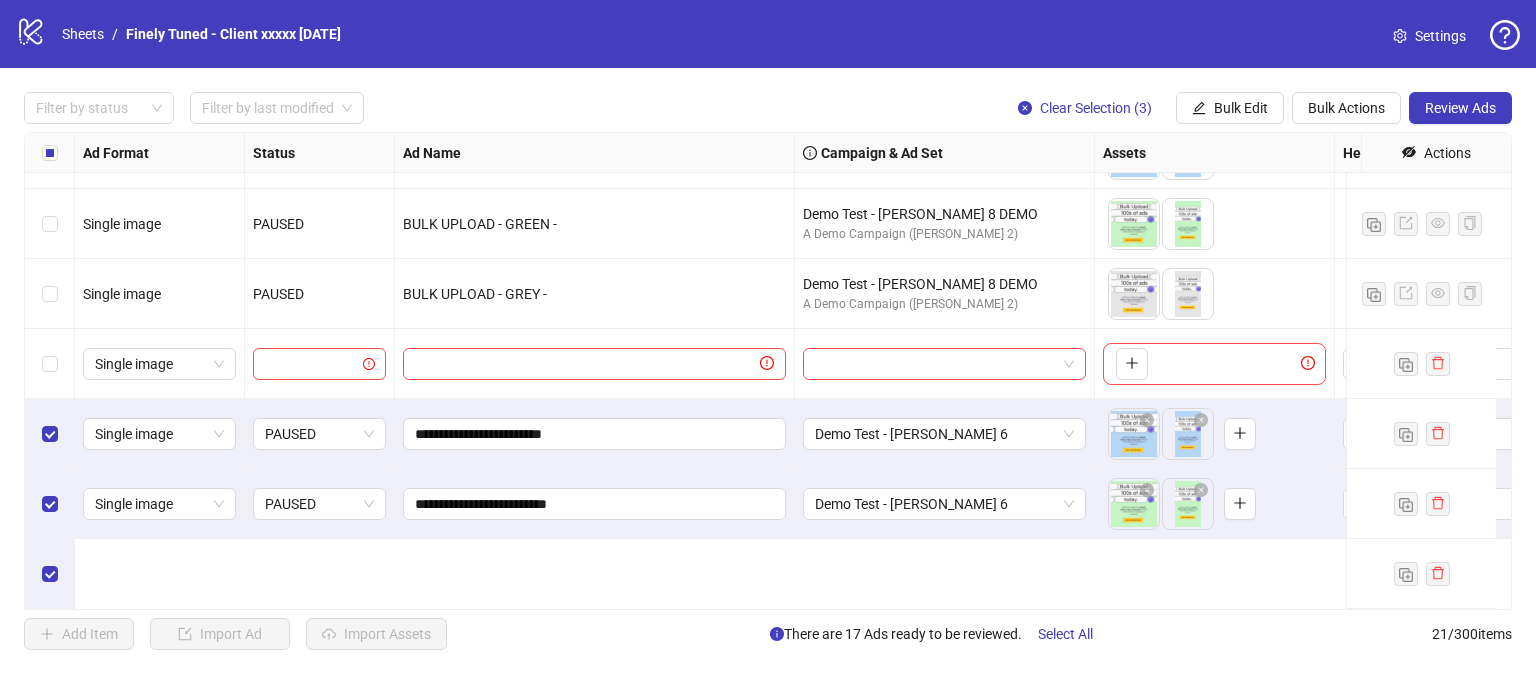 scroll, scrollTop: 848, scrollLeft: 0, axis: vertical 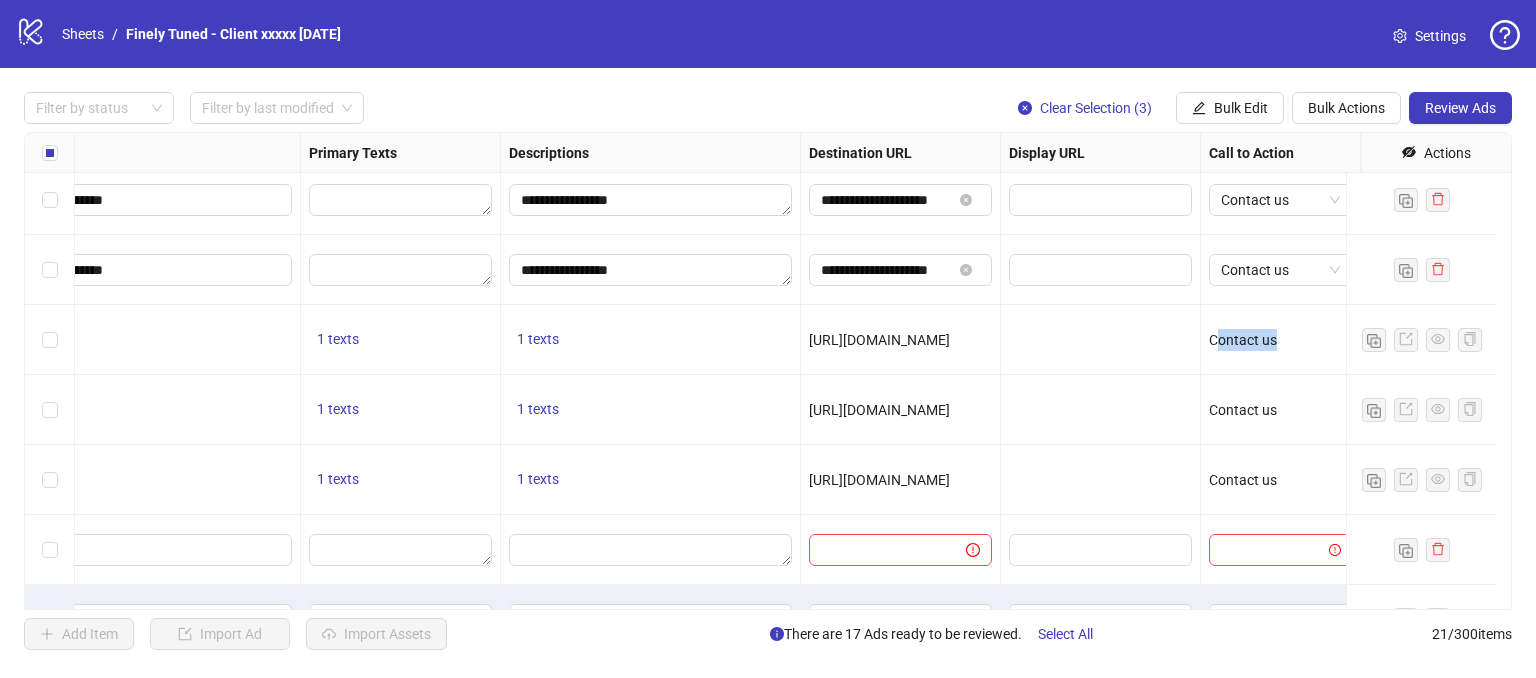 drag, startPoint x: 1277, startPoint y: 331, endPoint x: 1204, endPoint y: 328, distance: 73.061615 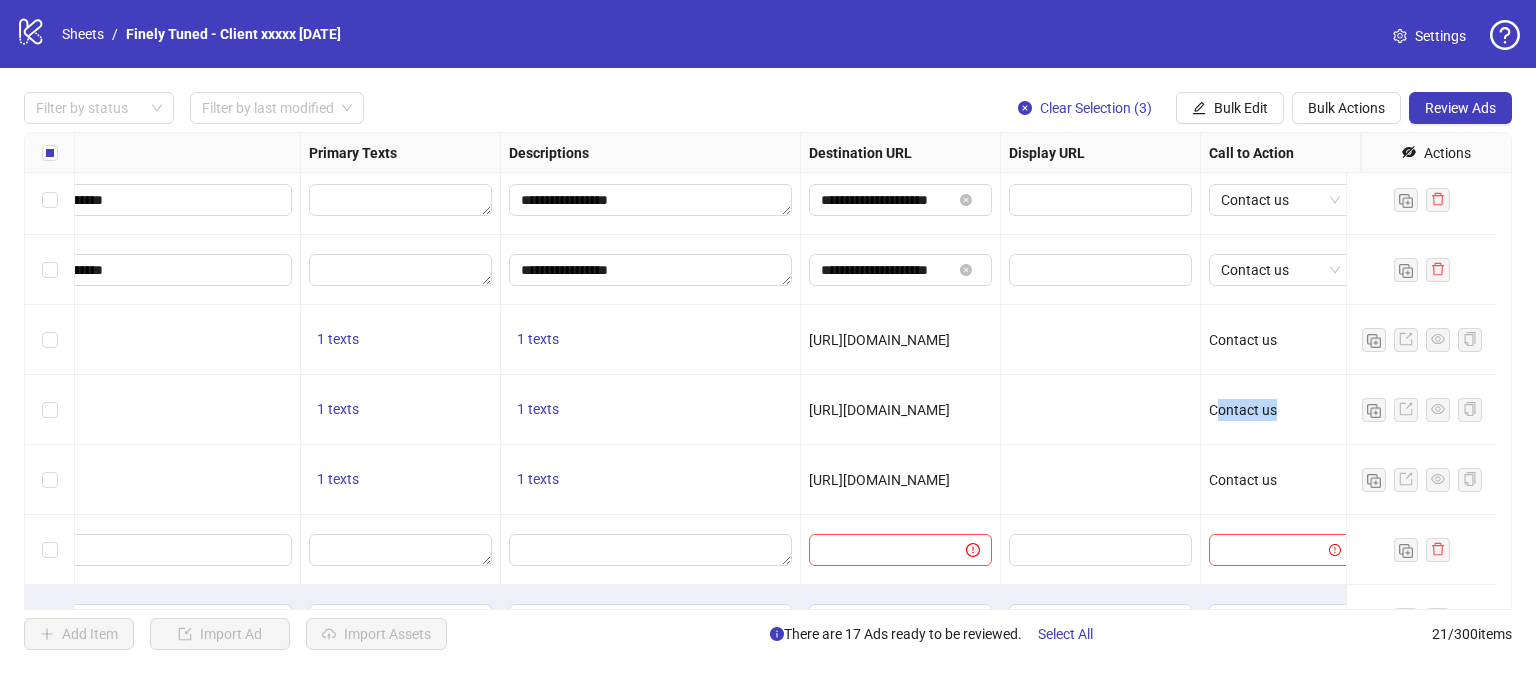 drag, startPoint x: 1284, startPoint y: 394, endPoint x: 1237, endPoint y: 417, distance: 52.3259 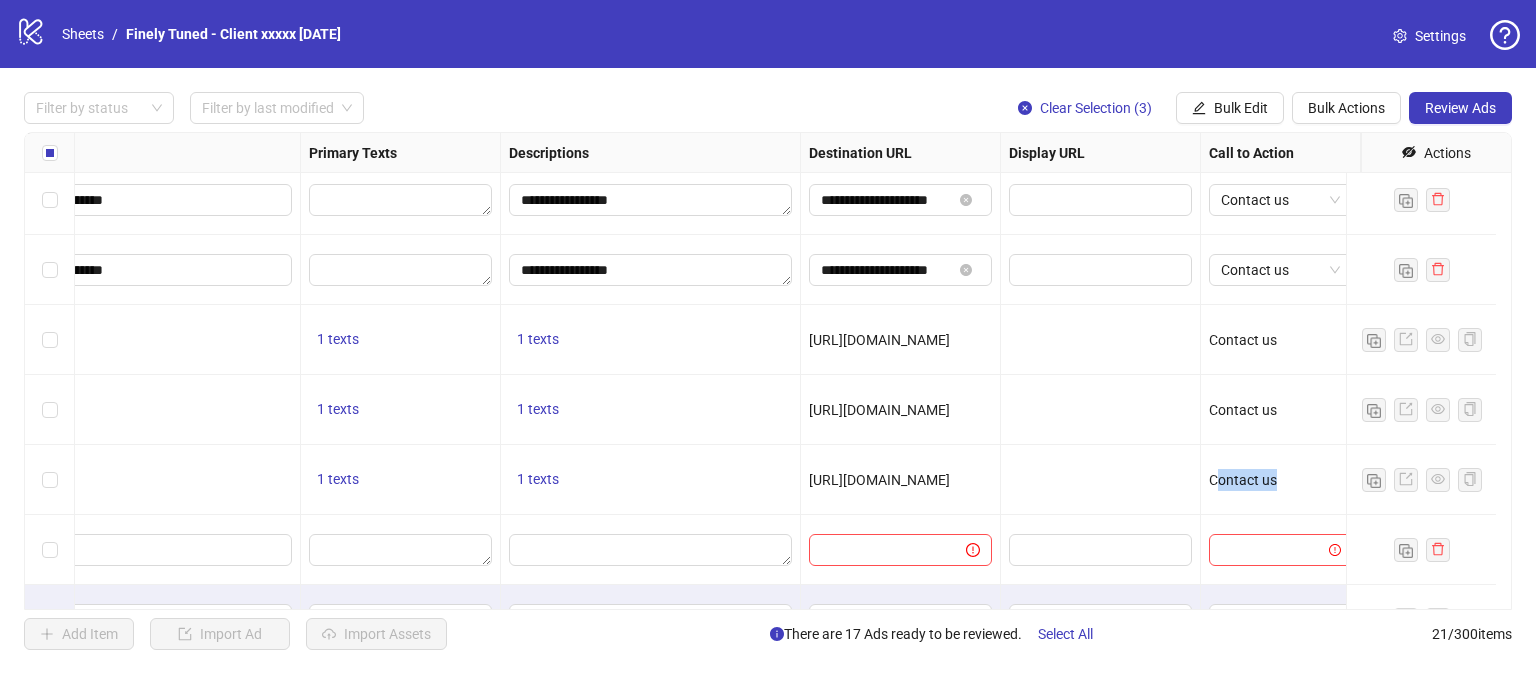 drag, startPoint x: 1276, startPoint y: 477, endPoint x: 1206, endPoint y: 464, distance: 71.19691 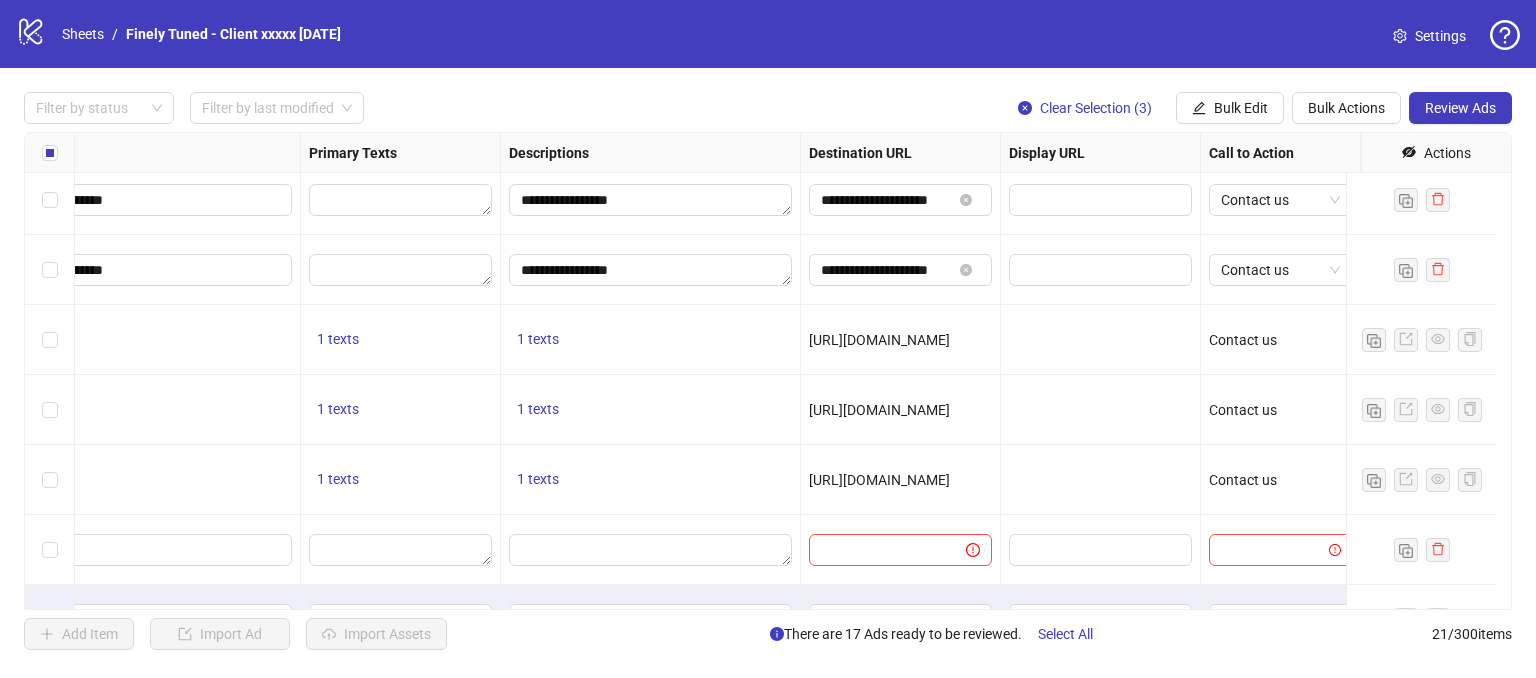 click on "Contact us" at bounding box center [1280, 410] 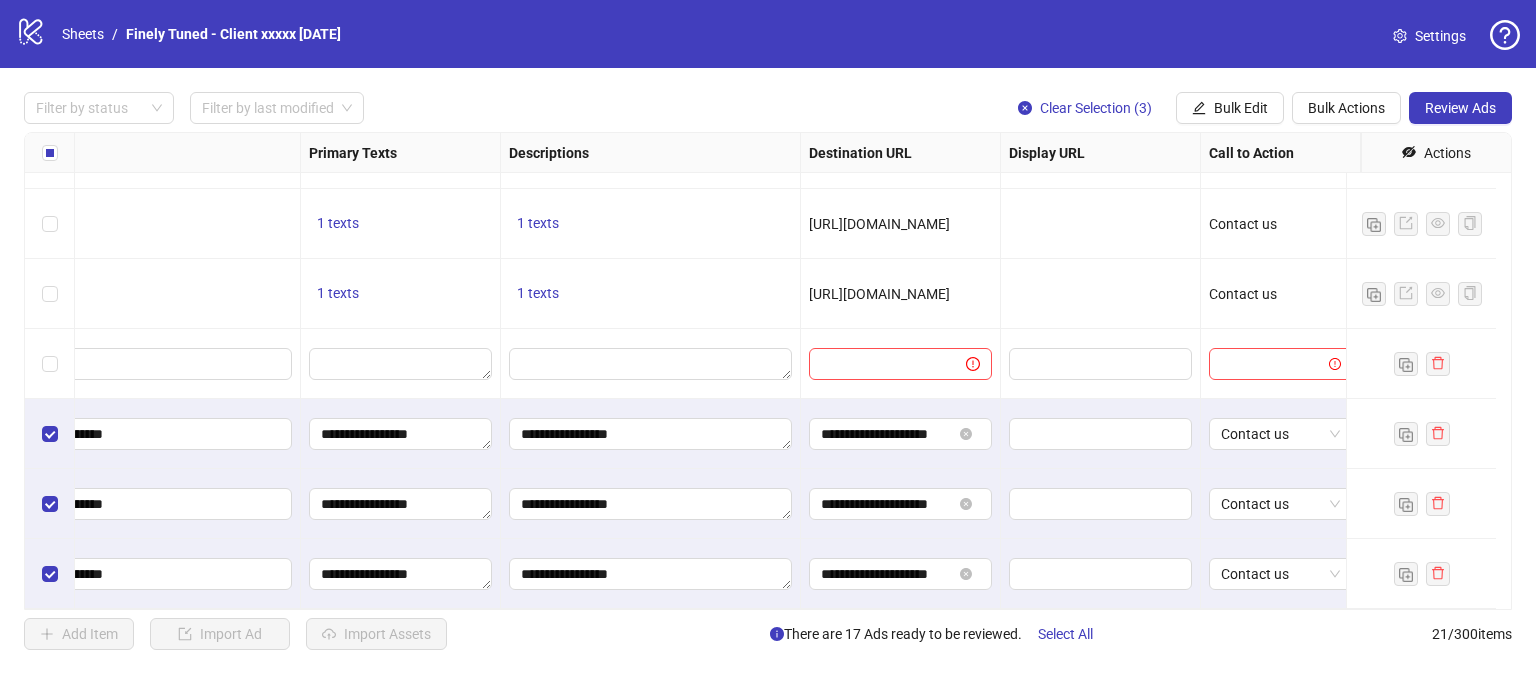 scroll, scrollTop: 1048, scrollLeft: 1348, axis: both 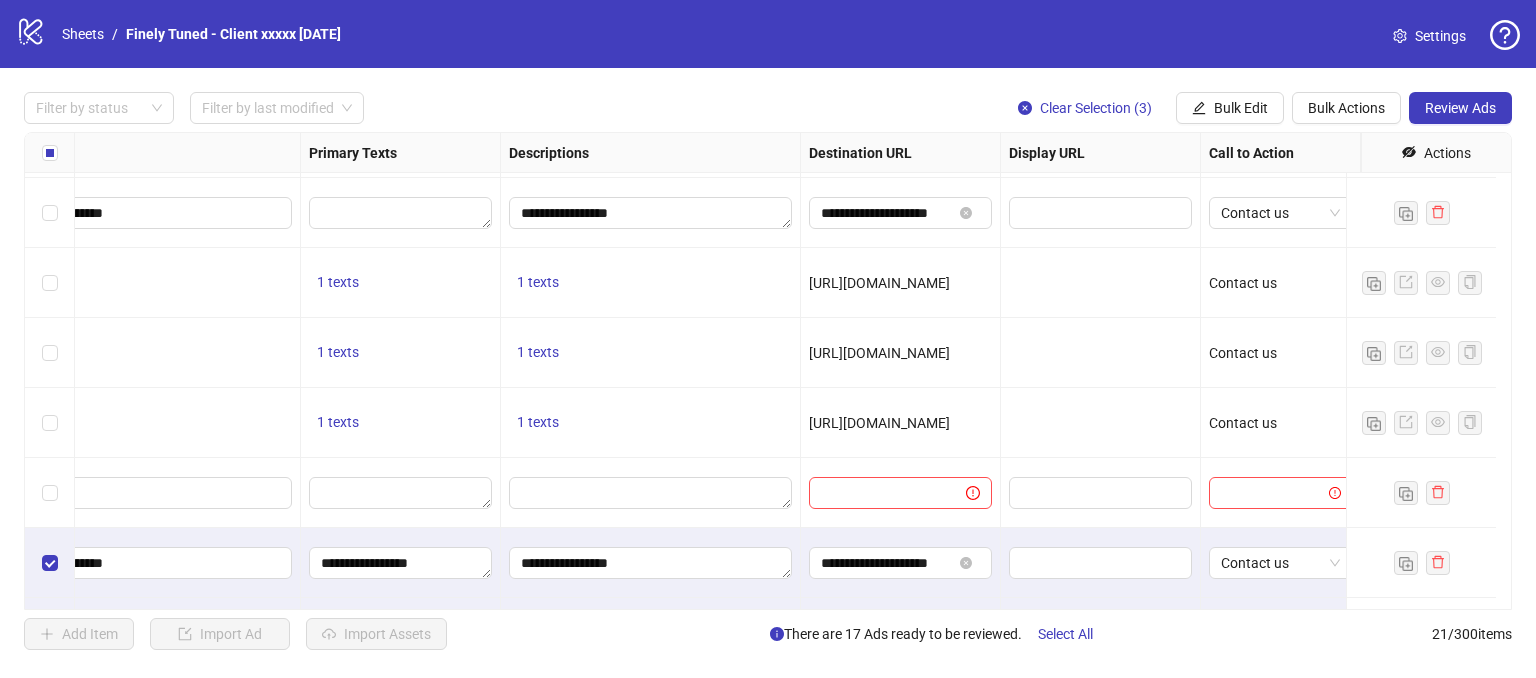 drag, startPoint x: 52, startPoint y: 431, endPoint x: 64, endPoint y: 370, distance: 62.169125 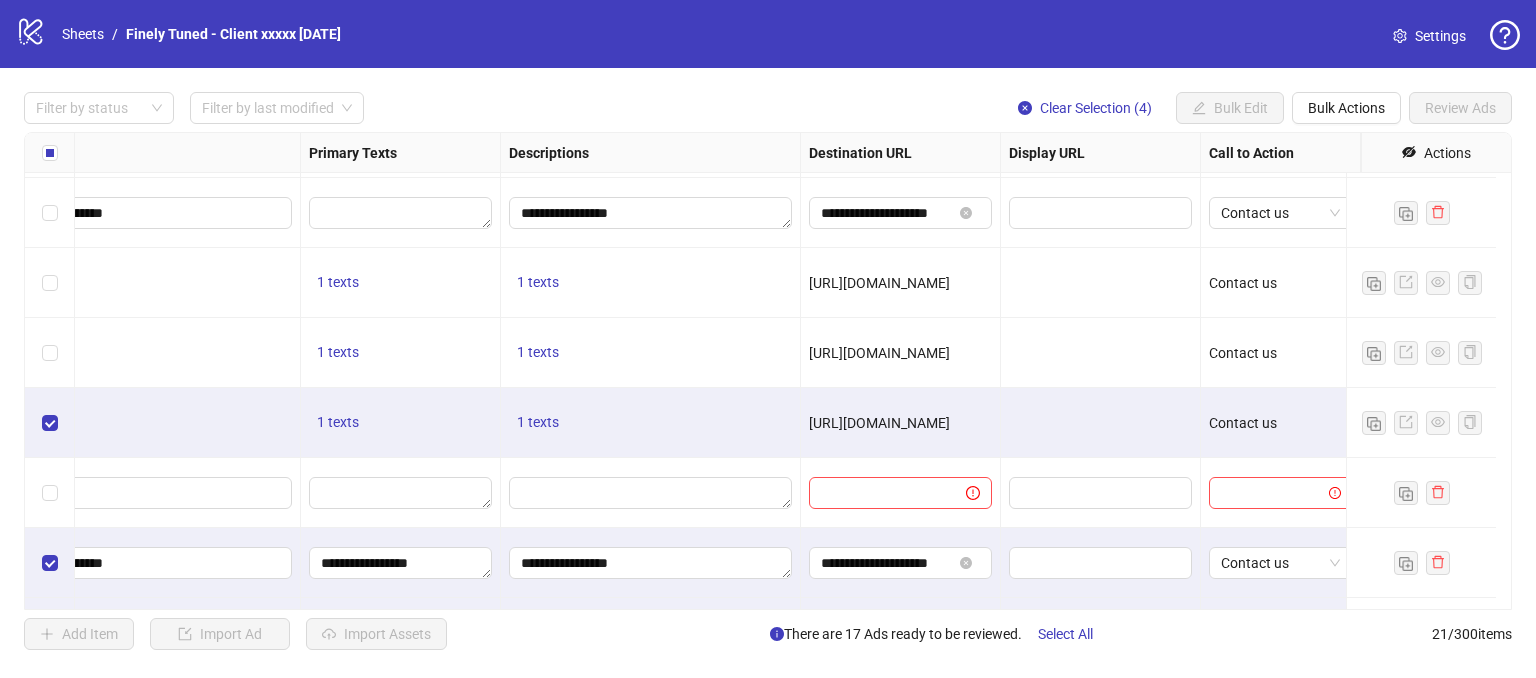 drag, startPoint x: 64, startPoint y: 370, endPoint x: 65, endPoint y: 355, distance: 15.033297 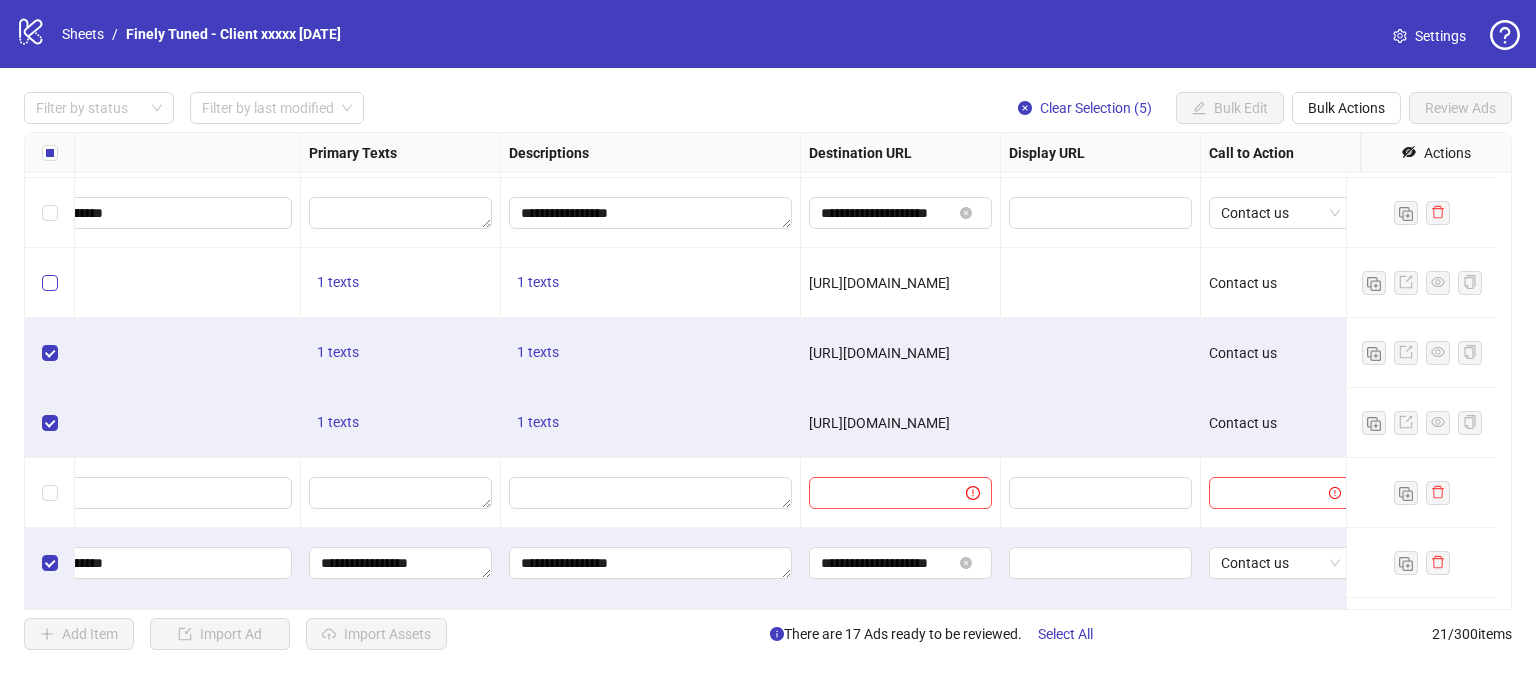 click at bounding box center (50, 283) 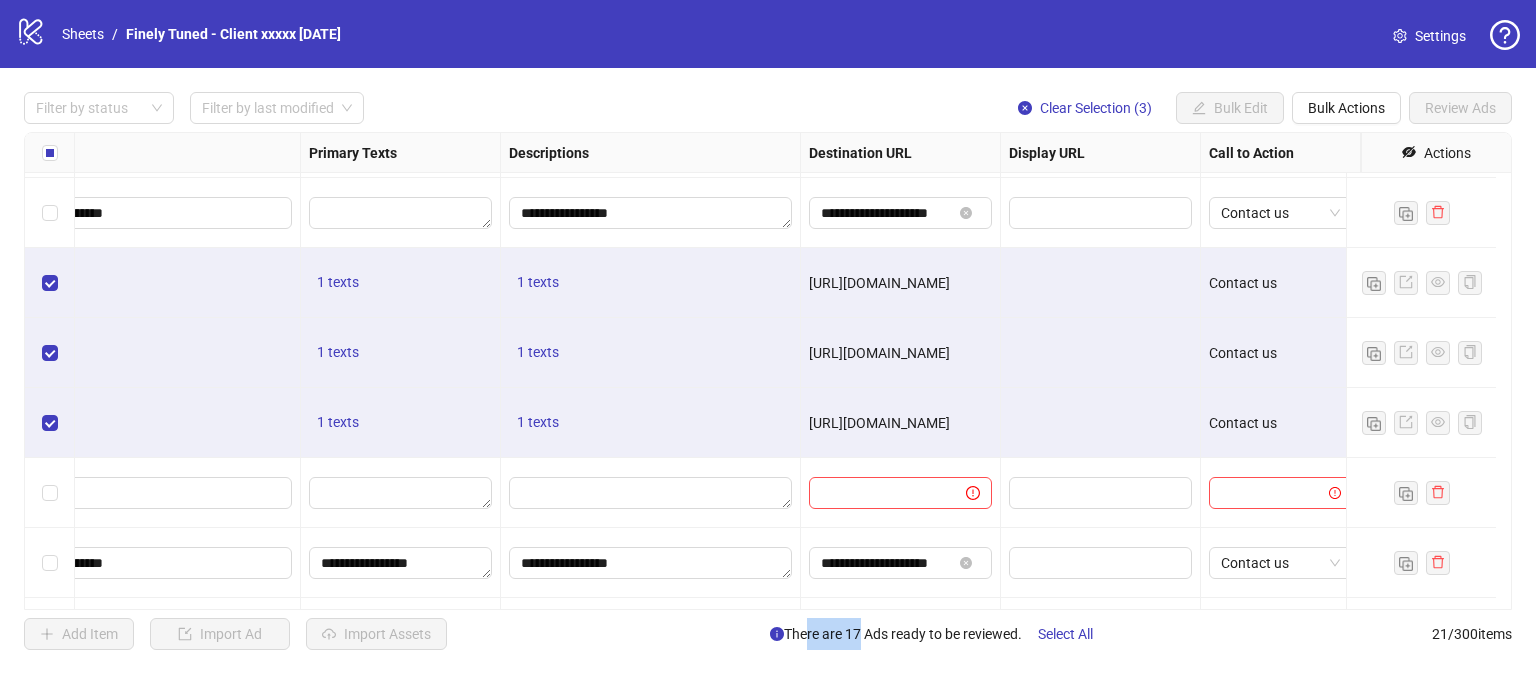 drag, startPoint x: 848, startPoint y: 612, endPoint x: 799, endPoint y: 620, distance: 49.648766 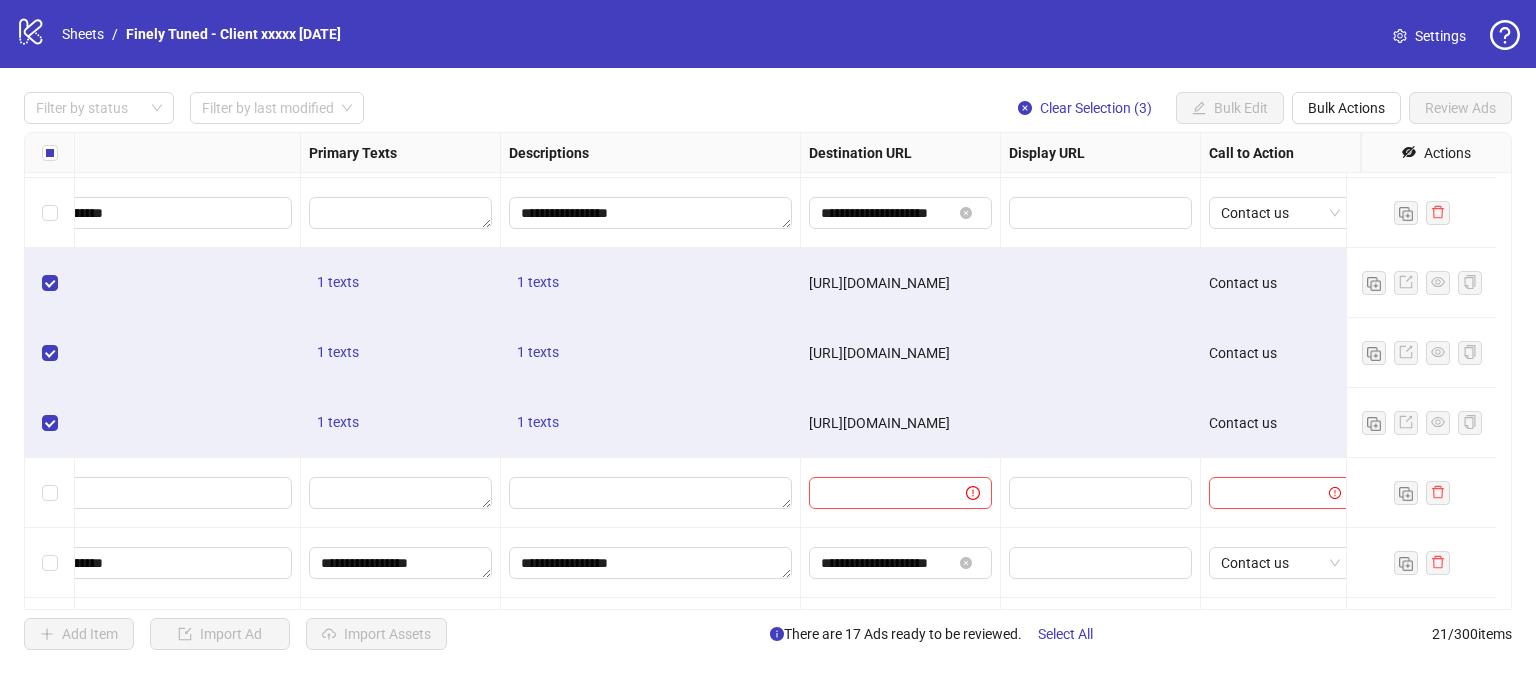 click on "**********" at bounding box center [768, 371] 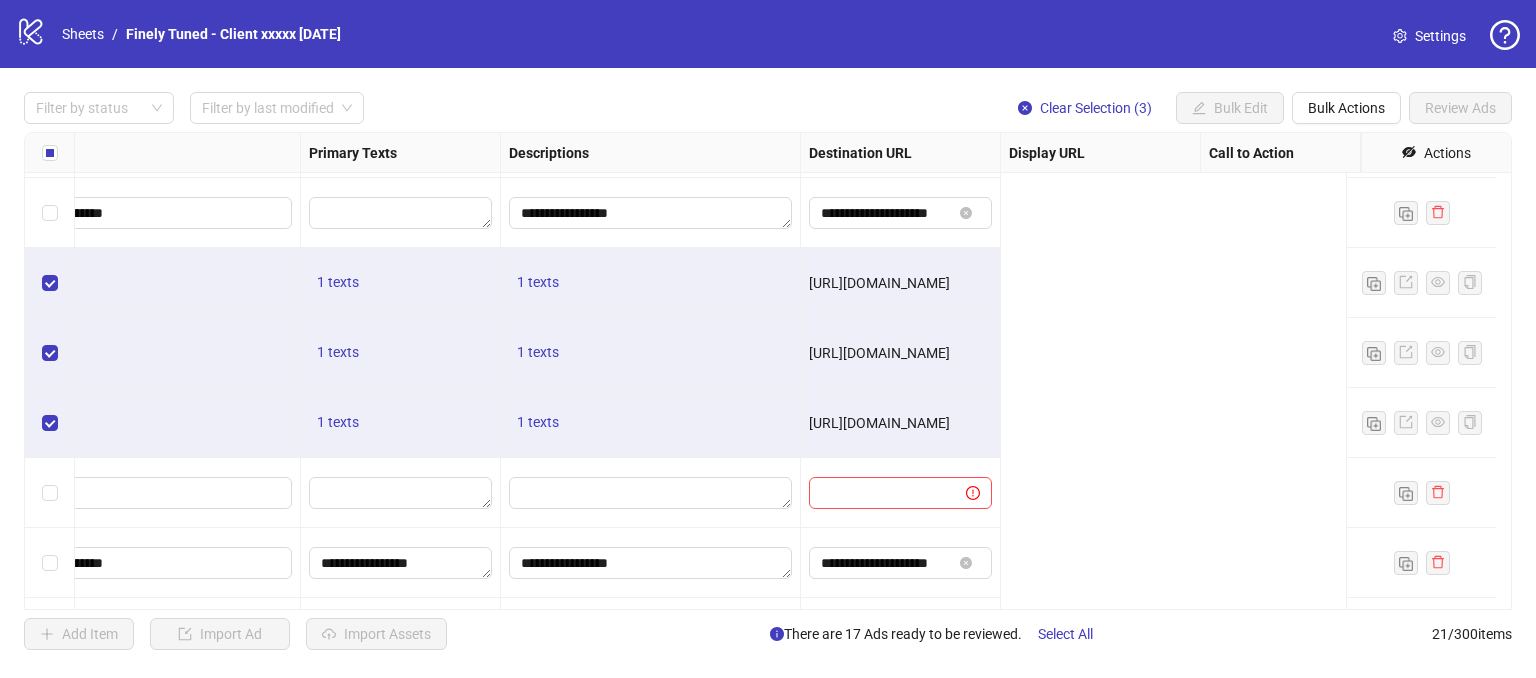 scroll, scrollTop: 905, scrollLeft: 0, axis: vertical 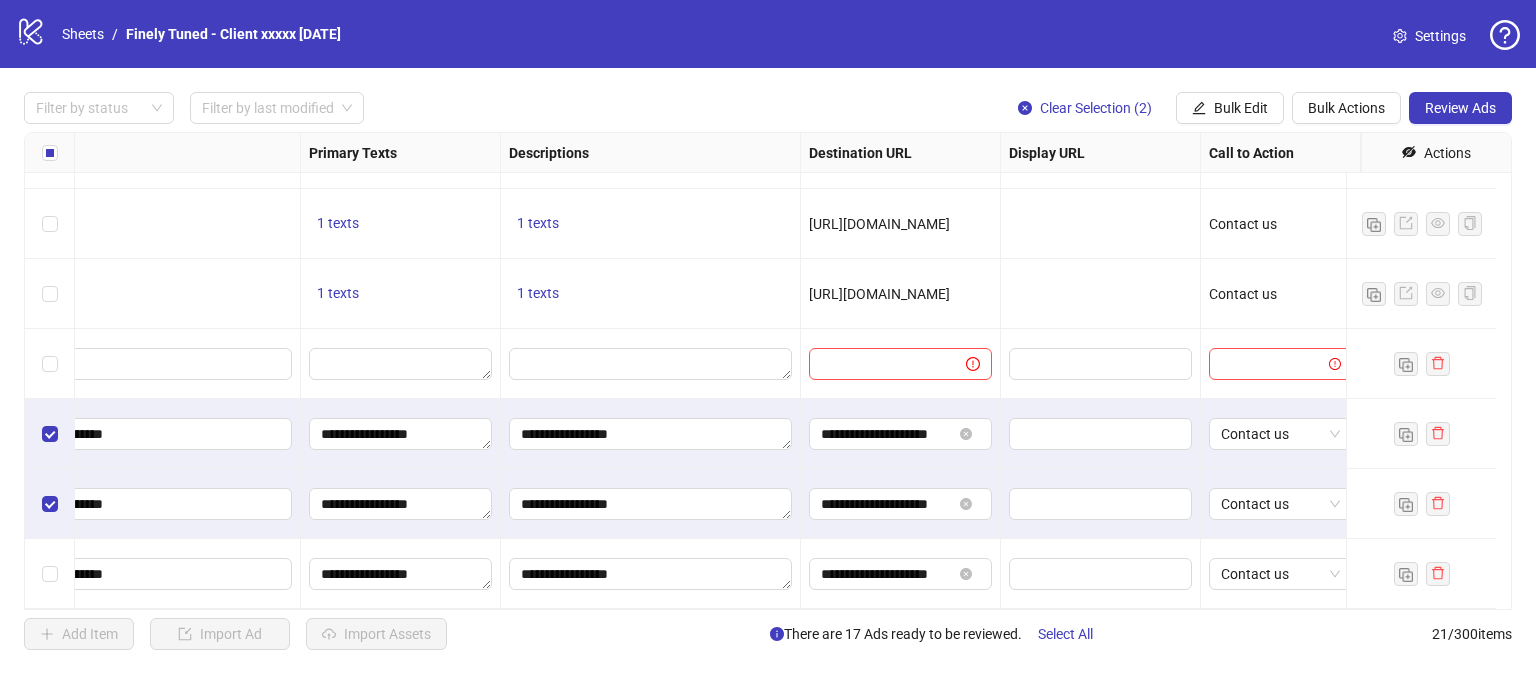 click at bounding box center [50, 574] 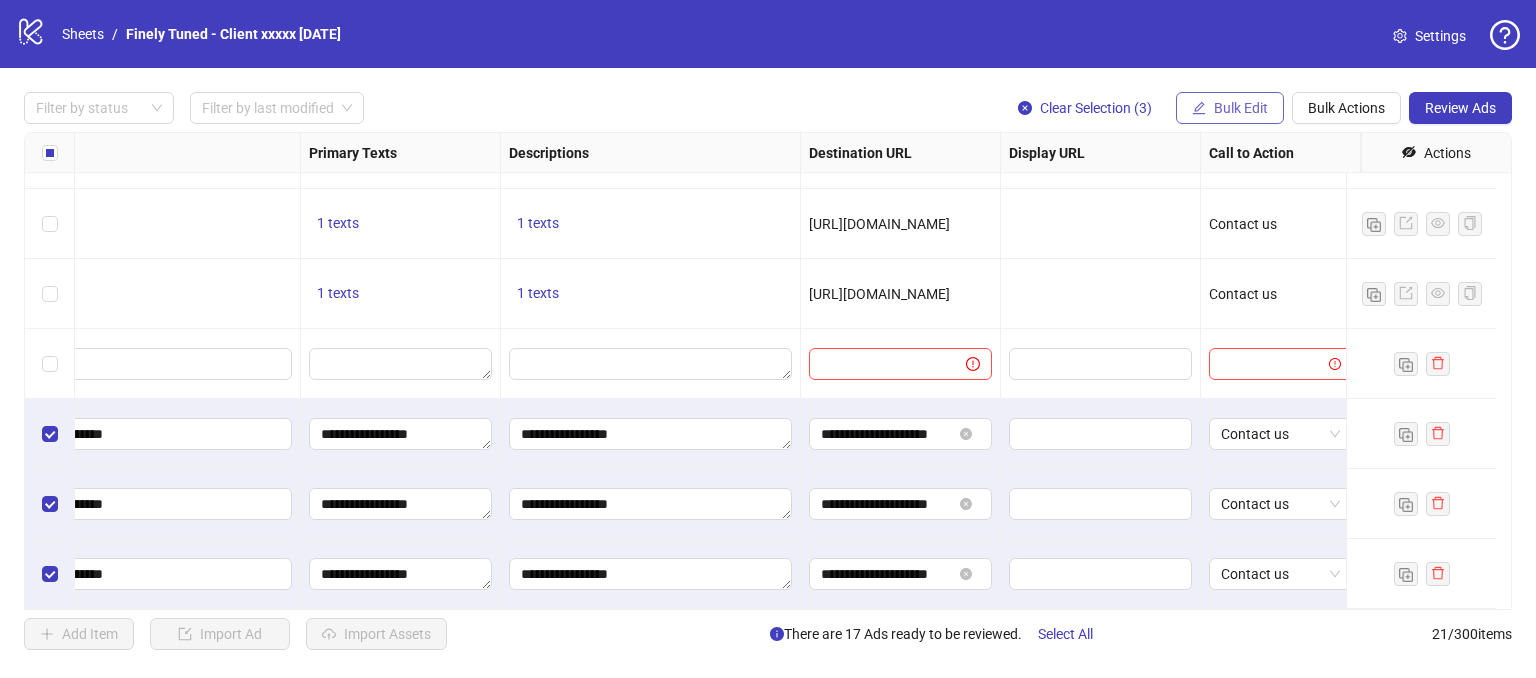 click on "Bulk Edit" at bounding box center (1241, 108) 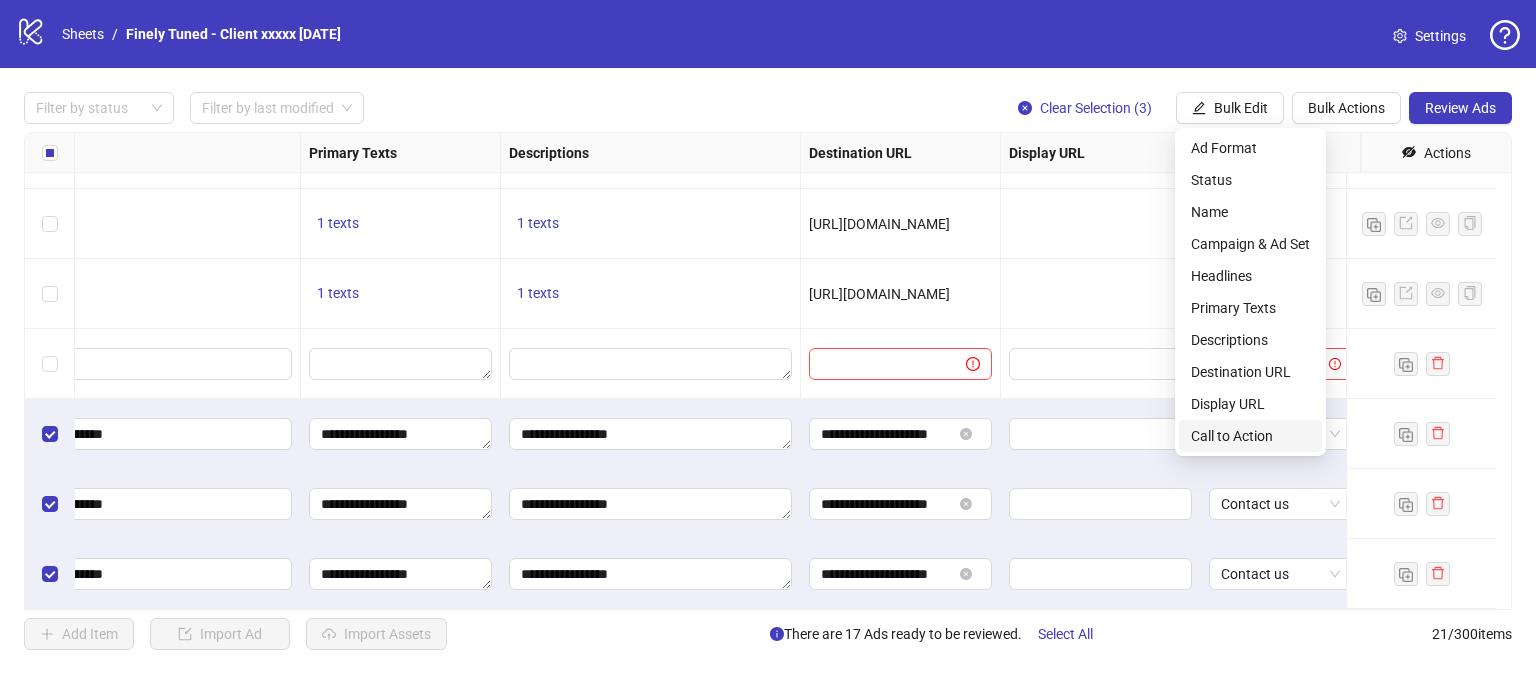 click on "Call to Action" at bounding box center (1250, 436) 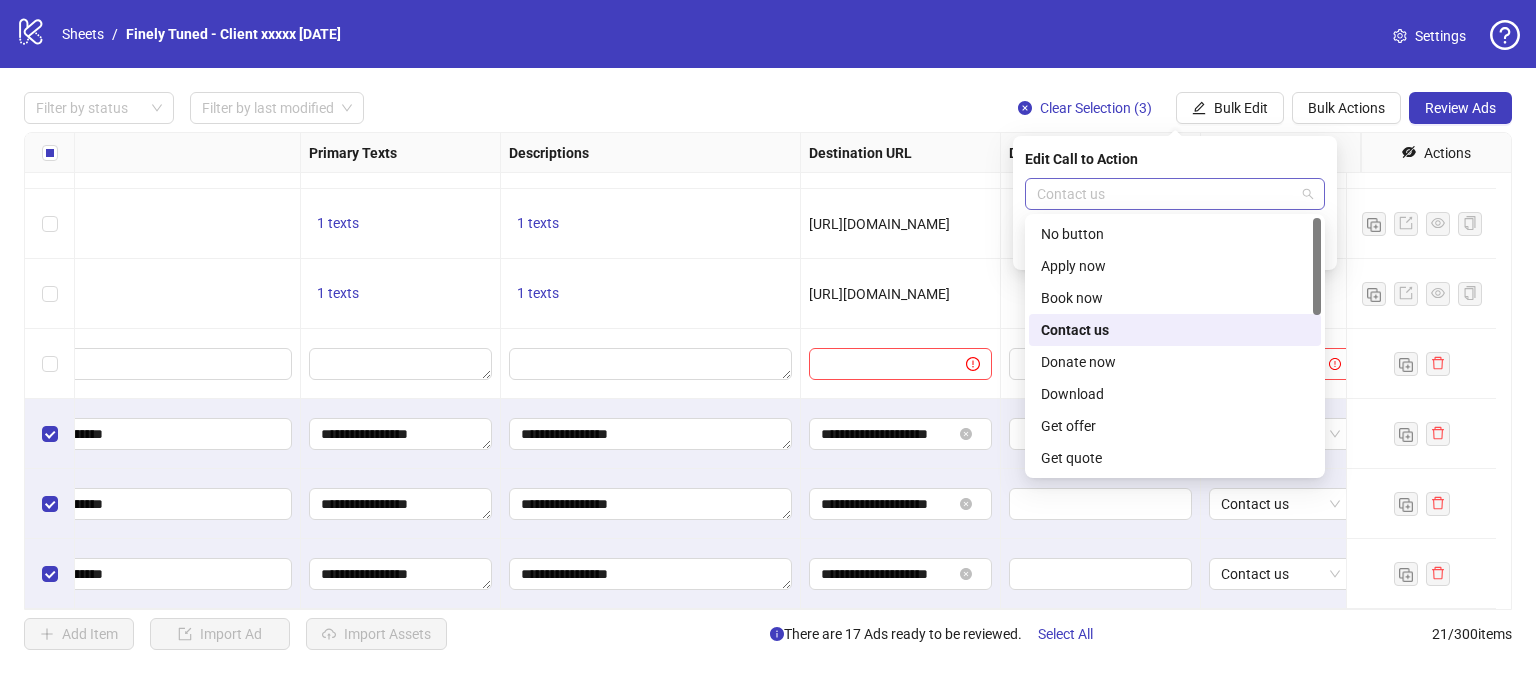 click on "Contact us" at bounding box center (1175, 194) 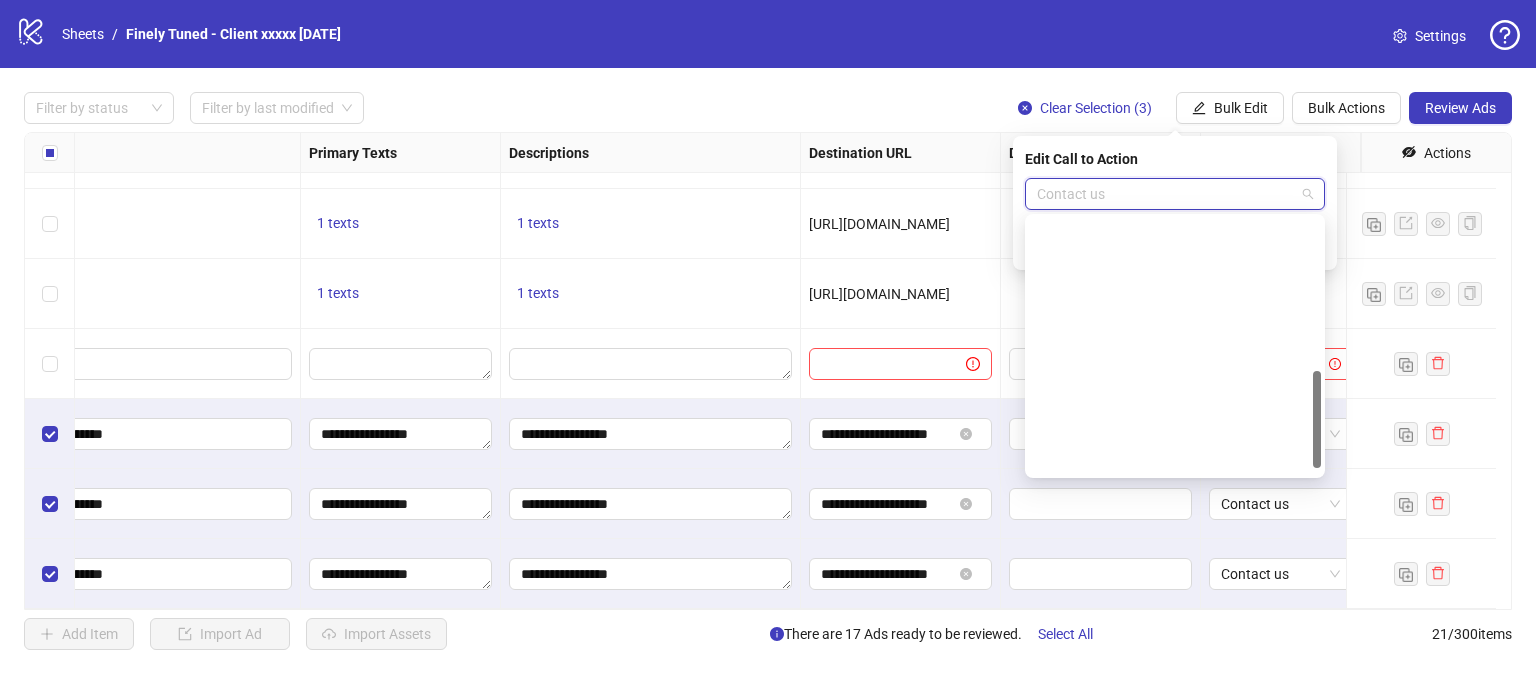scroll, scrollTop: 416, scrollLeft: 0, axis: vertical 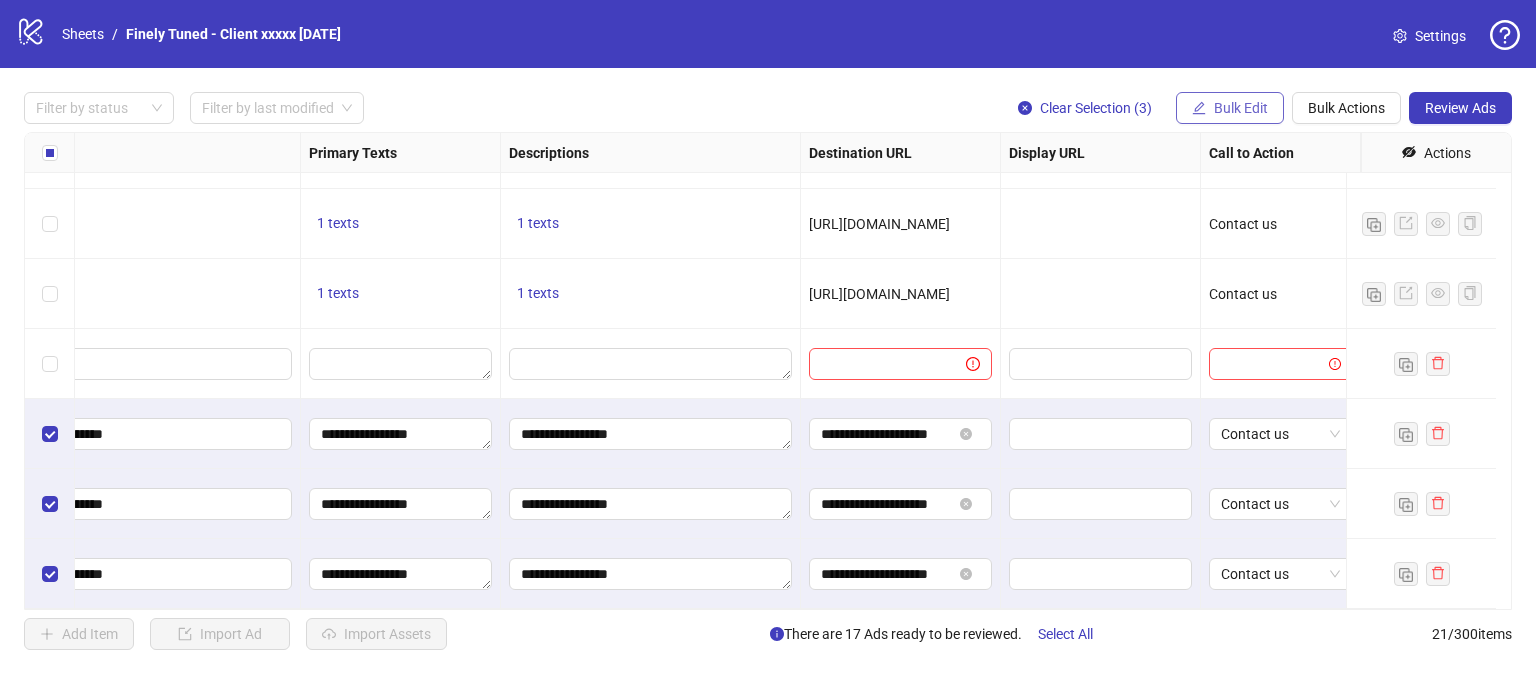 click on "Bulk Edit" at bounding box center (1241, 108) 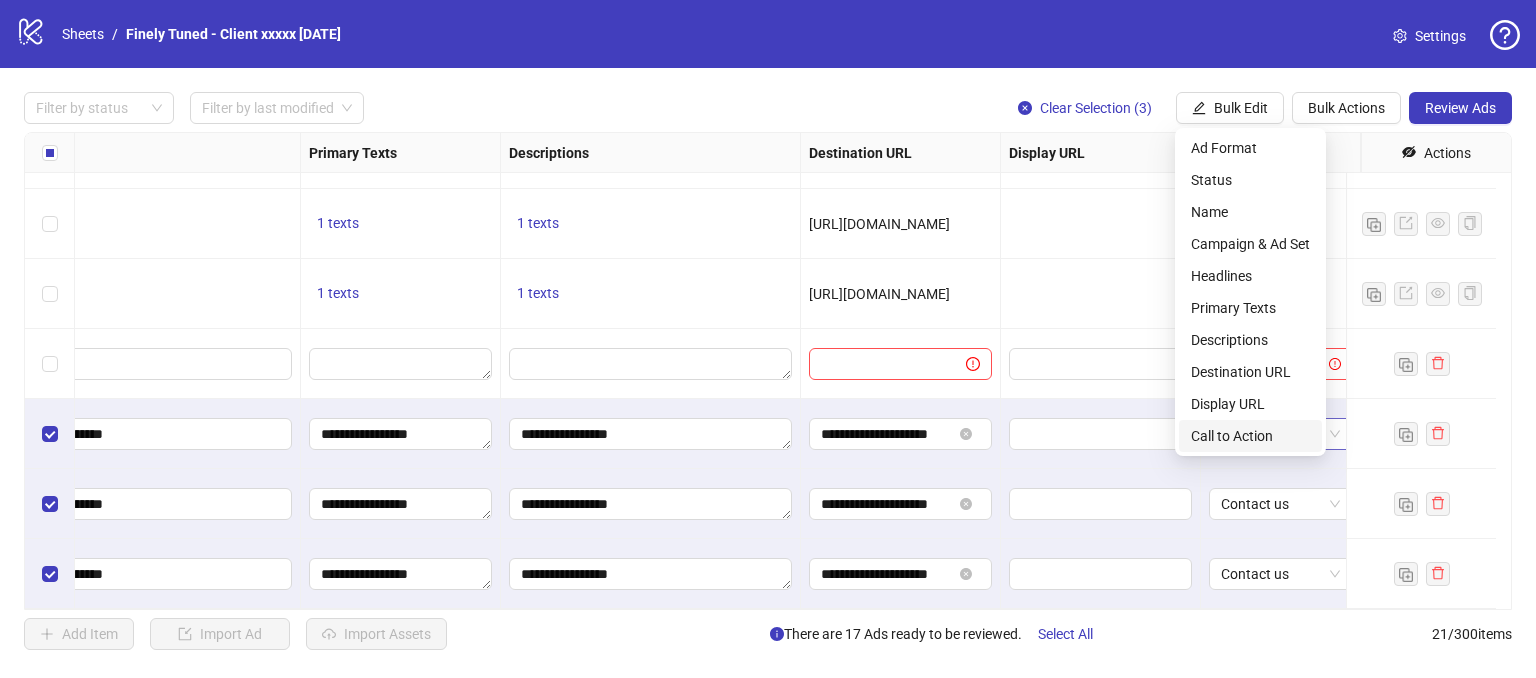click on "Call to Action" at bounding box center [1250, 436] 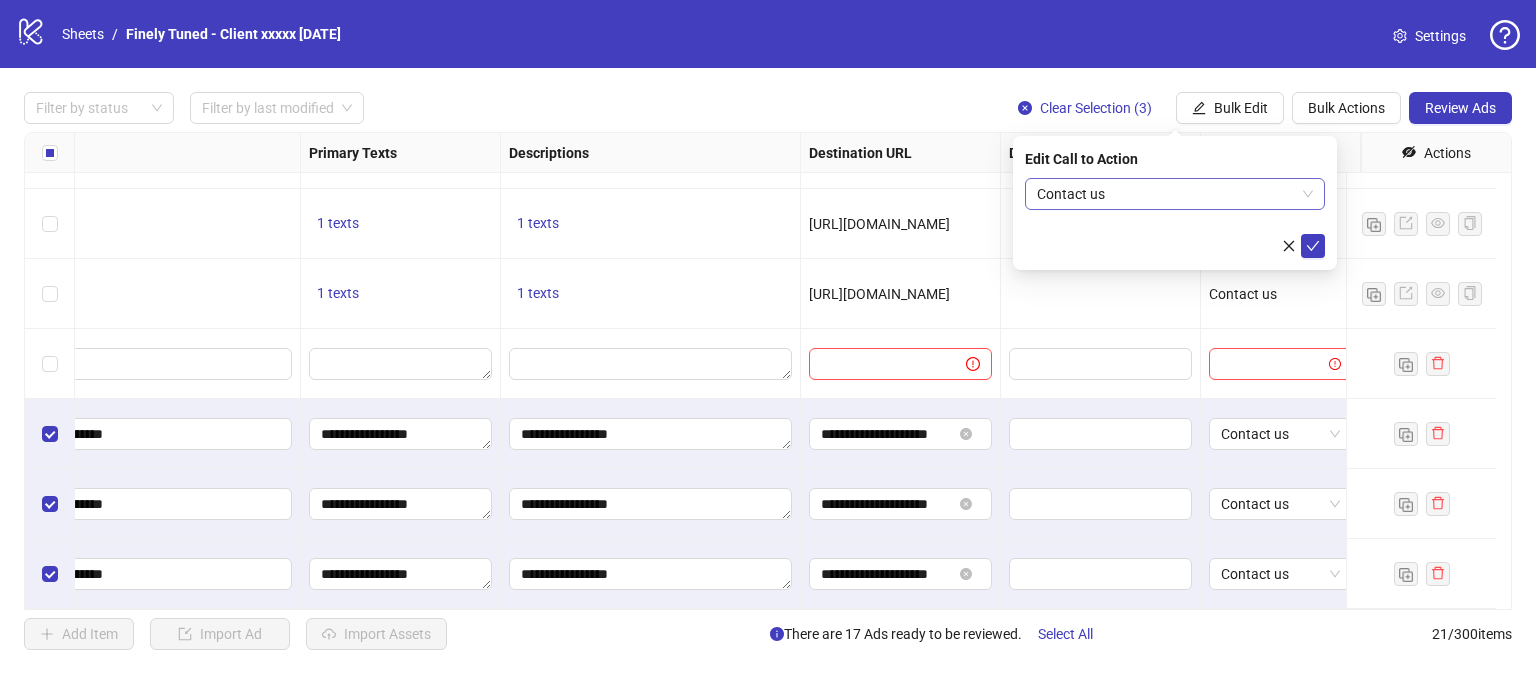 click on "Contact us" at bounding box center (1175, 194) 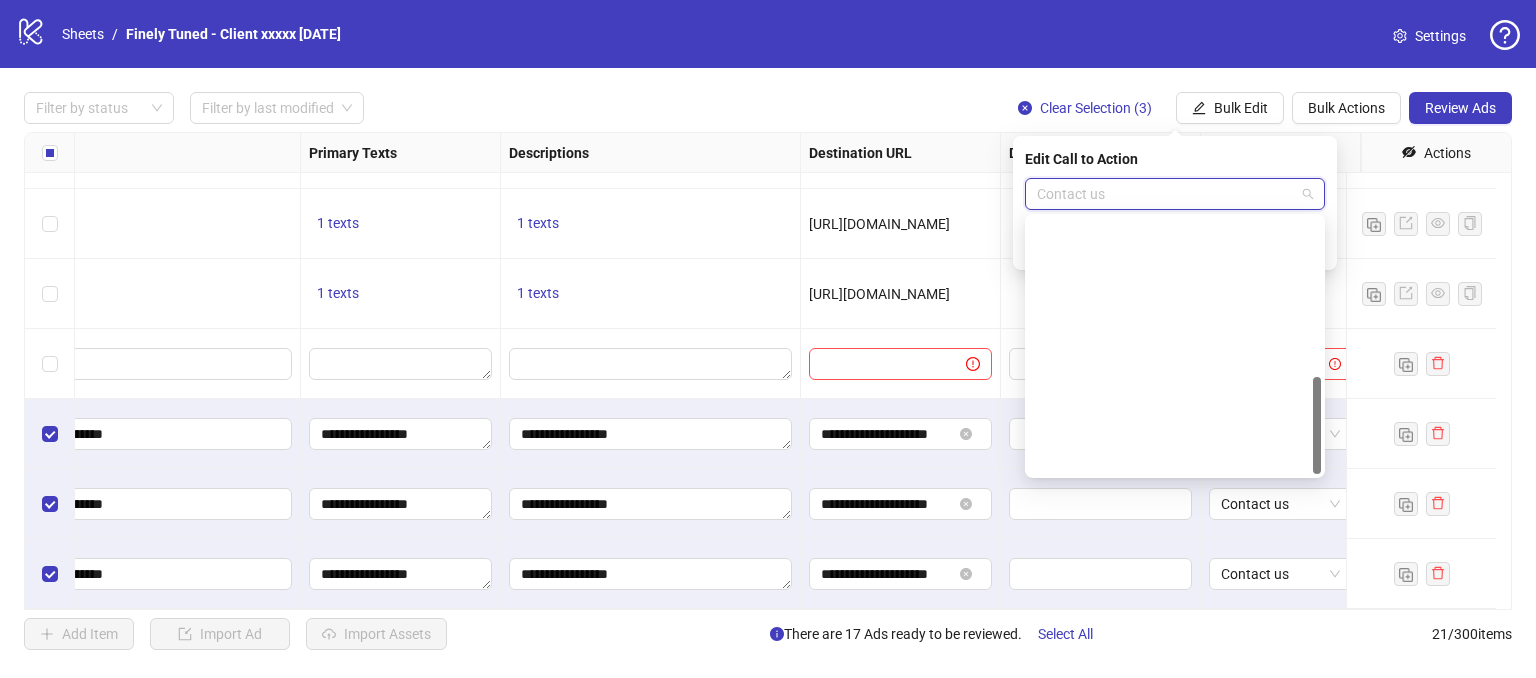scroll, scrollTop: 416, scrollLeft: 0, axis: vertical 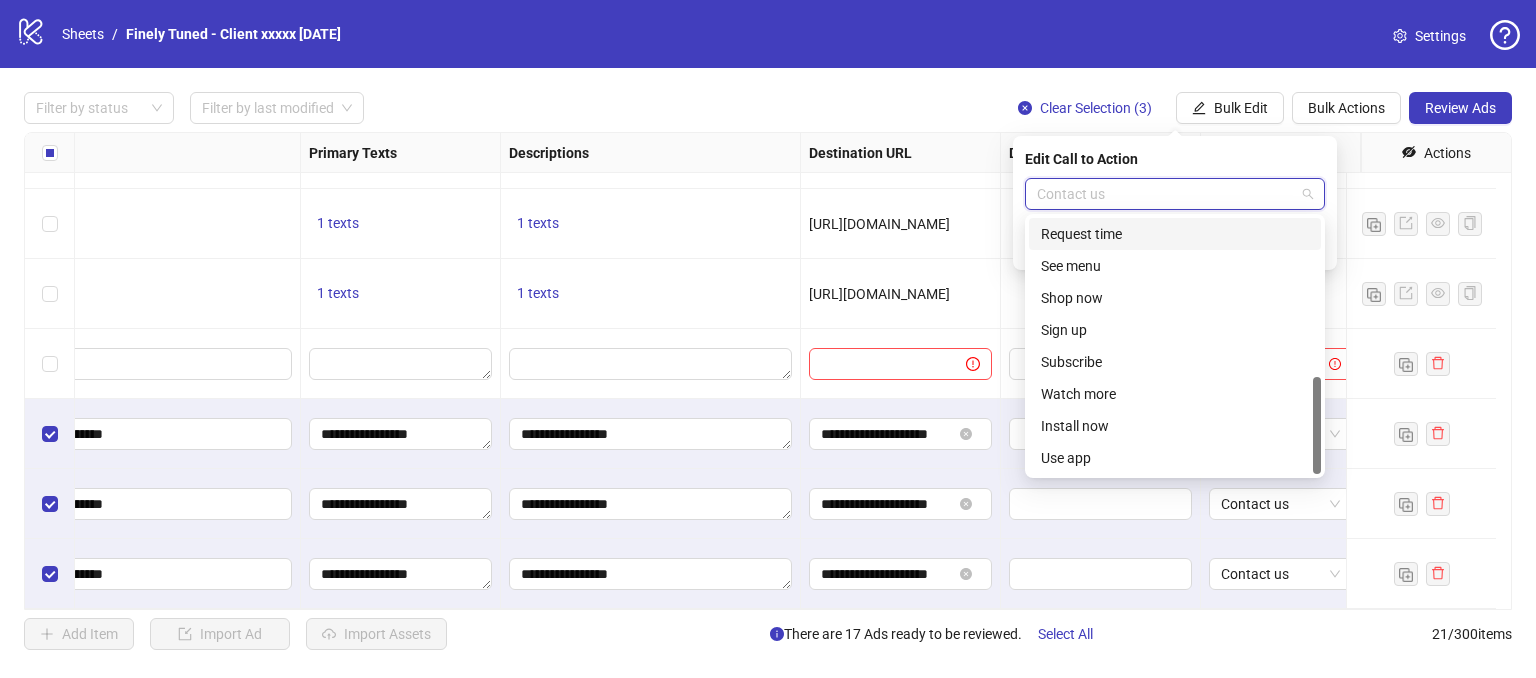 click on "Filter by status Filter by last modified Clear Selection (3) Bulk Edit Bulk Actions Review Ads" at bounding box center [768, 108] 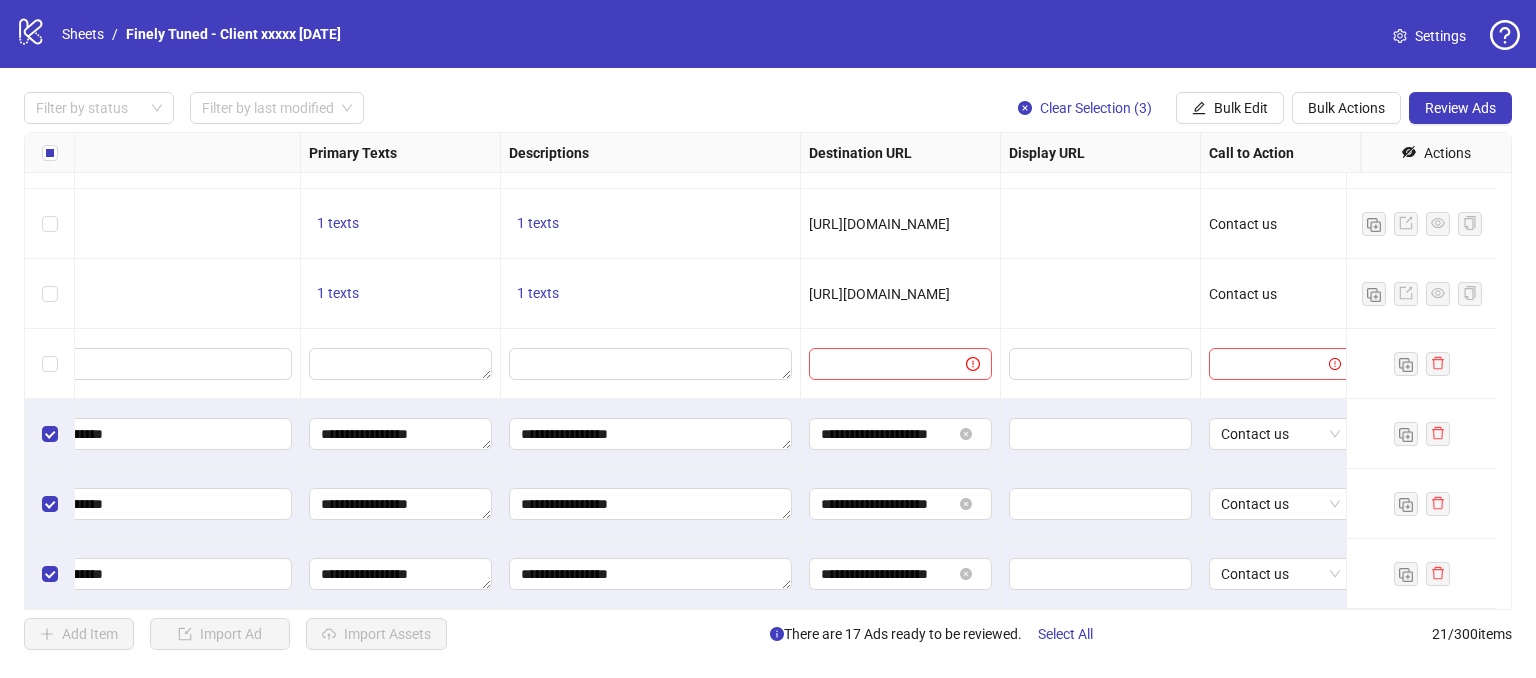 click on "**********" at bounding box center [768, 371] 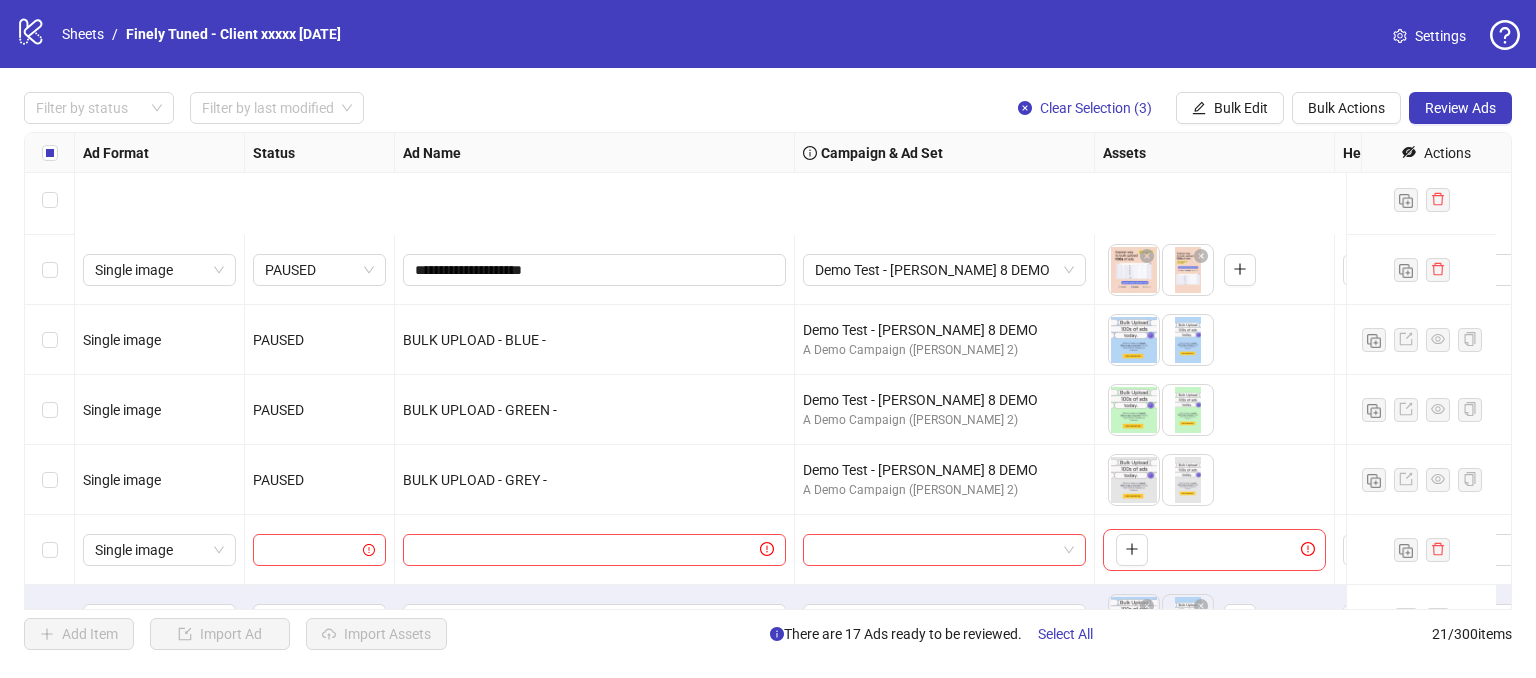 scroll, scrollTop: 1048, scrollLeft: 0, axis: vertical 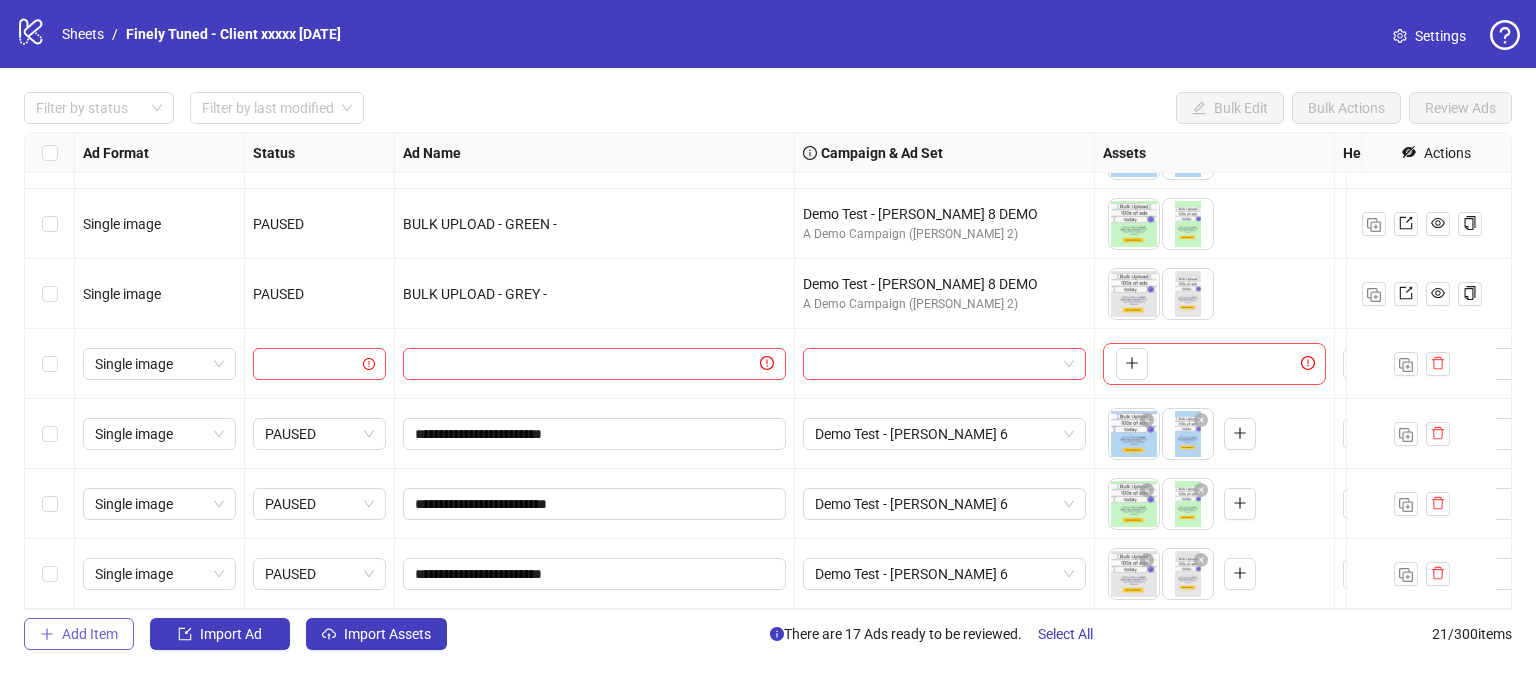 click on "Add Item" at bounding box center (90, 634) 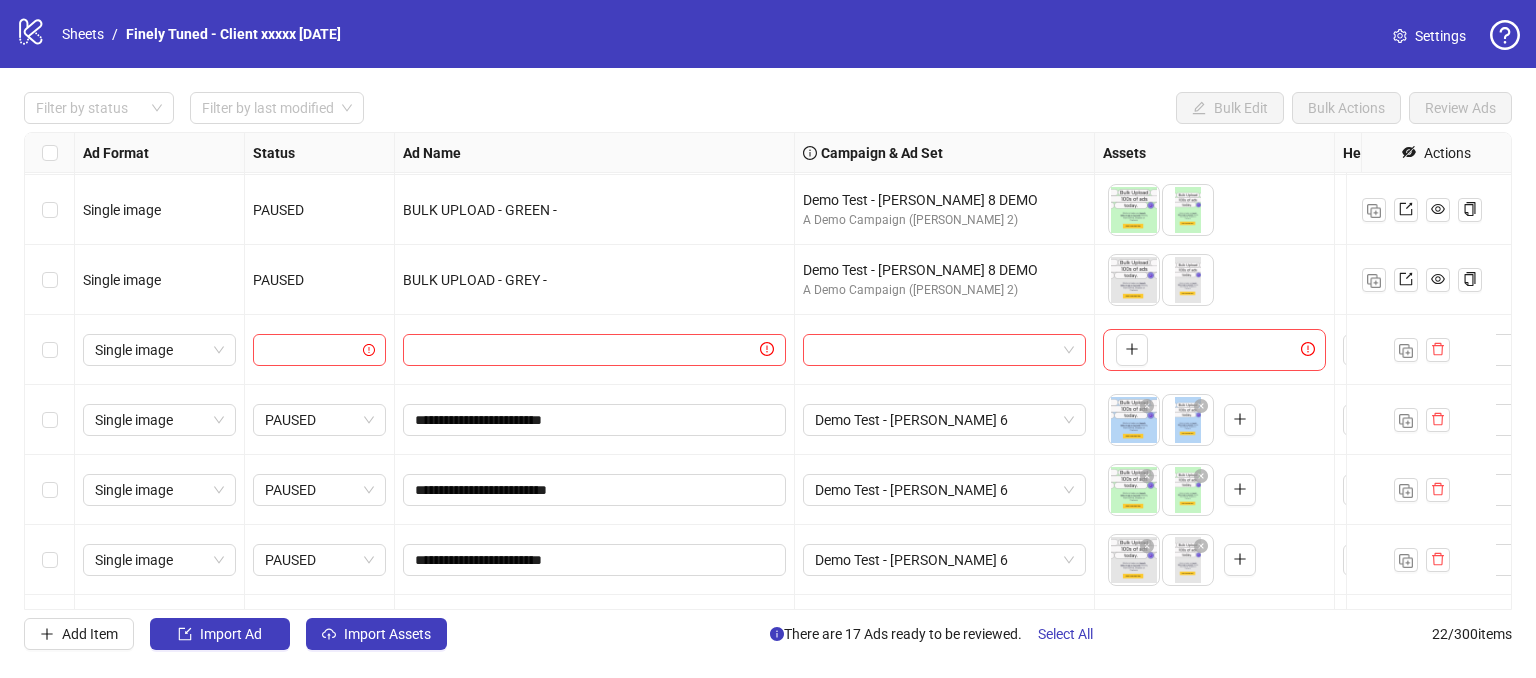 scroll, scrollTop: 1118, scrollLeft: 0, axis: vertical 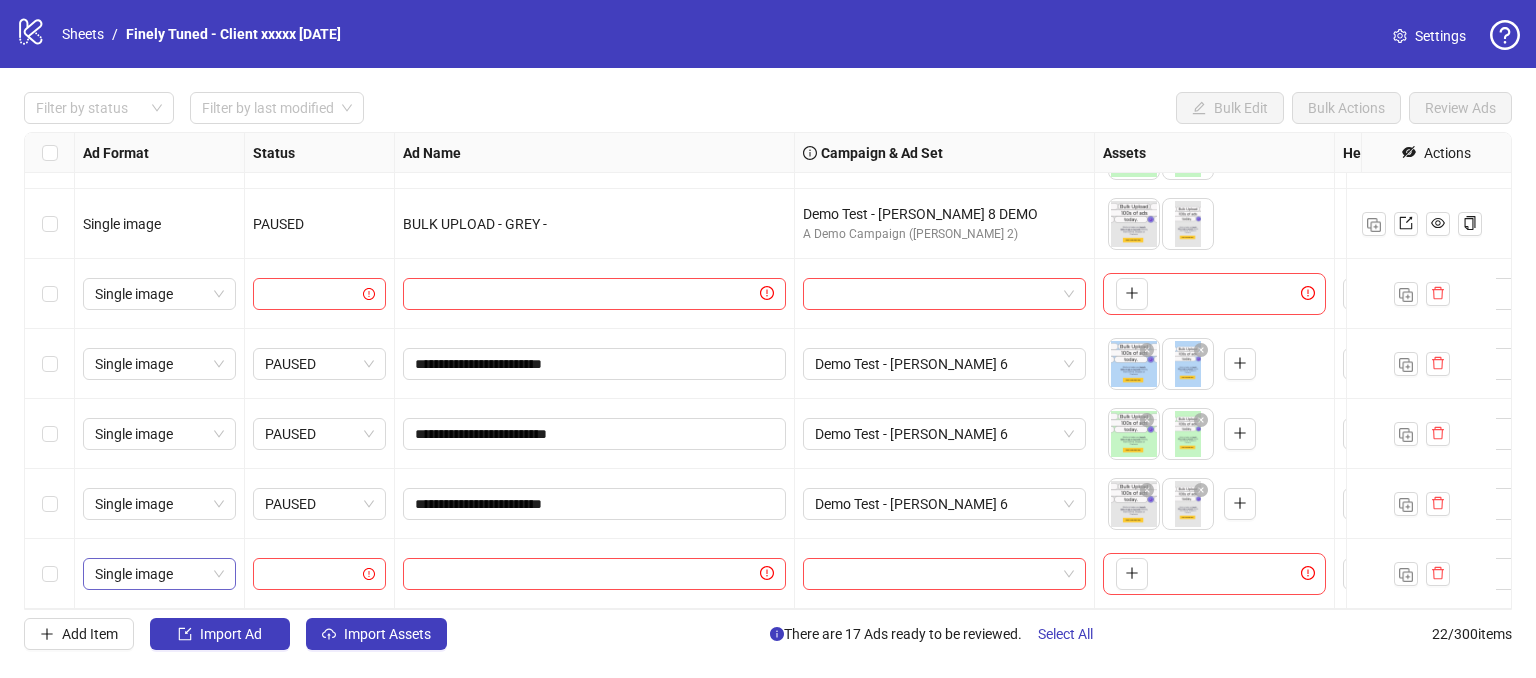 click on "Single image" at bounding box center (159, 574) 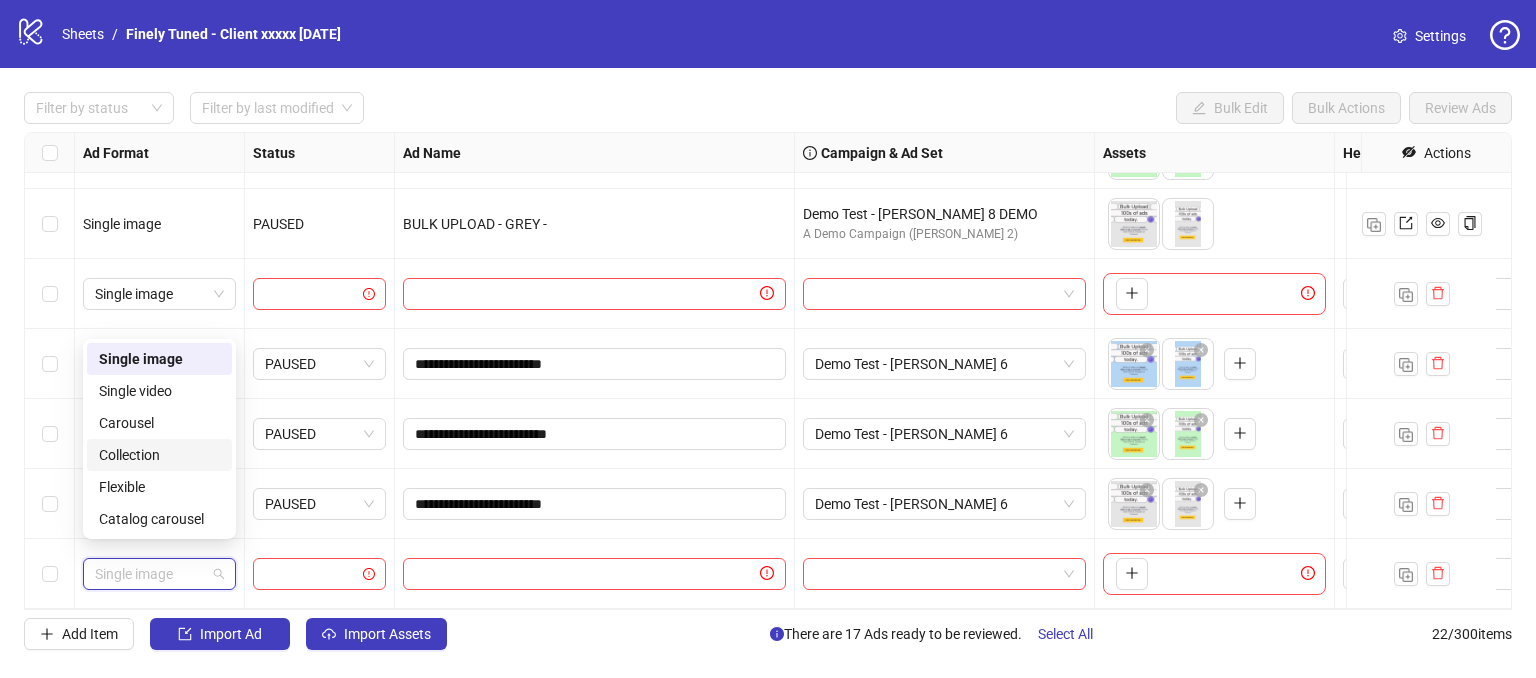 click on "Collection" at bounding box center [159, 455] 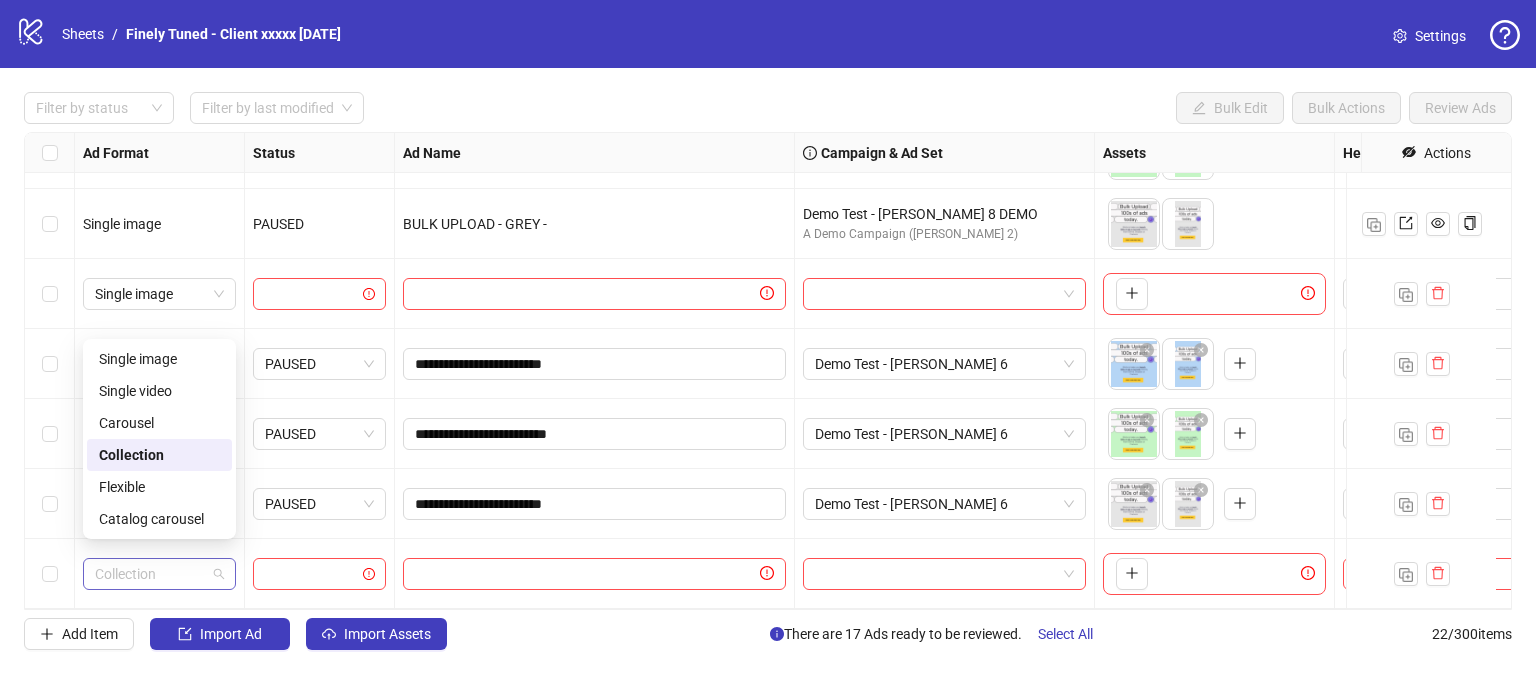 click on "Collection" at bounding box center [159, 574] 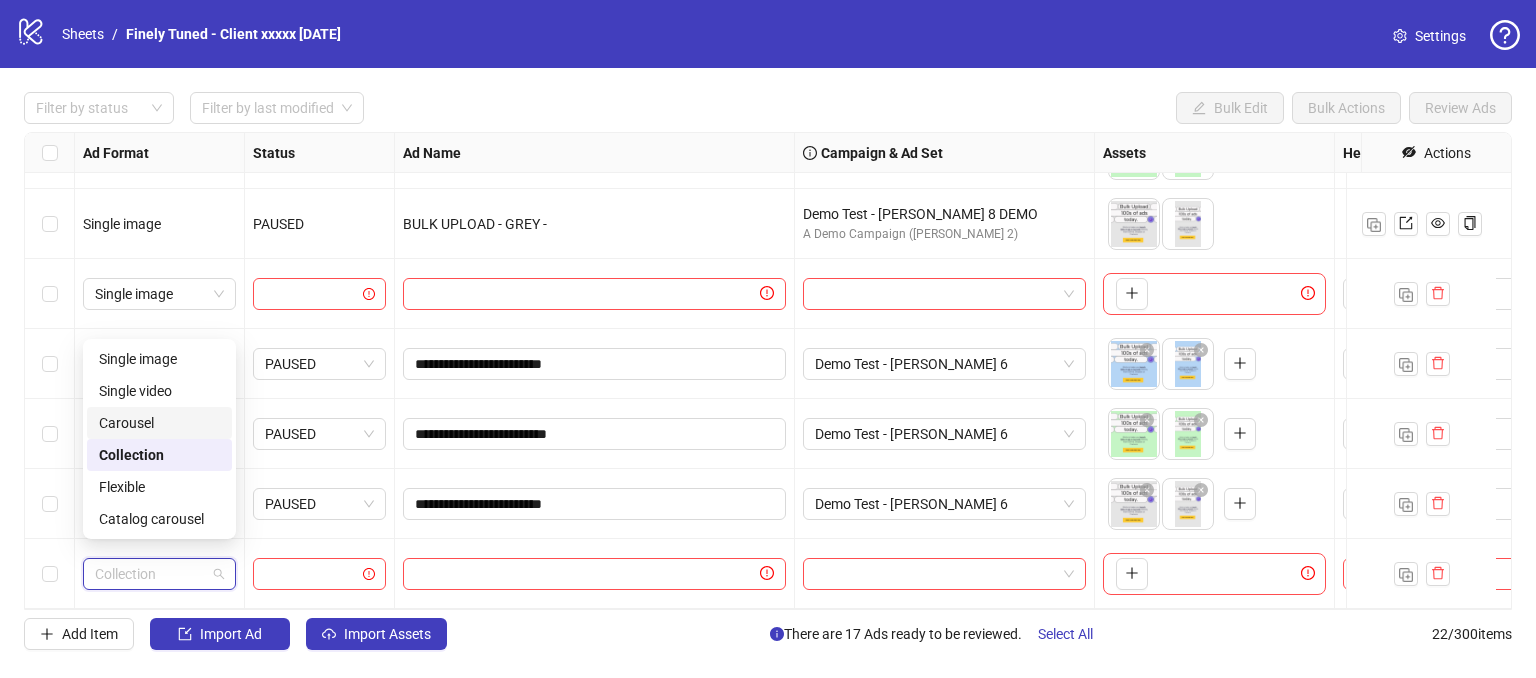 click on "Carousel" at bounding box center (159, 423) 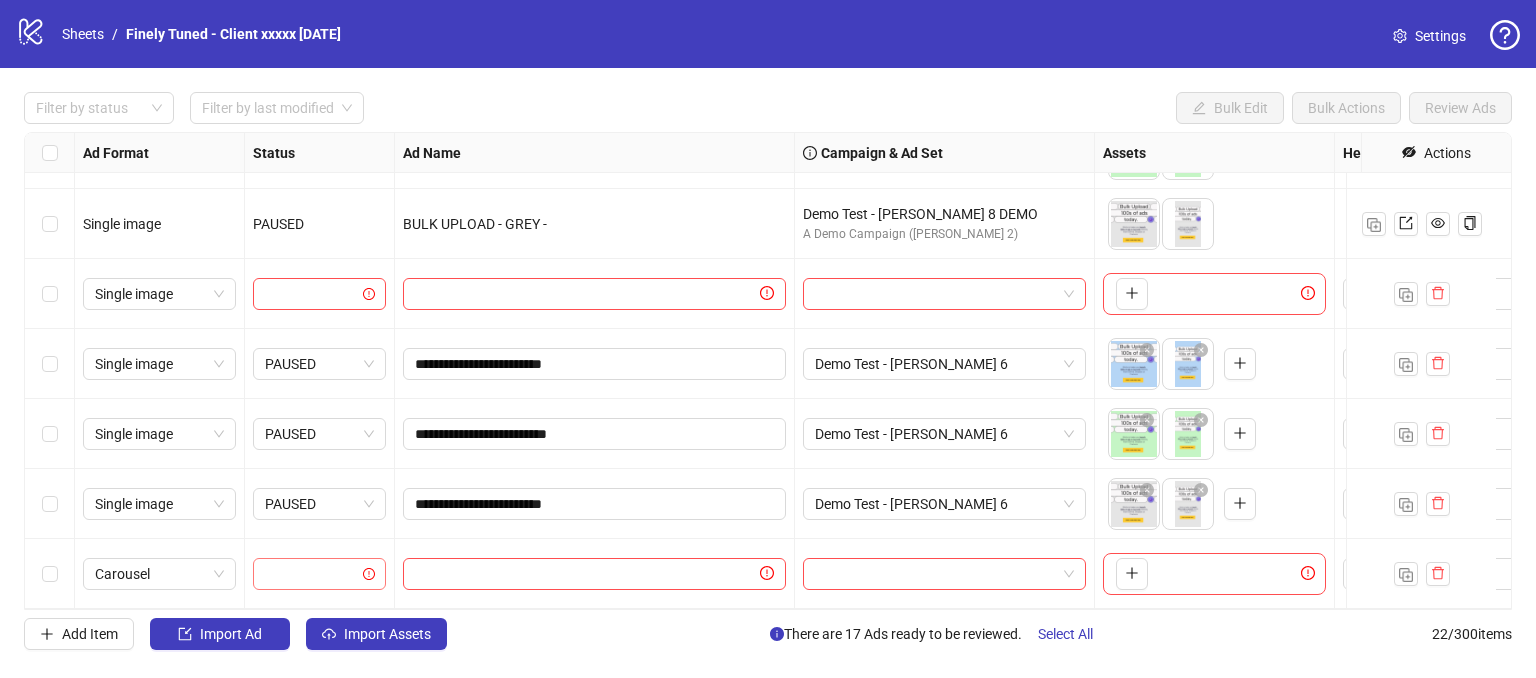 click at bounding box center [319, 574] 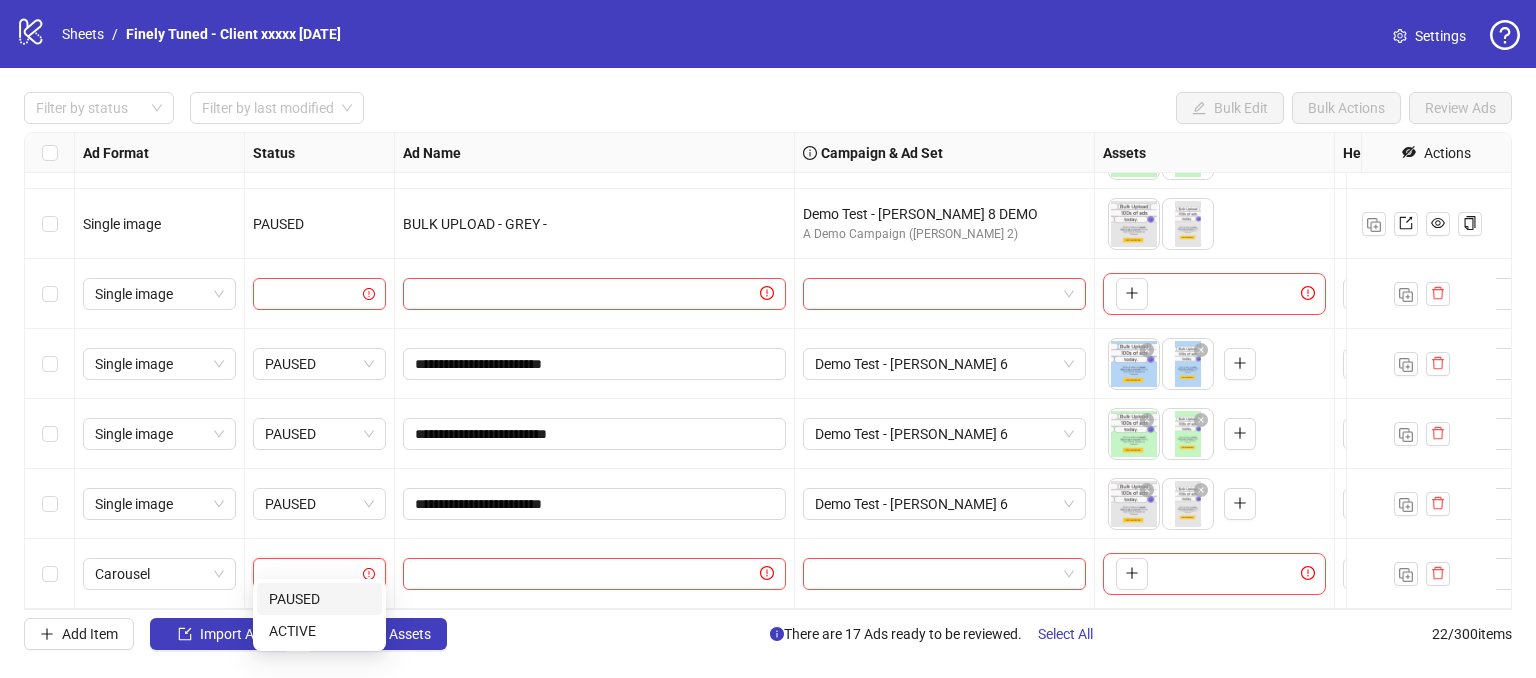 drag, startPoint x: 308, startPoint y: 593, endPoint x: 330, endPoint y: 585, distance: 23.409399 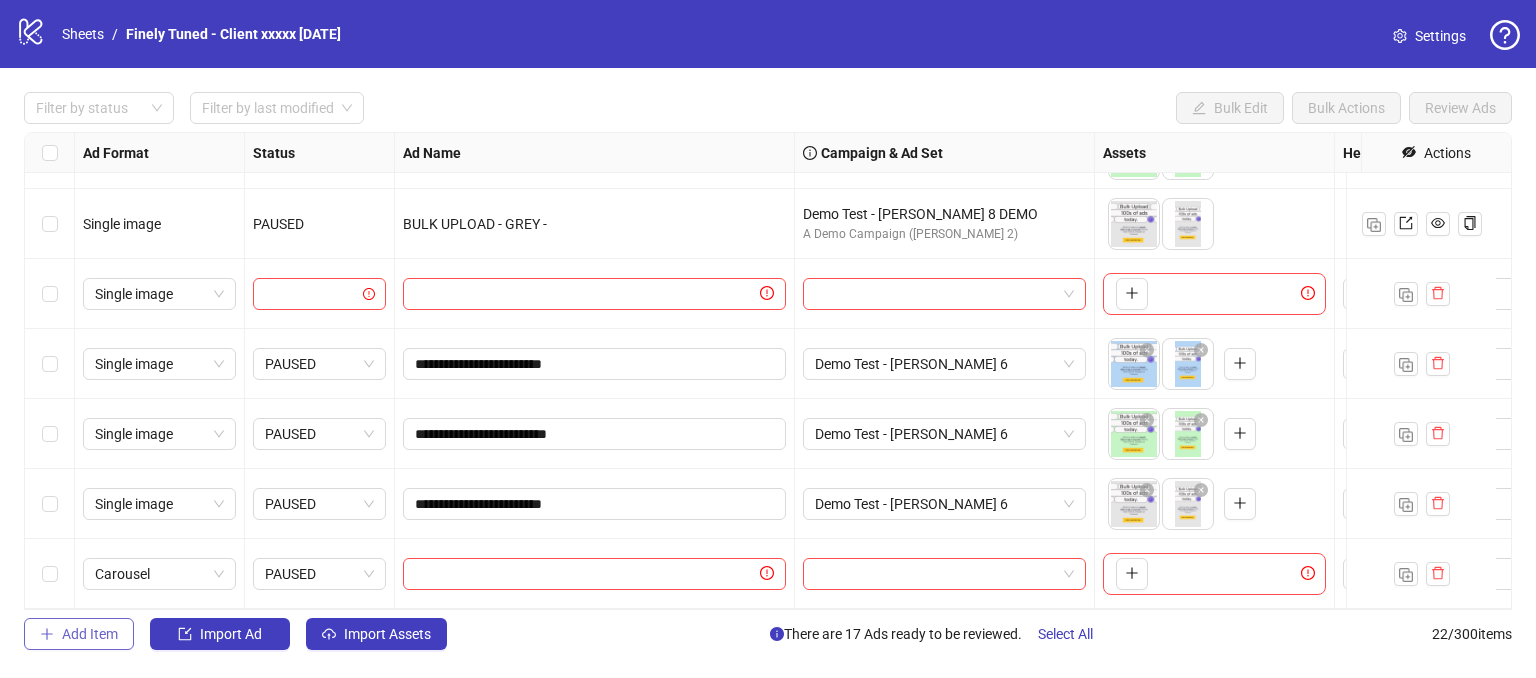 click on "Add Item" at bounding box center [90, 634] 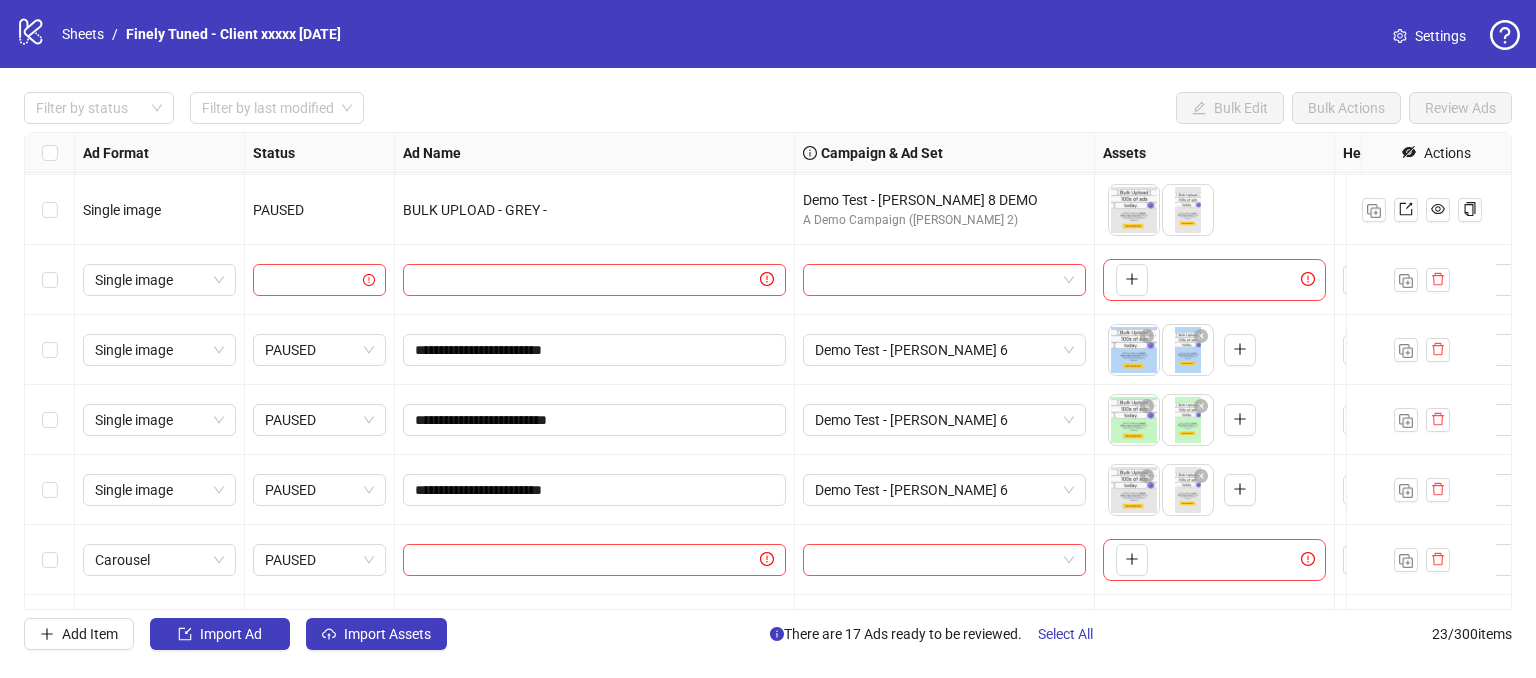 scroll, scrollTop: 1188, scrollLeft: 0, axis: vertical 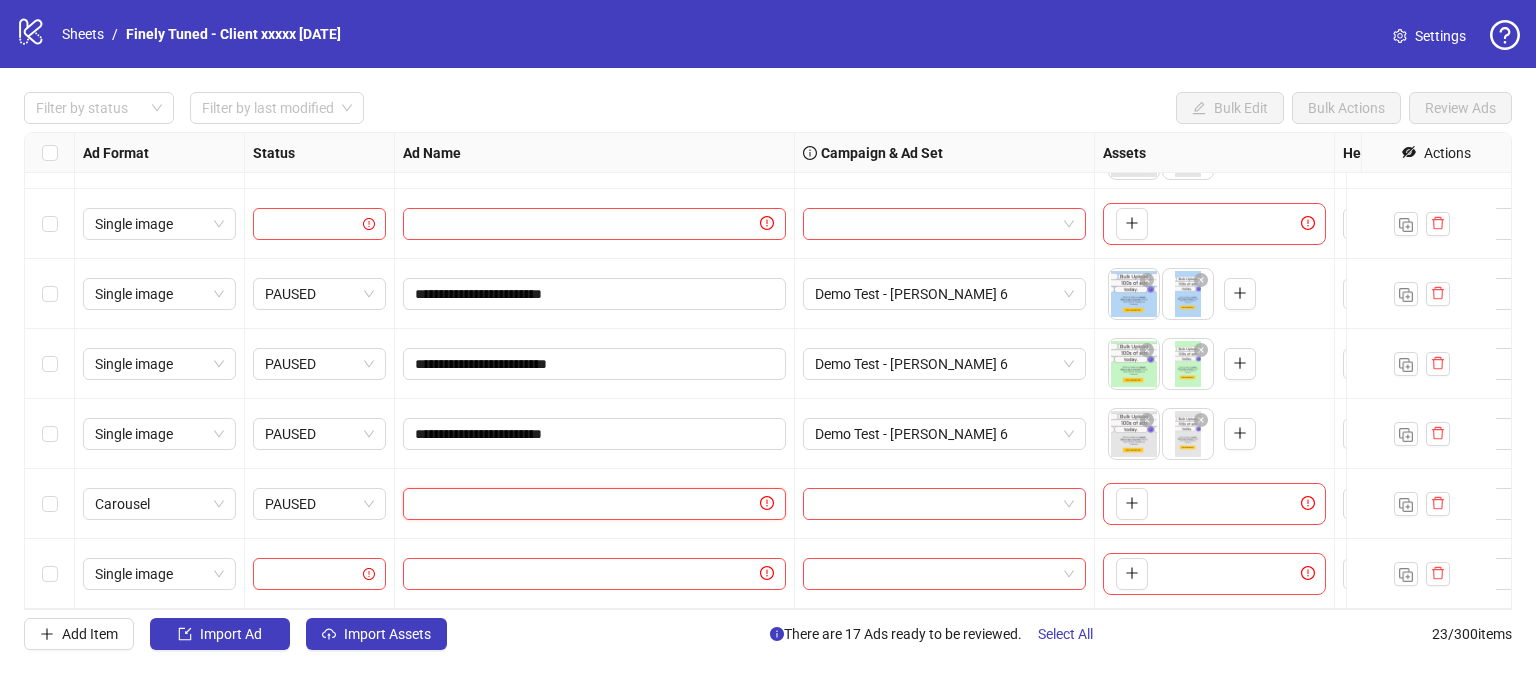 click at bounding box center [585, 504] 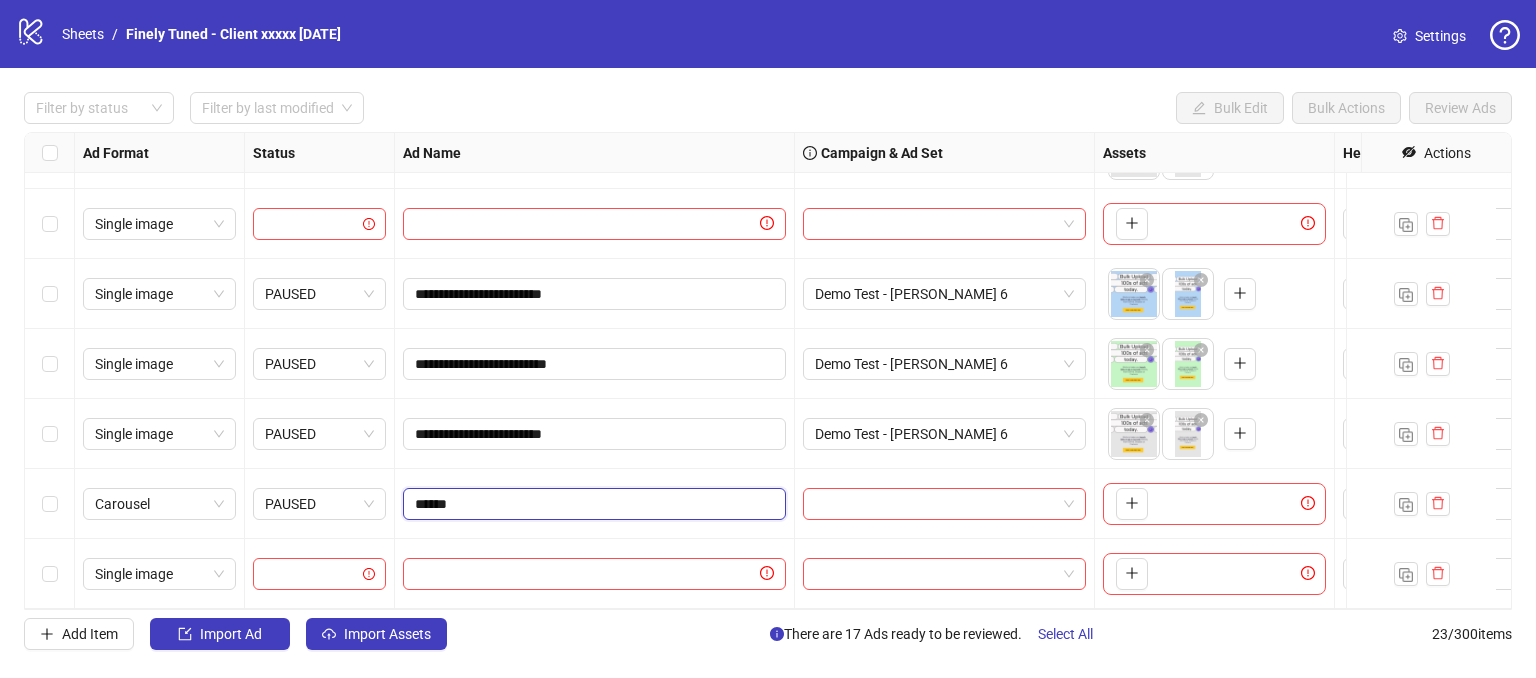 type on "*****" 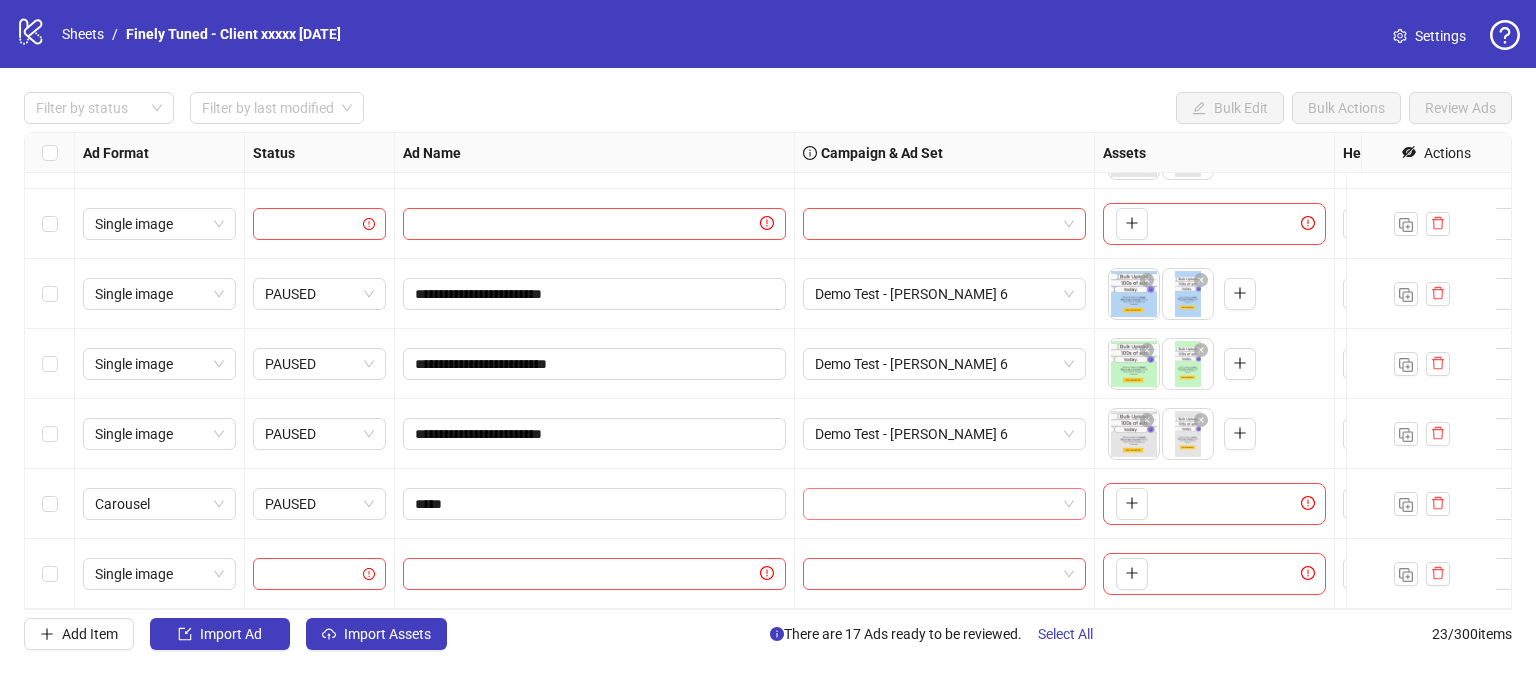 click at bounding box center [935, 504] 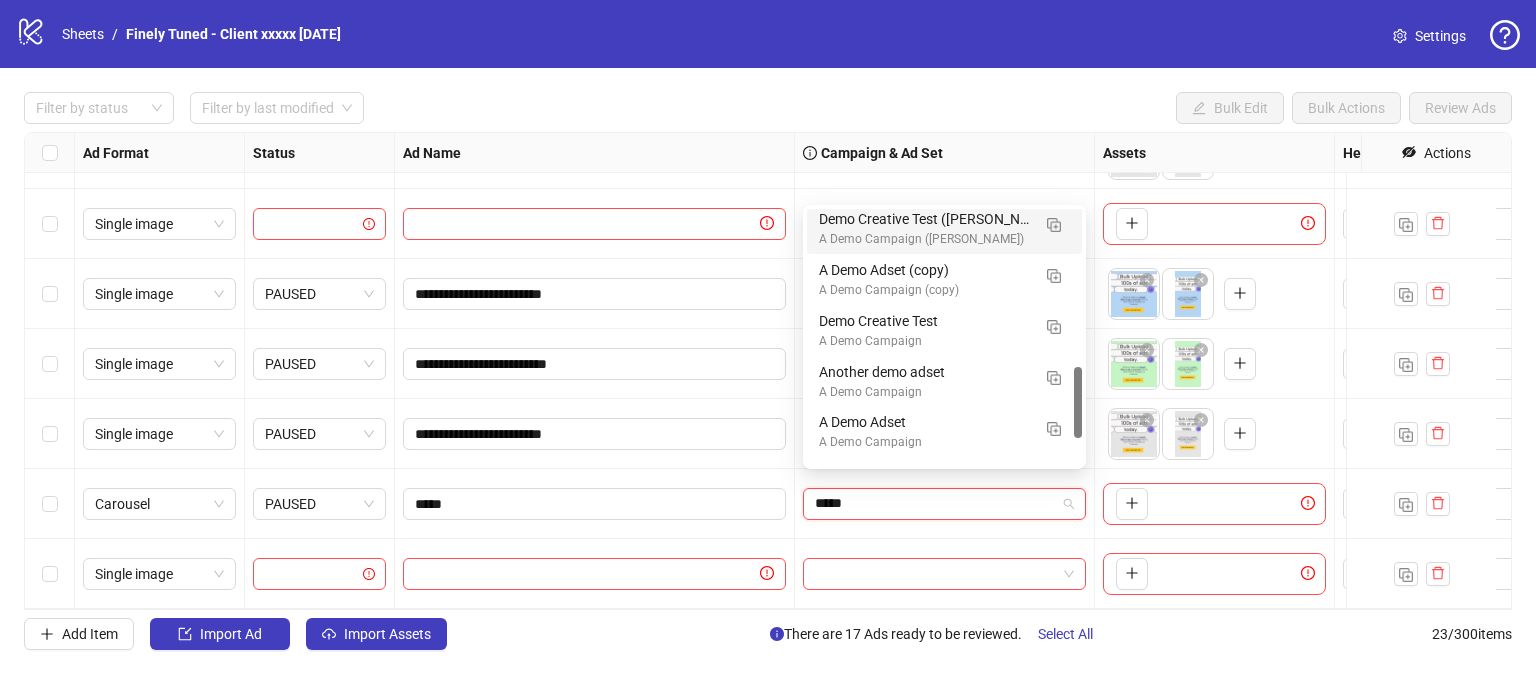 scroll, scrollTop: 555, scrollLeft: 0, axis: vertical 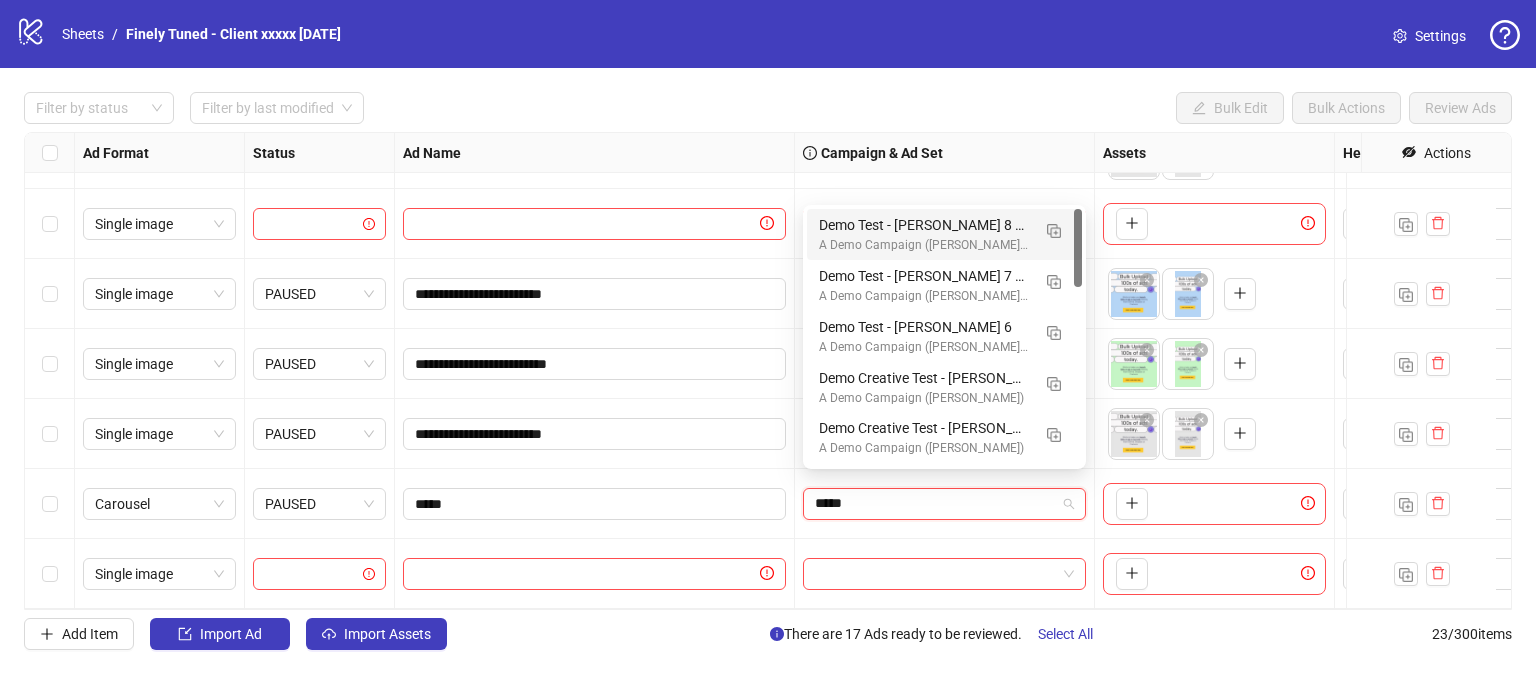 type on "****" 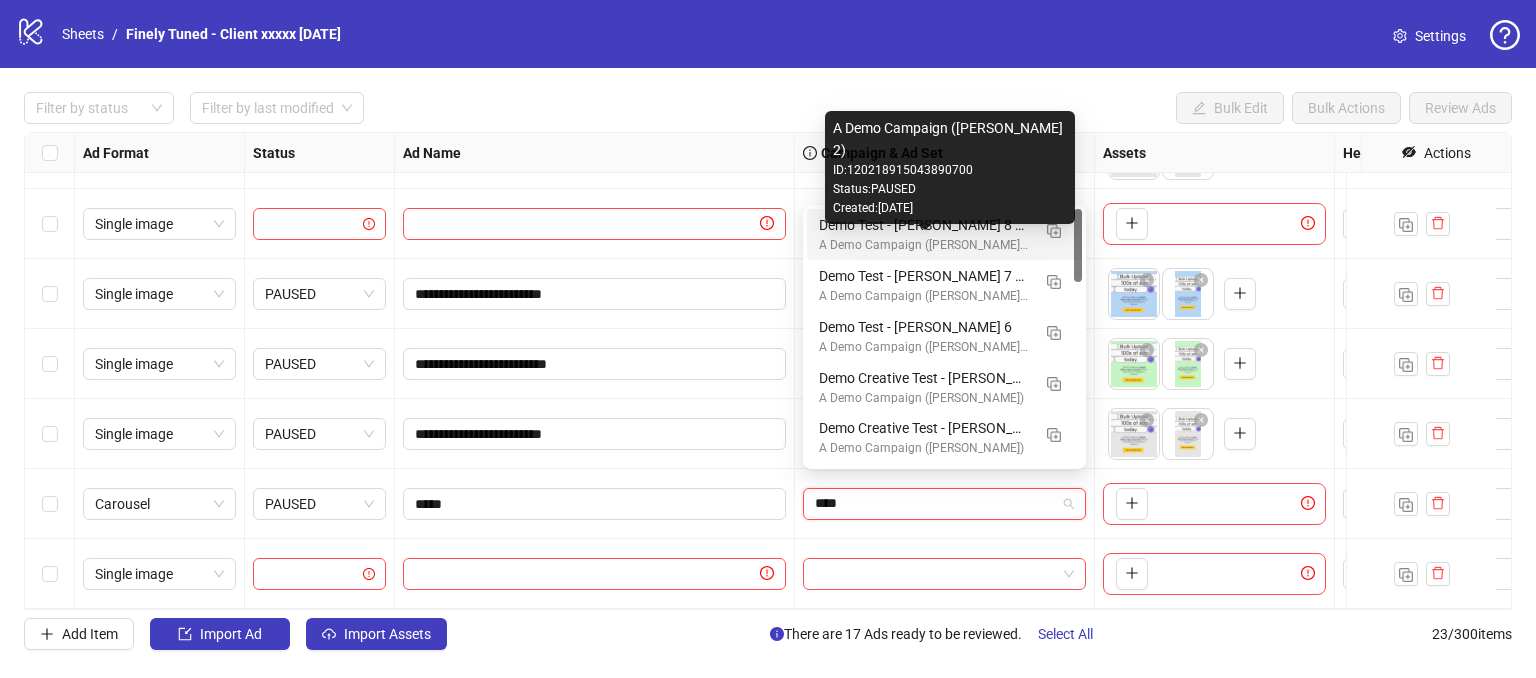 click on "Demo Test - [PERSON_NAME] 8 DEMO" at bounding box center (924, 225) 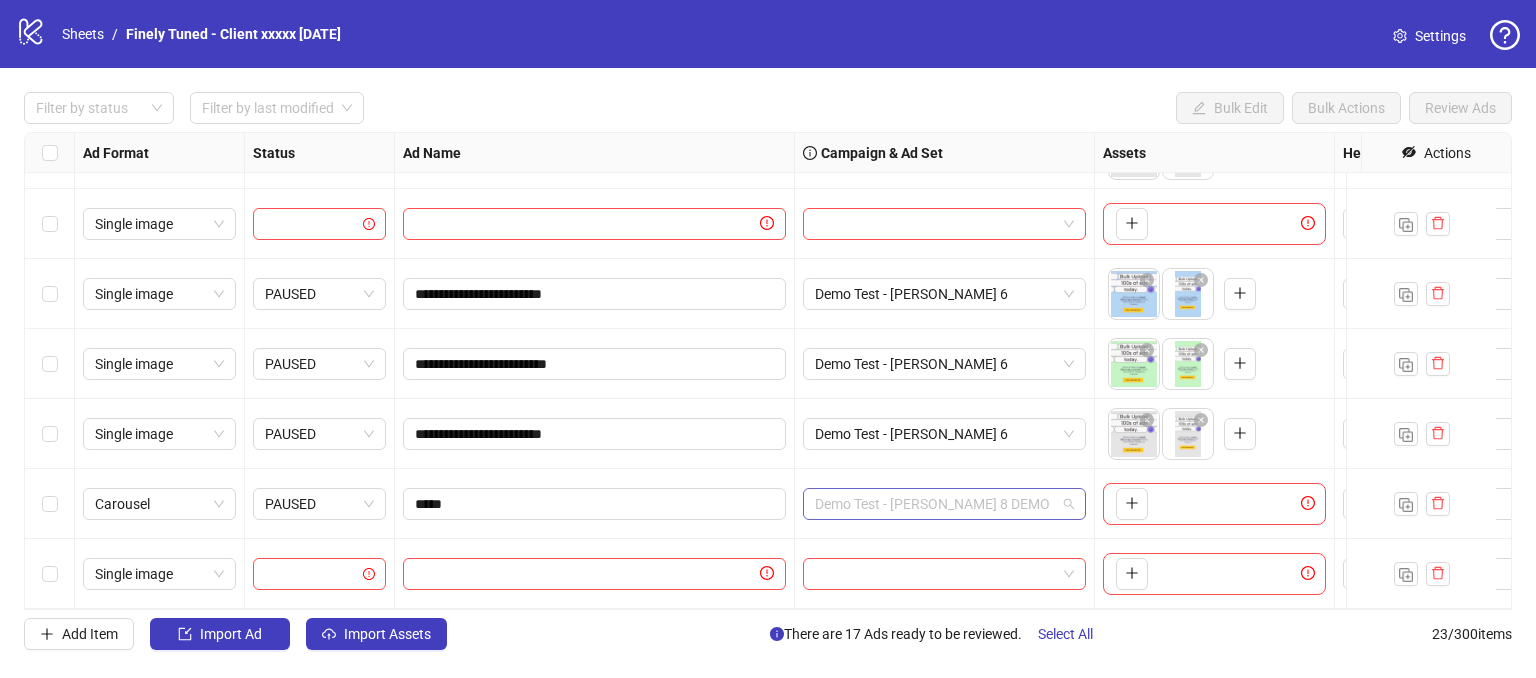 click on "Demo Test - [PERSON_NAME] 8 DEMO" at bounding box center [944, 504] 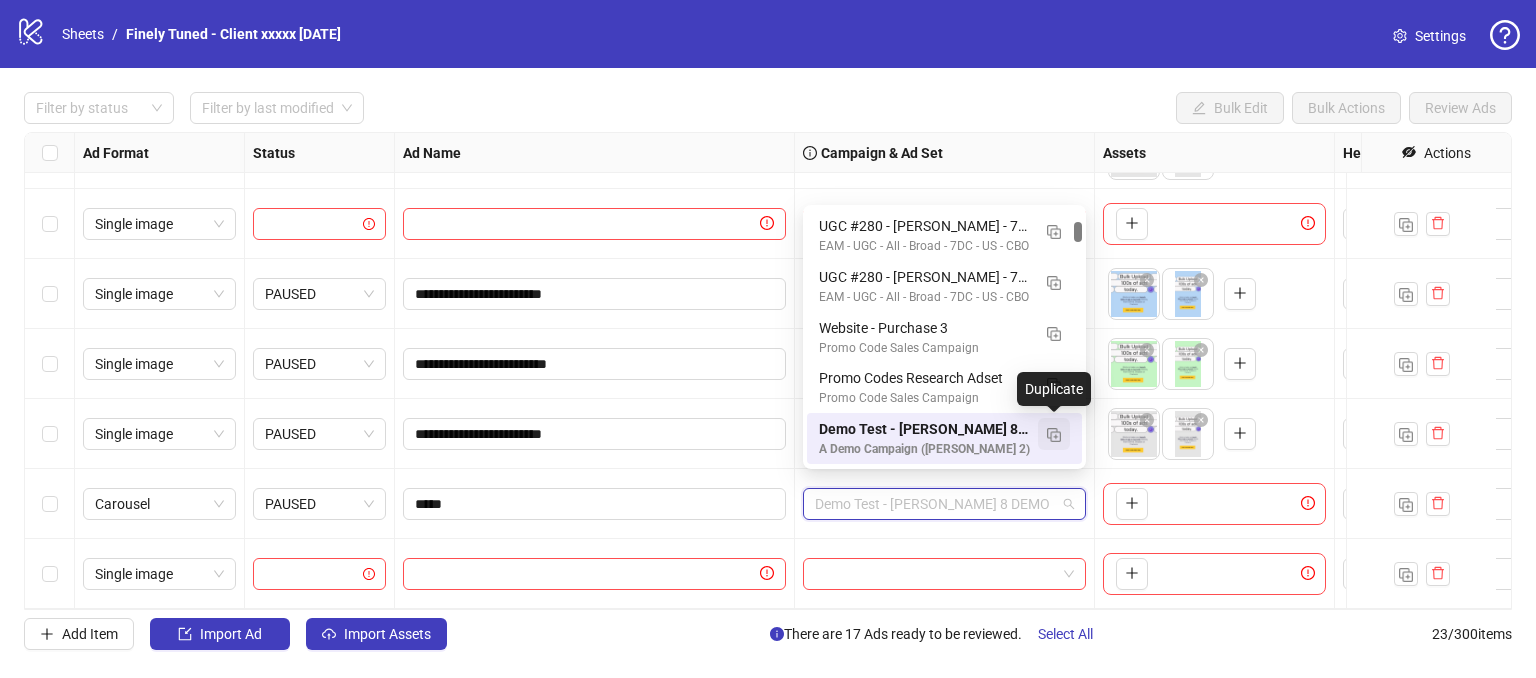 click at bounding box center [1054, 435] 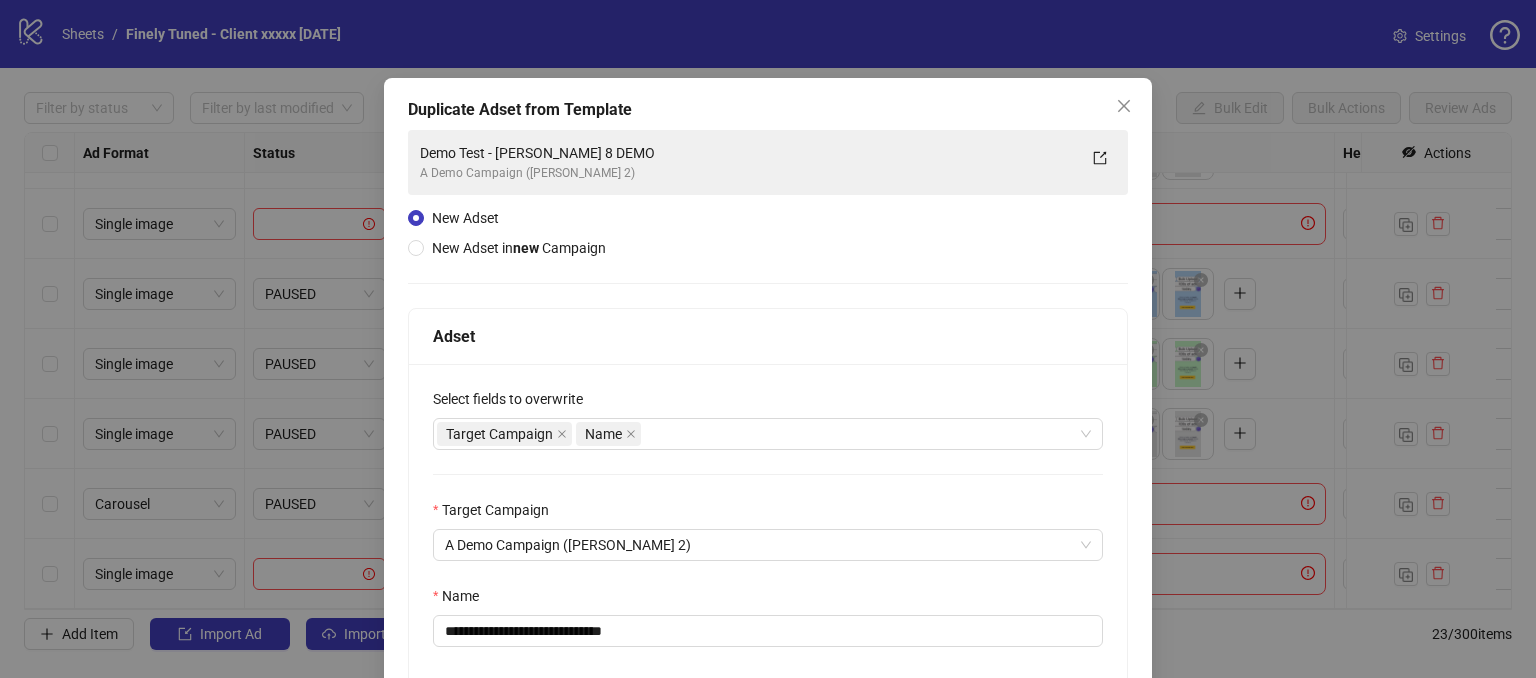 scroll, scrollTop: 33, scrollLeft: 0, axis: vertical 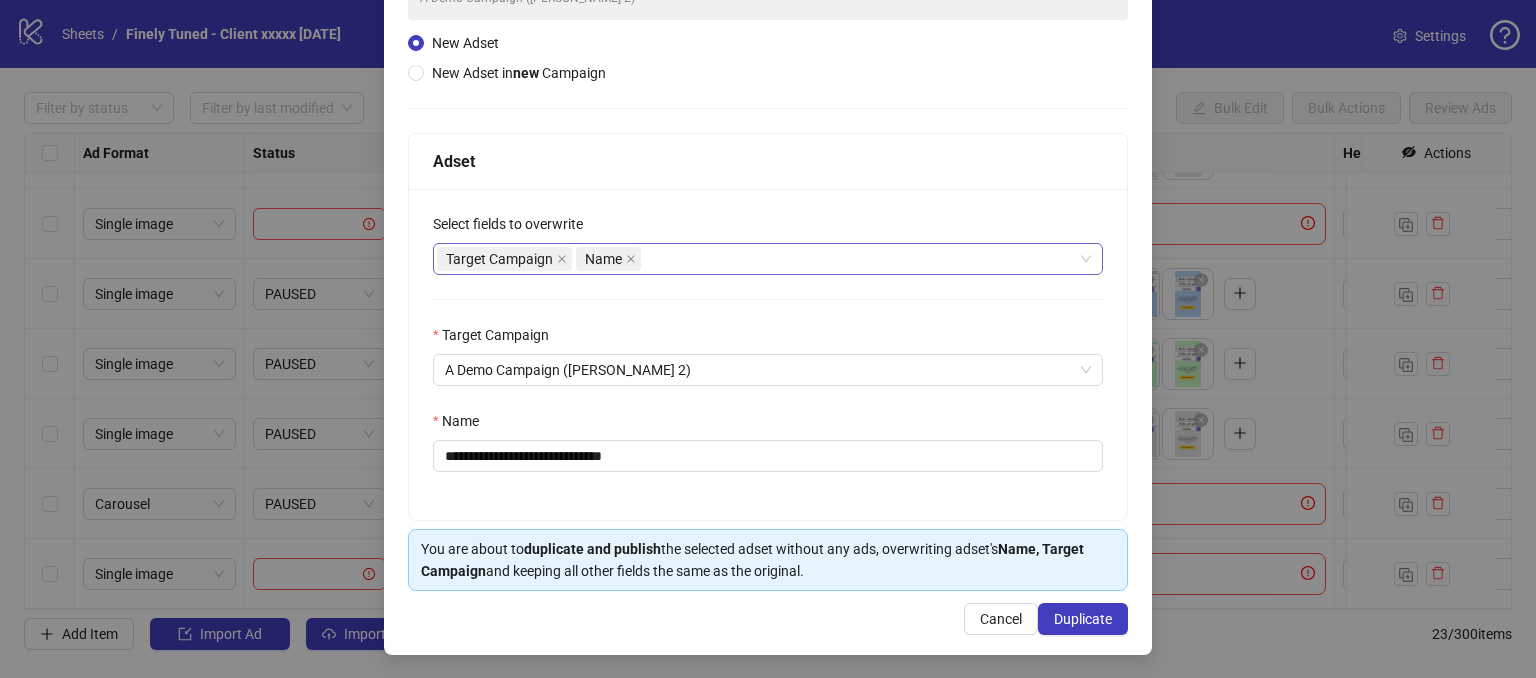 click on "Target Campaign Name" at bounding box center [757, 259] 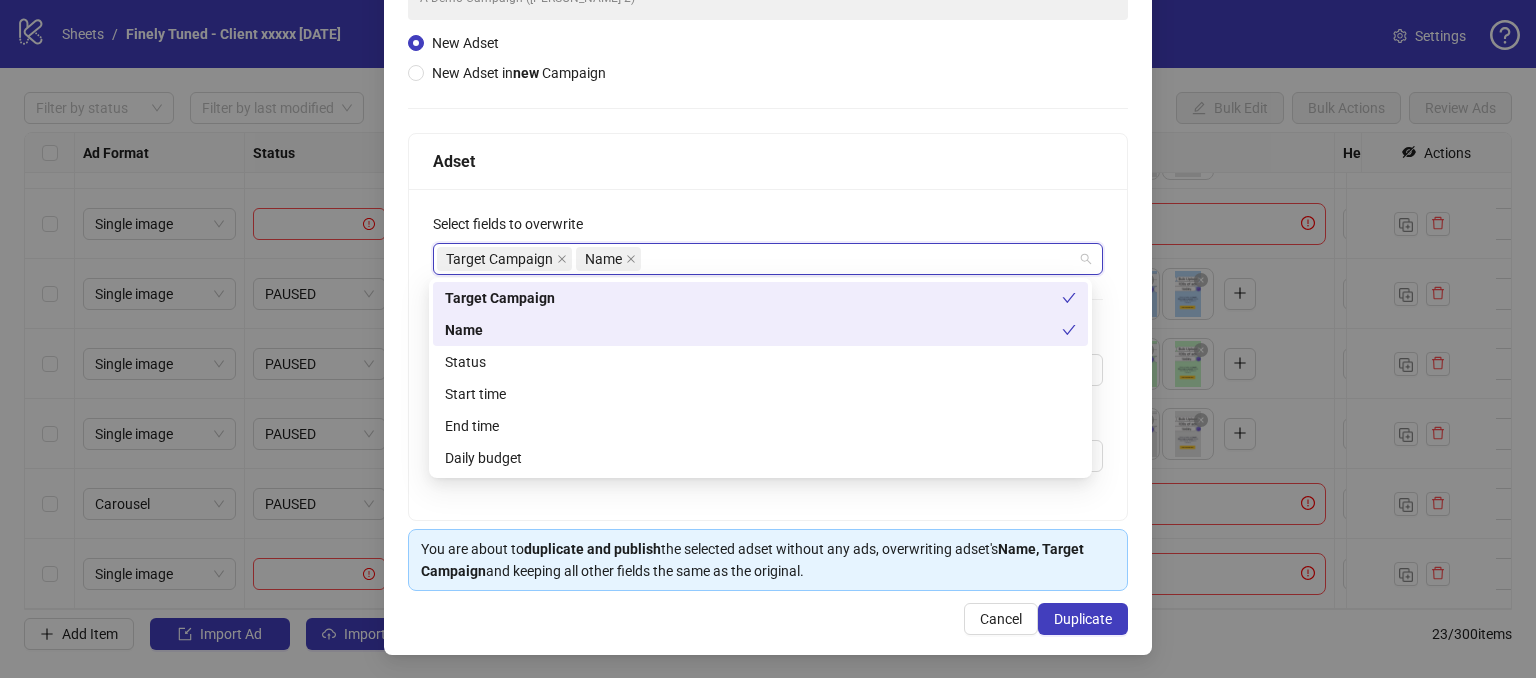 click on "Adset" at bounding box center (768, 162) 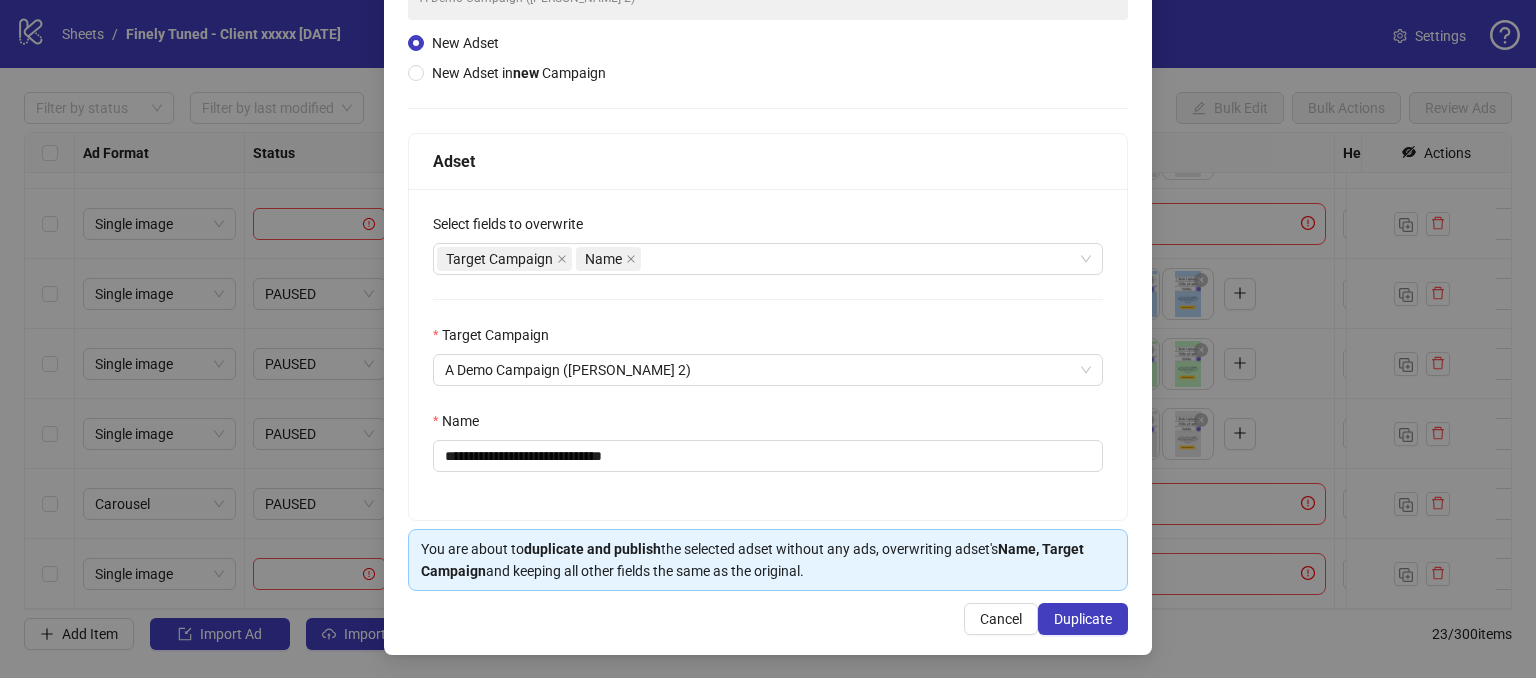 scroll, scrollTop: 0, scrollLeft: 0, axis: both 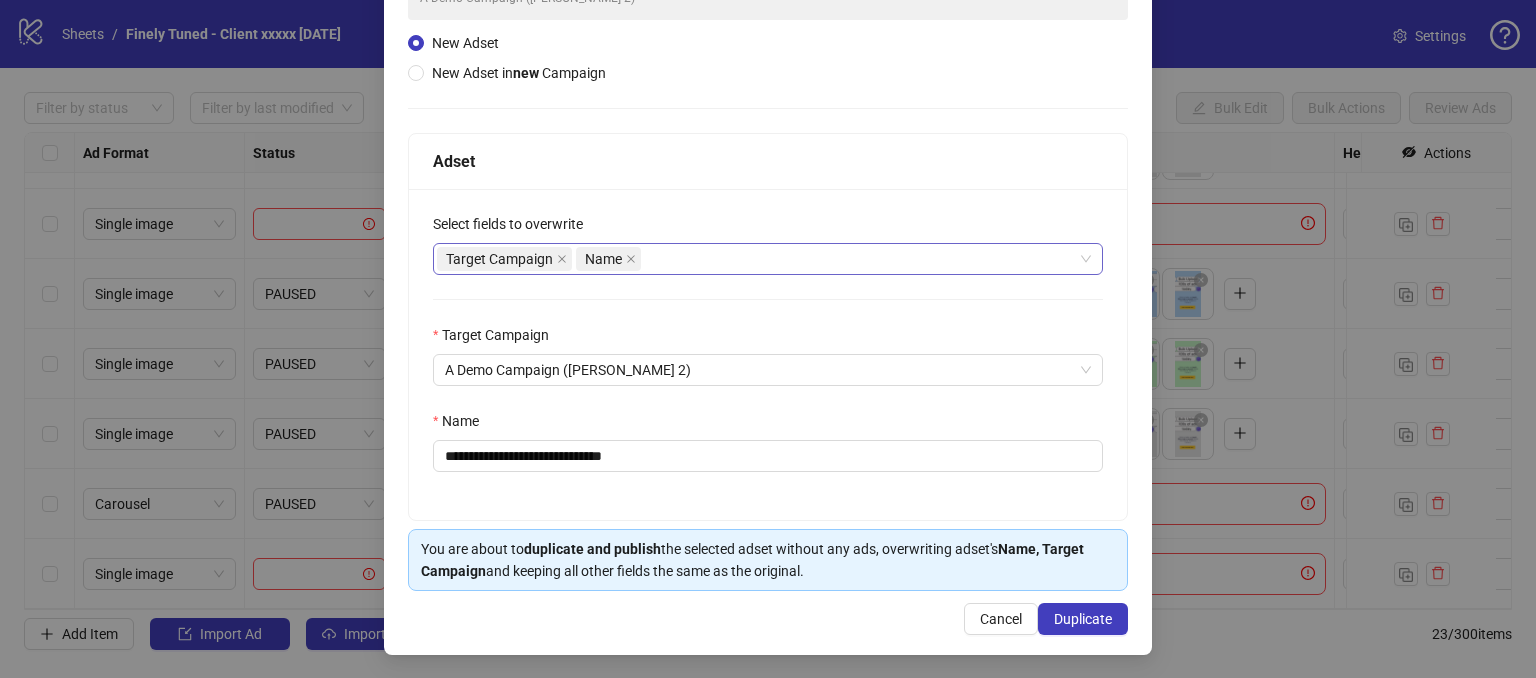 click on "Target Campaign Name" at bounding box center (757, 259) 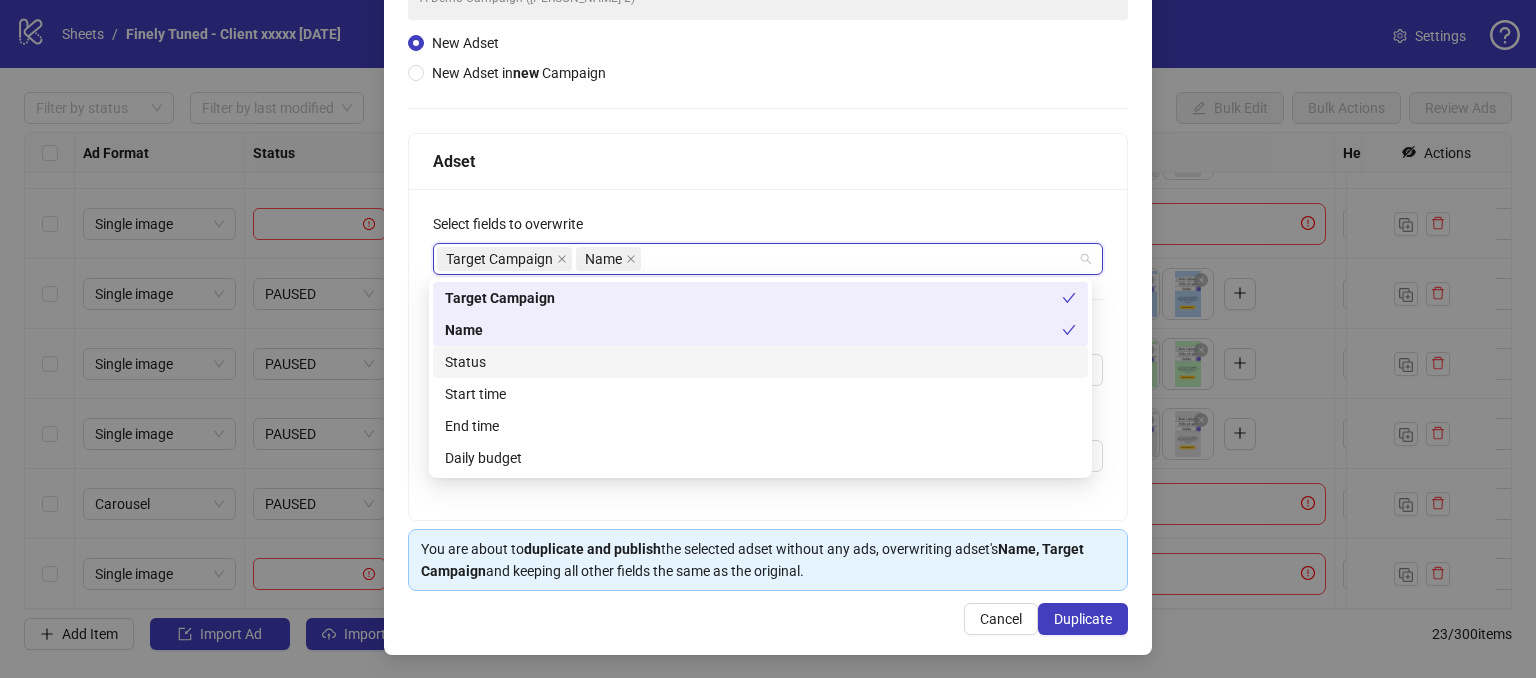 click on "Status" at bounding box center [760, 362] 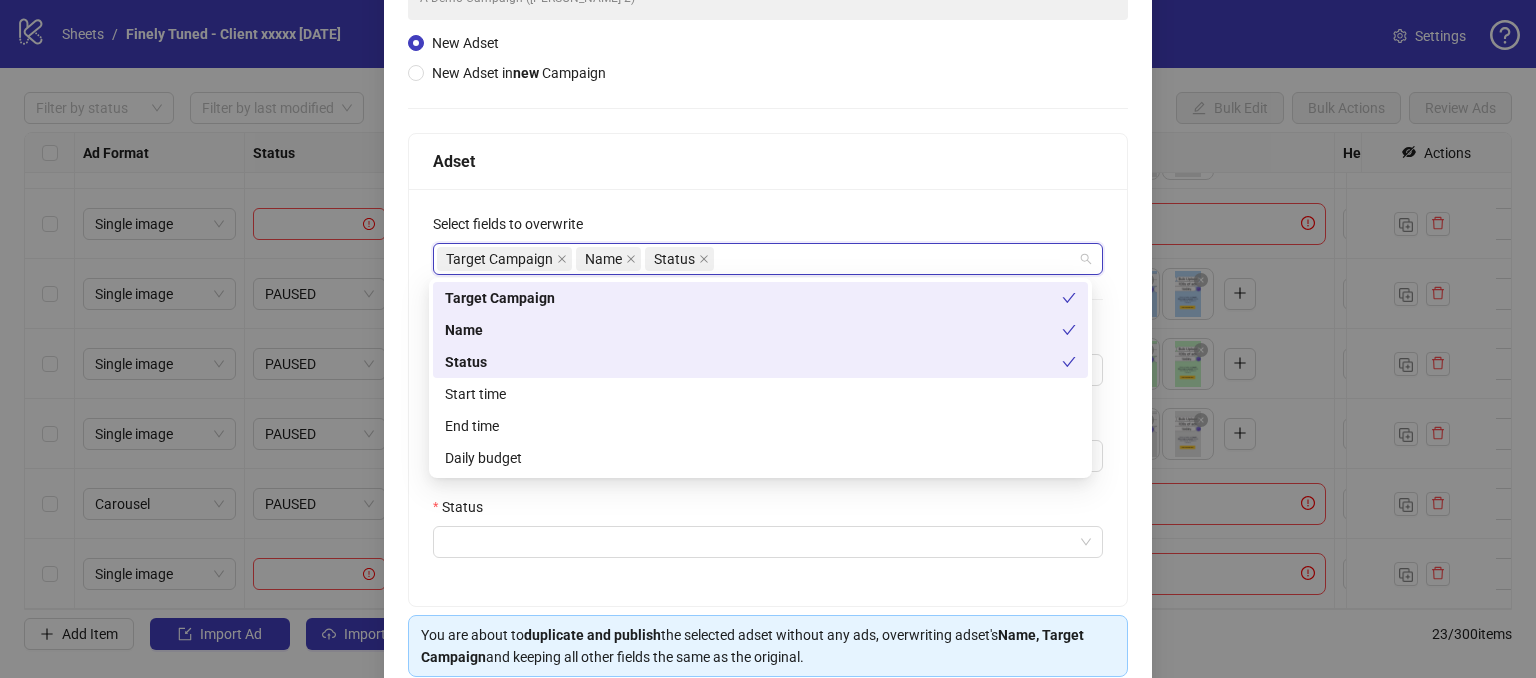 click on "Target Campaign Name Status" at bounding box center (757, 259) 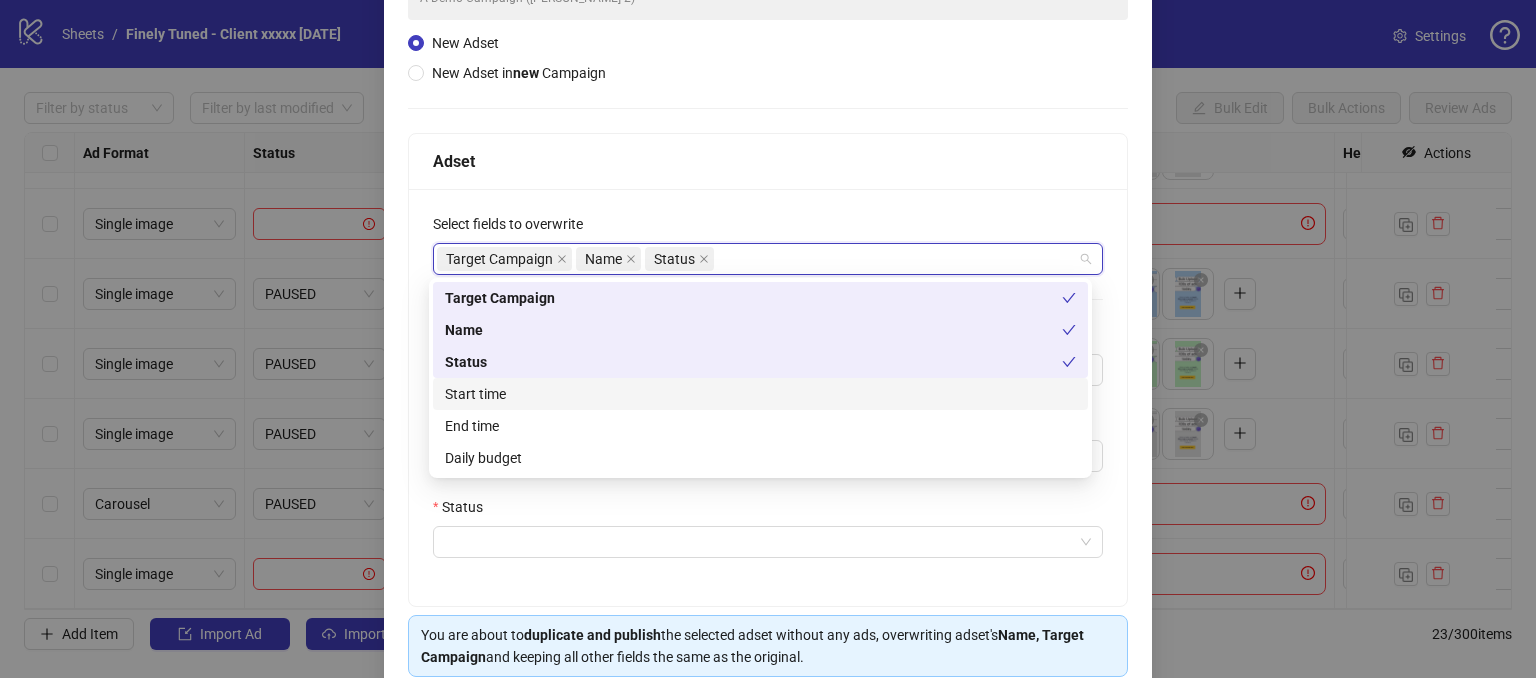 click on "Start time" at bounding box center (760, 394) 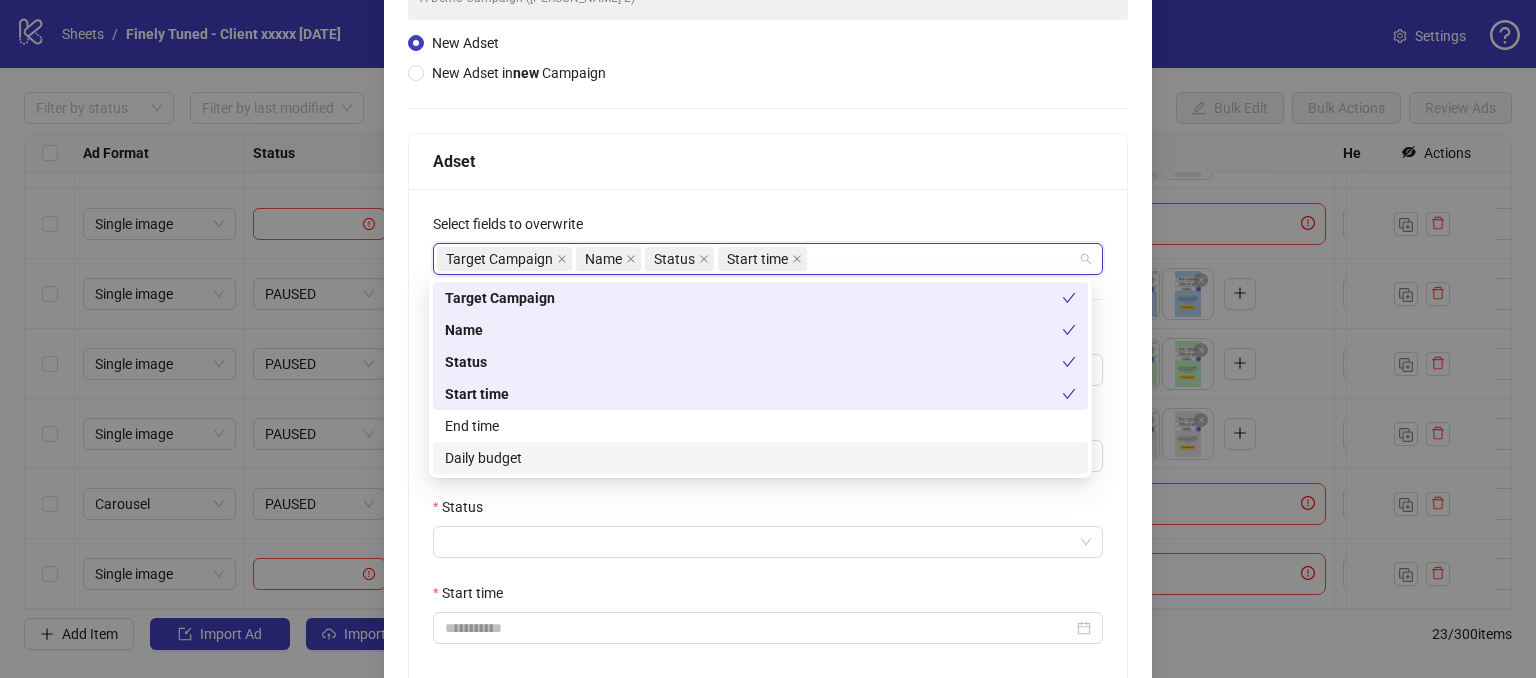 click on "End time" at bounding box center (760, 426) 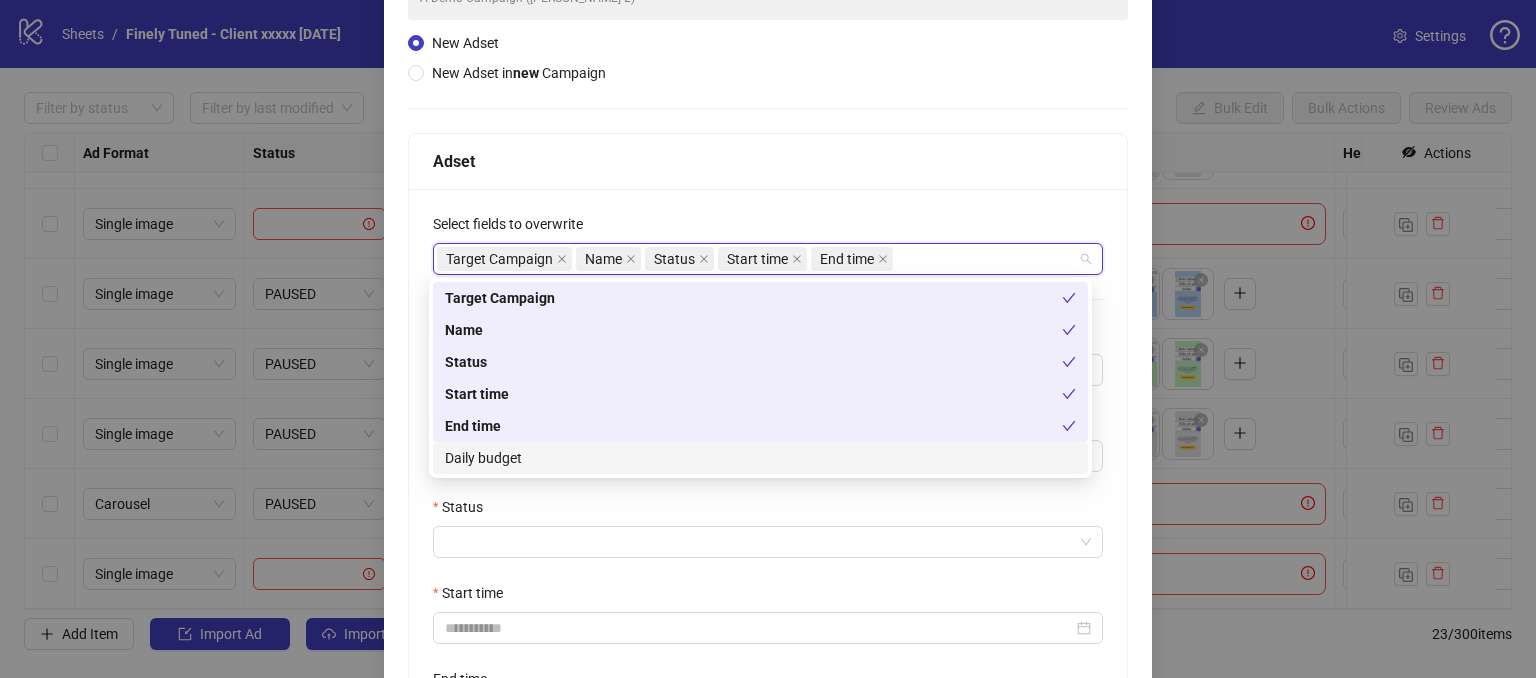 click on "Daily budget" at bounding box center (760, 458) 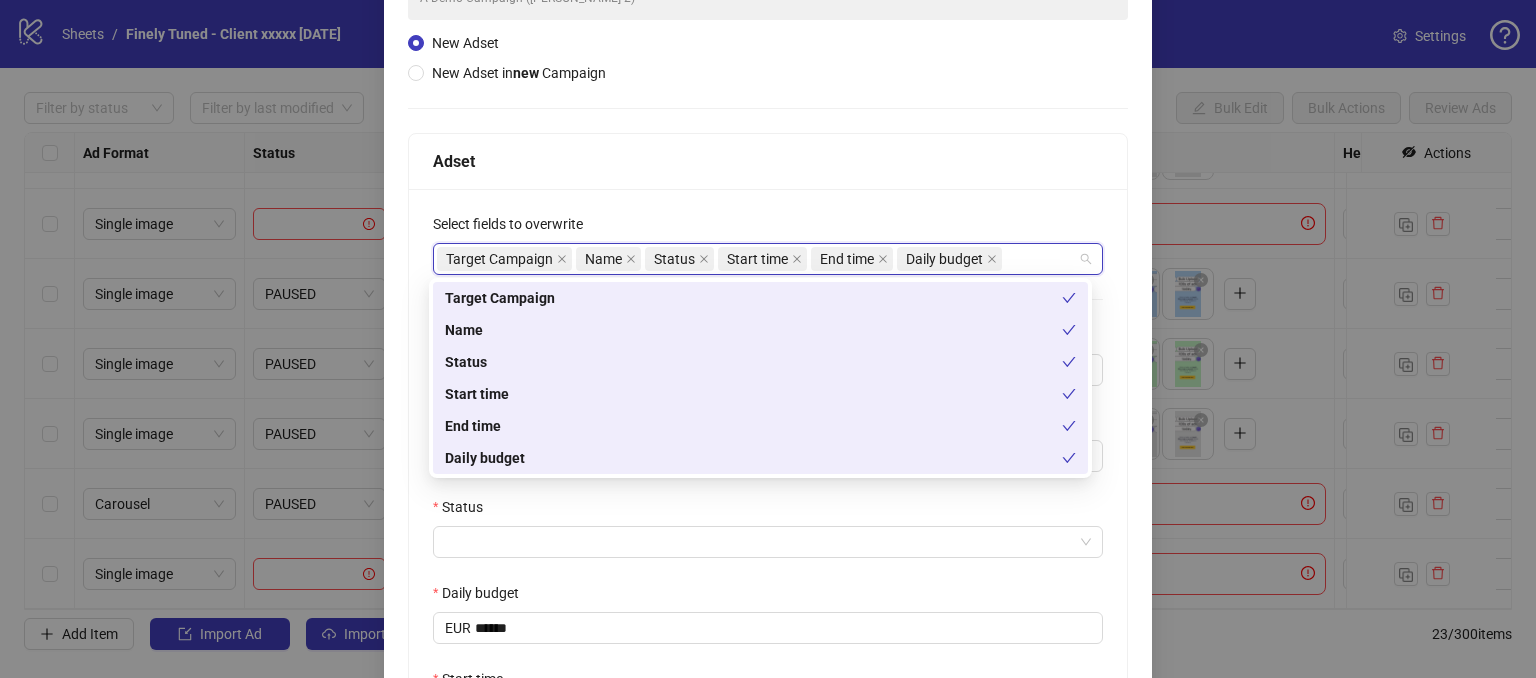 click on "**********" at bounding box center [768, 526] 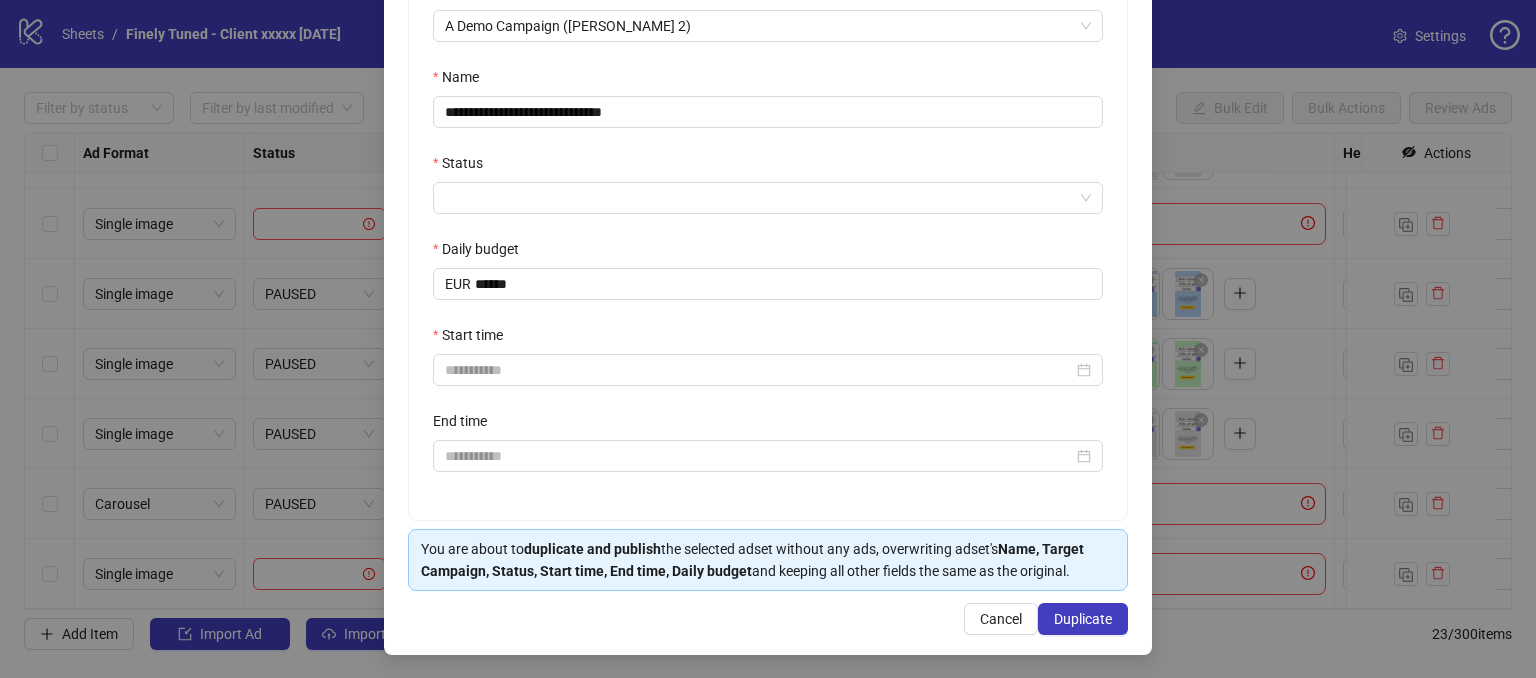 scroll, scrollTop: 141, scrollLeft: 0, axis: vertical 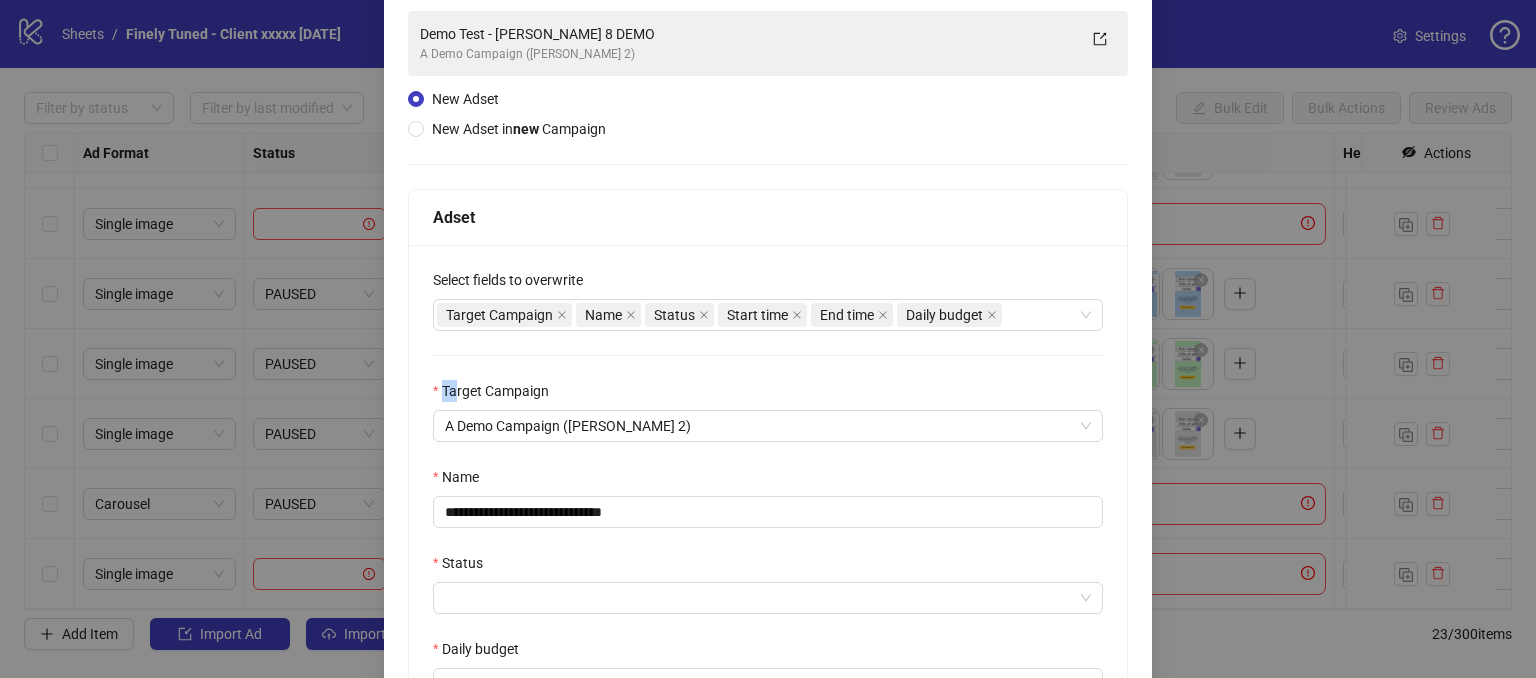 drag, startPoint x: 452, startPoint y: 389, endPoint x: 581, endPoint y: 390, distance: 129.00388 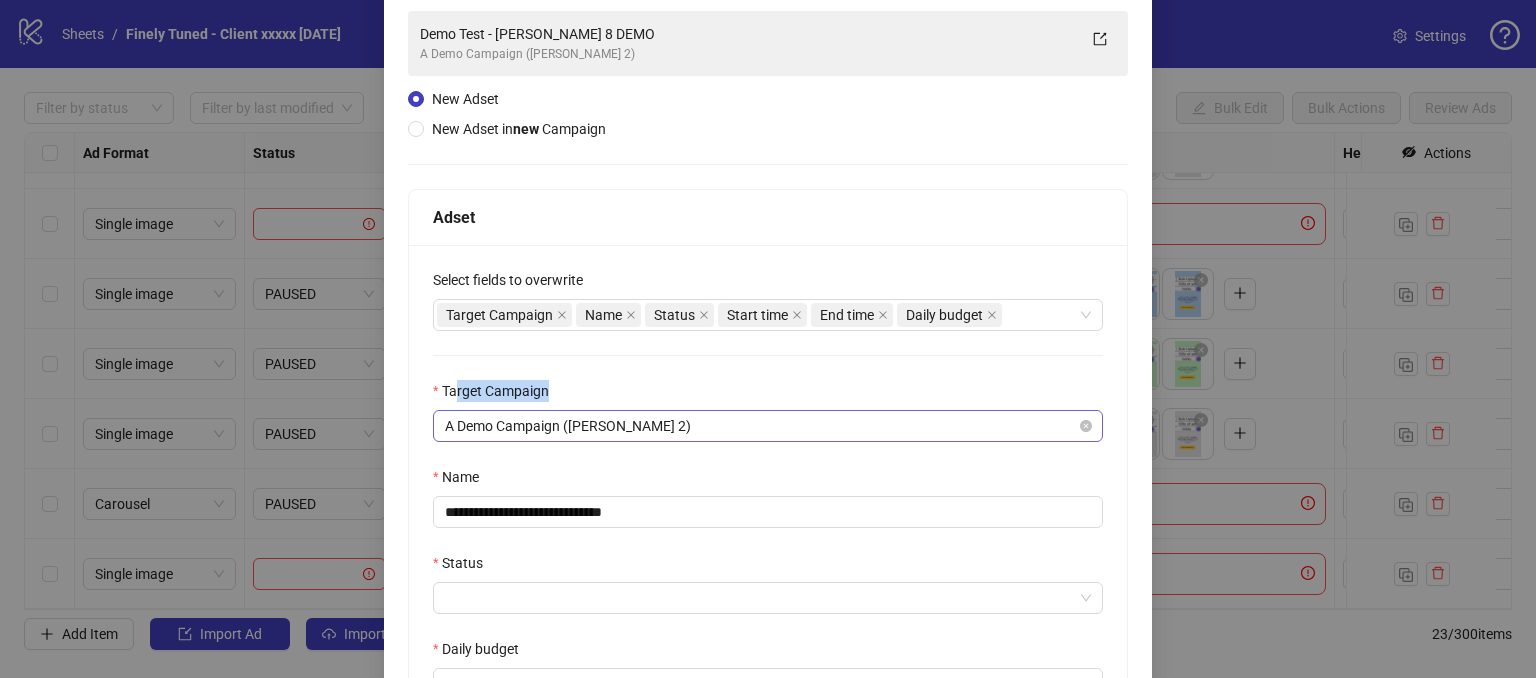 click on "A Demo Campaign ([PERSON_NAME] 2)" at bounding box center (768, 426) 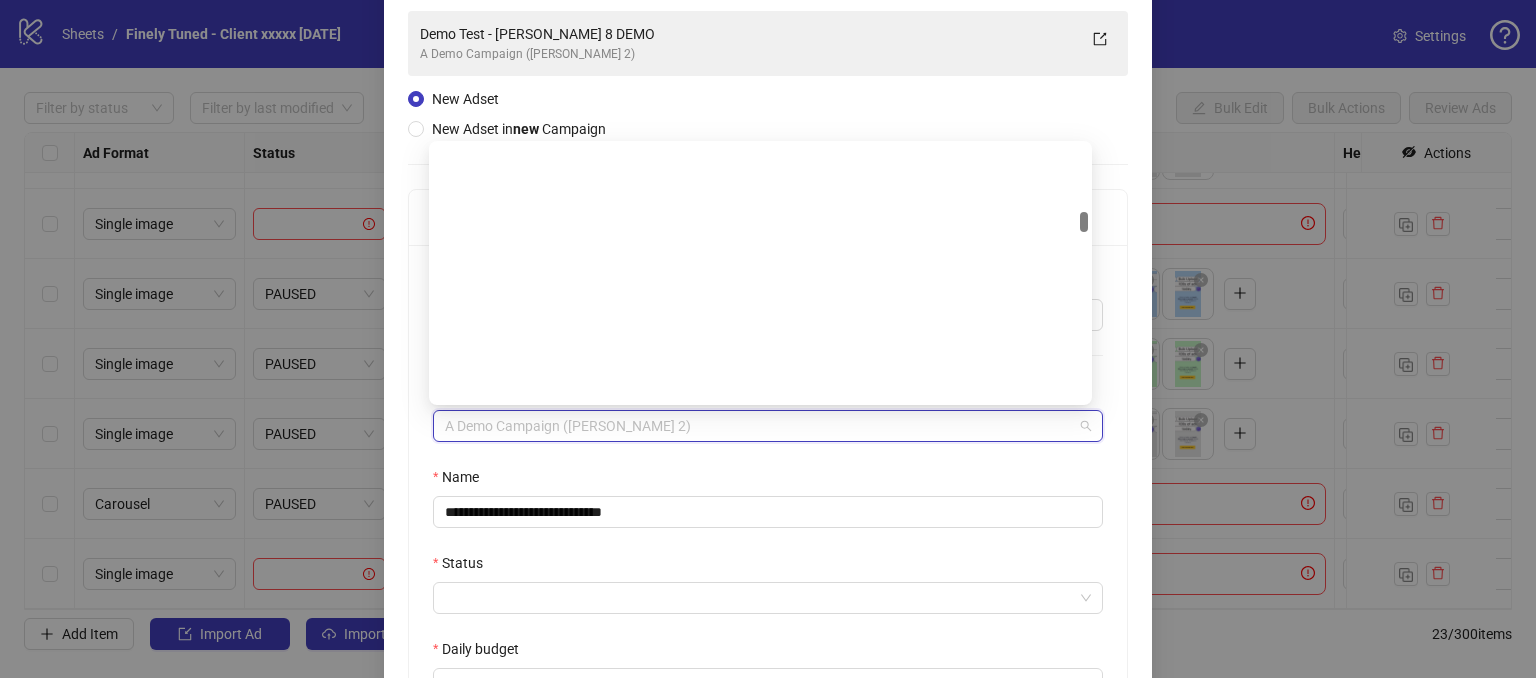 scroll, scrollTop: 1282, scrollLeft: 0, axis: vertical 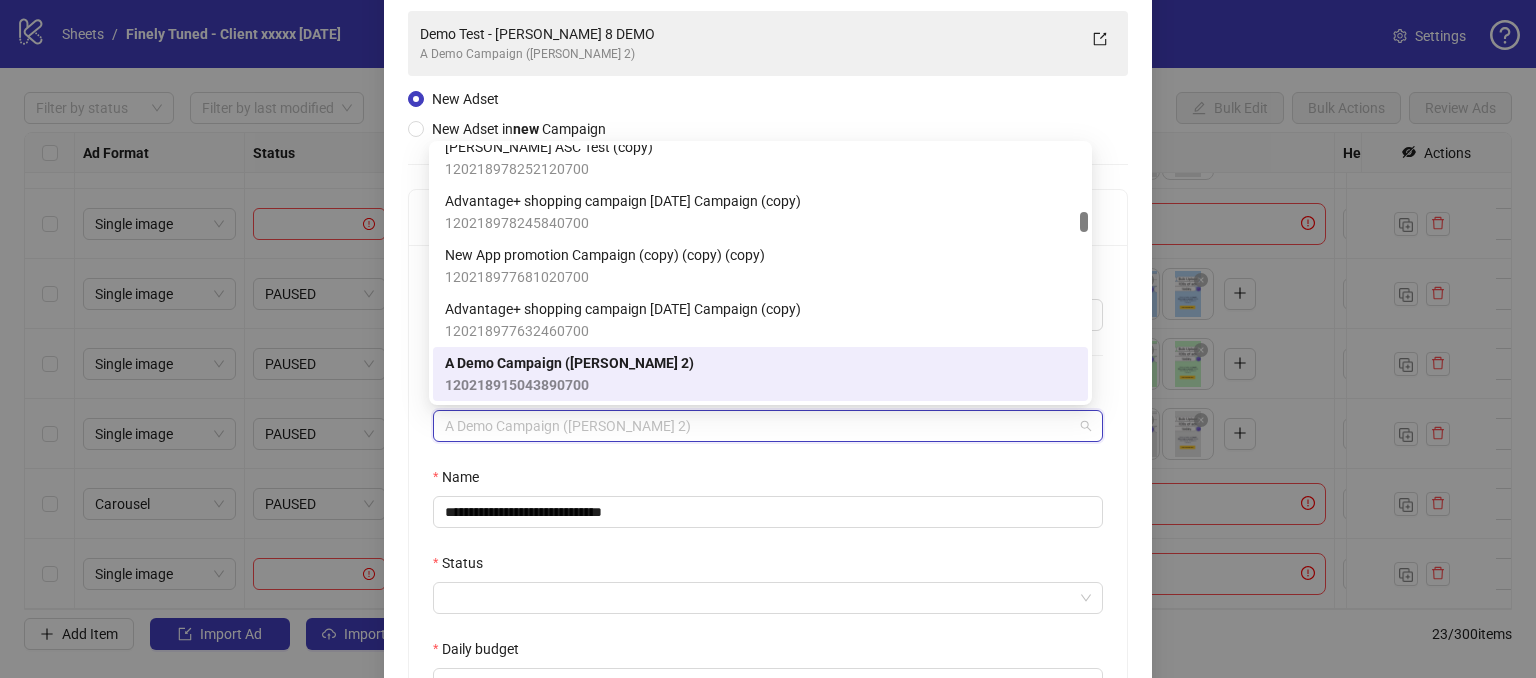 click on "**********" at bounding box center [768, 582] 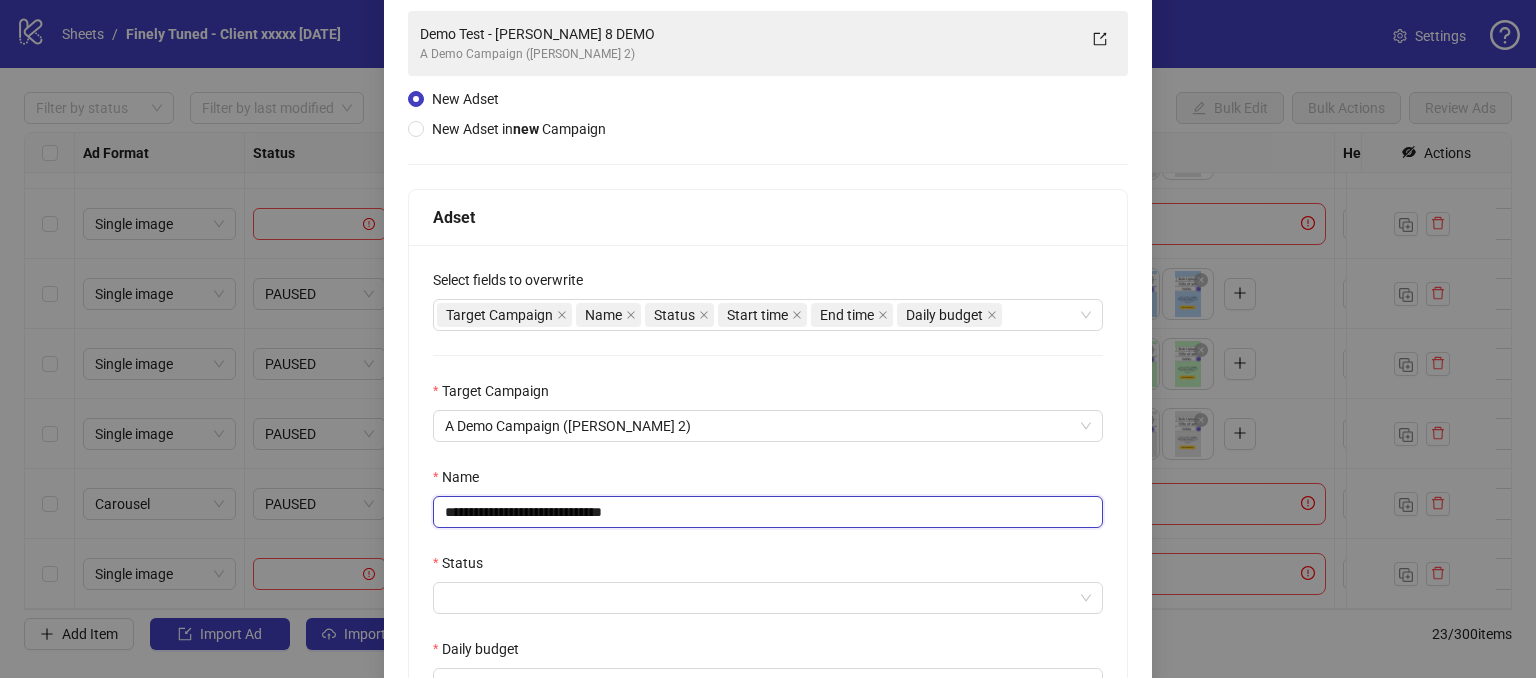 click on "**********" at bounding box center [768, 512] 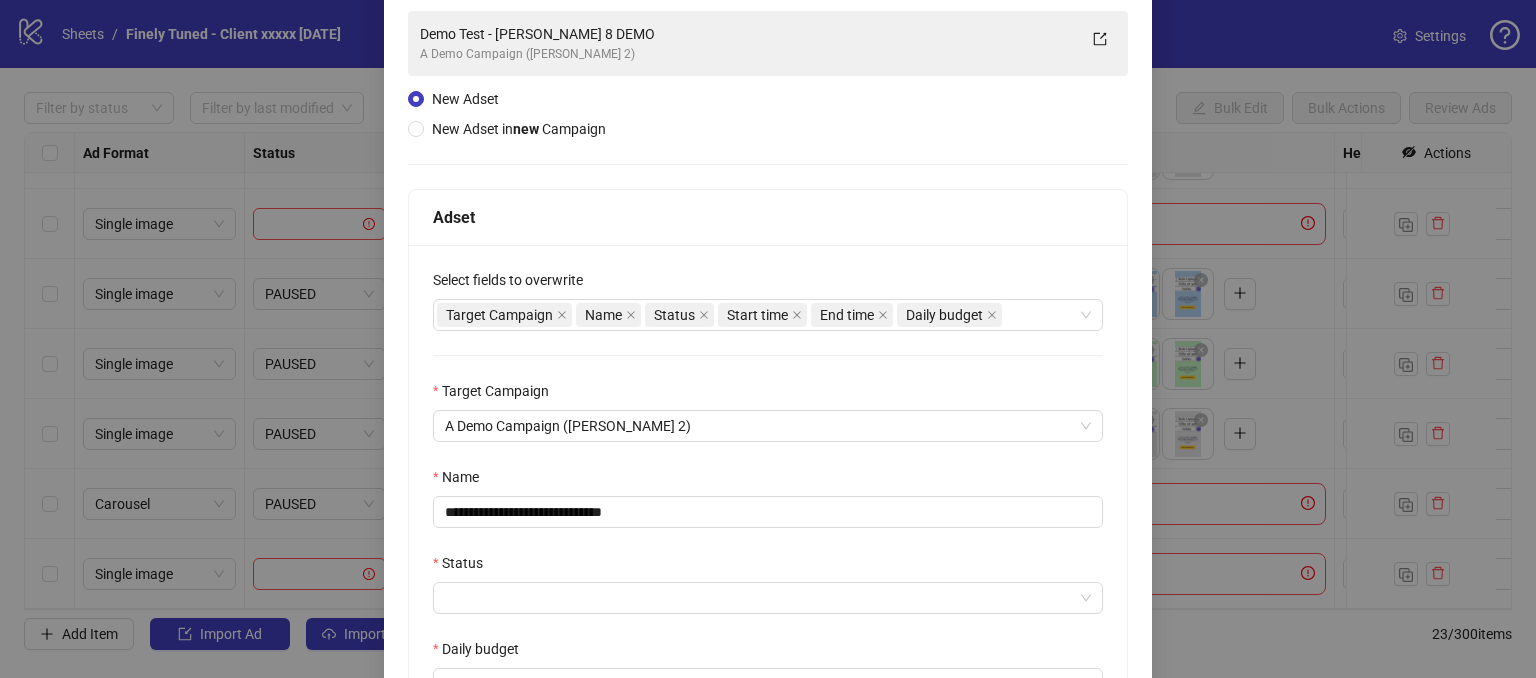 click on "**********" at bounding box center (768, 582) 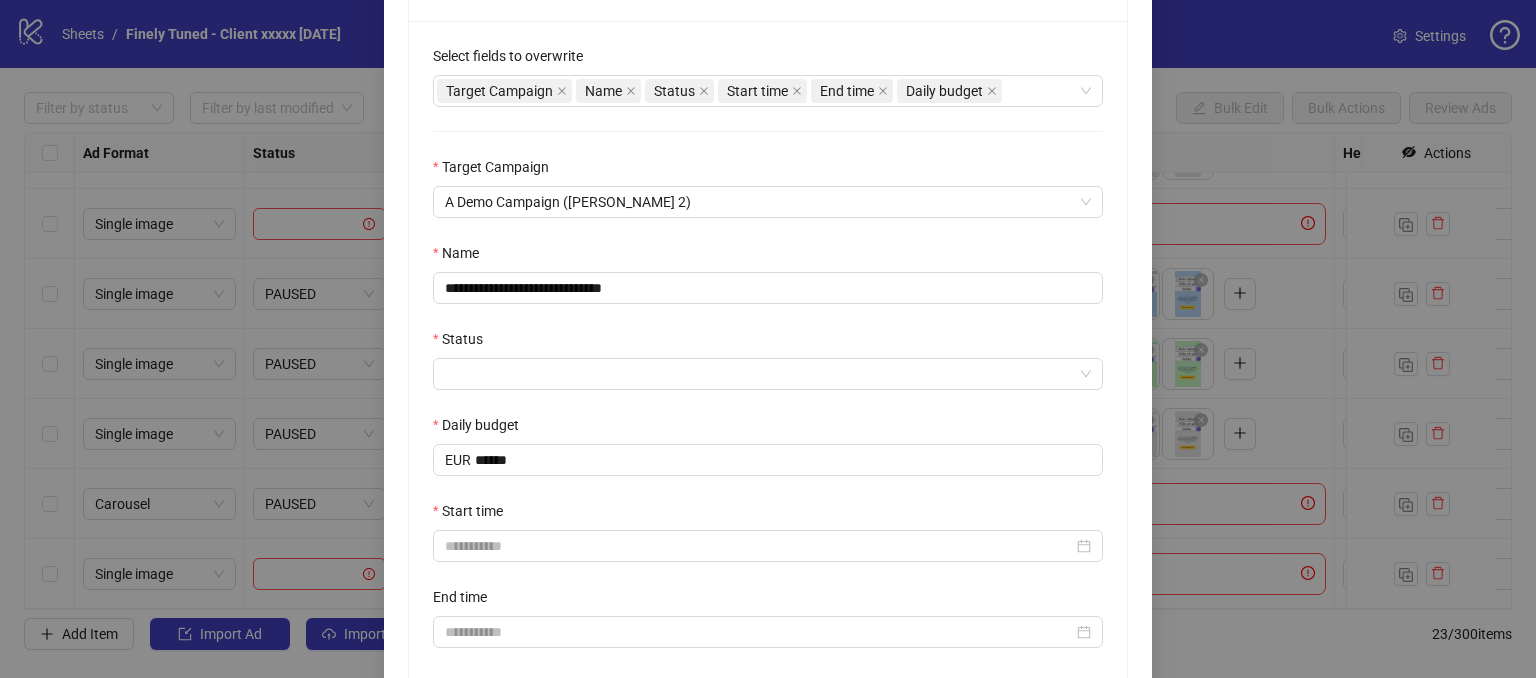 scroll, scrollTop: 541, scrollLeft: 0, axis: vertical 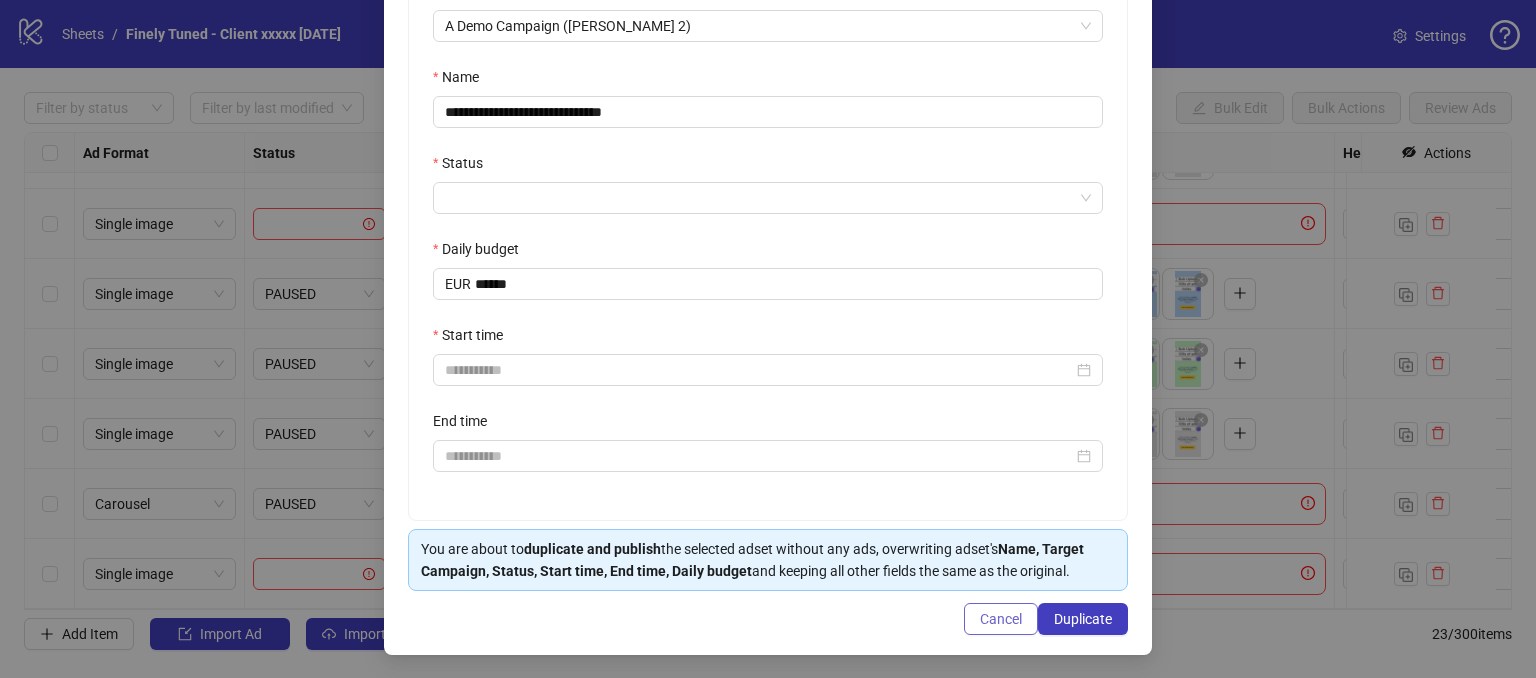 click on "Cancel" at bounding box center (1001, 619) 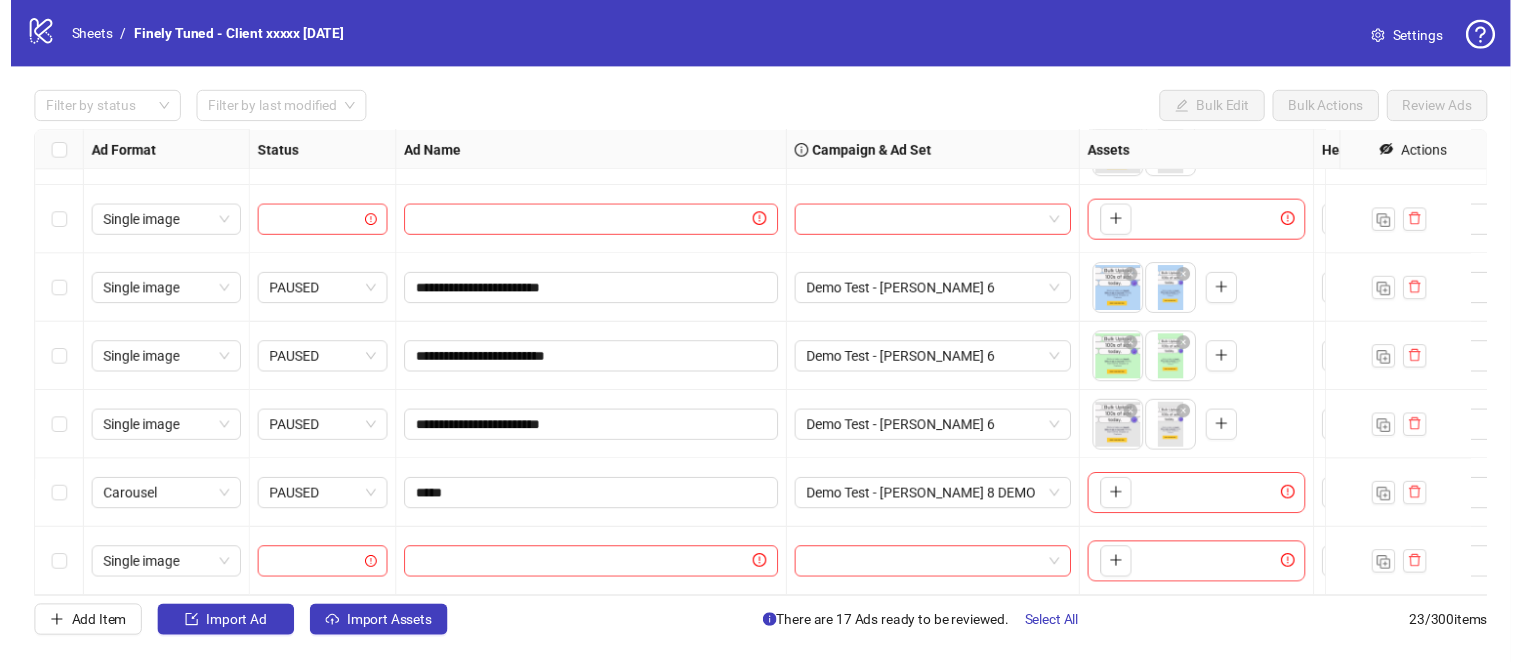 scroll, scrollTop: 1188, scrollLeft: 272, axis: both 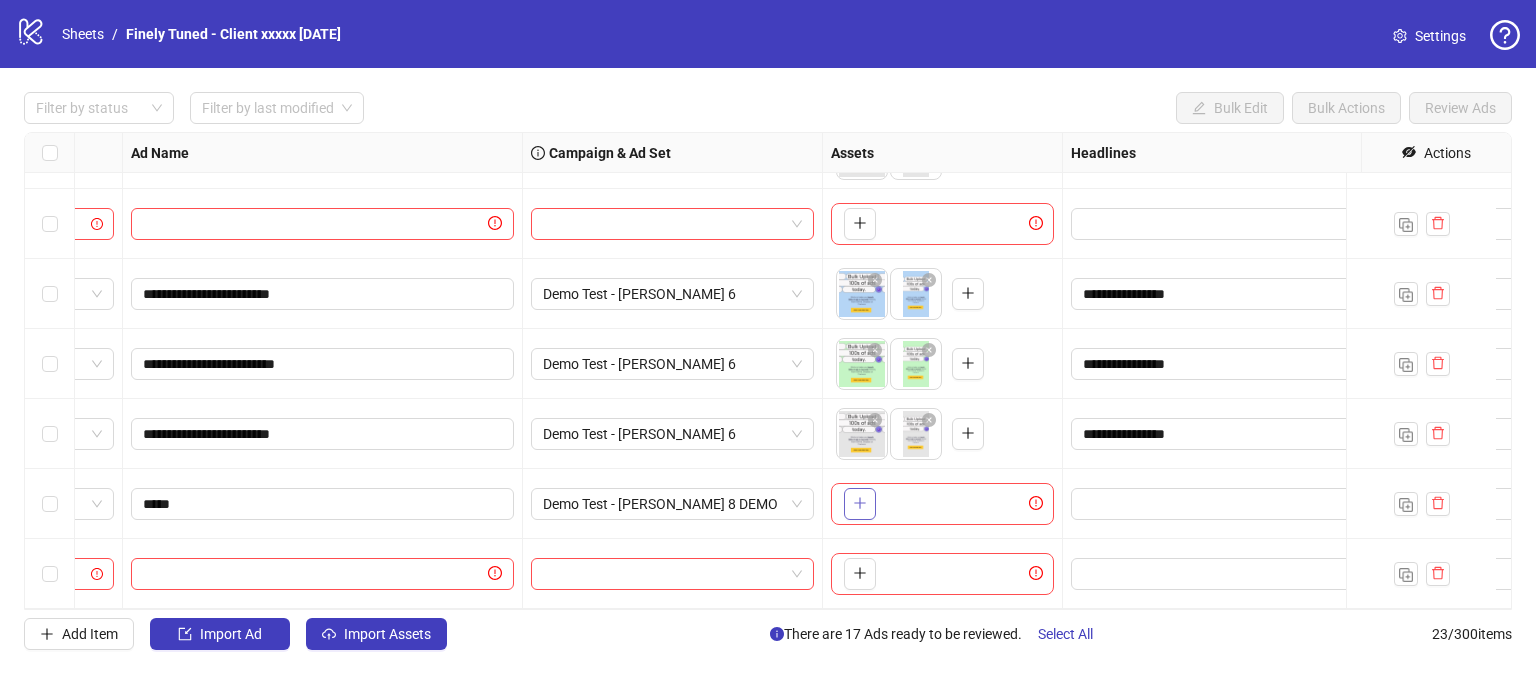 click 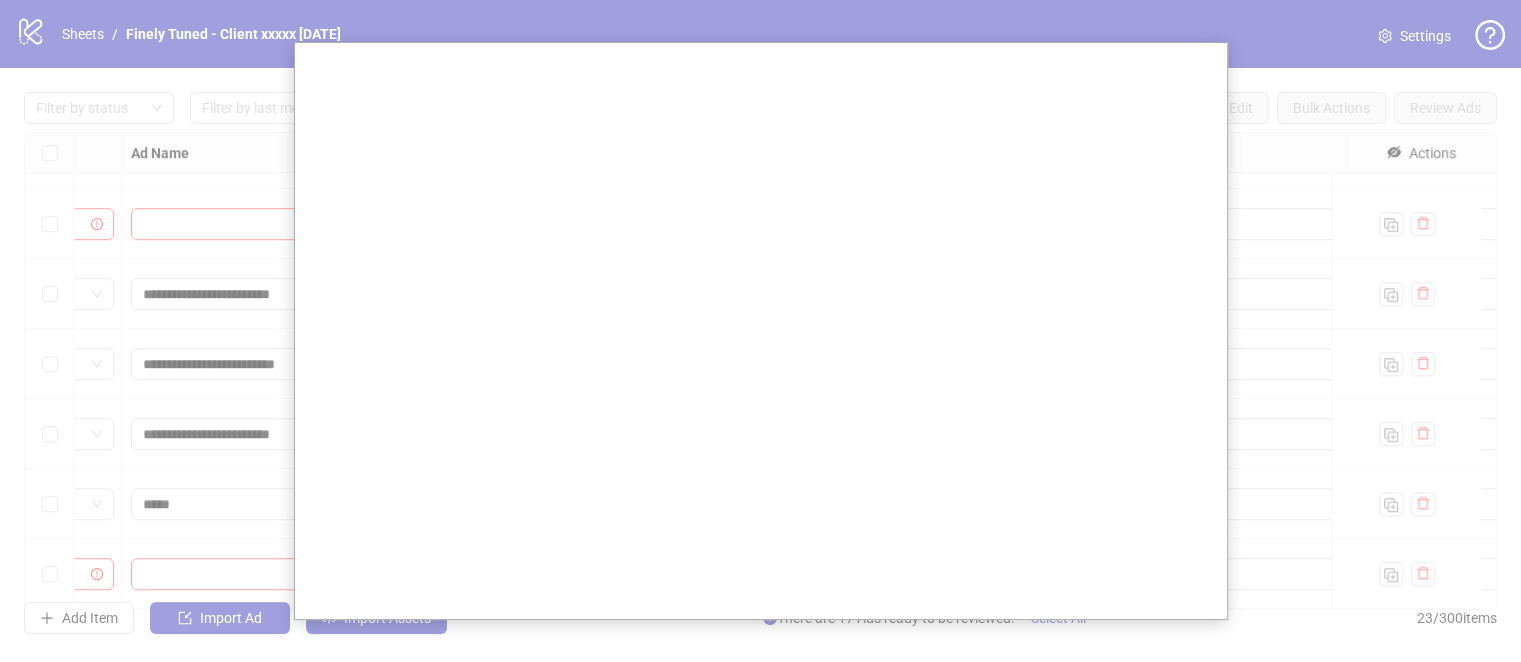 scroll, scrollTop: 16, scrollLeft: 0, axis: vertical 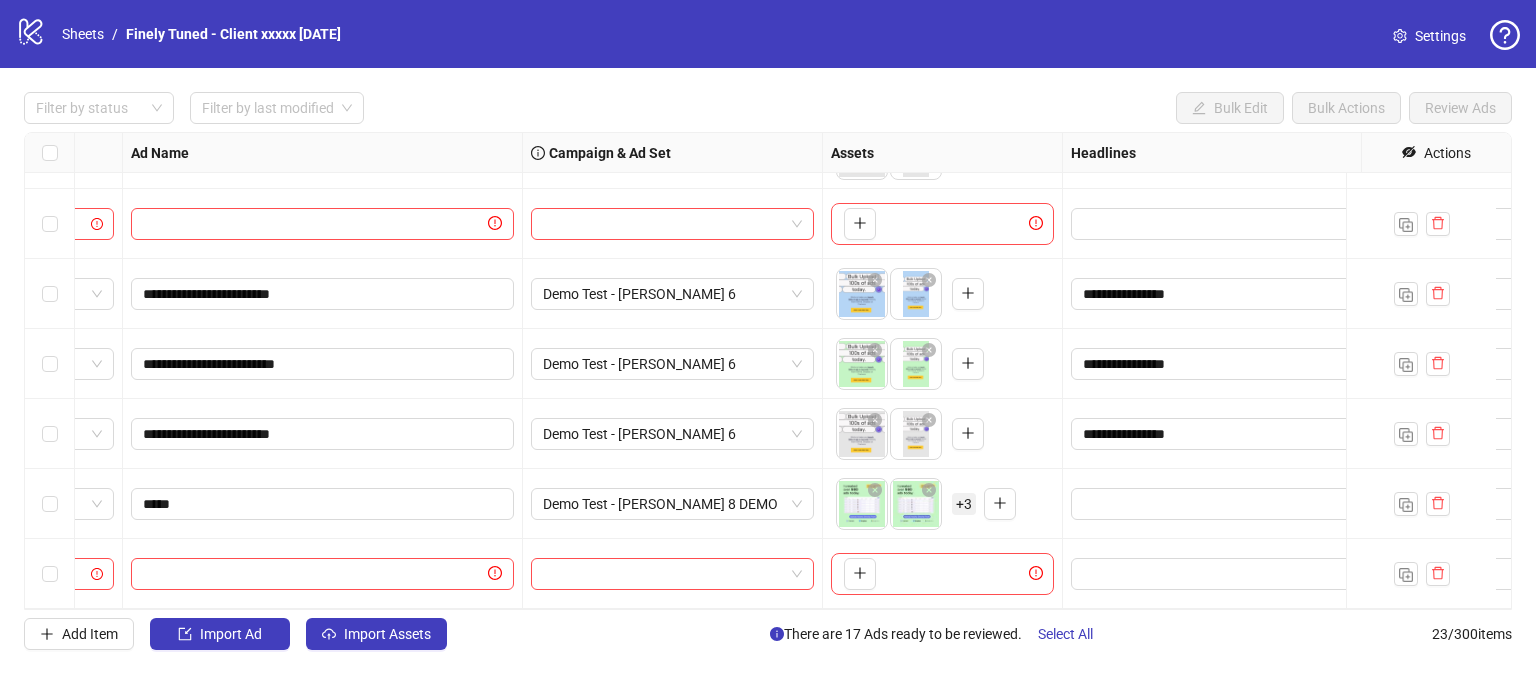 click on "+ 3" at bounding box center [964, 504] 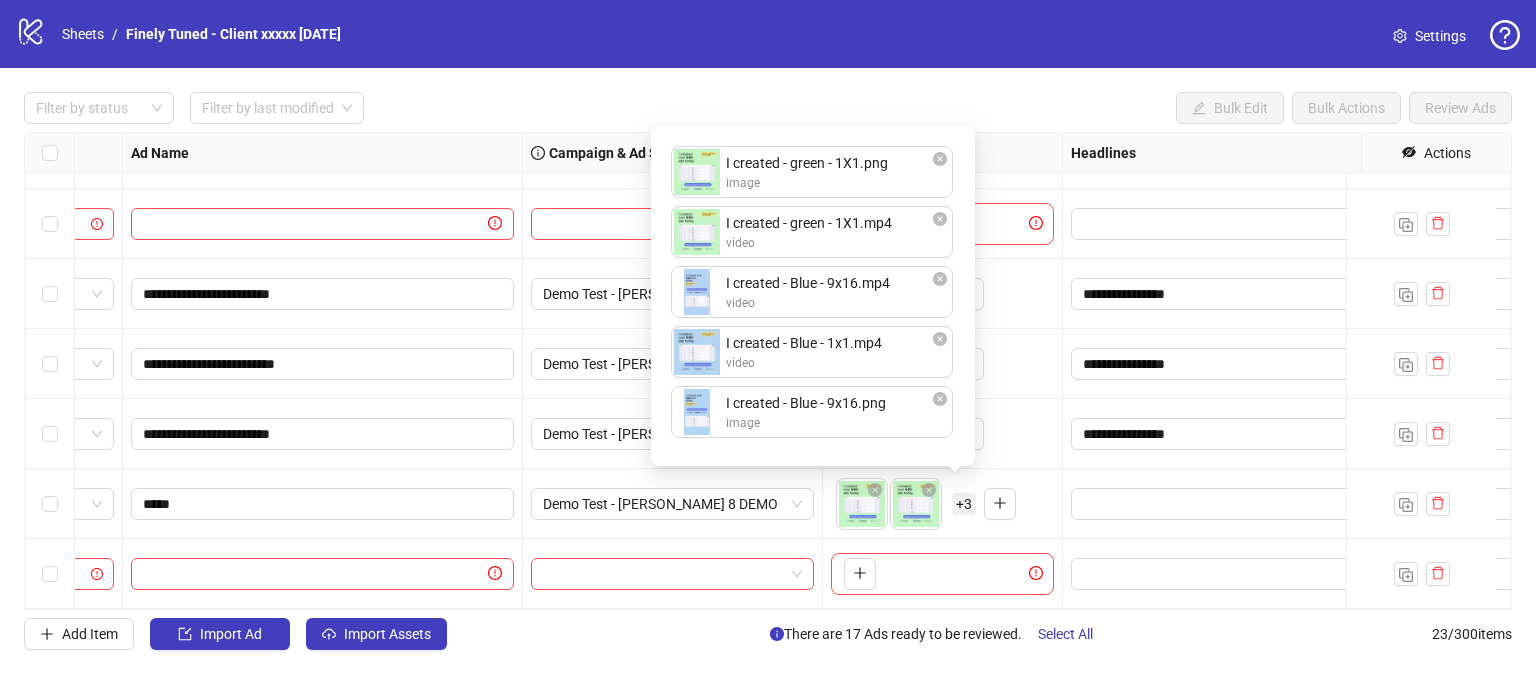 click on "To pick up a draggable item, press the space bar.
While dragging, use the arrow keys to move the item.
Press space again to drop the item in its new position, or press escape to cancel.
+ 3" at bounding box center [942, 504] 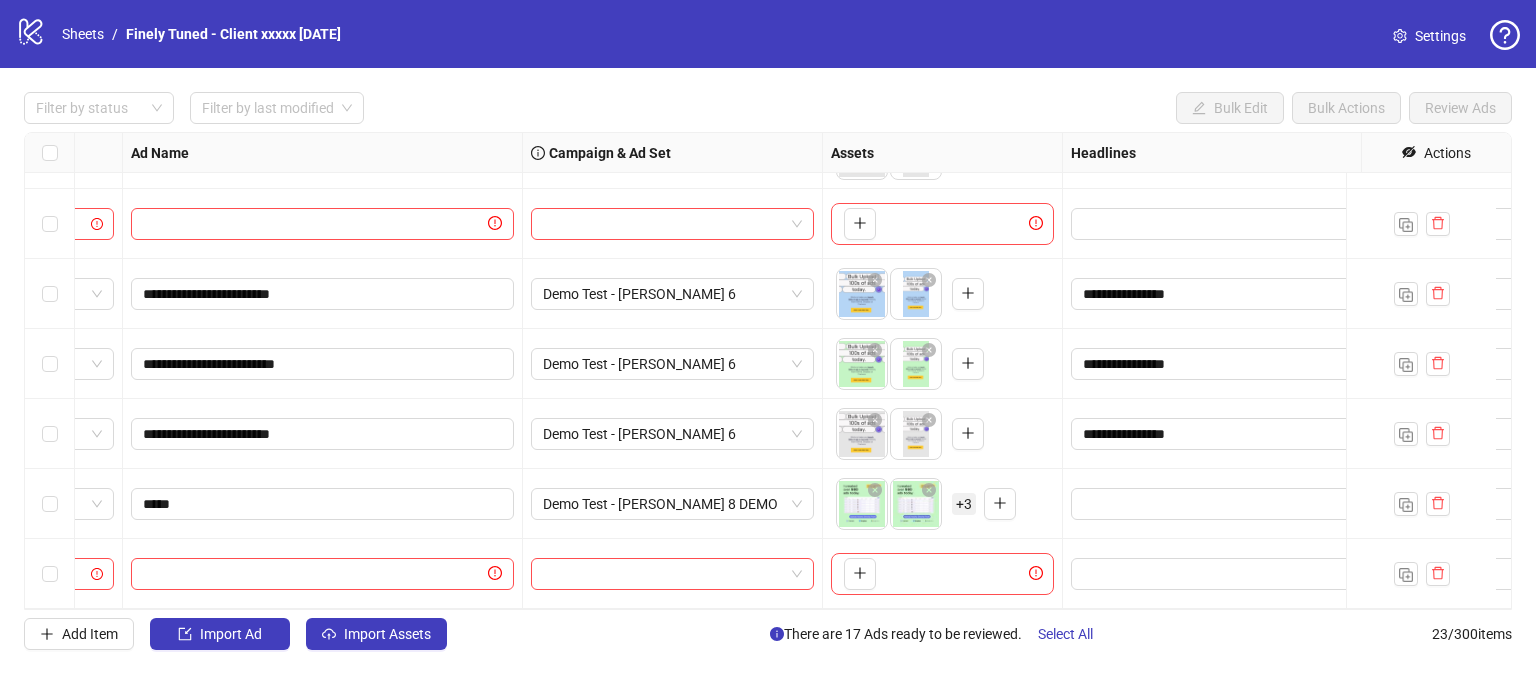 scroll, scrollTop: 1188, scrollLeft: 396, axis: both 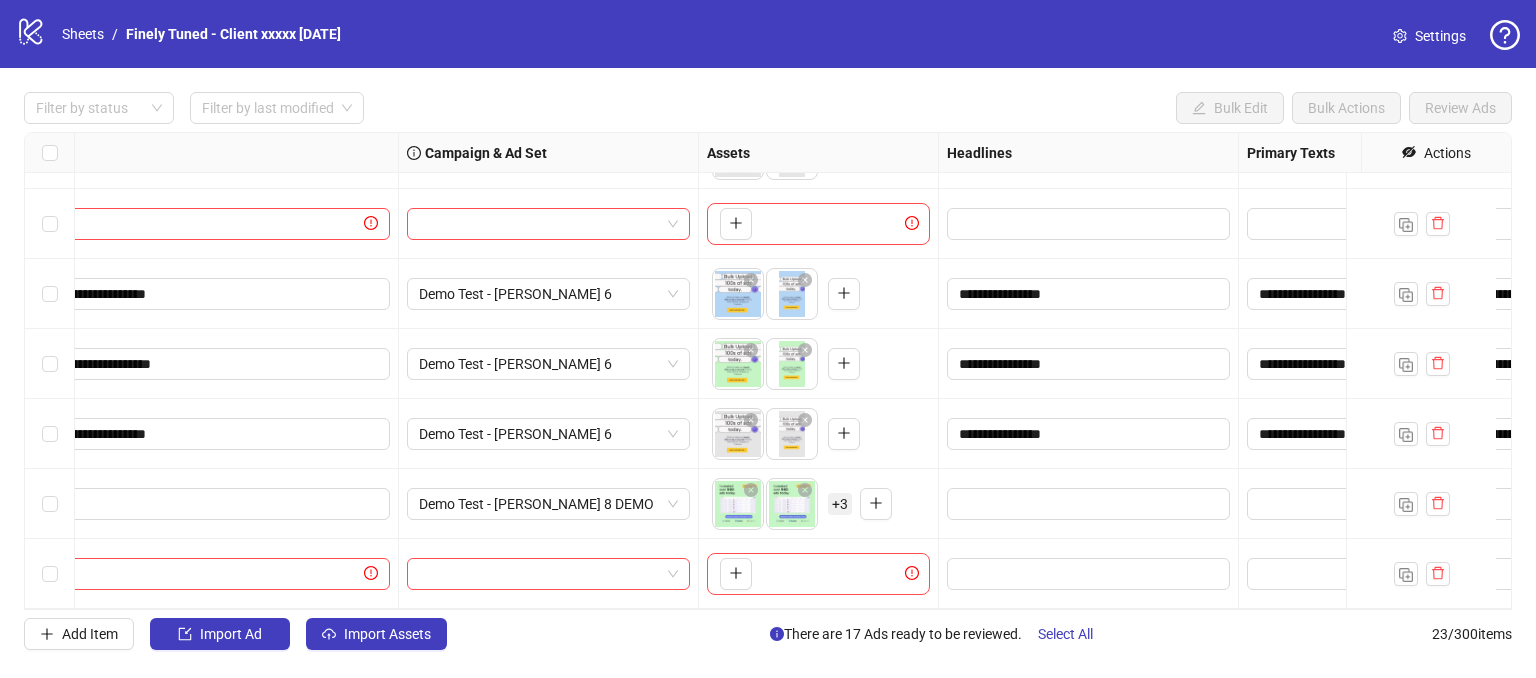 click on "+ 3" at bounding box center [840, 504] 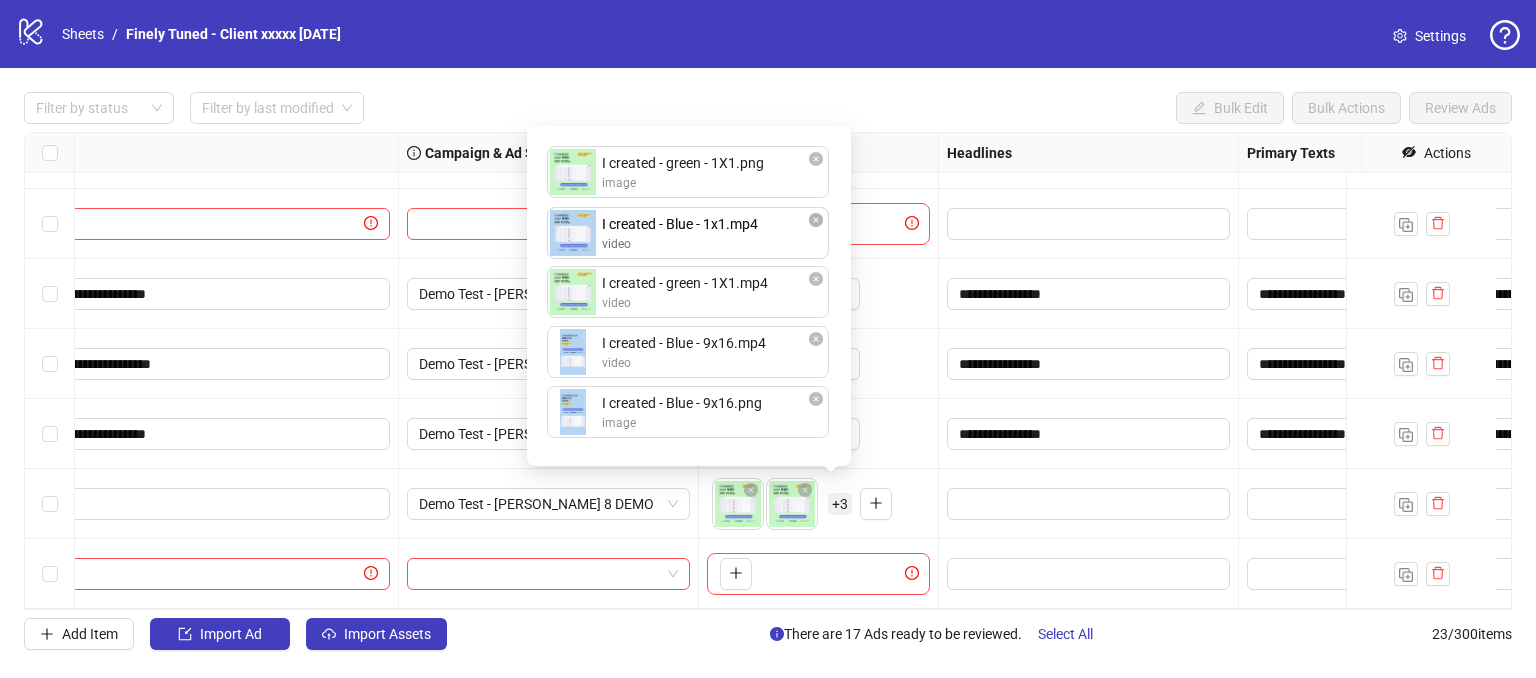 drag, startPoint x: 710, startPoint y: 359, endPoint x: 702, endPoint y: 232, distance: 127.25172 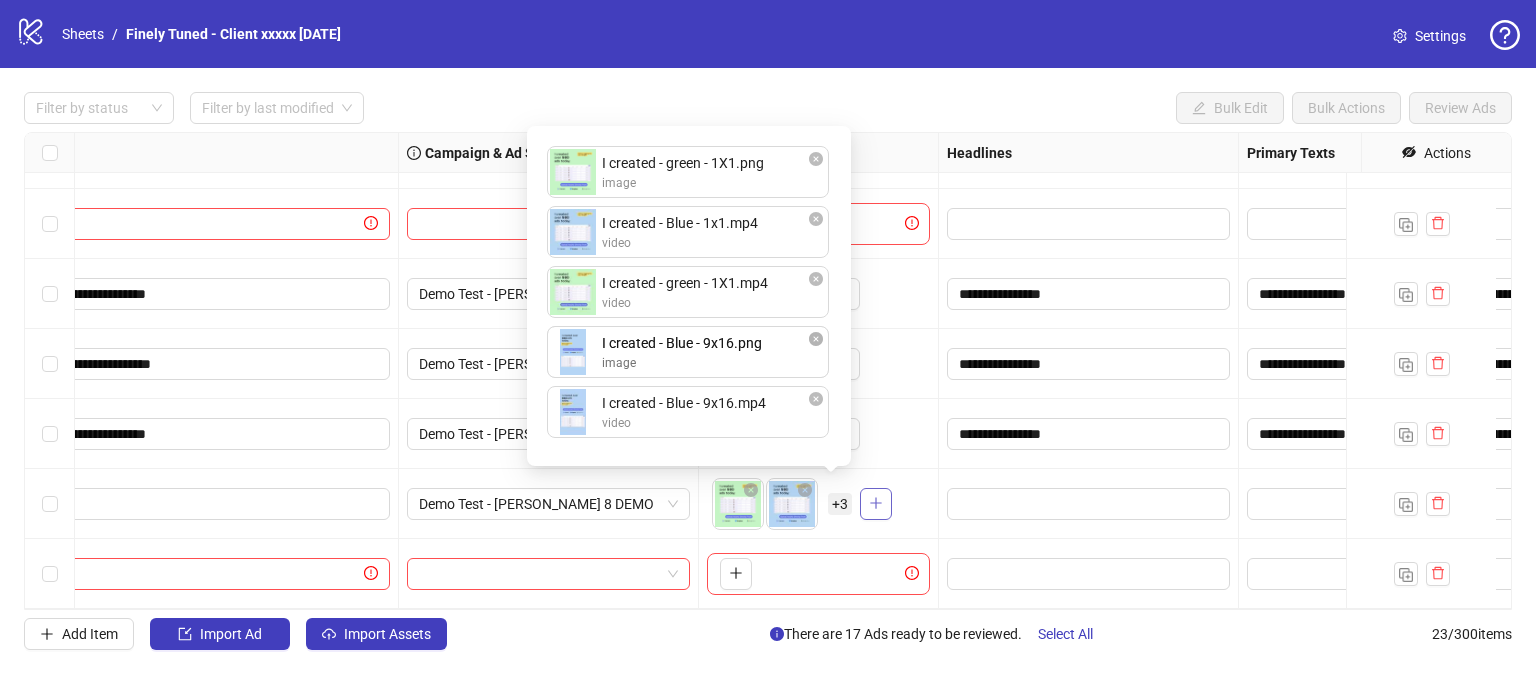 drag, startPoint x: 698, startPoint y: 397, endPoint x: 864, endPoint y: 499, distance: 194.83327 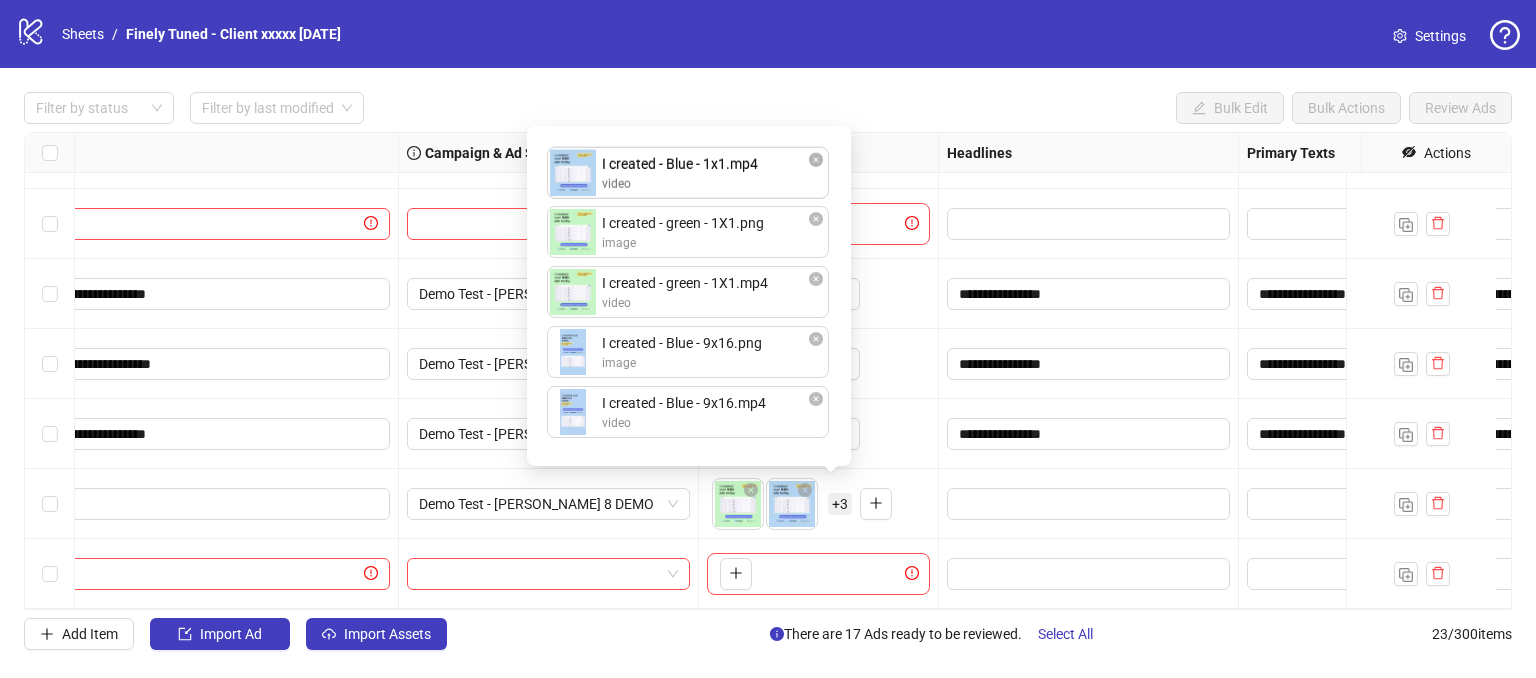 drag, startPoint x: 676, startPoint y: 239, endPoint x: 662, endPoint y: 323, distance: 85.158676 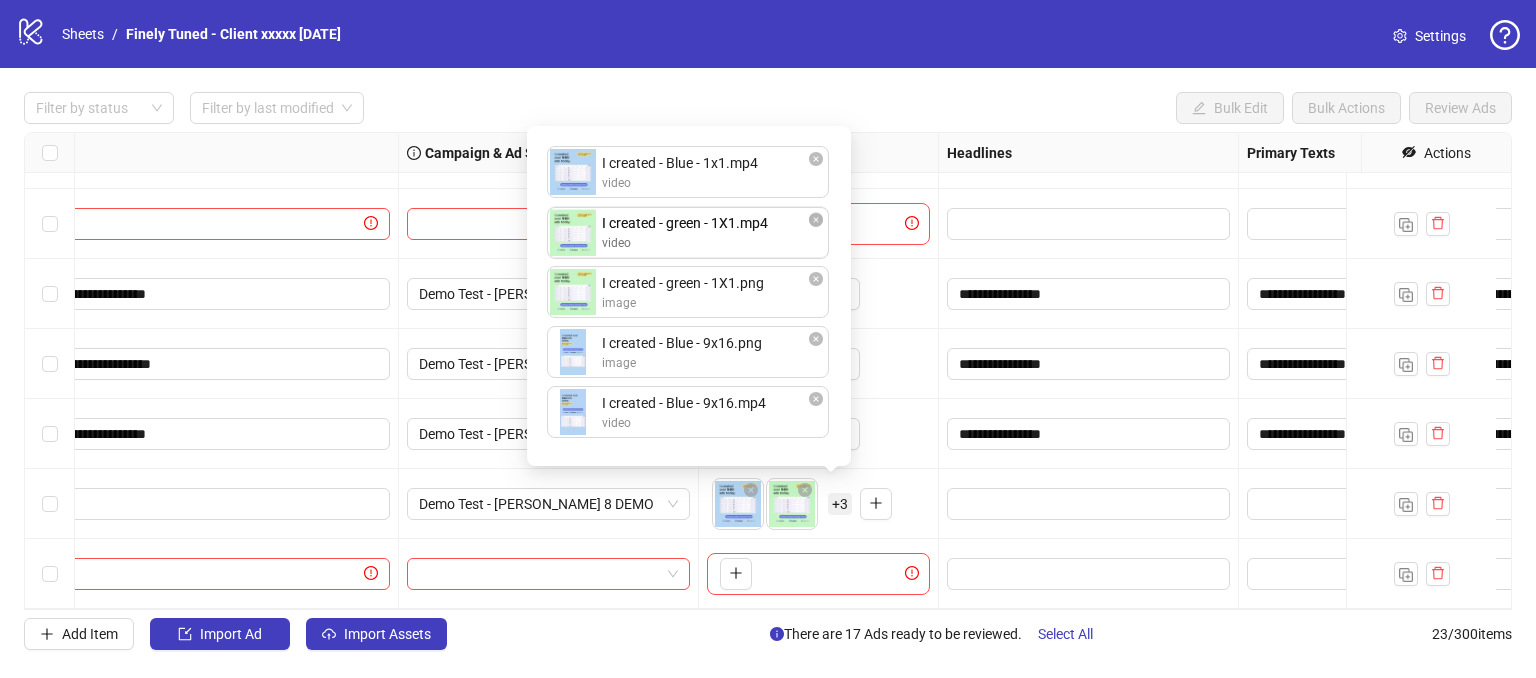 drag, startPoint x: 662, startPoint y: 317, endPoint x: 660, endPoint y: 256, distance: 61.03278 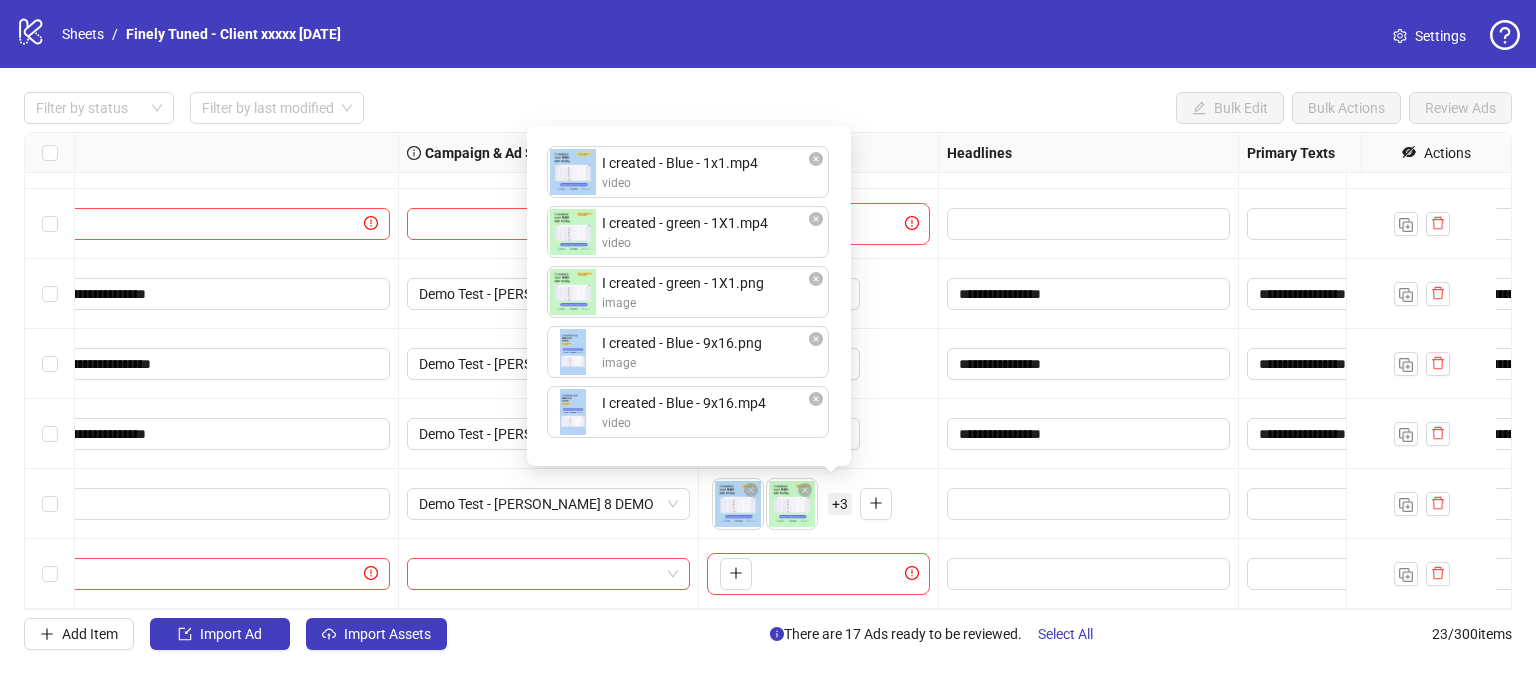 click on "To pick up a draggable item, press the space bar.
While dragging, use the arrow keys to move the item.
Press space again to drop the item in its new position, or press escape to cancel.
+ 3" at bounding box center [818, 504] 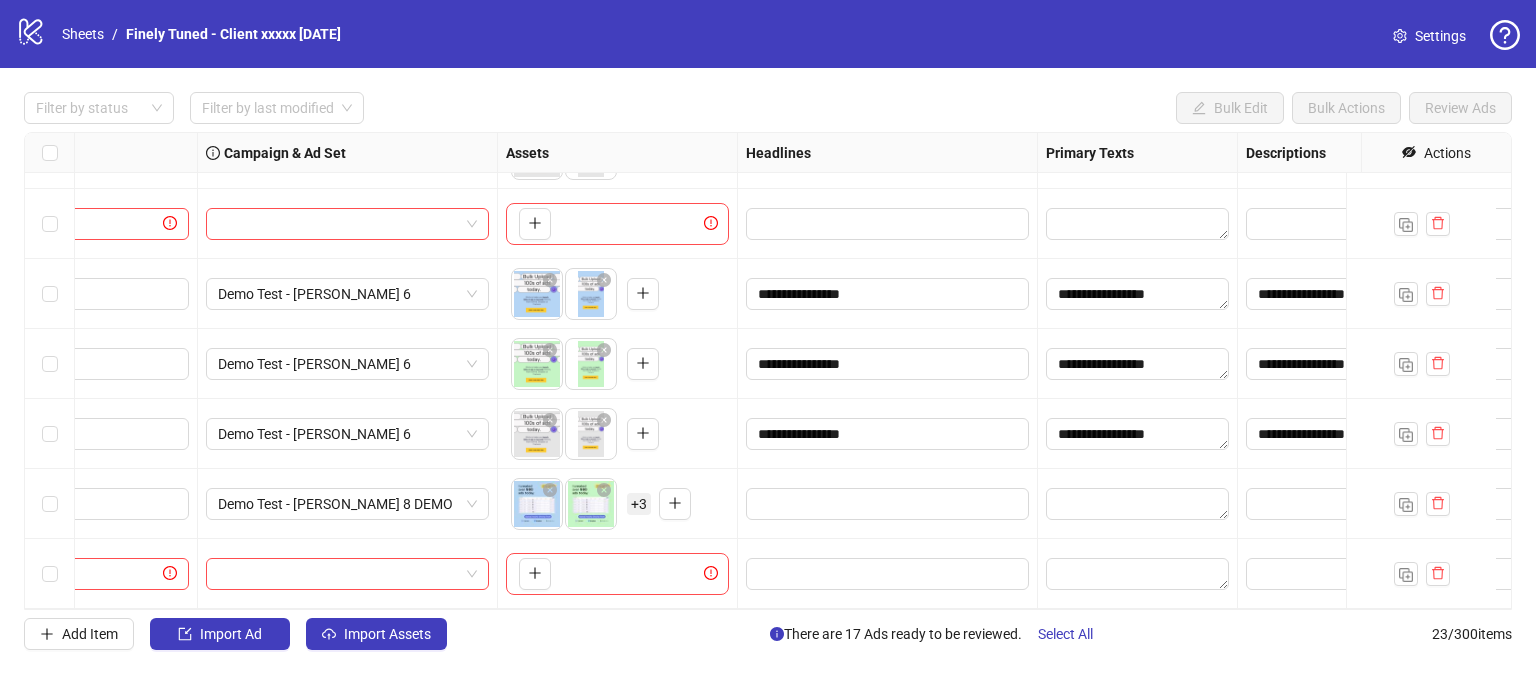 scroll, scrollTop: 1188, scrollLeft: 602, axis: both 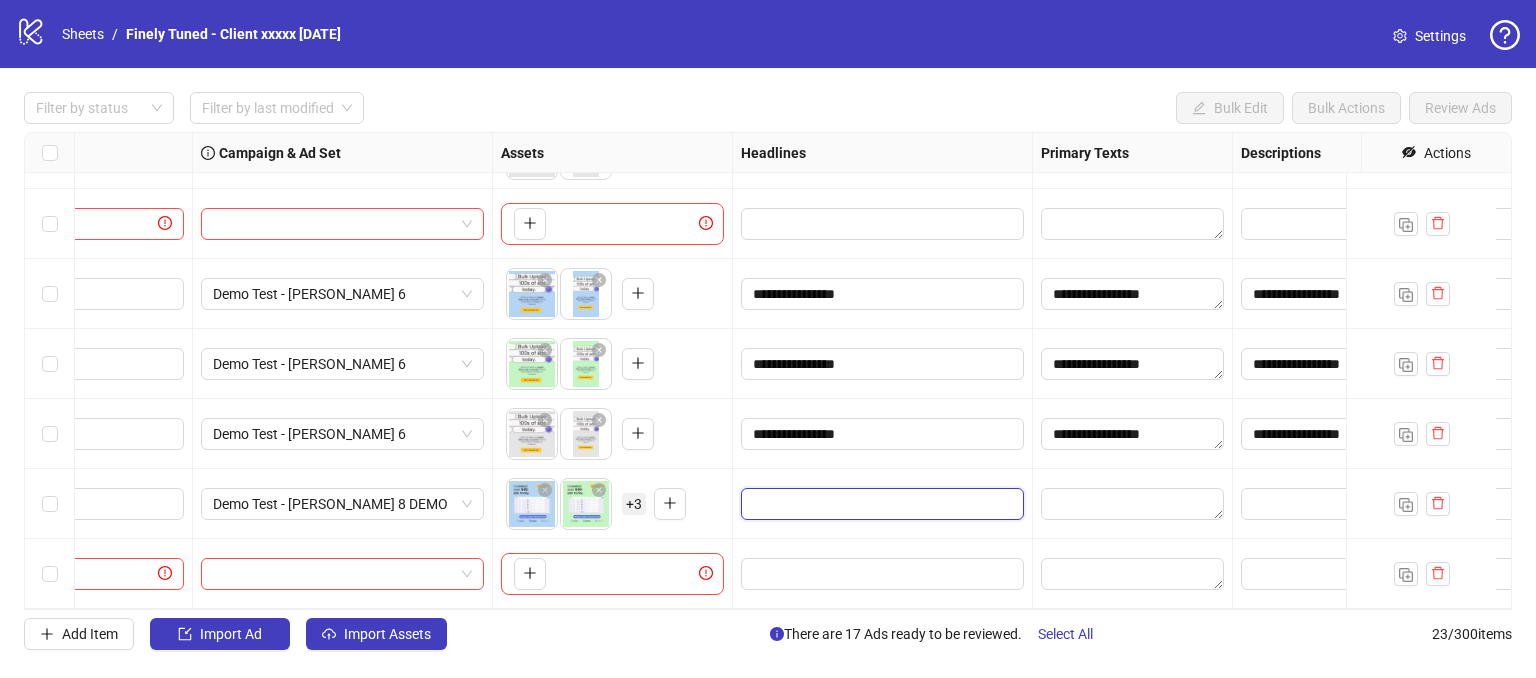 click at bounding box center (880, 504) 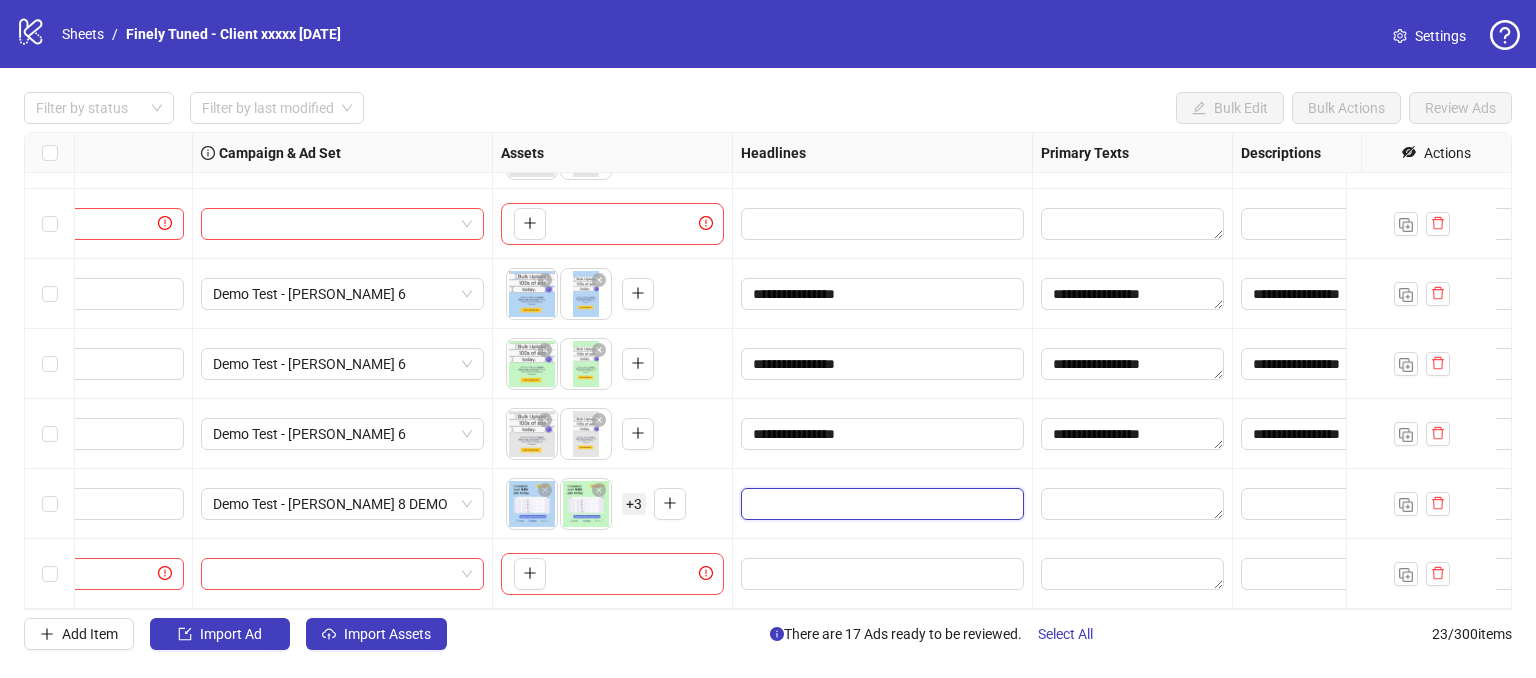 click at bounding box center [880, 504] 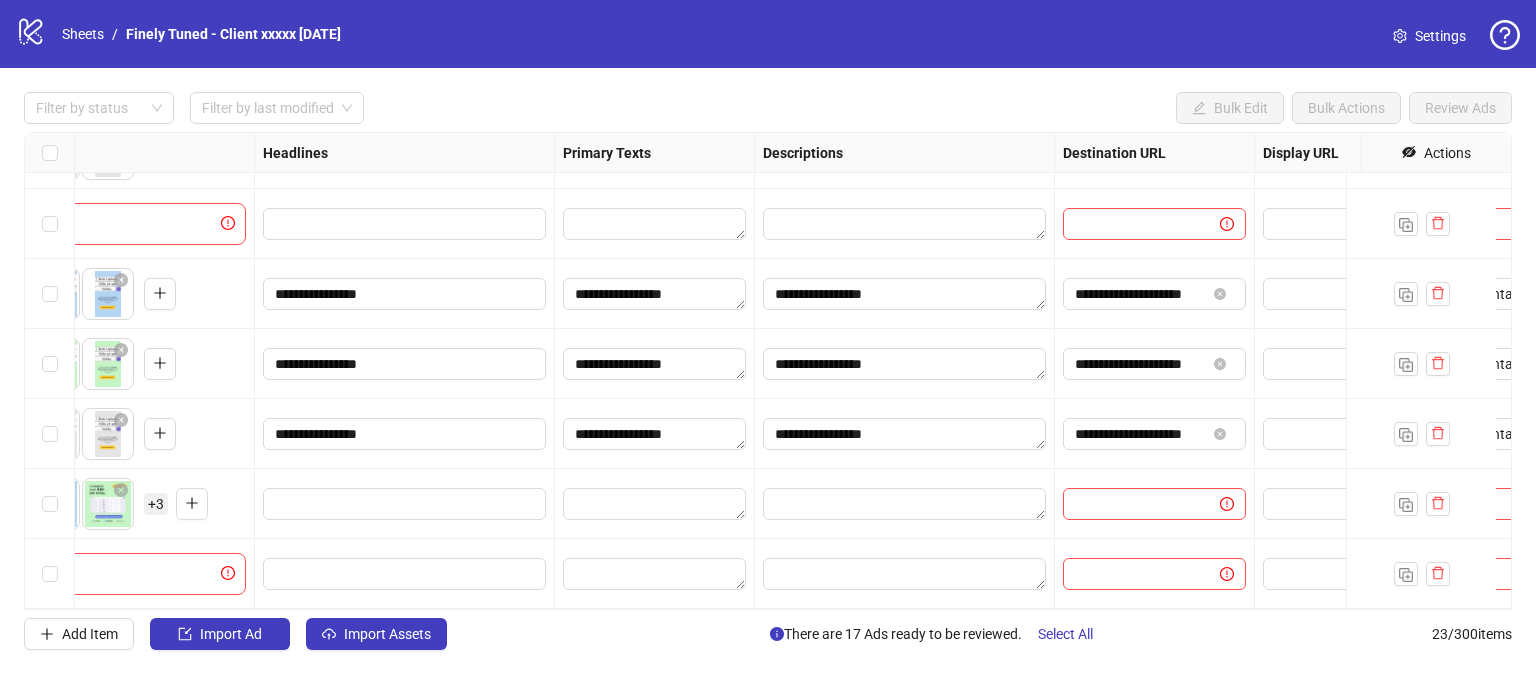 scroll, scrollTop: 1188, scrollLeft: 1100, axis: both 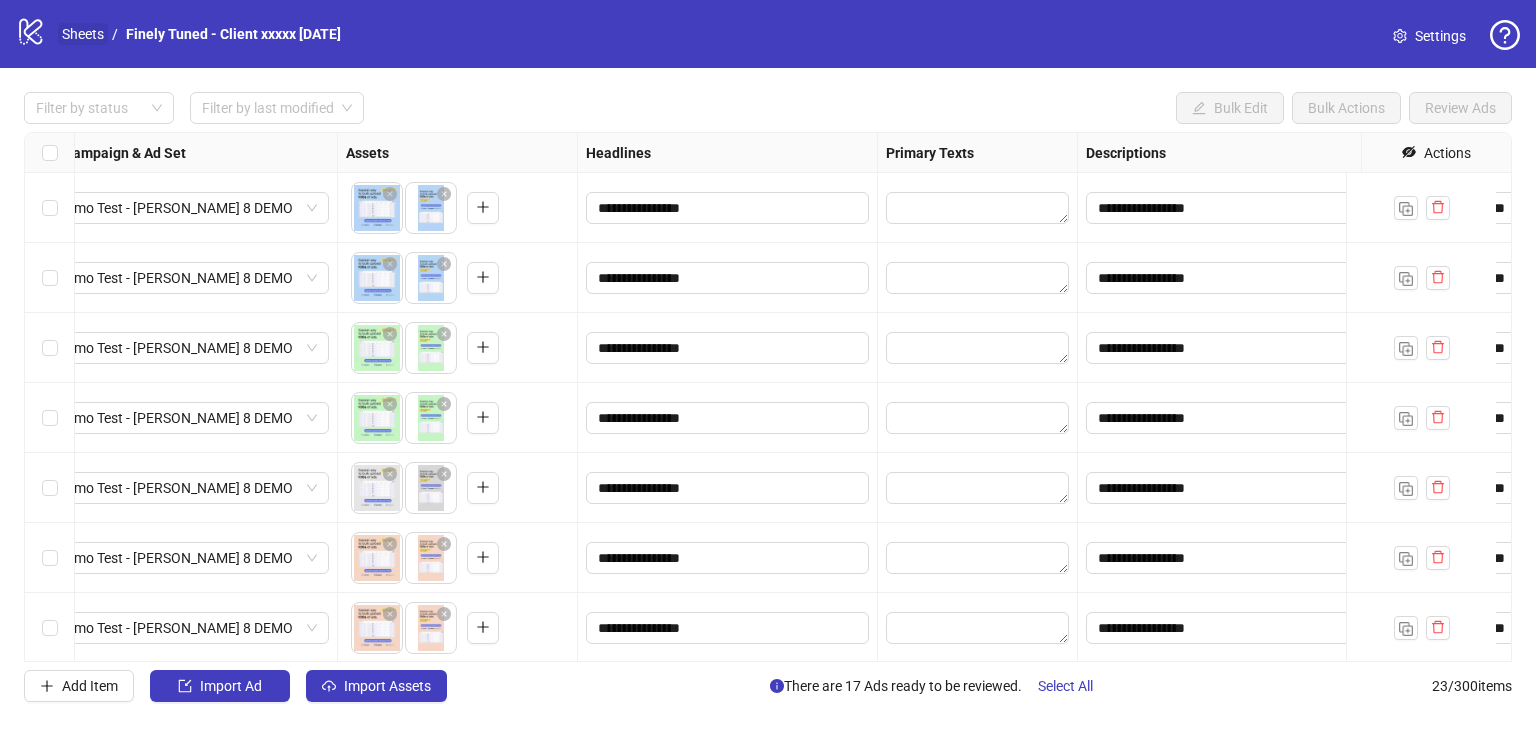 click on "Sheets" at bounding box center [83, 34] 